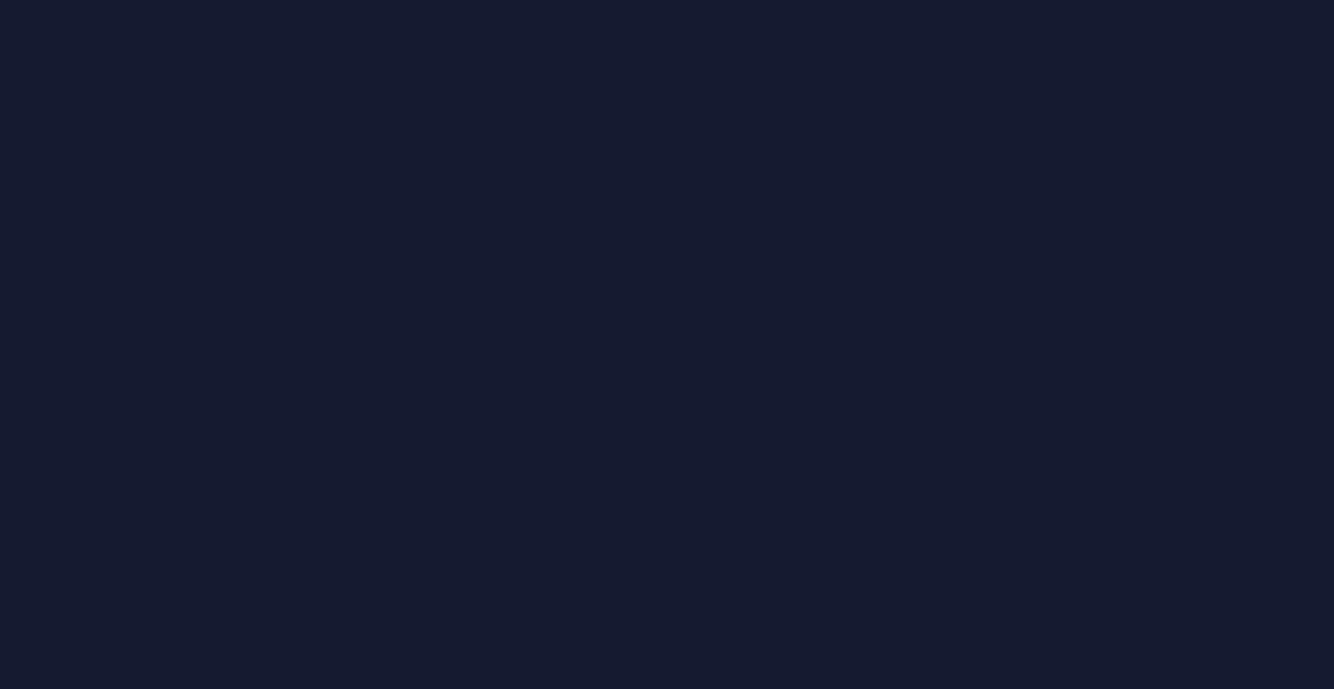 scroll, scrollTop: 0, scrollLeft: 0, axis: both 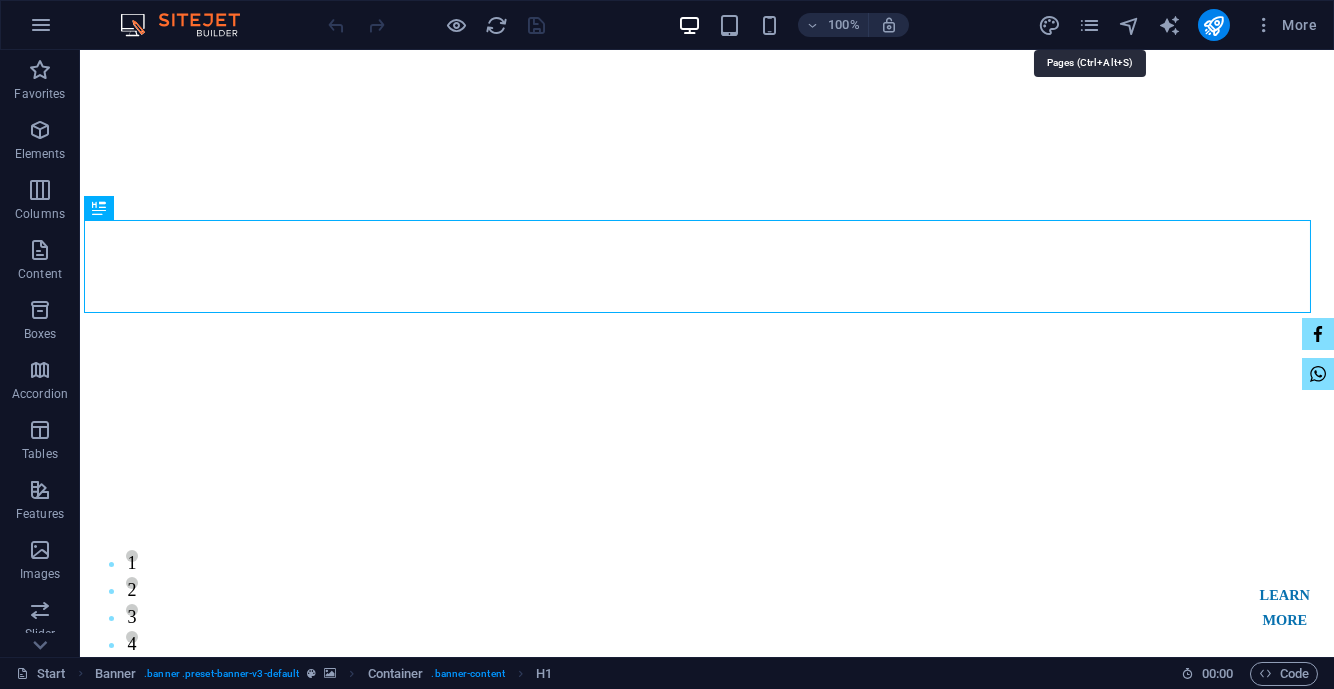 click at bounding box center (1089, 25) 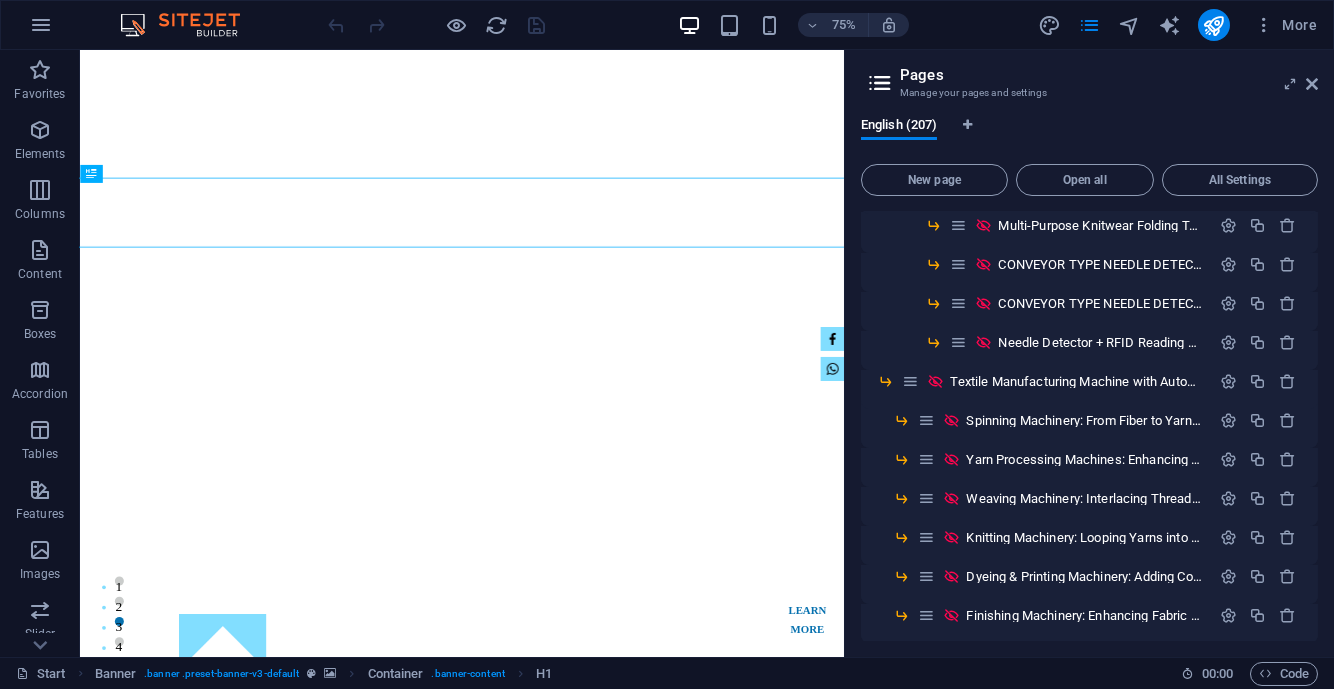 scroll, scrollTop: 5375, scrollLeft: 0, axis: vertical 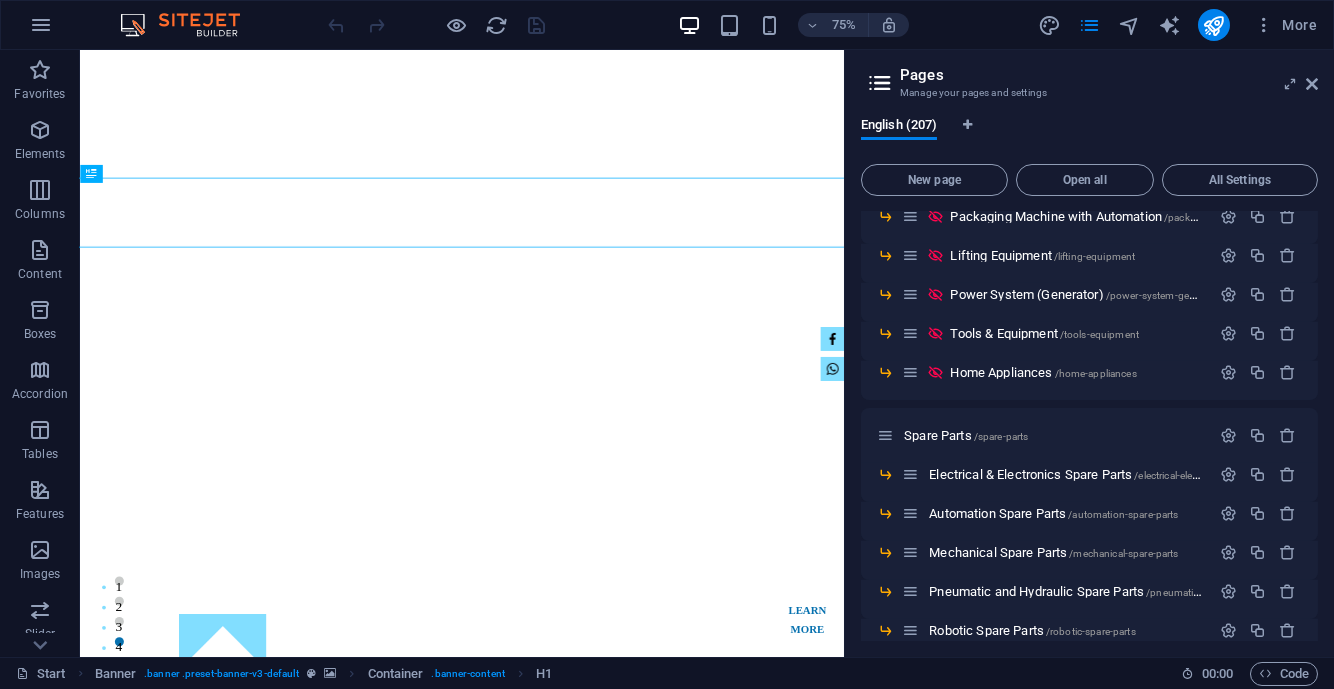 click on "Electrical & Electronics Spare Parts /electrical-electronics-spare-parts" at bounding box center (1105, 474) 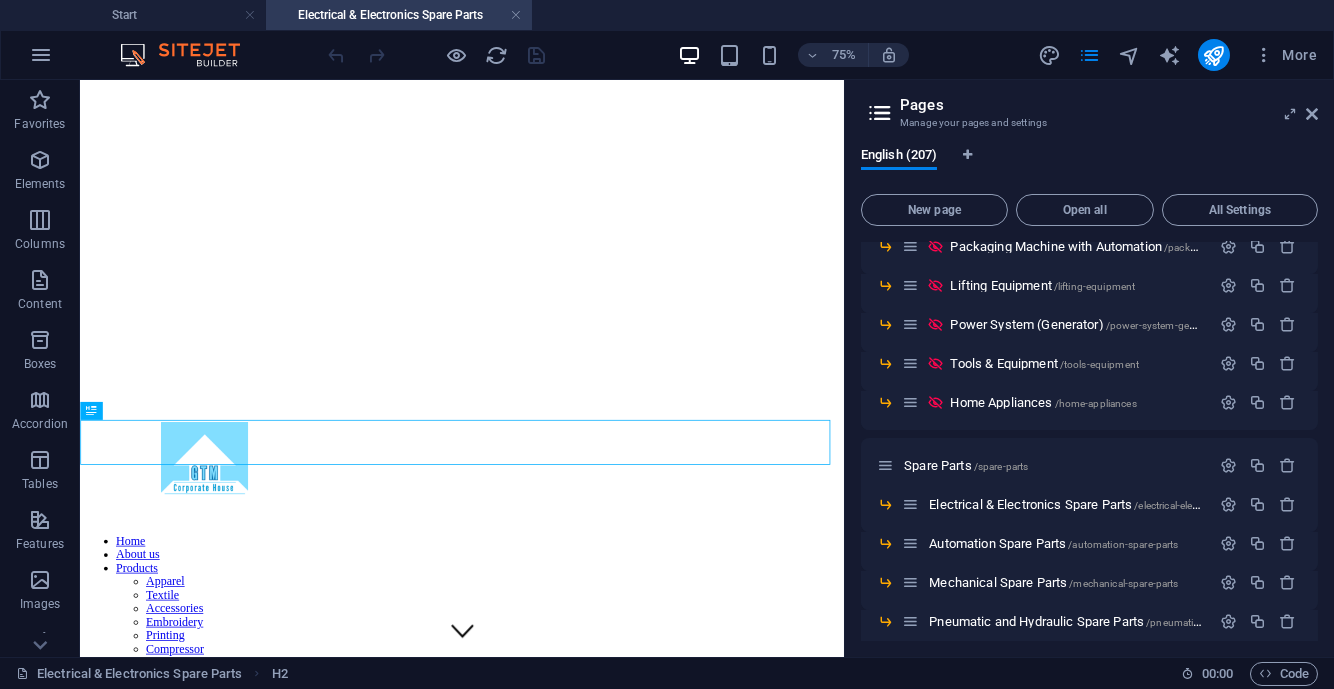 scroll, scrollTop: 0, scrollLeft: 0, axis: both 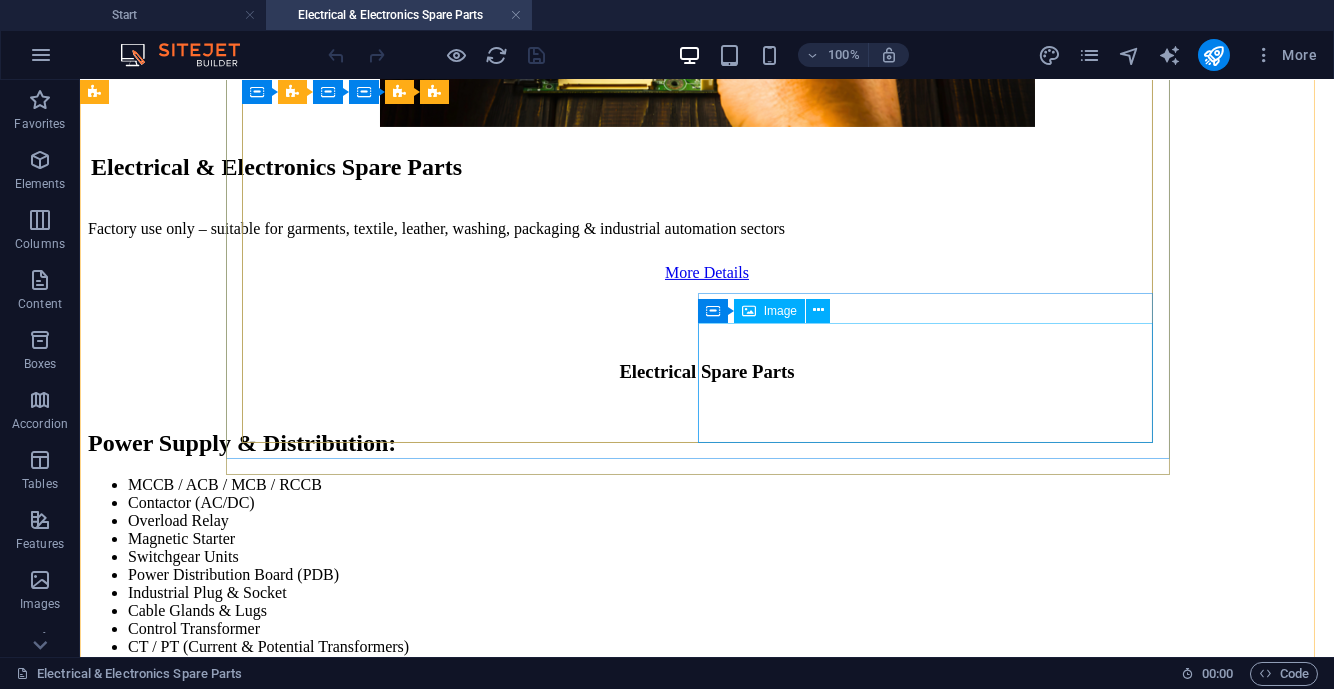 click at bounding box center (707, 4238) 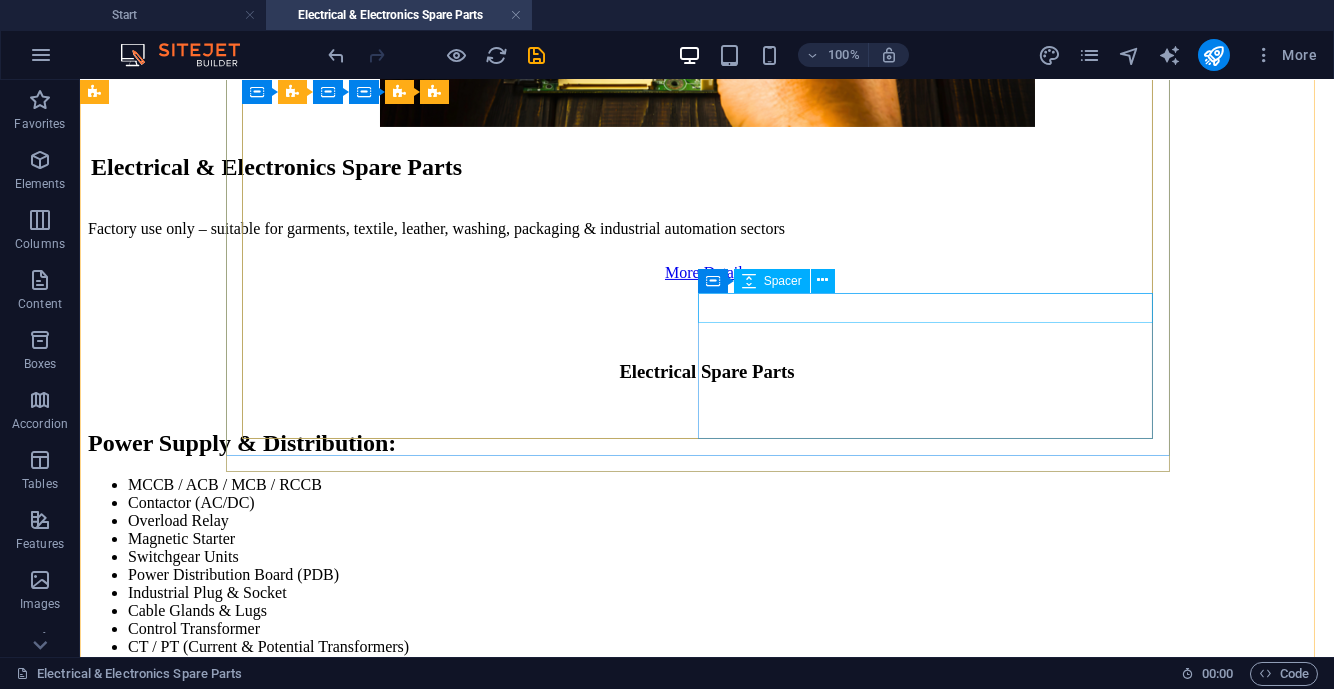 click at bounding box center [707, 4161] 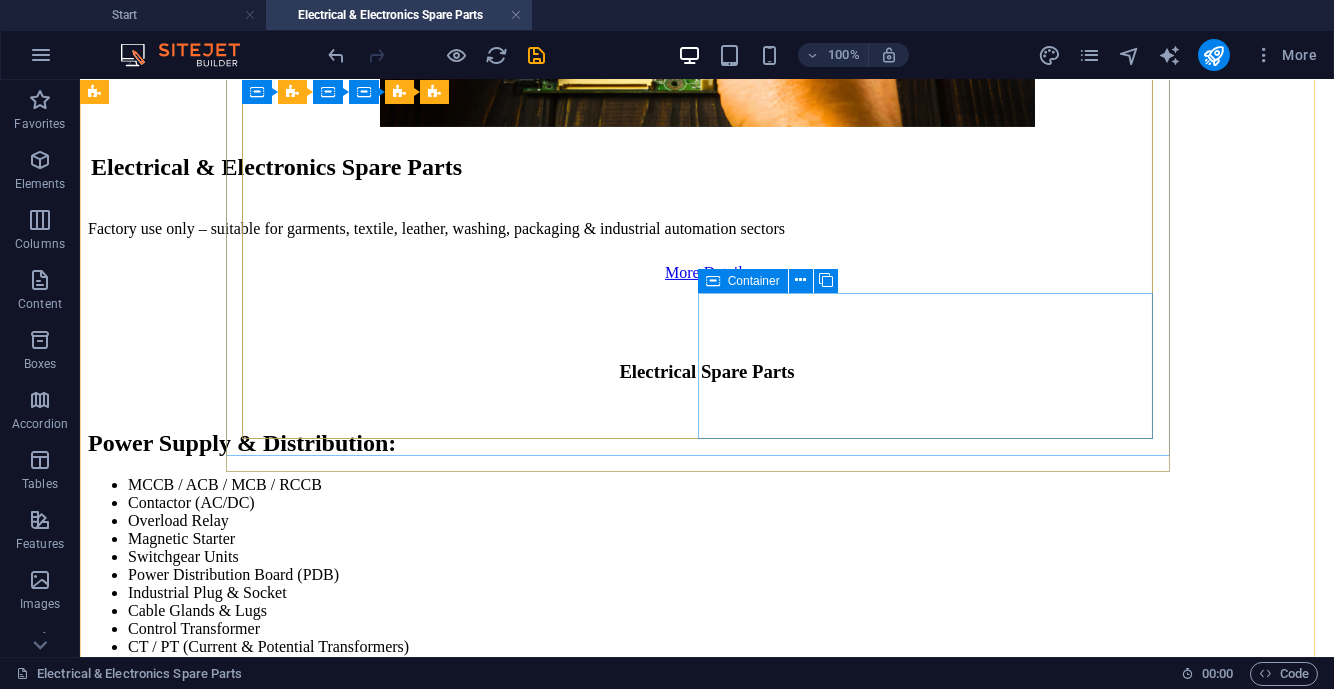 click on "Drop content here or  Add elements  Paste clipboard" at bounding box center (707, 4217) 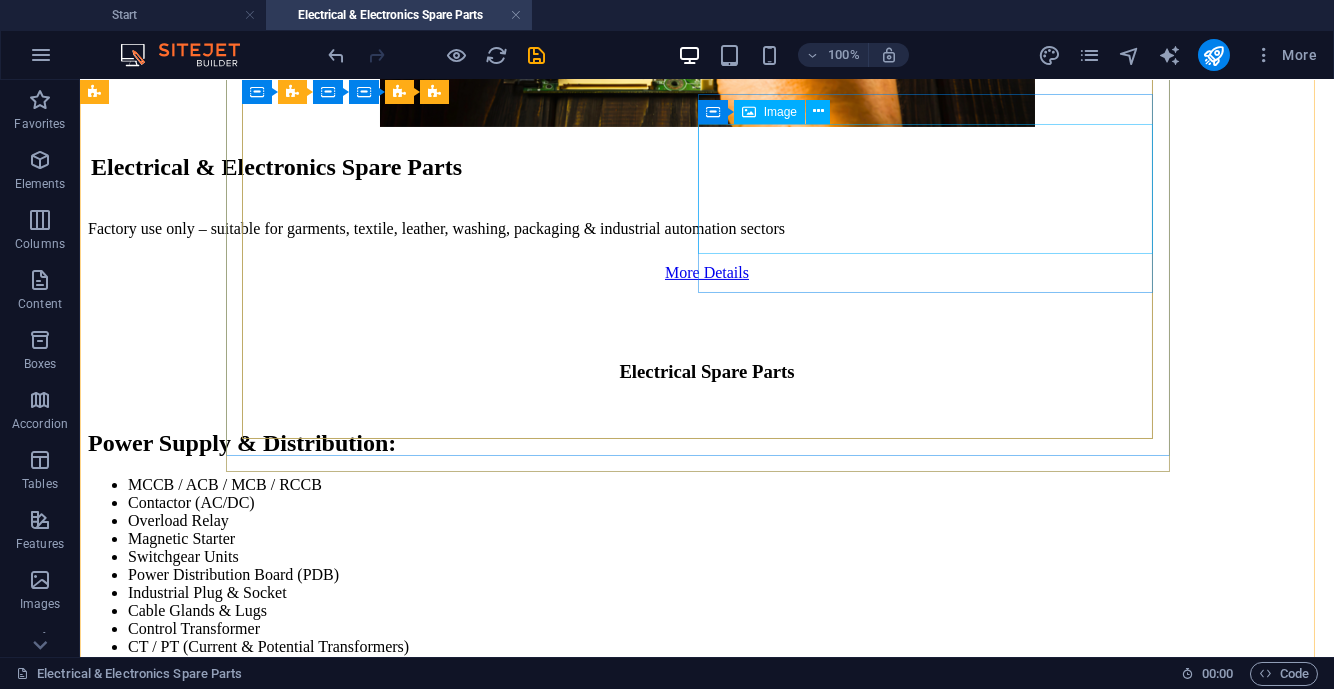 click at bounding box center [707, 3932] 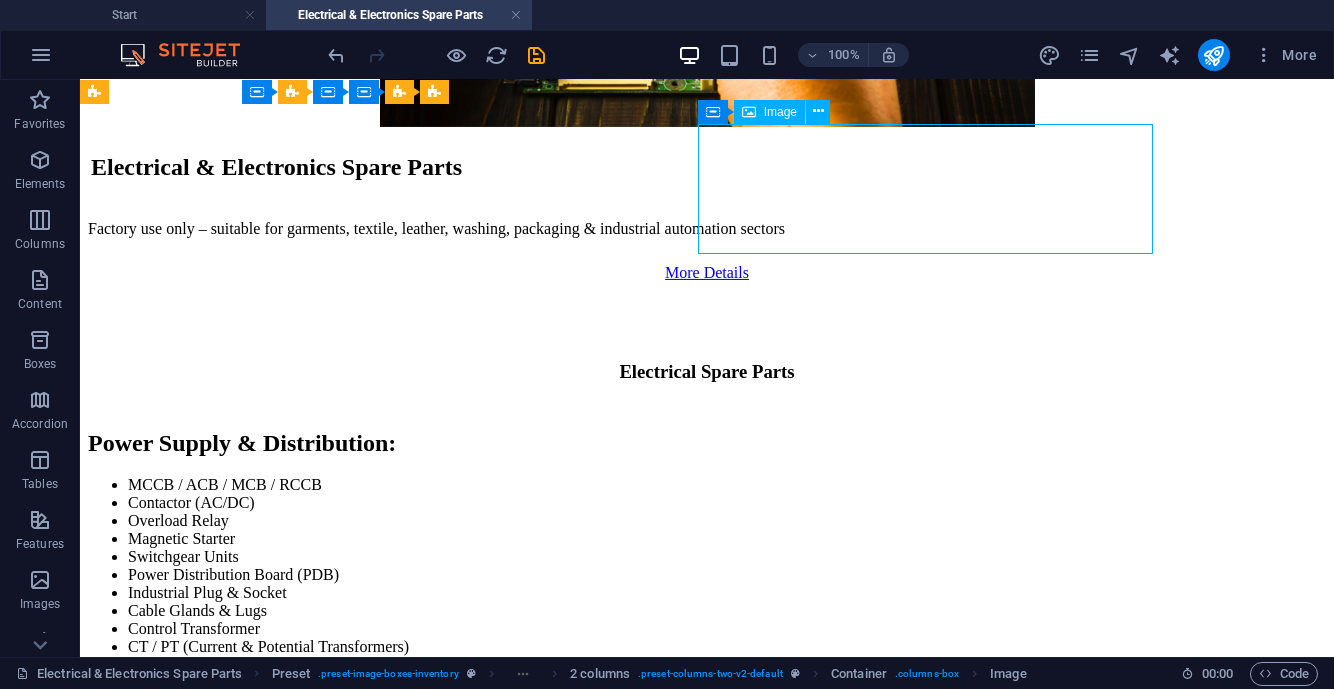 click at bounding box center [707, 3932] 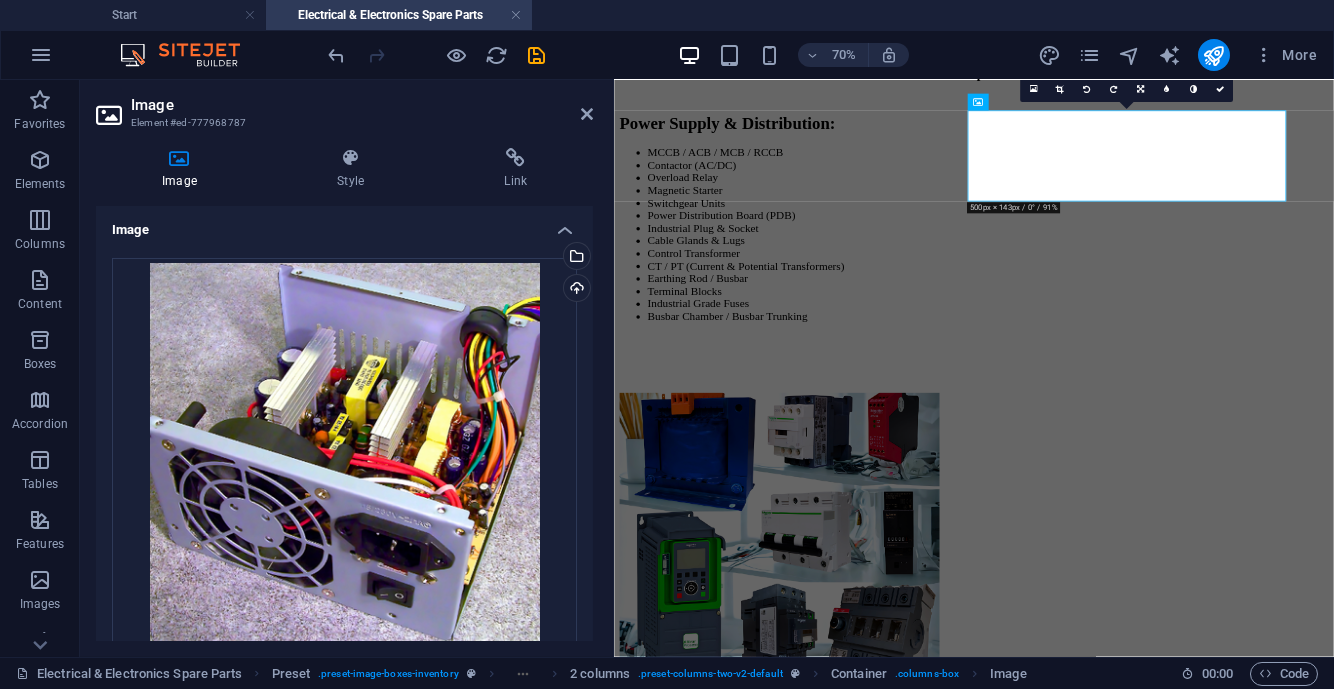 drag, startPoint x: 277, startPoint y: 418, endPoint x: 200, endPoint y: 418, distance: 77 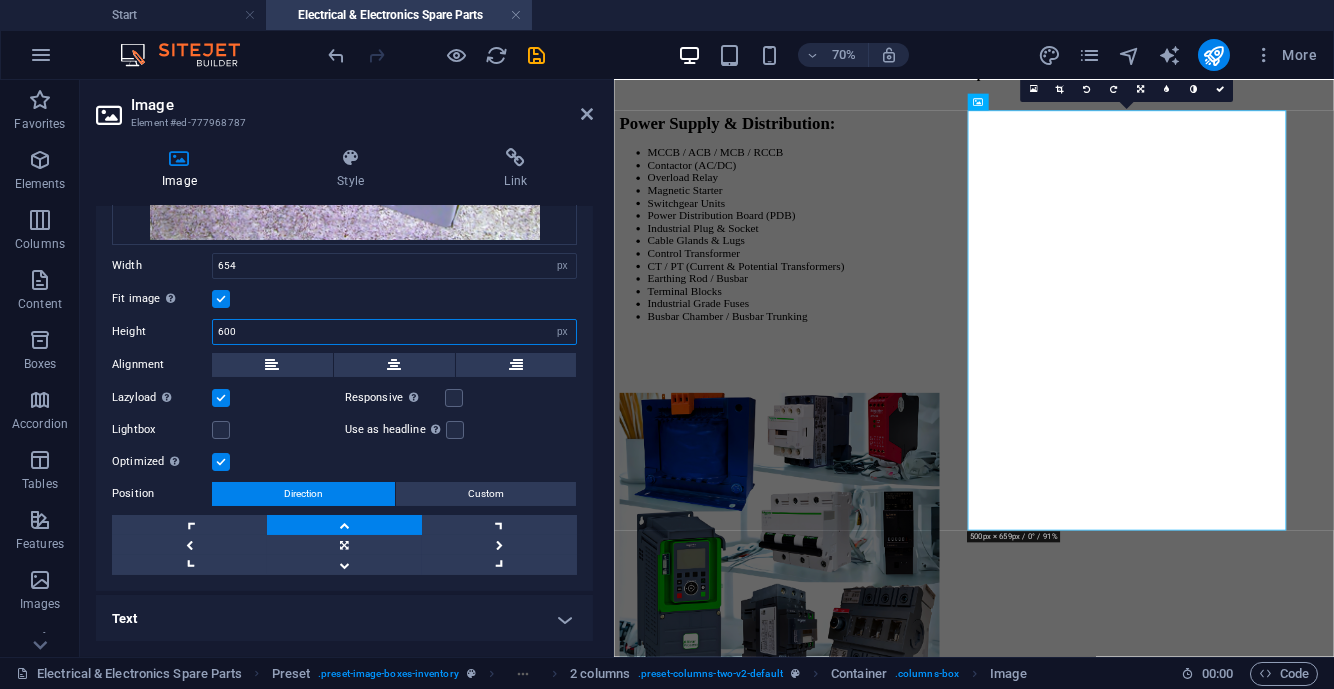 drag, startPoint x: 268, startPoint y: 330, endPoint x: 206, endPoint y: 333, distance: 62.072536 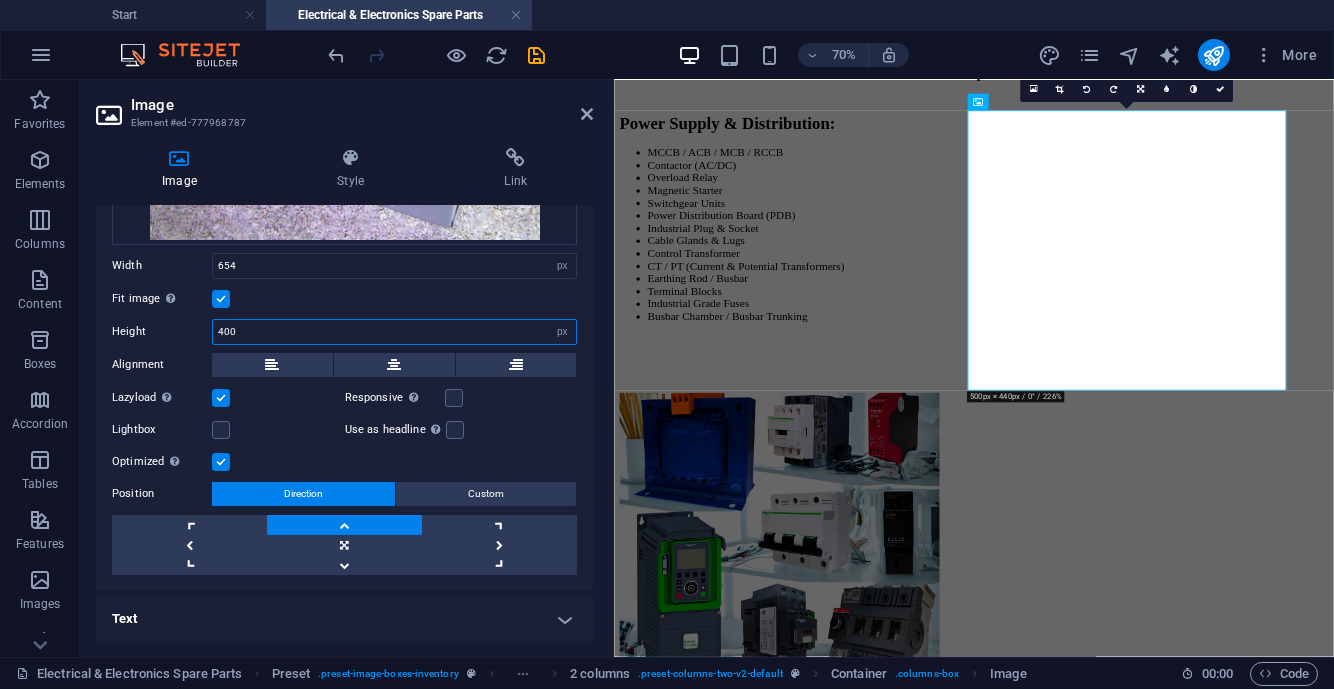 type on "400" 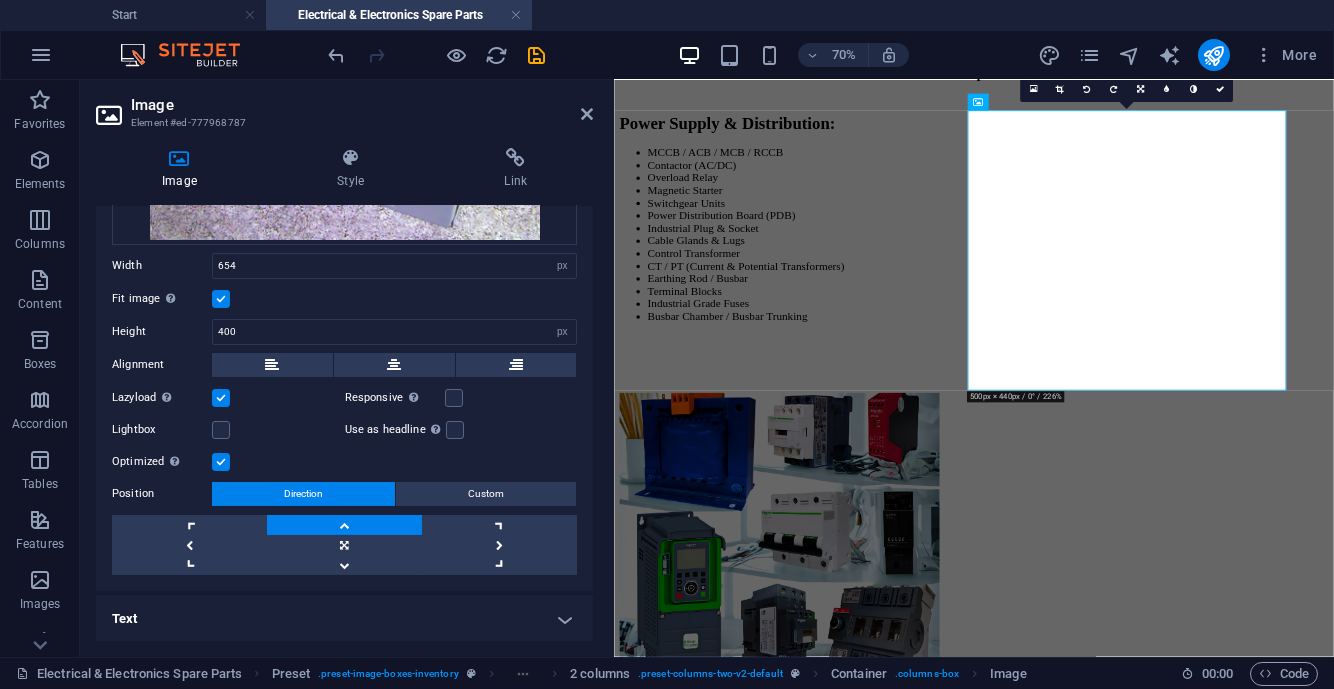 click on "Fit image Automatically fit image to a fixed width and height" at bounding box center (344, 299) 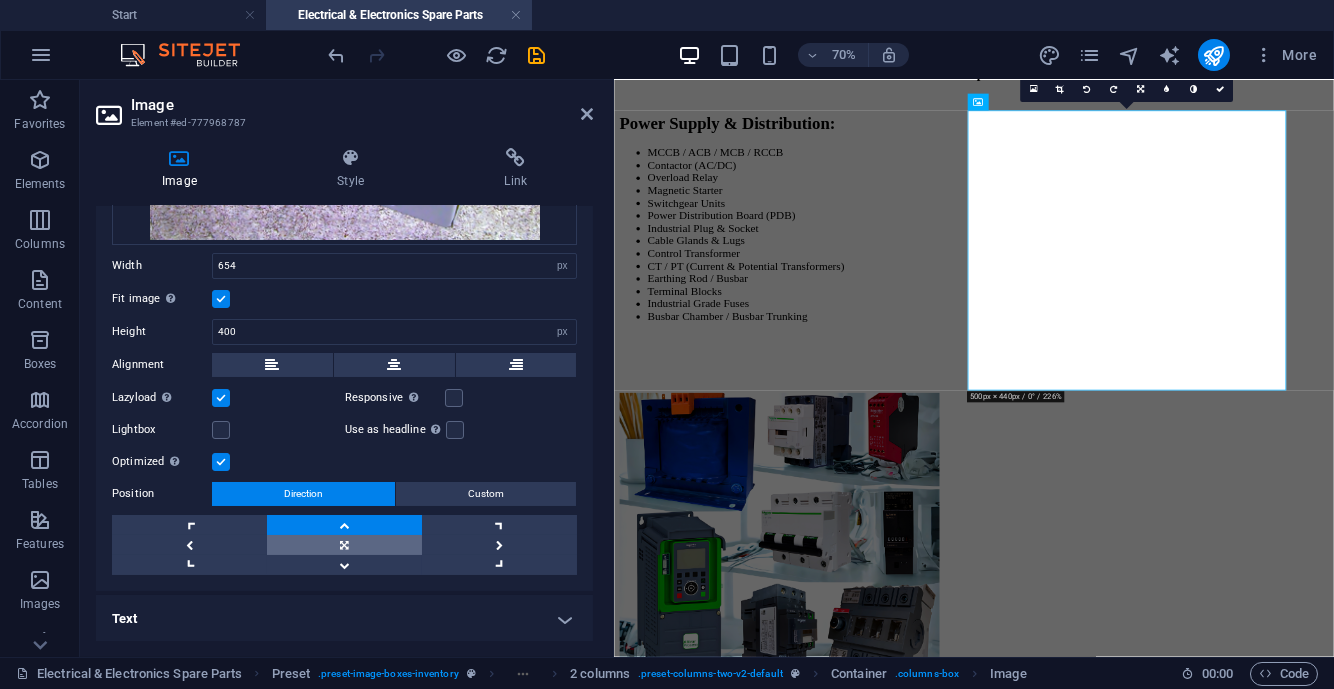 click at bounding box center (344, 545) 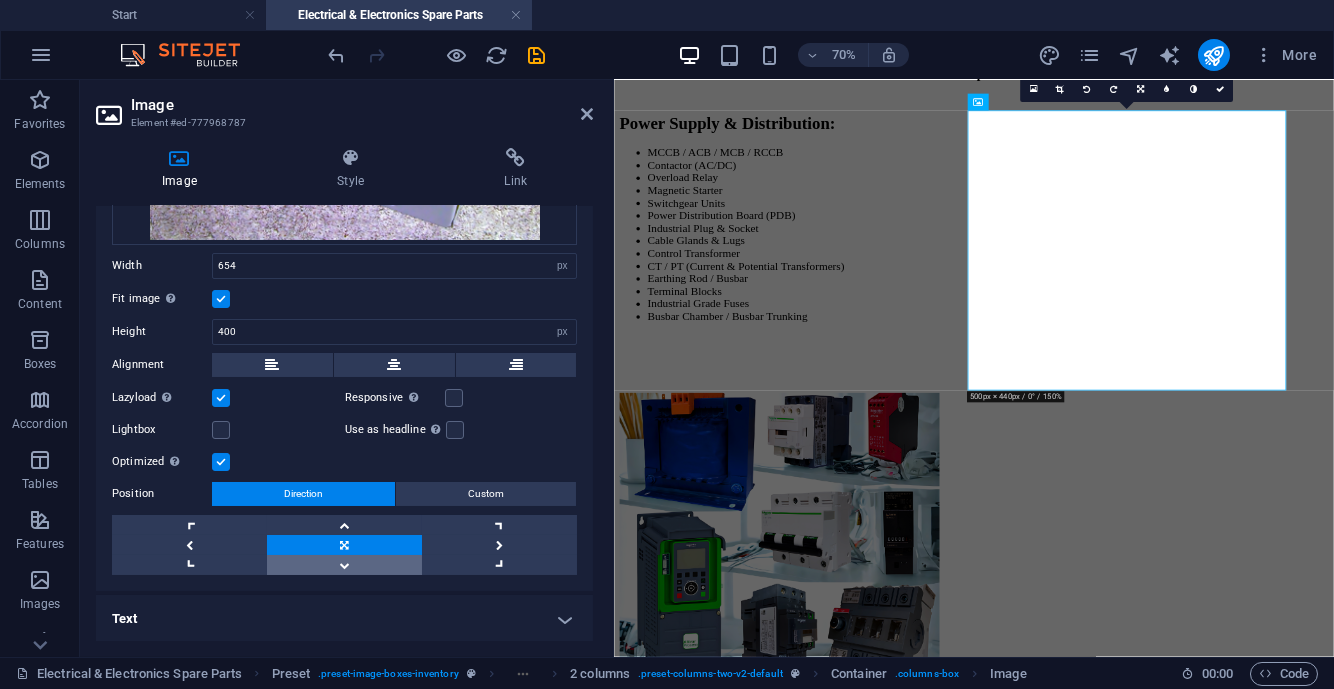 click at bounding box center (344, 565) 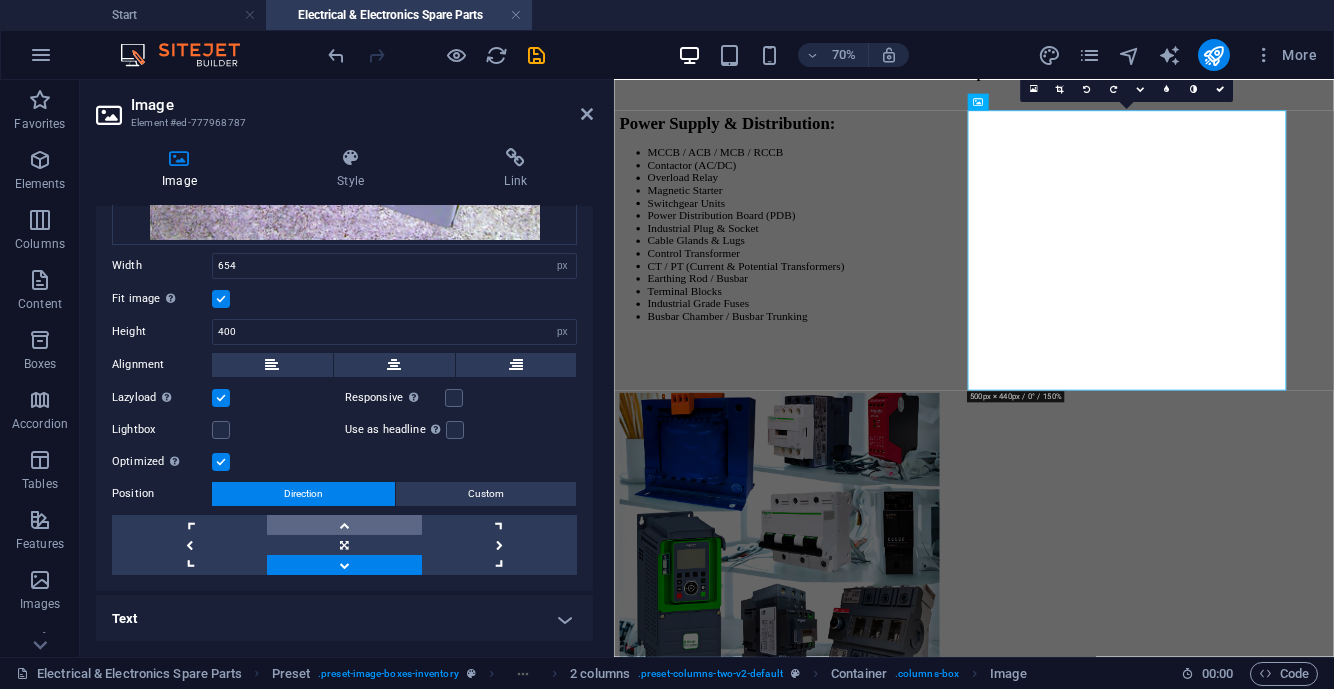 click at bounding box center [344, 525] 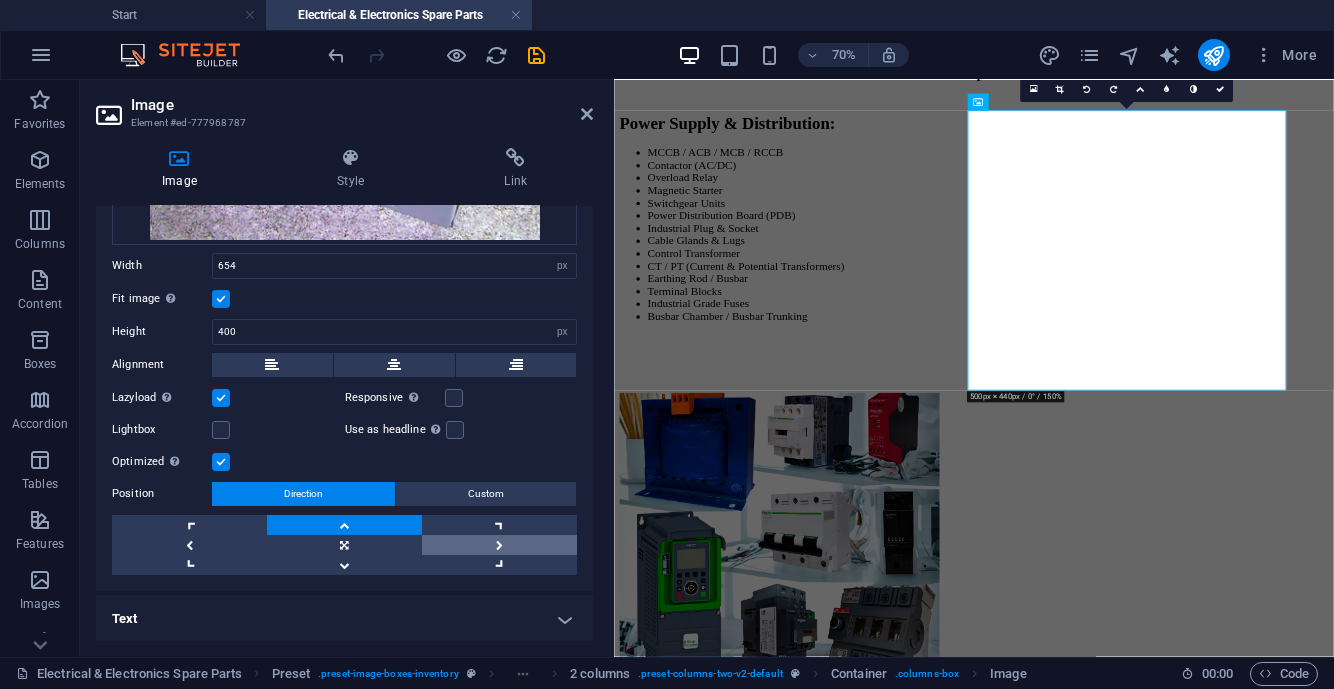 click at bounding box center [499, 545] 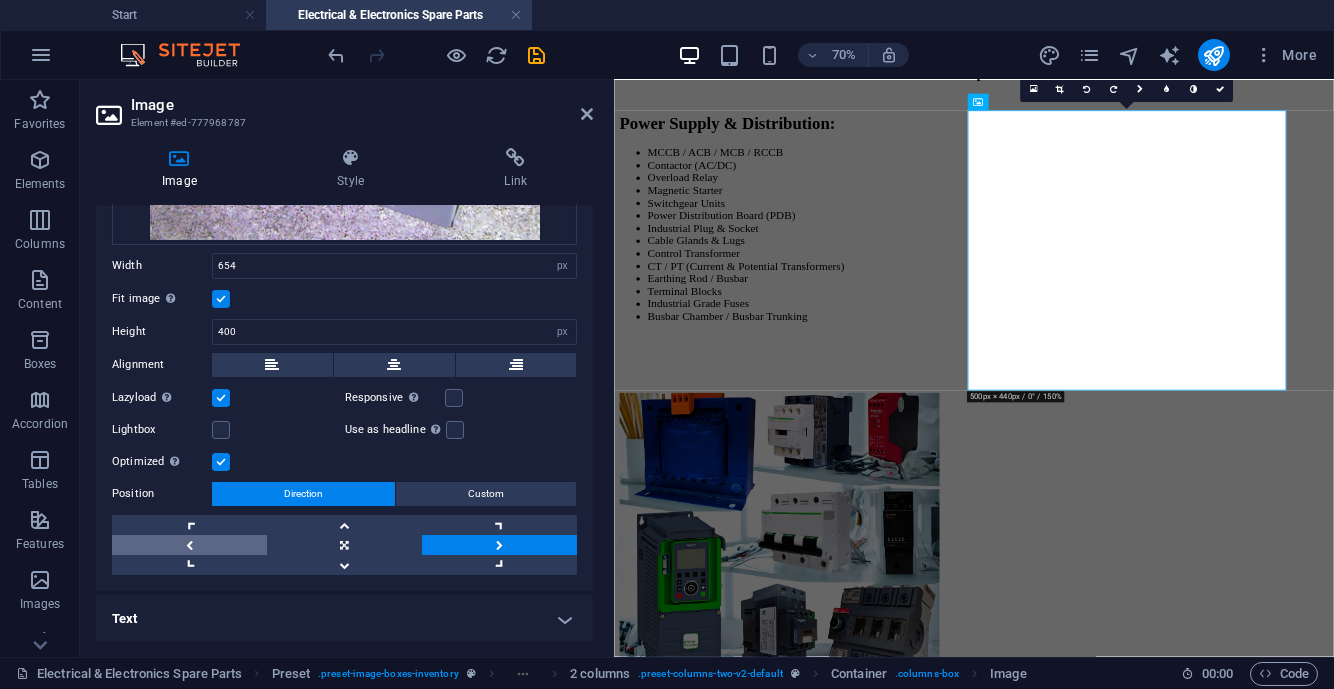 click at bounding box center (189, 545) 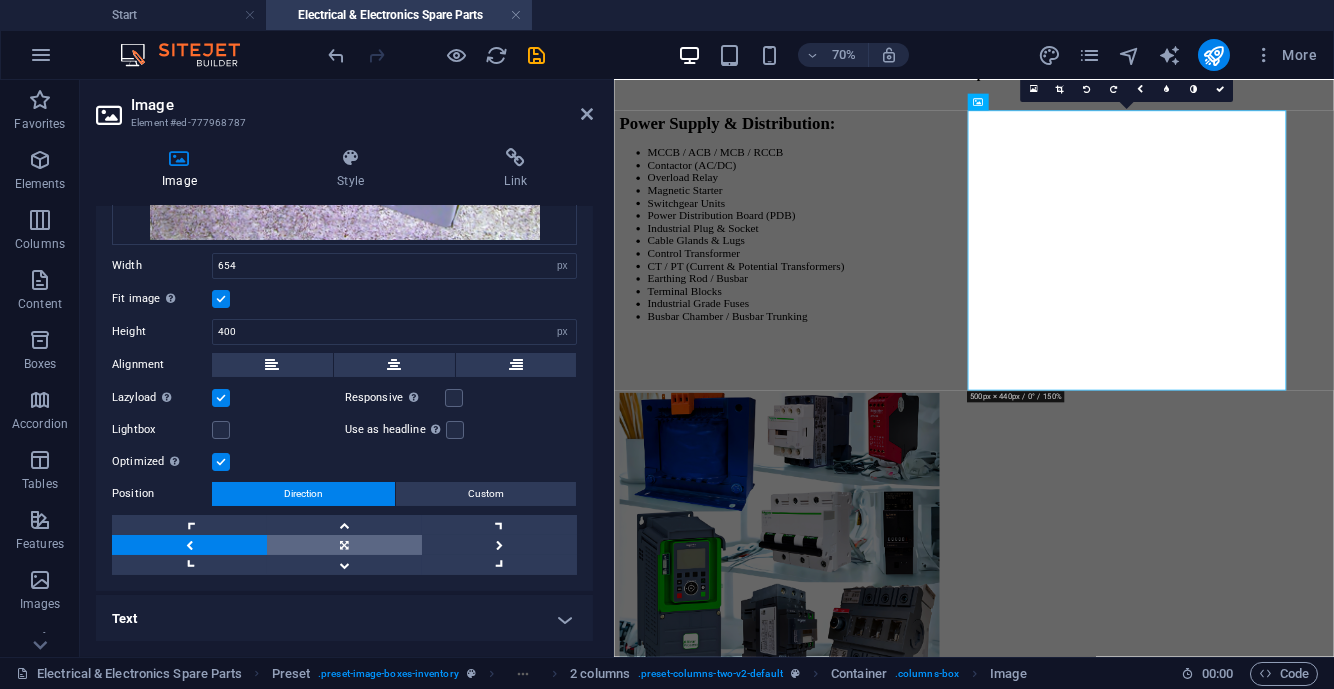 click at bounding box center [344, 545] 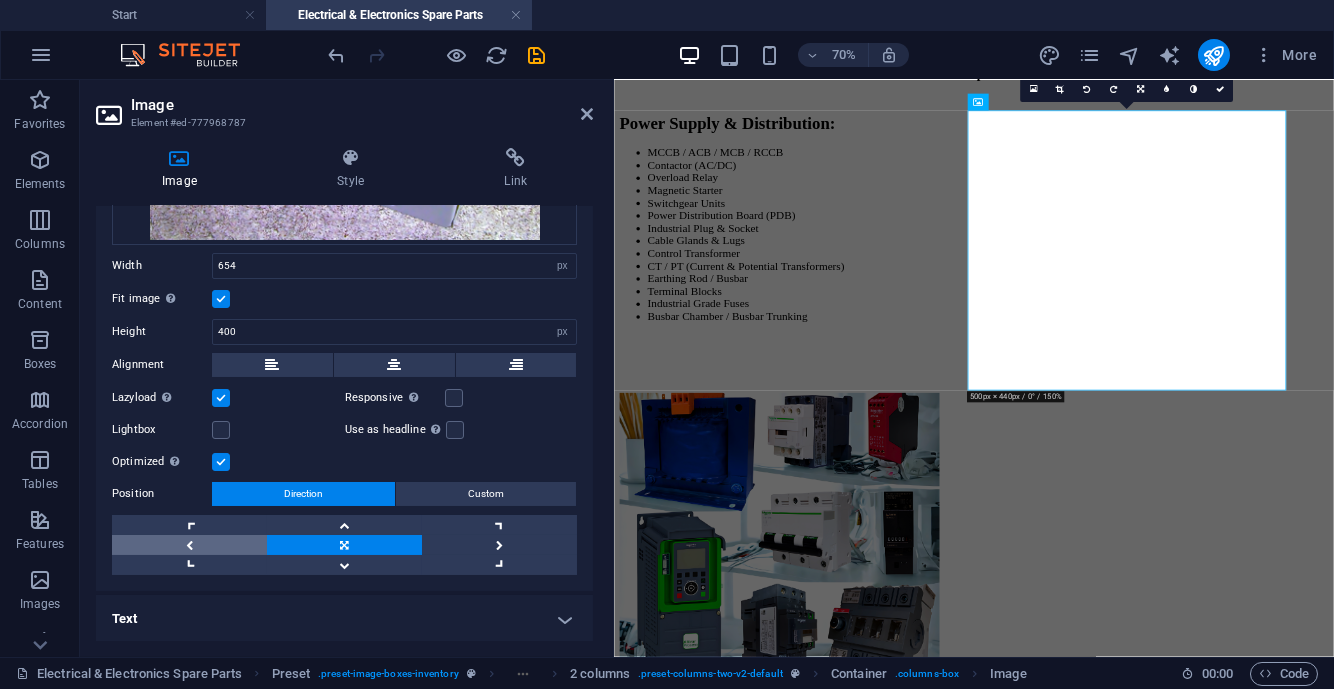 click at bounding box center (189, 545) 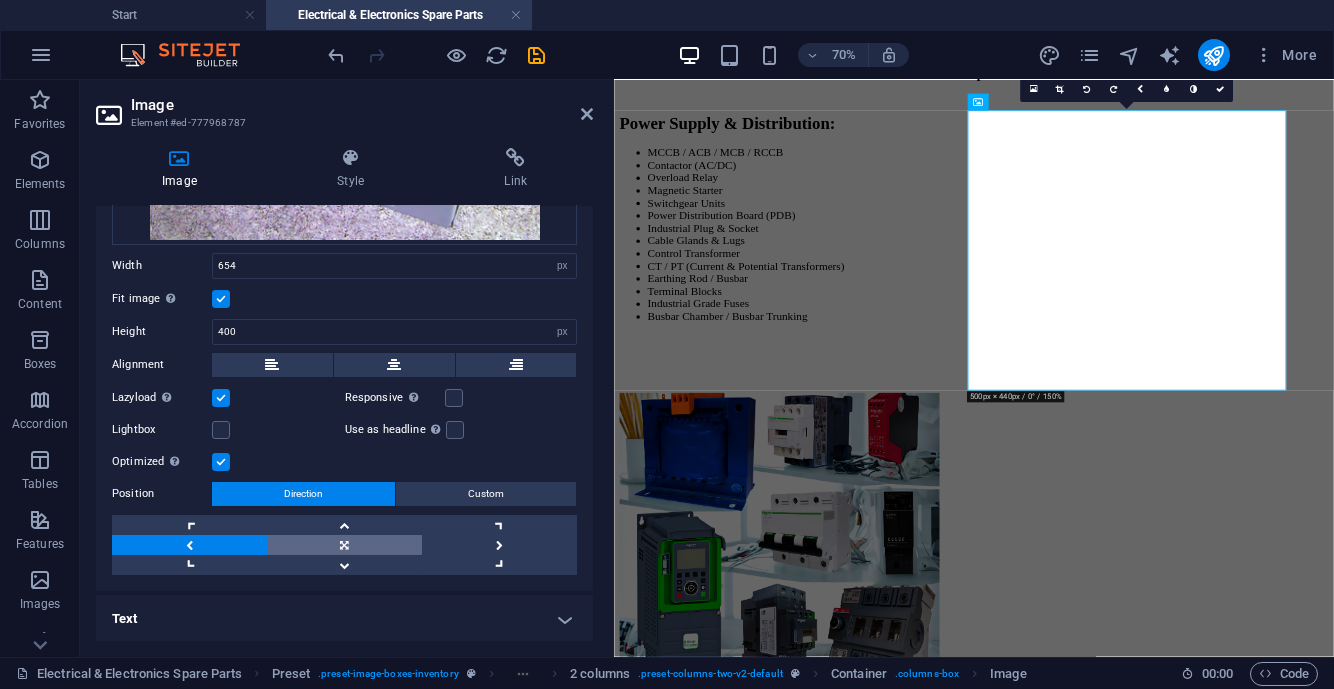 click at bounding box center (344, 545) 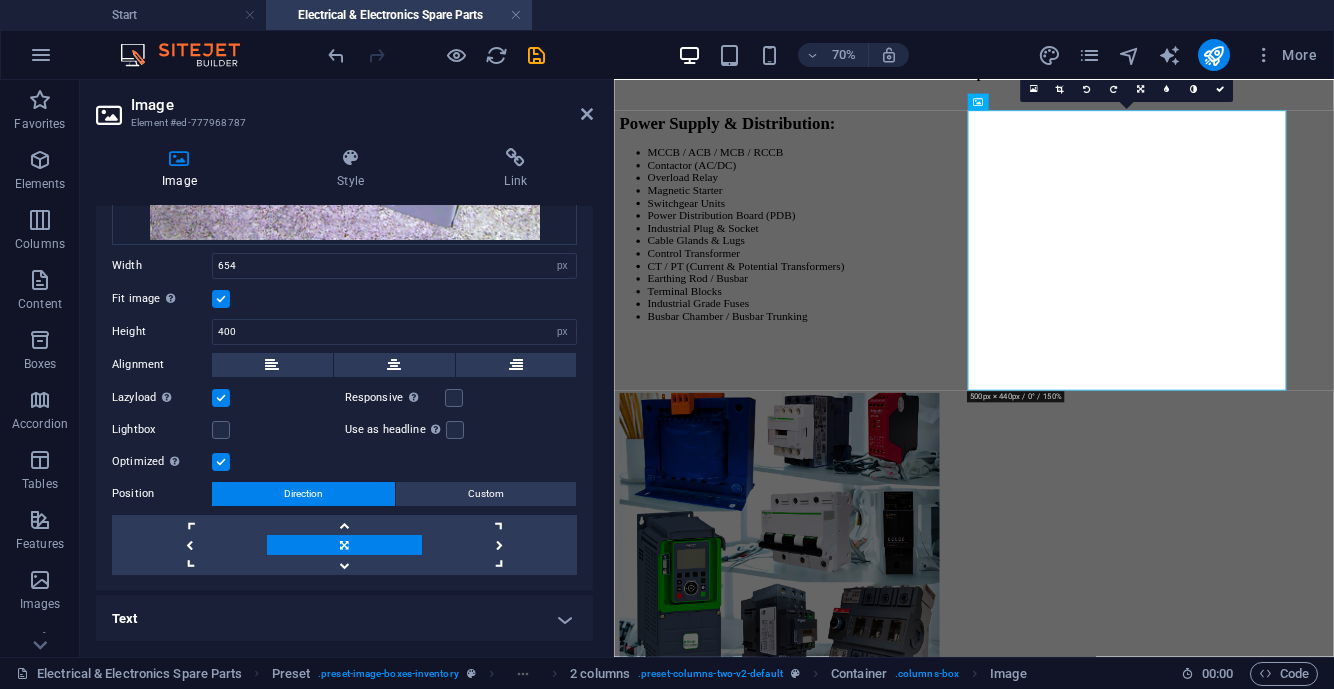click at bounding box center (1220, 89) 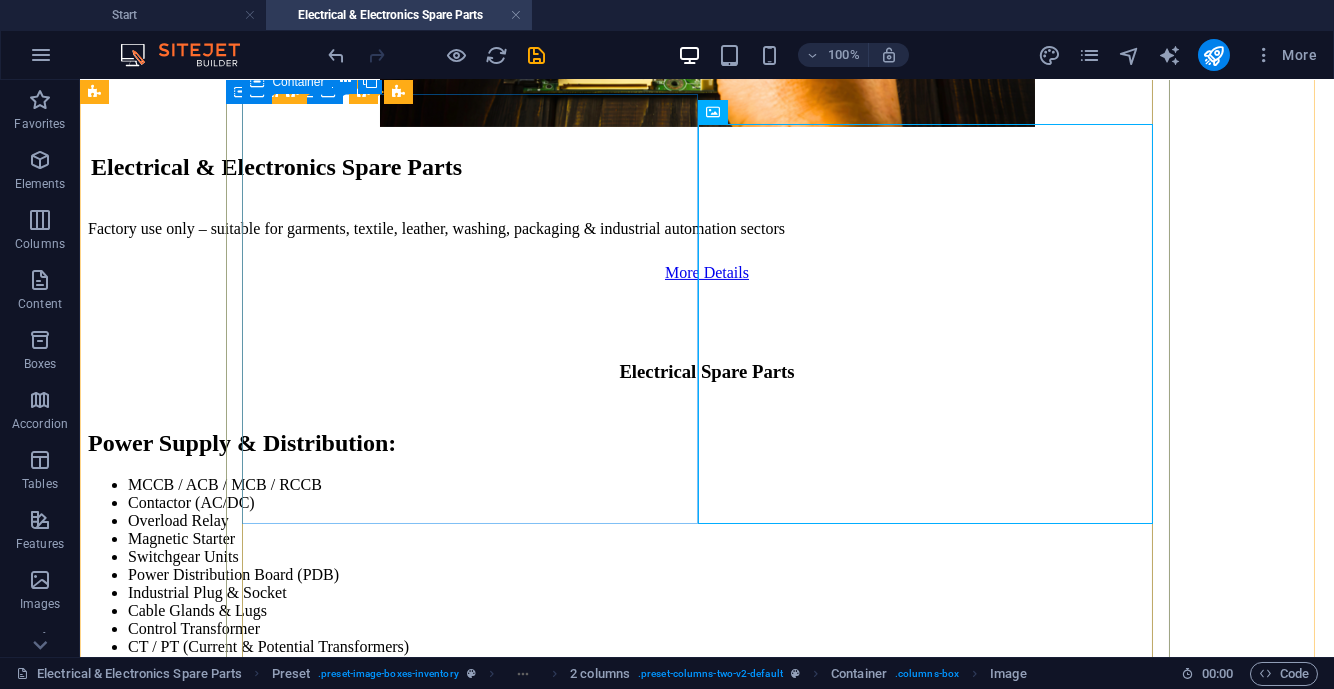 scroll, scrollTop: 3374, scrollLeft: 0, axis: vertical 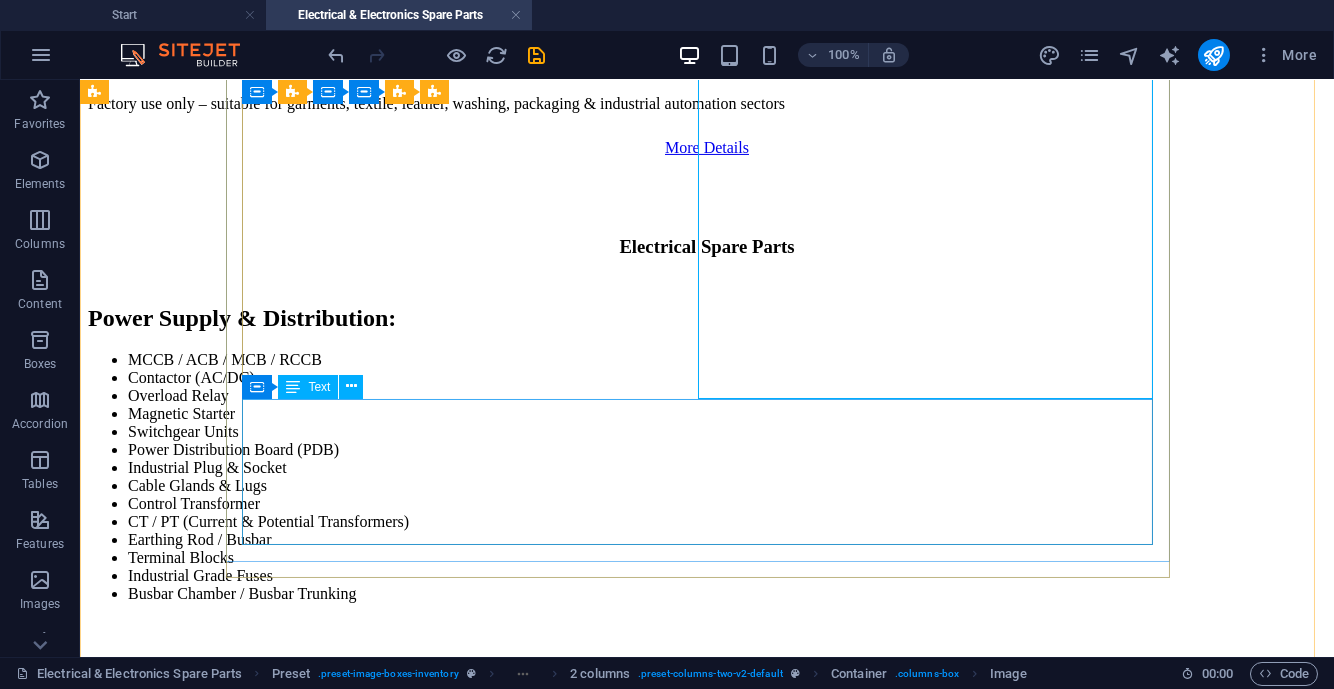 click on "CUSTOMIZATION SUPPORT : Voltage: 220V/380V/440V Frequency: 50Hz / 60Hz IP Ratings Available (IP44, IP65, etc.) CE / ISO / ROHS Certified Brands" at bounding box center (707, 4217) 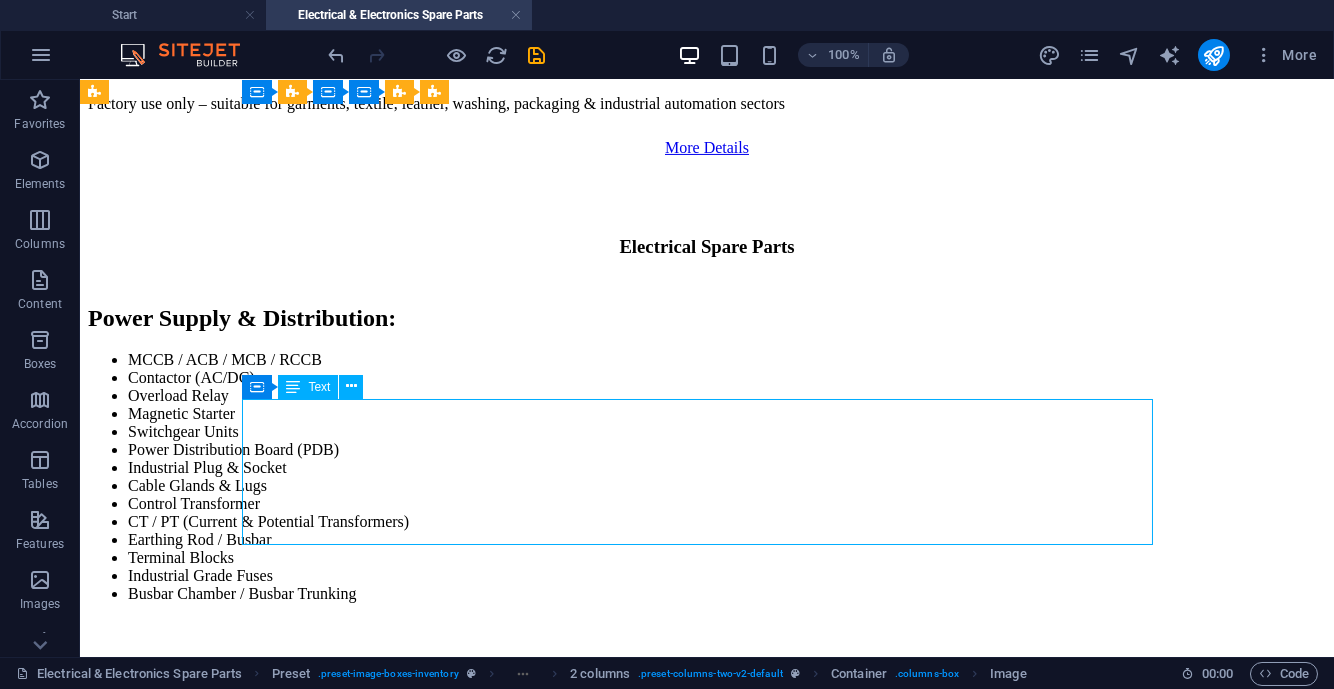click on "CUSTOMIZATION SUPPORT : Voltage: 220V/380V/440V Frequency: 50Hz / 60Hz IP Ratings Available (IP44, IP65, etc.) CE / ISO / ROHS Certified Brands" at bounding box center [707, 4217] 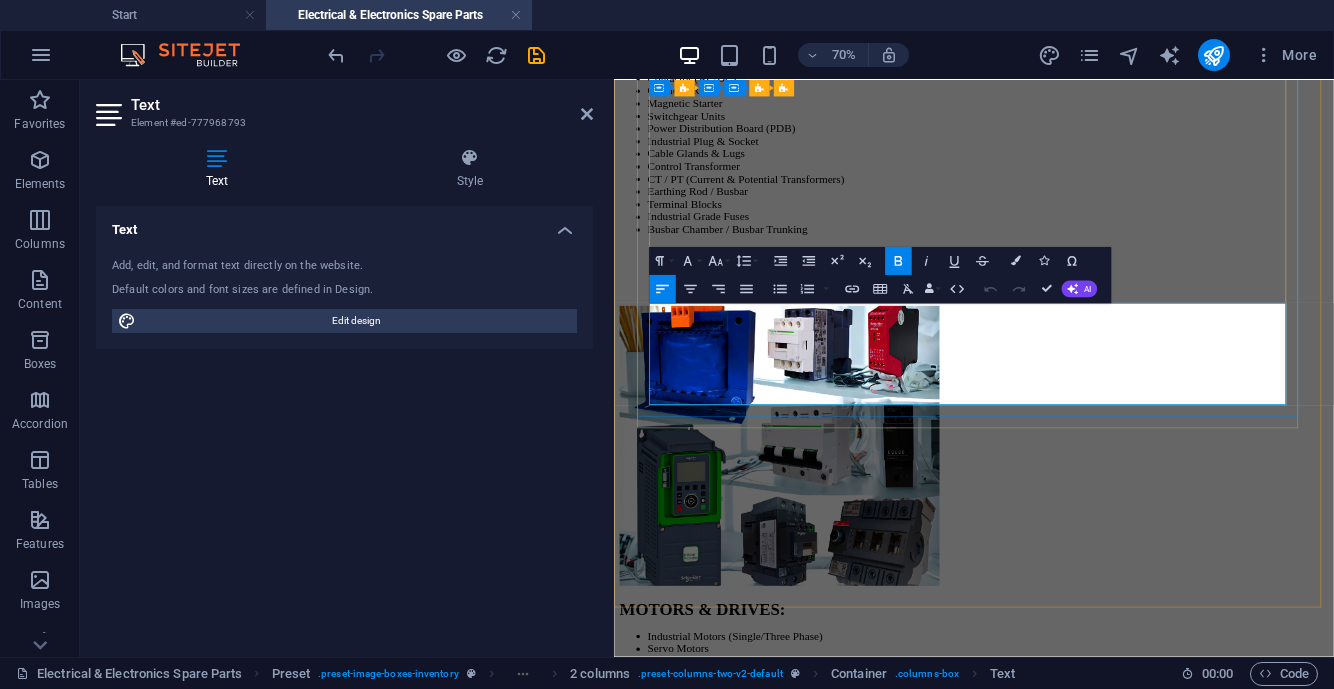 type 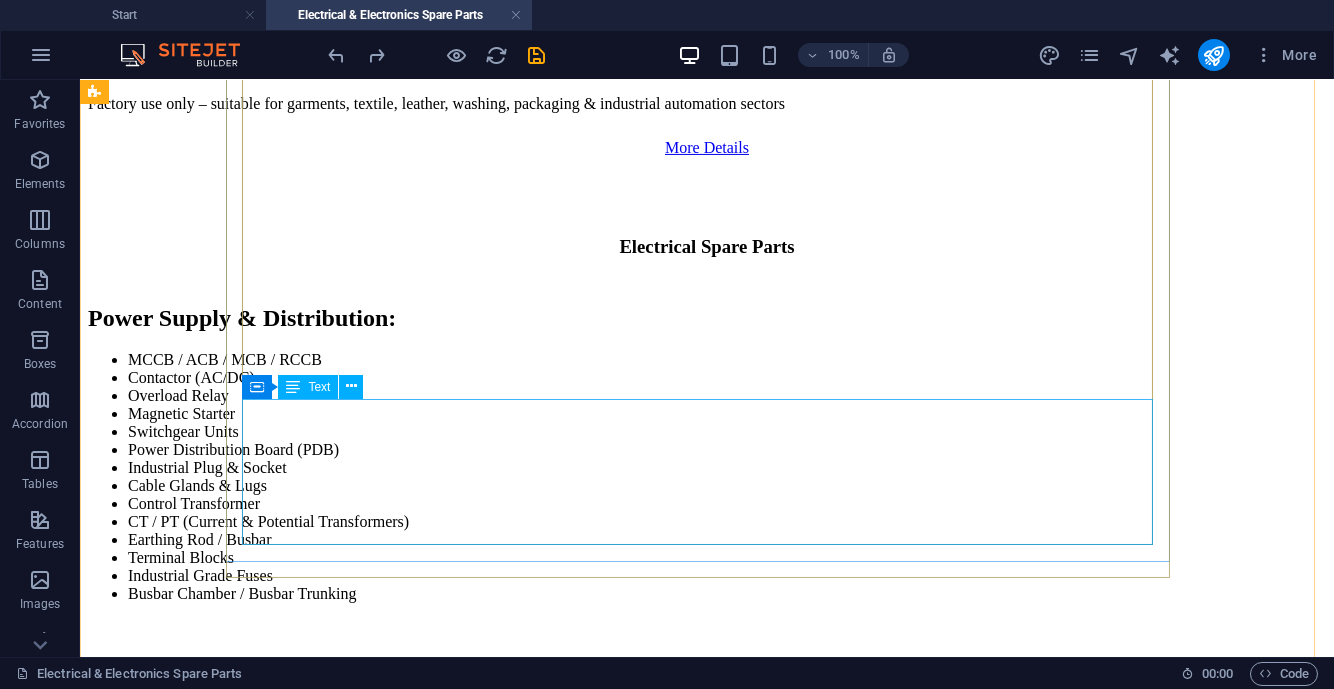 click on "CUSTOMIZATION SUPPORT : Voltage: 220V/380V/440V Frequency: 50Hz / 60Hz IP Ratings Available (IP44, IP65, etc.) CE / ISO / ROHS Certified Brands" at bounding box center [707, 4217] 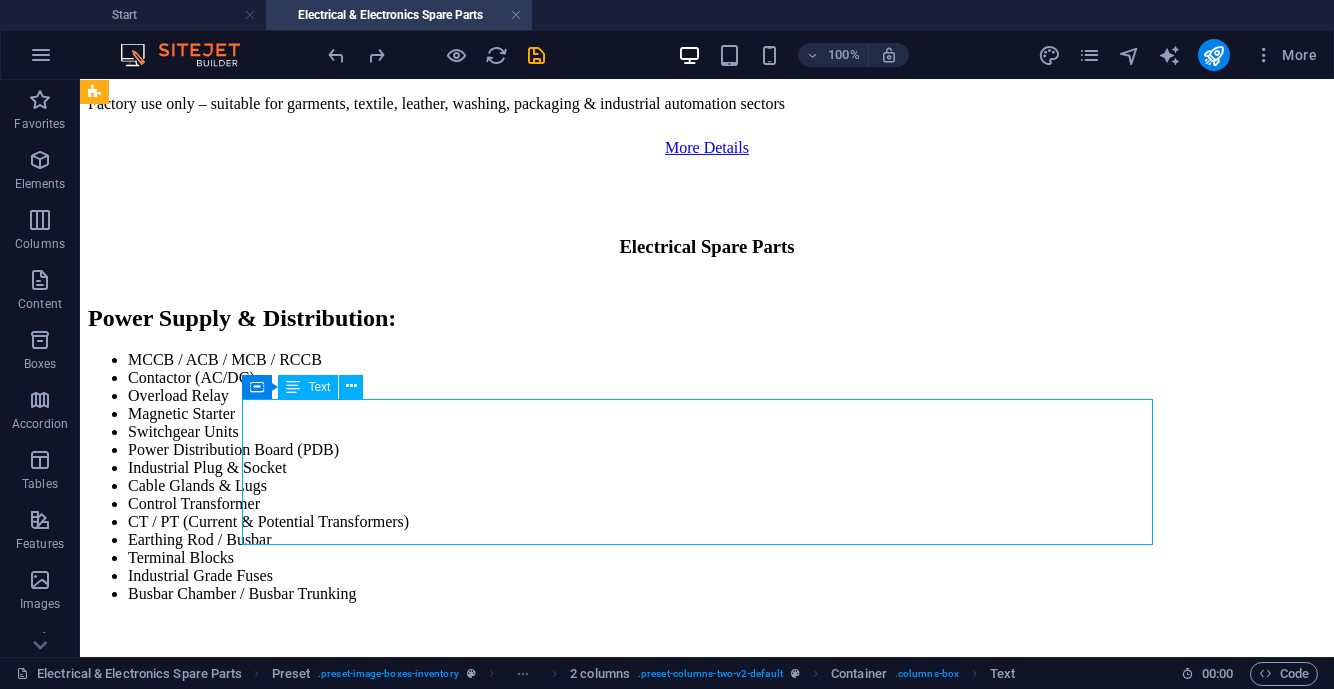 click on "CUSTOMIZATION SUPPORT : Voltage: 220V/380V/440V Frequency: 50Hz / 60Hz IP Ratings Available (IP44, IP65, etc.) CE / ISO / ROHS Certified Brands" at bounding box center [707, 4217] 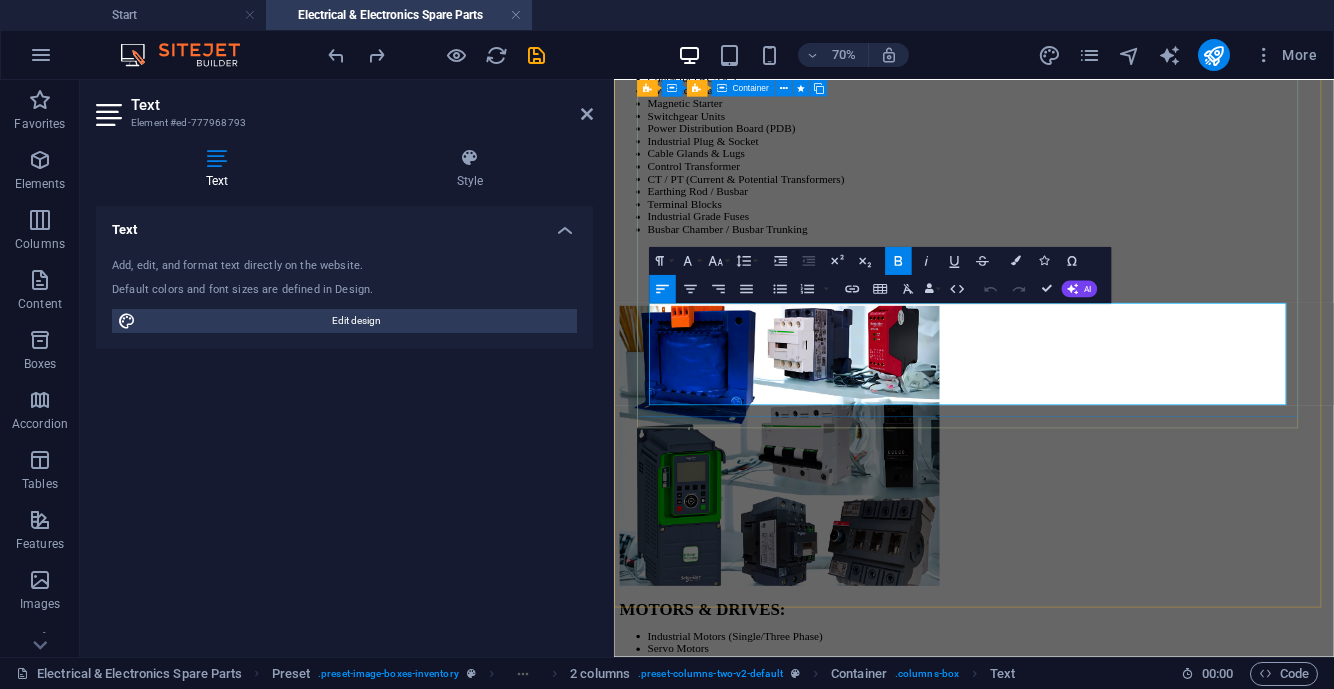 drag, startPoint x: 1063, startPoint y: 524, endPoint x: 654, endPoint y: 424, distance: 421.04752 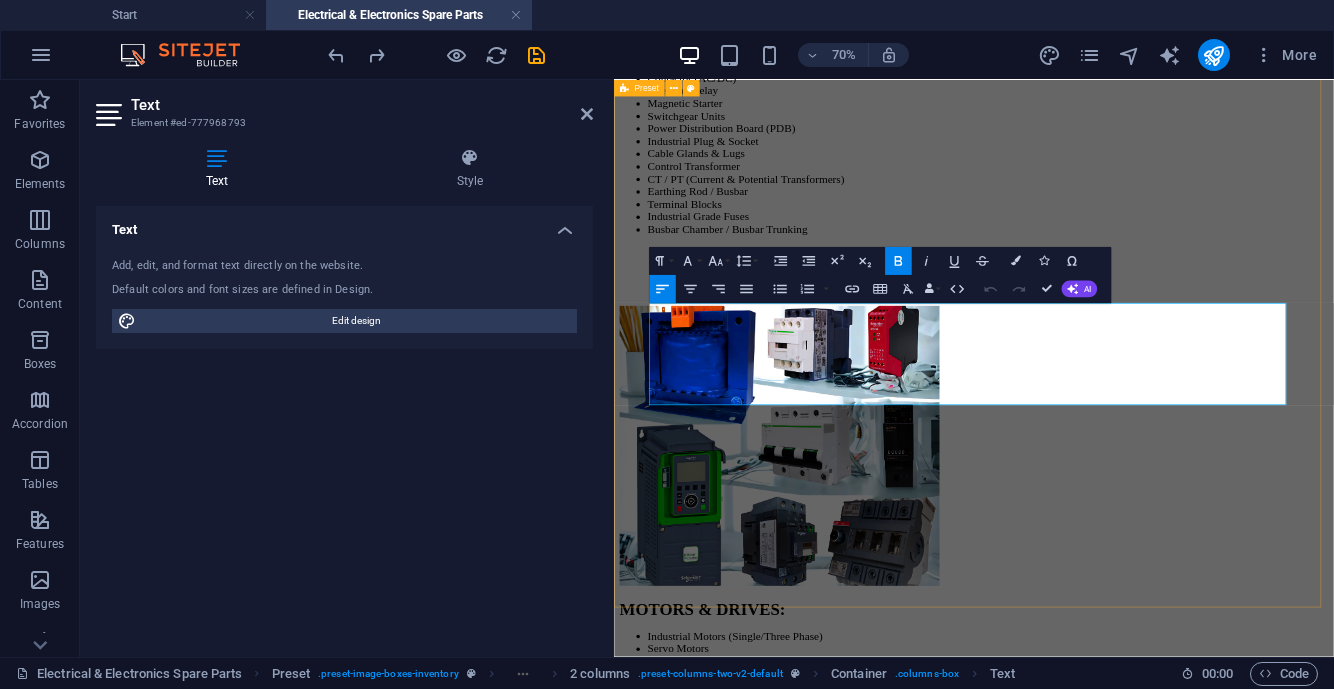 copy on "CUSTOMIZATION SUPPORT : Voltage: 220V/380V/440V Frequency: 50Hz / 60Hz IP Ratings Available (IP44, IP65, etc.) CE / ISO / ROHS Certified Brands" 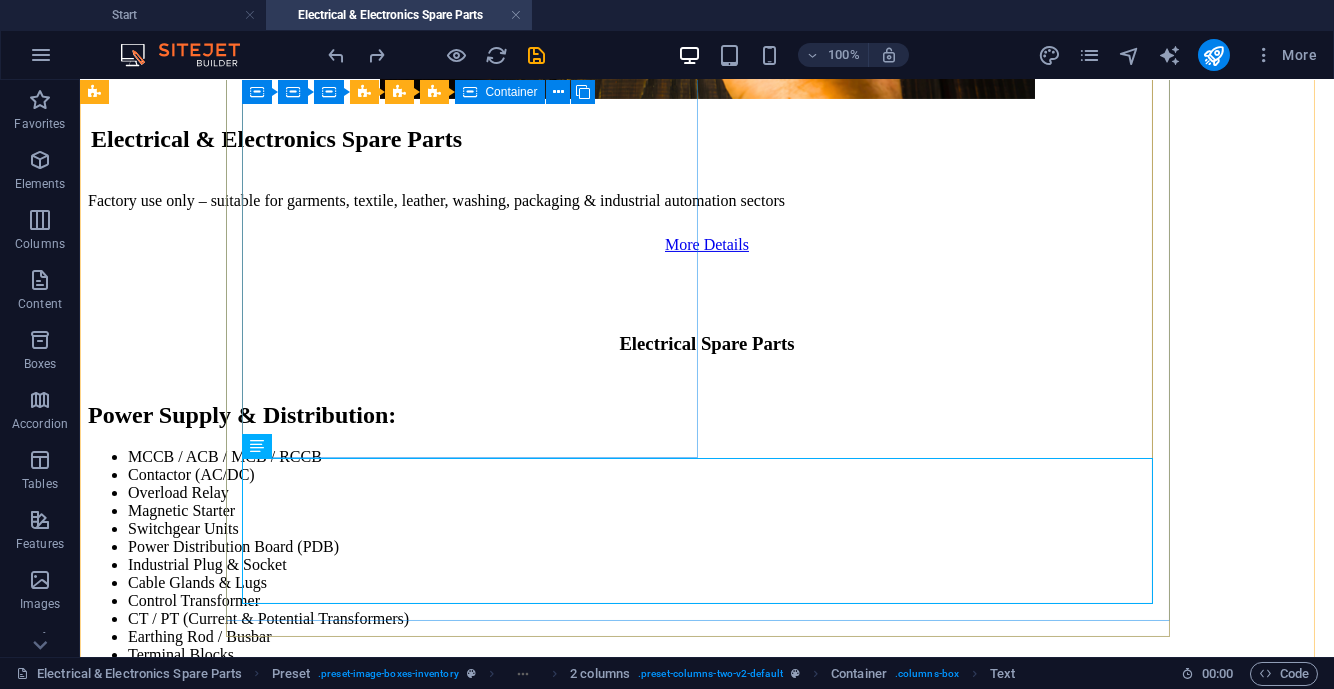 scroll, scrollTop: 3249, scrollLeft: 0, axis: vertical 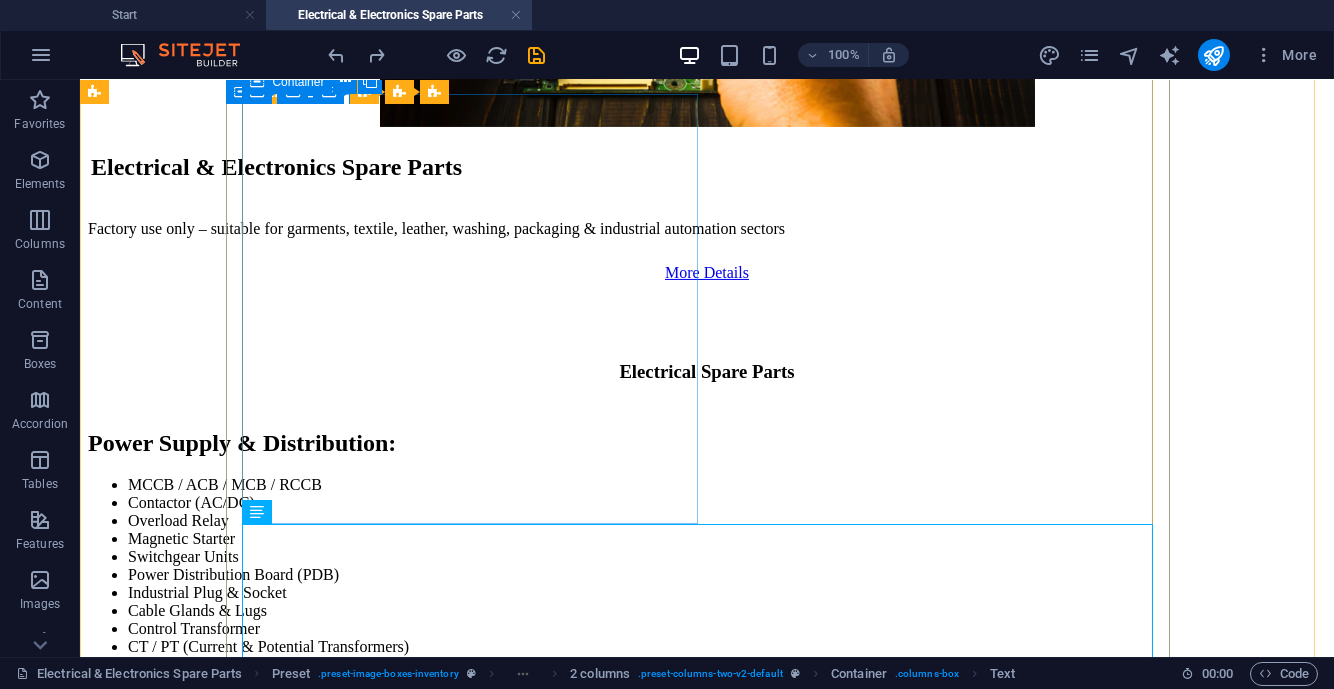click on "Other Electronics: Power Supply Unit (SMPS) Batteries (Lithium / Backup / UPS) Cooling Fan (AC/DC) Heatsinks Fuse Holders" at bounding box center [707, 3737] 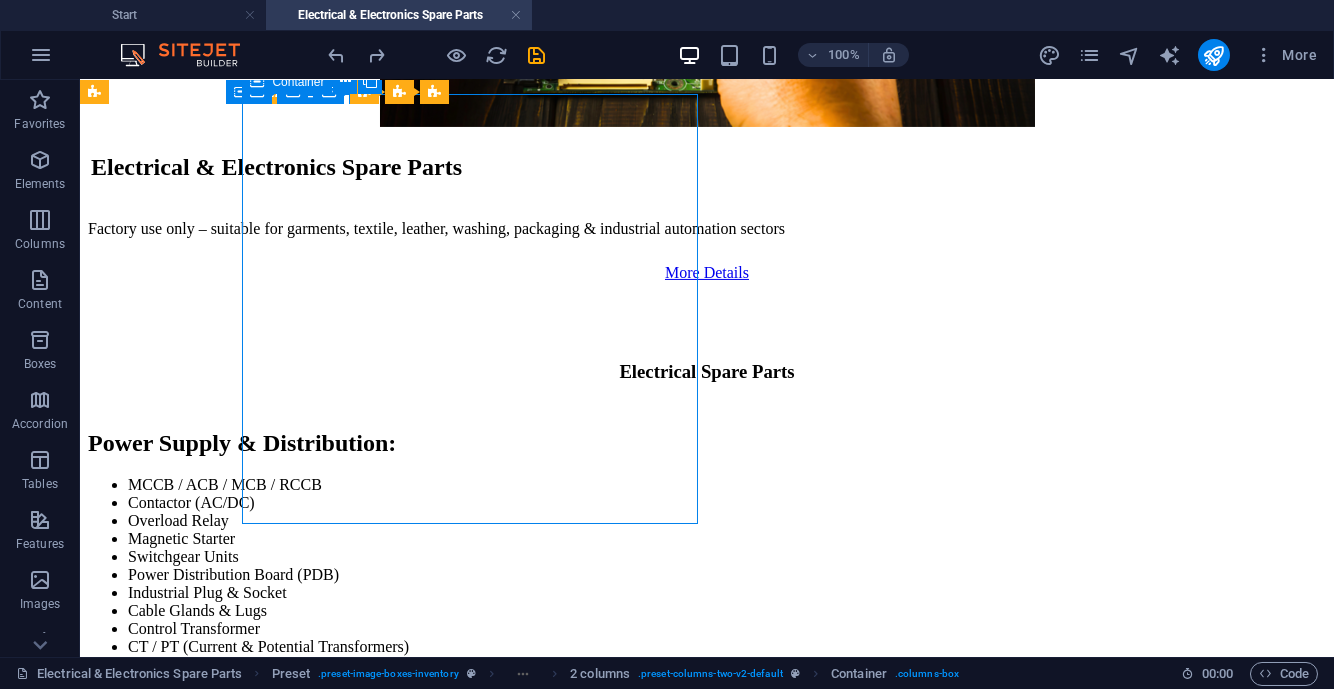 click on "Other Electronics: Power Supply Unit (SMPS) Batteries (Lithium / Backup / UPS) Cooling Fan (AC/DC) Heatsinks Fuse Holders" at bounding box center [707, 3737] 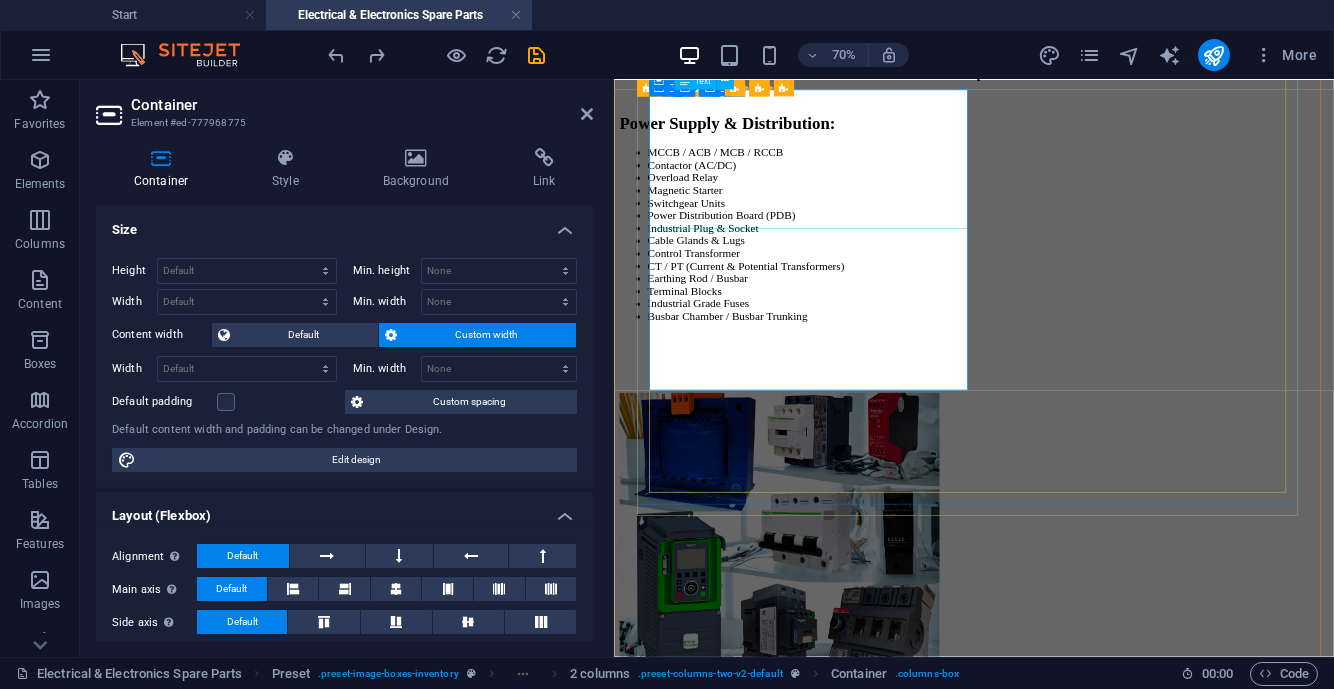 click on "Other Electronics: Power Supply Unit (SMPS) Batteries (Lithium / Backup / UPS) Cooling Fan (AC/DC) Heatsinks Fuse Holders" at bounding box center [1128, 3437] 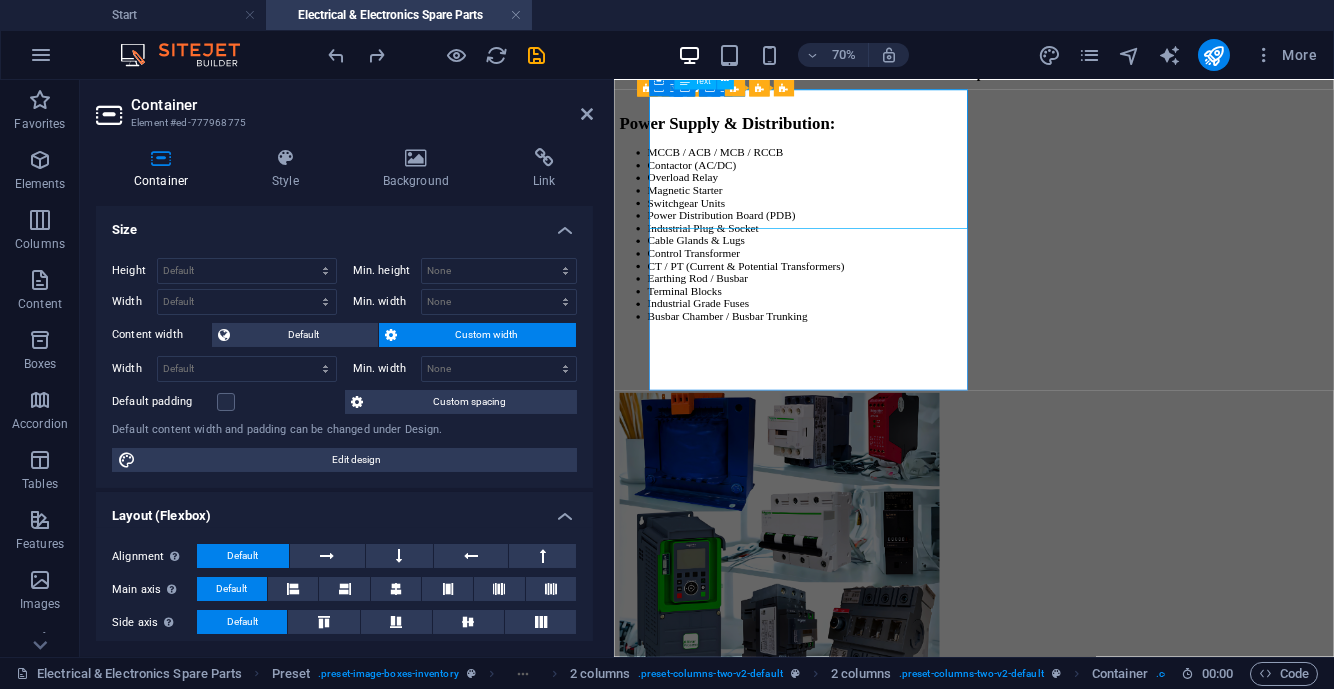 click on "Other Electronics: Power Supply Unit (SMPS) Batteries (Lithium / Backup / UPS) Cooling Fan (AC/DC) Heatsinks Fuse Holders" at bounding box center (1128, 3437) 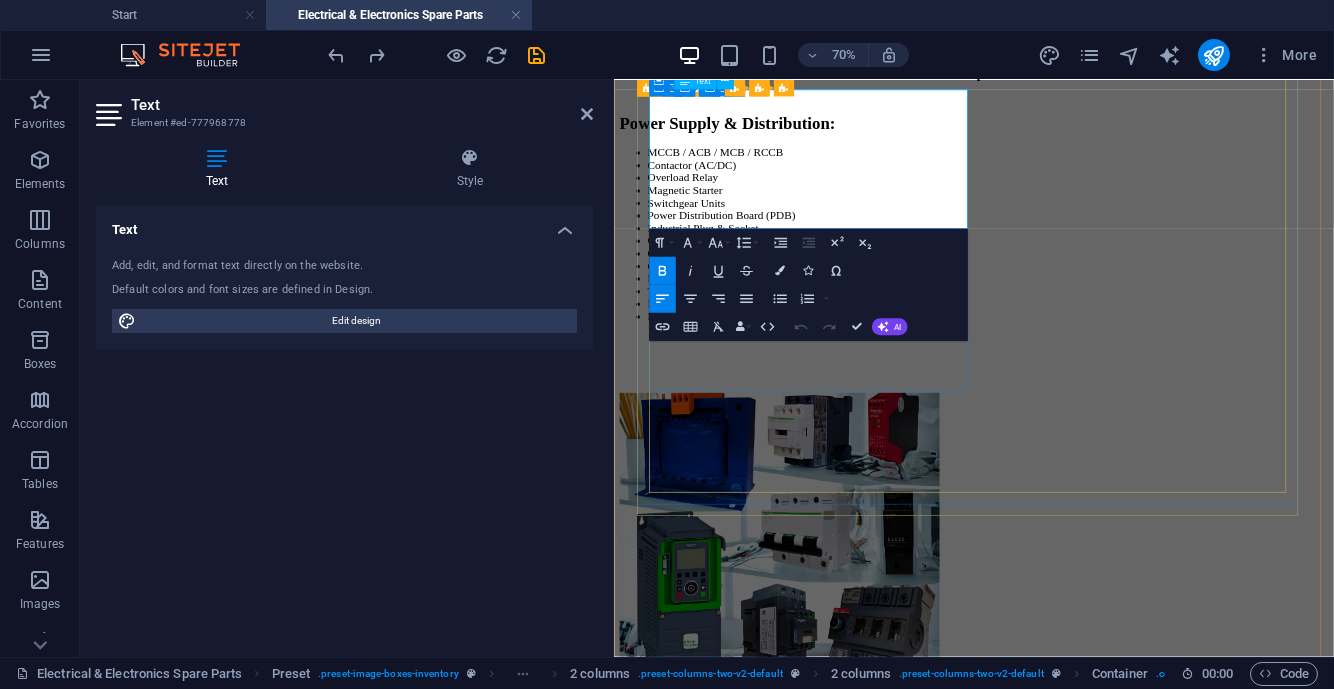 click on "Fuse Holders" at bounding box center (1148, 3476) 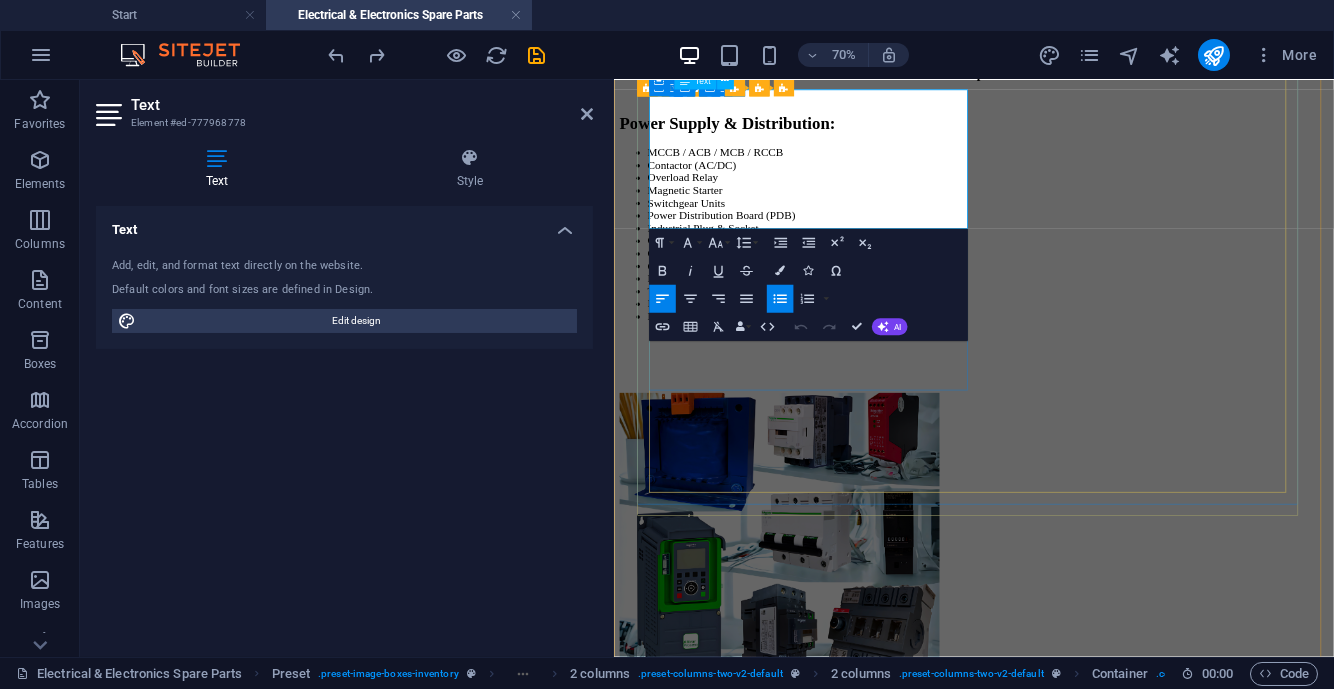 click at bounding box center [1128, 3510] 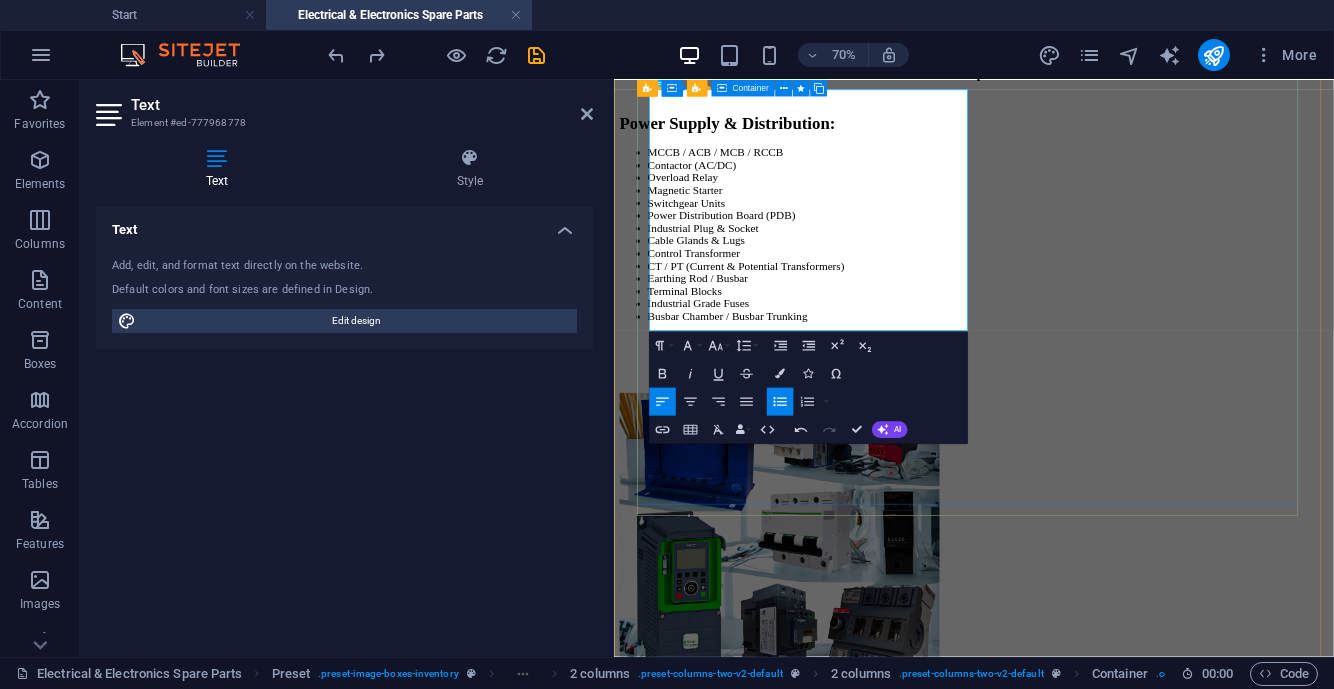 drag, startPoint x: 990, startPoint y: 301, endPoint x: 657, endPoint y: 303, distance: 333.006 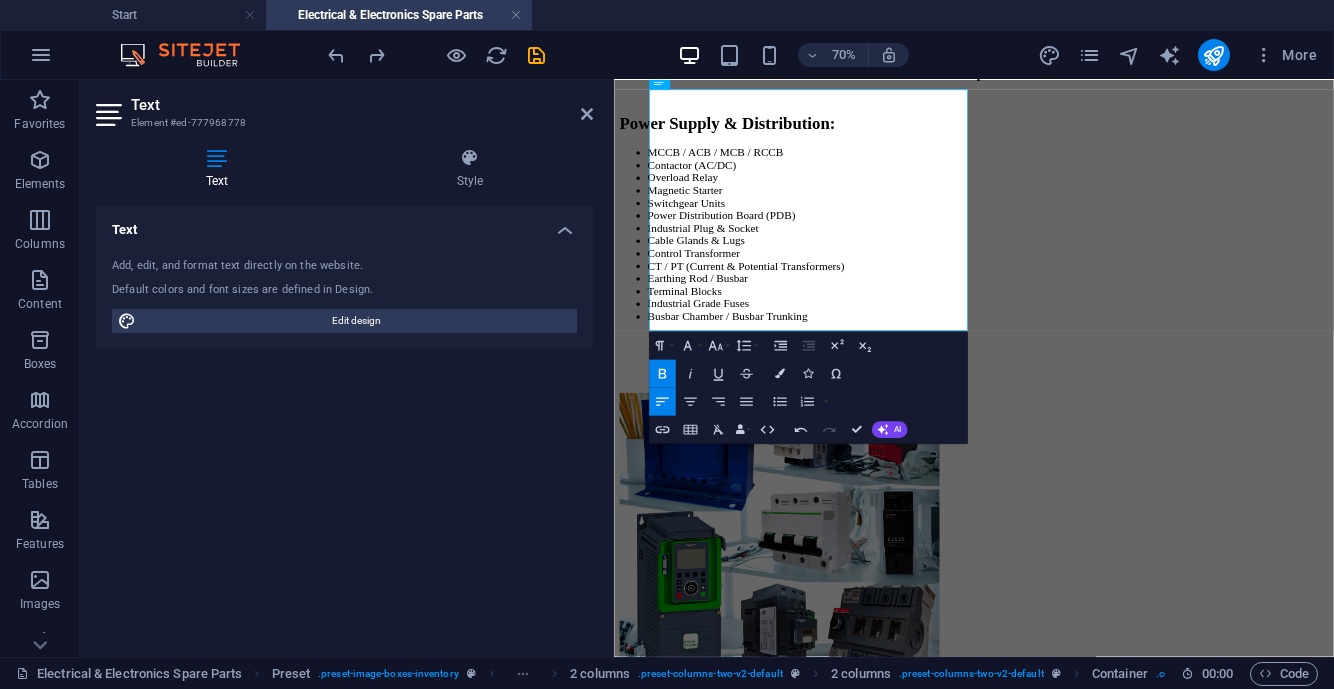 click 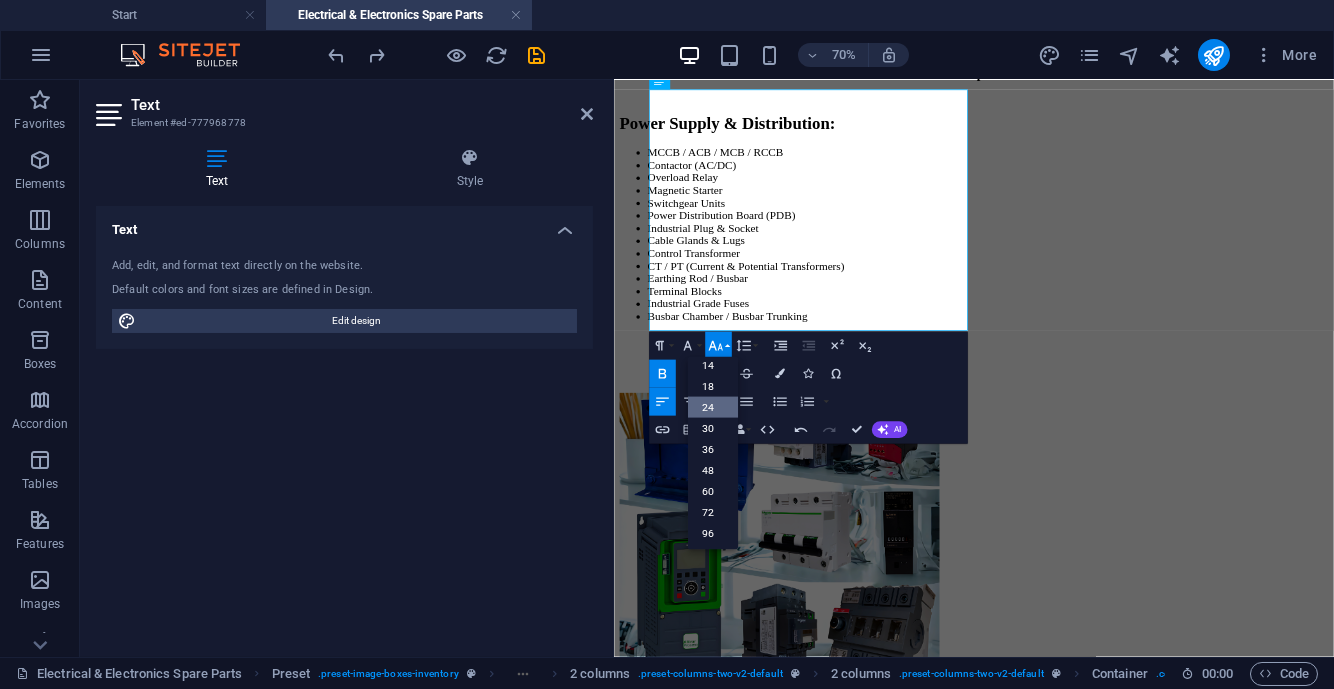 scroll, scrollTop: 161, scrollLeft: 0, axis: vertical 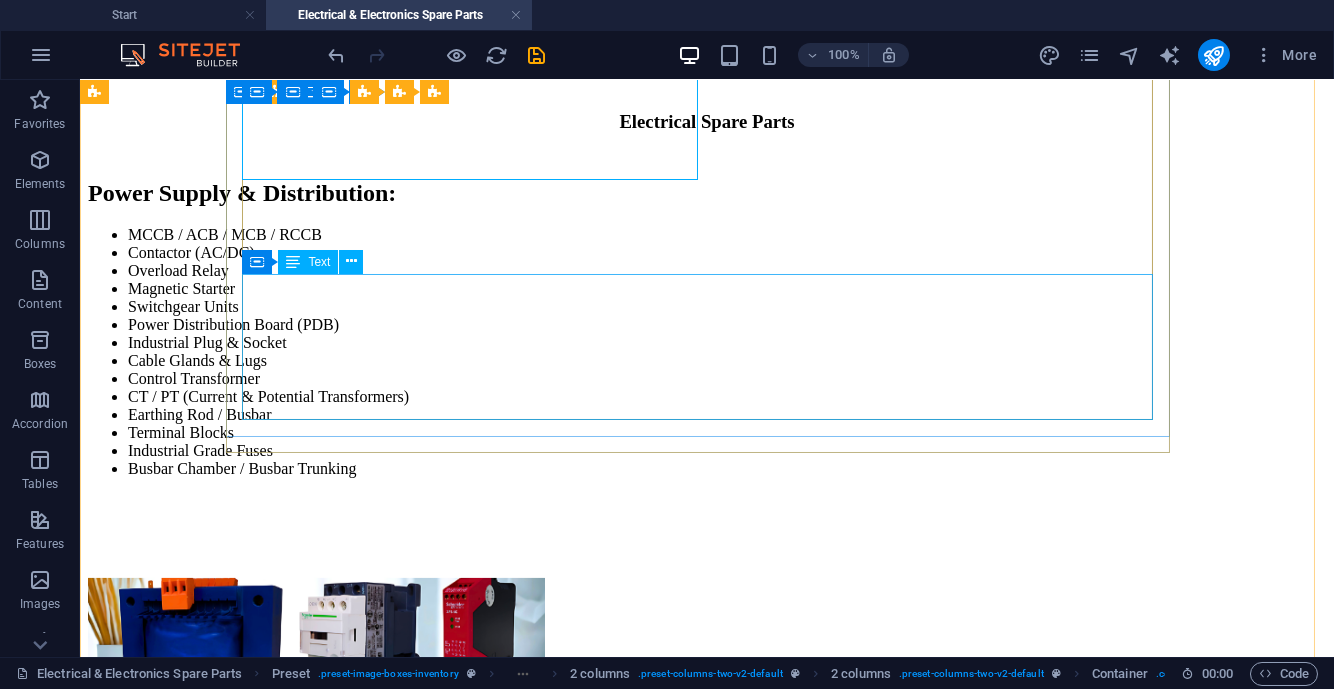 click on "CUSTOMIZATION SUPPORT : Voltage: 220V/380V/440V Frequency: 50Hz / 60Hz IP Ratings Available (IP44, IP65, etc.) CE / ISO / ROHS Certified Brands" at bounding box center [707, 4217] 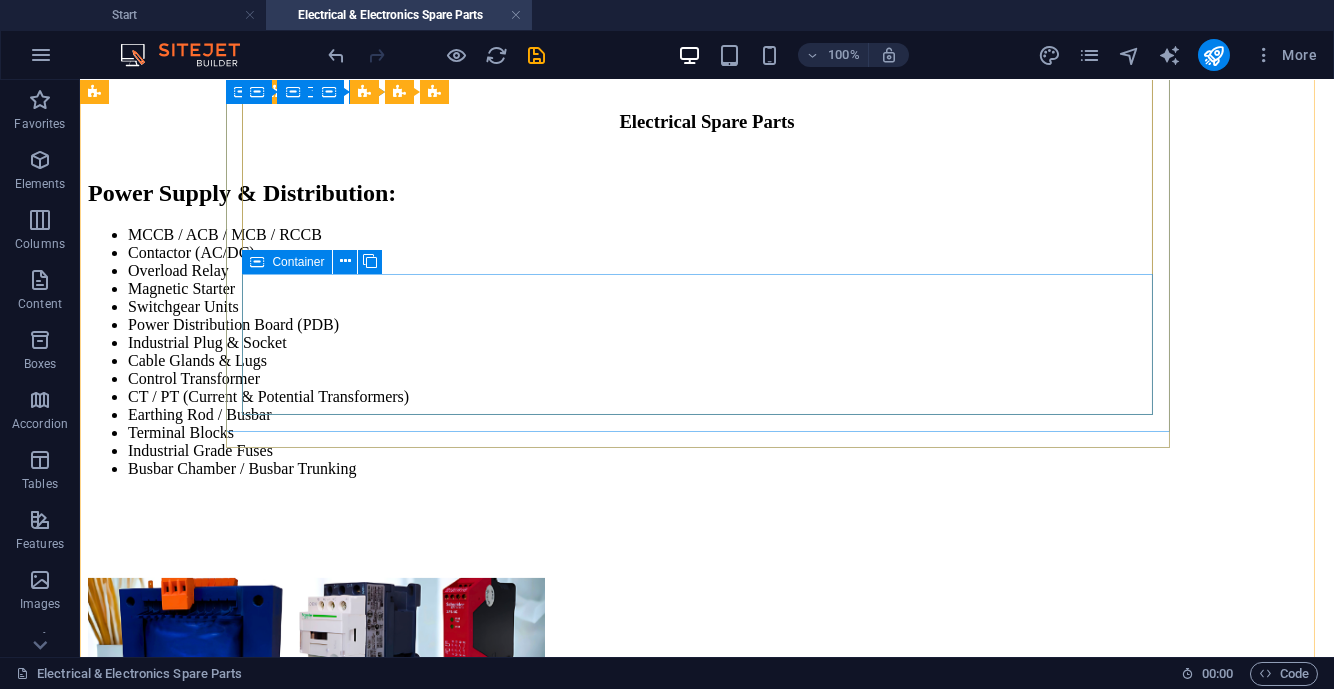 click on "Drop content here or  Add elements  Paste clipboard" at bounding box center (707, 4215) 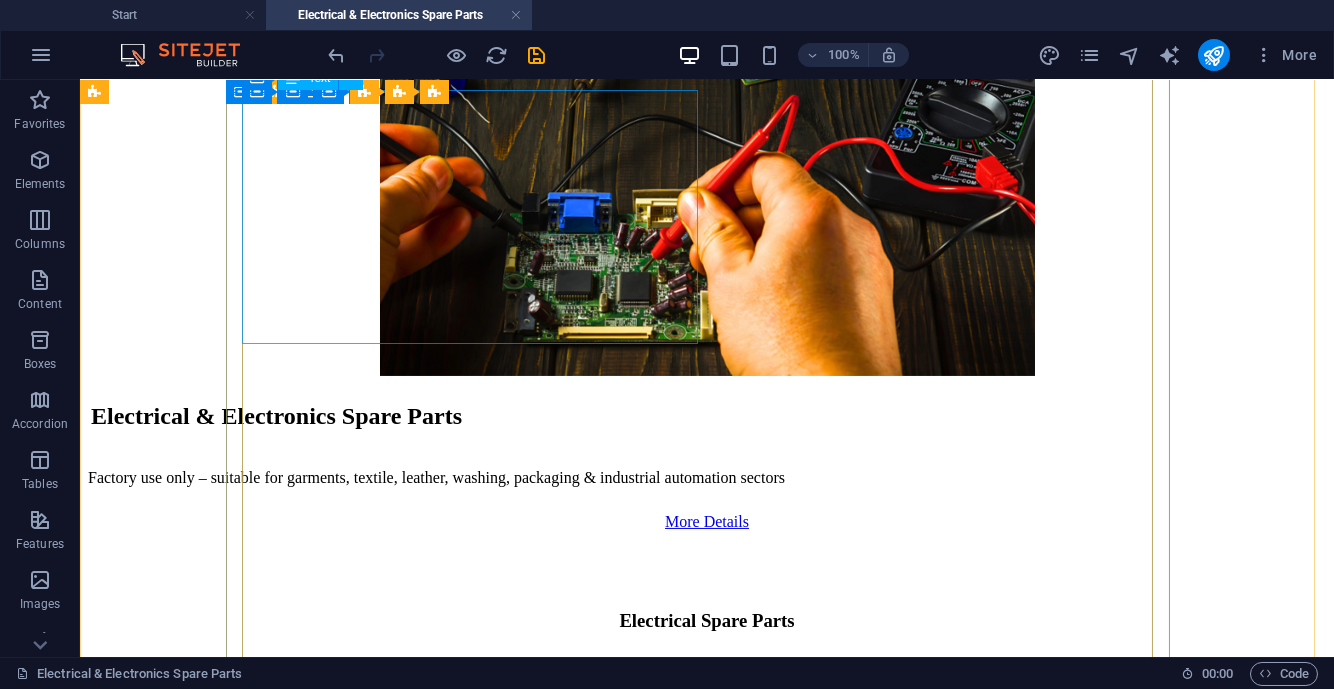 scroll, scrollTop: 3249, scrollLeft: 0, axis: vertical 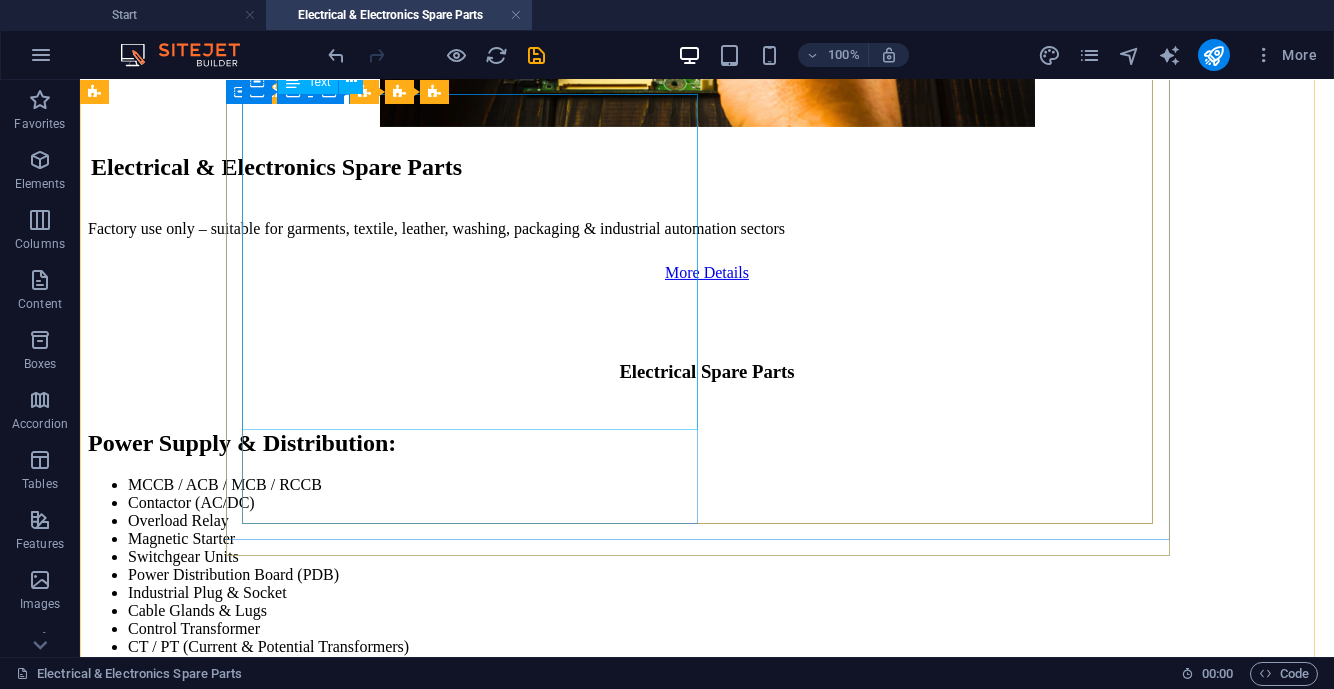 click on "Other Electronics: Power Supply Unit (SMPS) Batteries (Lithium / Backup / UPS) Cooling Fan (AC/DC) Heatsinks Fuse Holders CUSTOMIZATION SUPPORT : Voltage: 220V/380V/440V Frequency: 50Hz / 60Hz IP Ratings Available (IP44, IP65, etc.) CE / ISO / ROHS Certified Brands" at bounding box center (707, 3800) 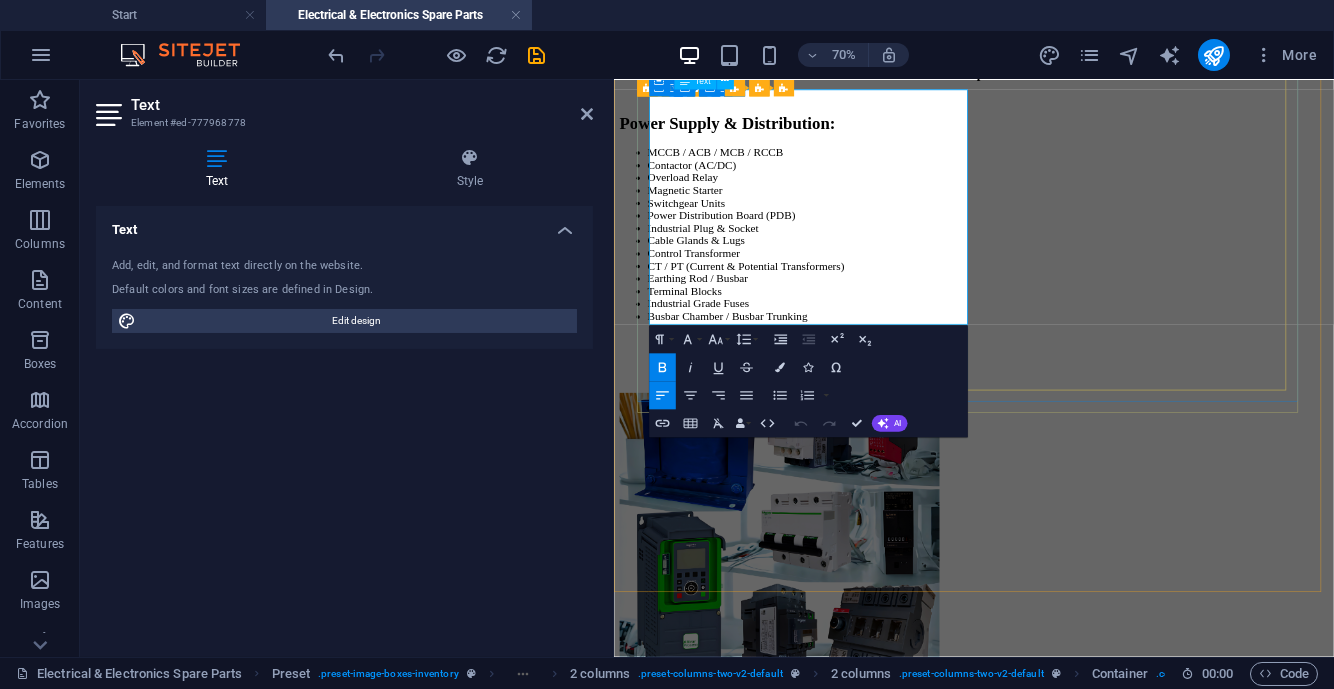 click at bounding box center [1128, 3510] 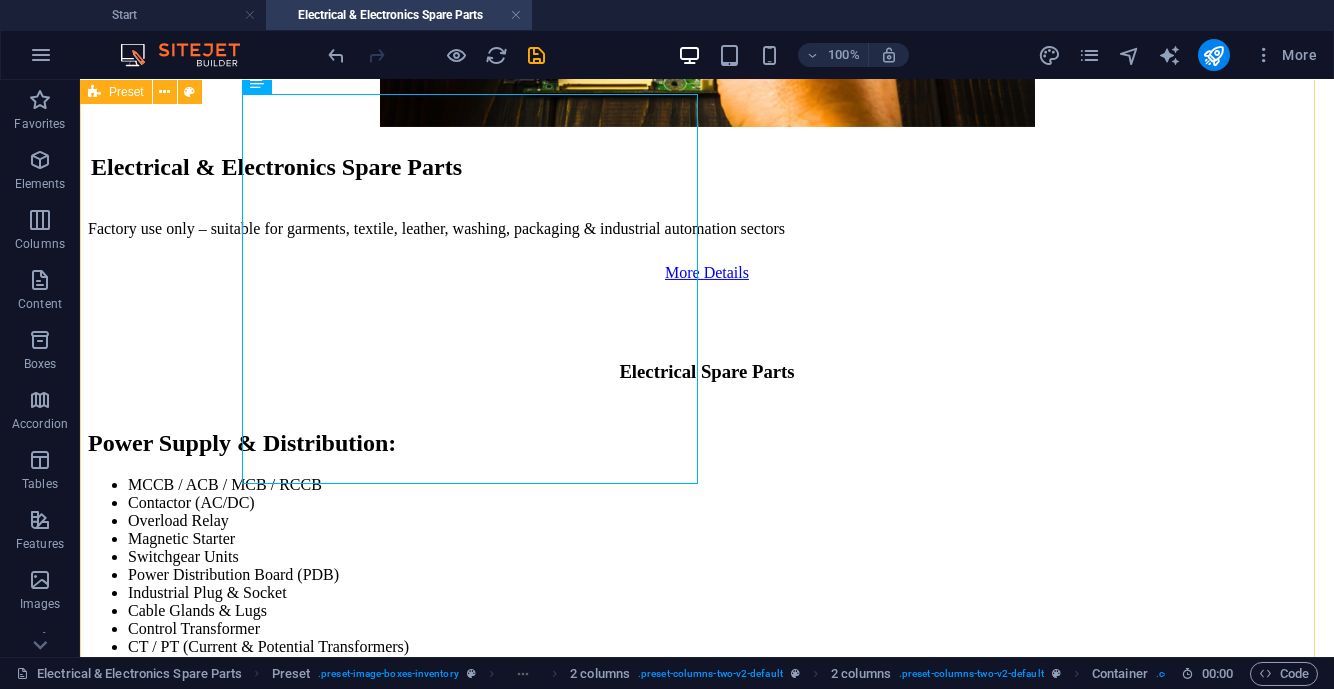 click on "Electrical & Electronics Spare Parts Factory use only – suitable for garments, textile, leather, washing, packaging & industrial automation sectors More Details Electrical Spare Parts Power Supply & Distribution: MCCB / ACB / MCB / RCCB Contactor (AC/DC) Overload Relay Magnetic Starter Switchgear Units Power Distribution Board (PDB) Industrial Plug & Socket Cable Glands & Lugs Control Transformer CT / PT (Current & Potential Transformers) Earthing Rod / Busbar Terminal Blocks Industrial Grade Fuses Busbar Chamber / Busbar Trunking MOTORS & DRIVES: Industrial Motors (Single/Three Phase) Servo Motors Stepper Motors Motor Starters Soft Starters VFD (Variable Frequency Drive) Industrial Motor Brakes Encoder for Motors Lighting & Fixtures: Machine Task Light LED Panel / Tube / Flood Light Signal Tower Light Flash Beacon / Buzzer Emergency Light Electronic Spare Parts Control & Signal: PCB Boards (Control / Interface / Logic) Signal Converter (Analog to Digital) I/O Modules (Digital / Analog) Logic Controllers :" at bounding box center [707, 2058] 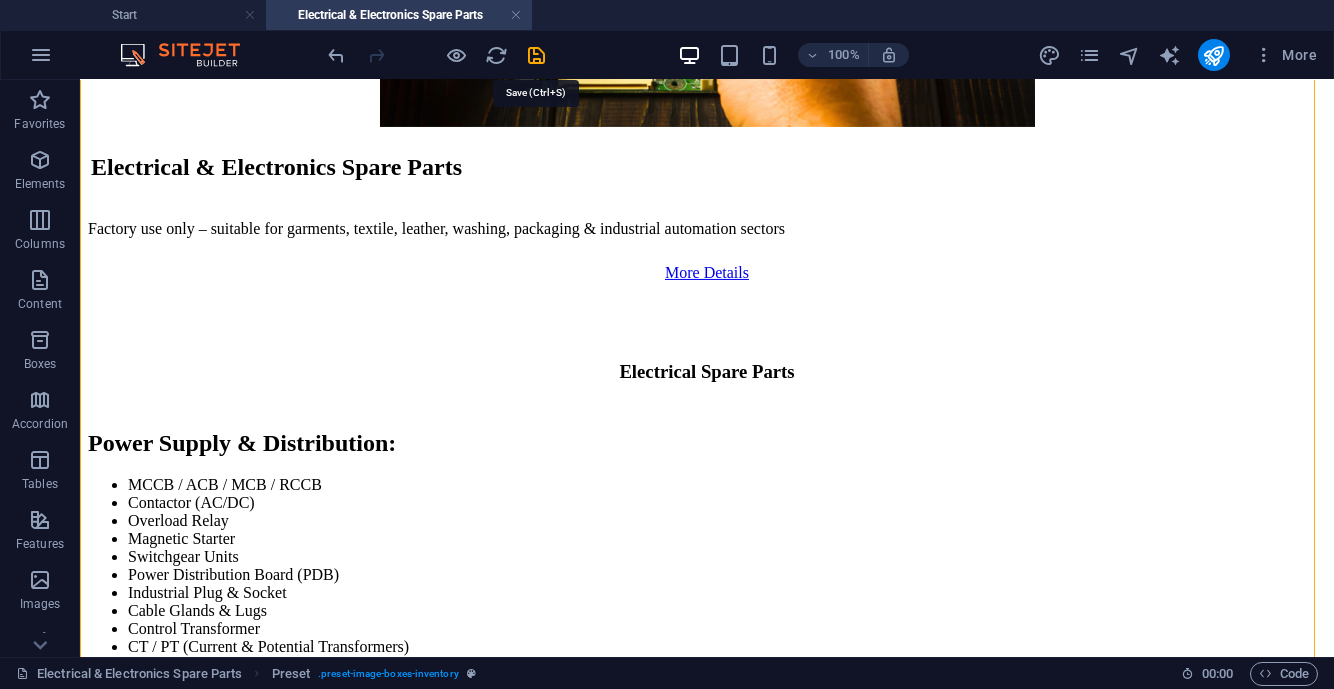 click at bounding box center [537, 55] 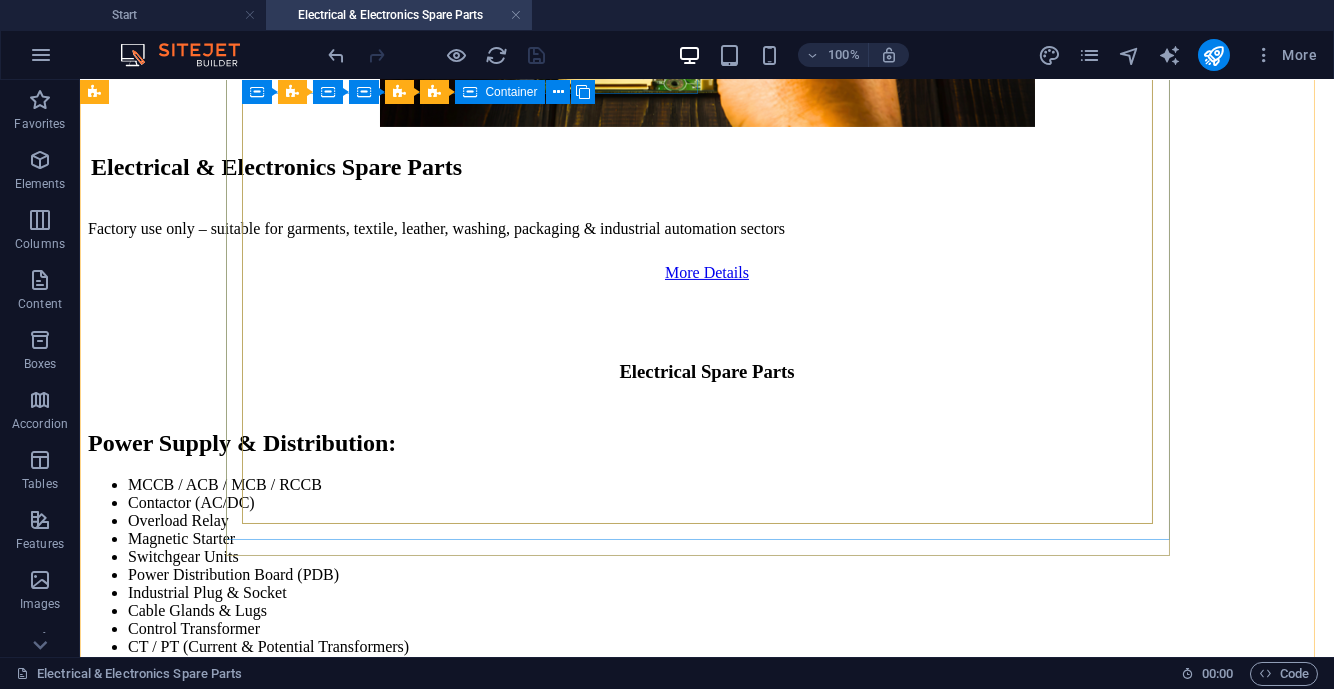 click at bounding box center [516, 15] 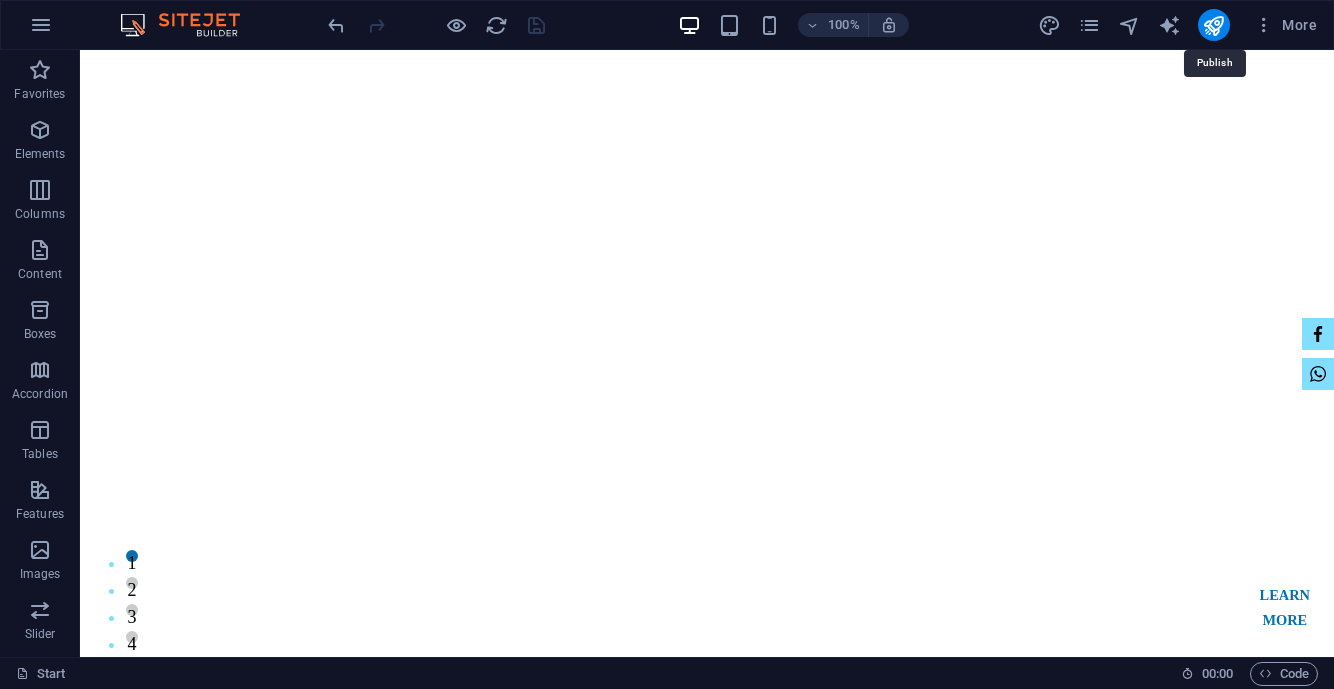 click at bounding box center (1213, 25) 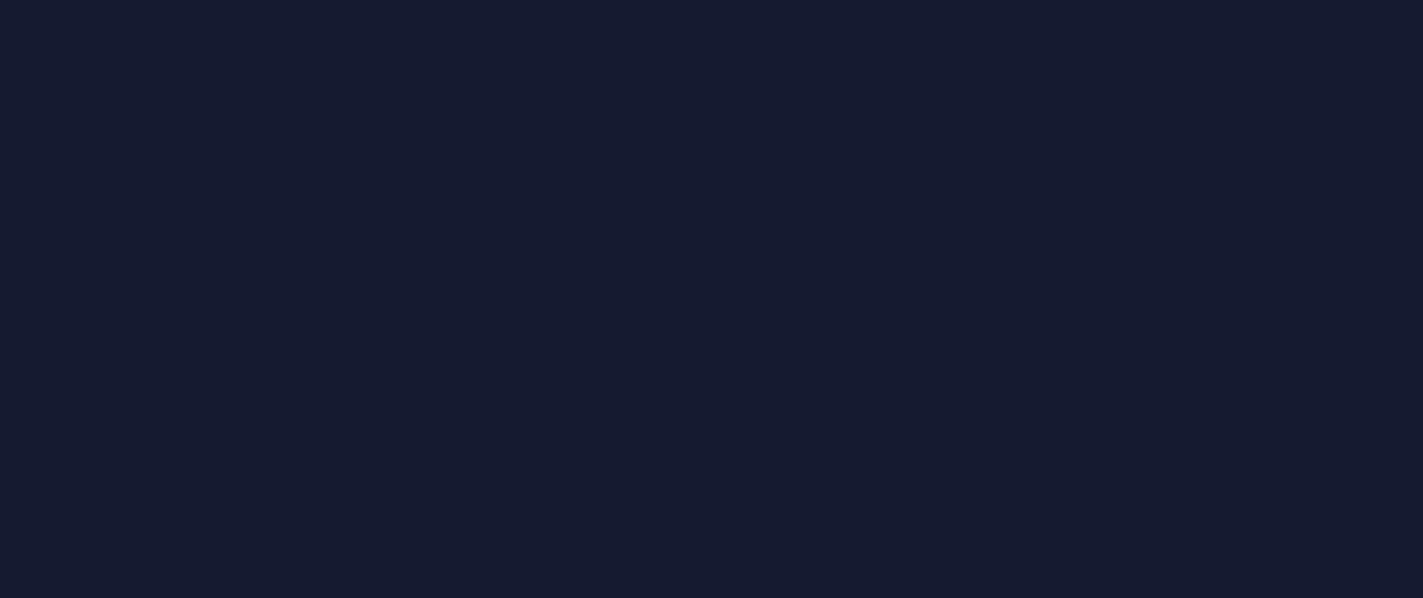 scroll, scrollTop: 0, scrollLeft: 0, axis: both 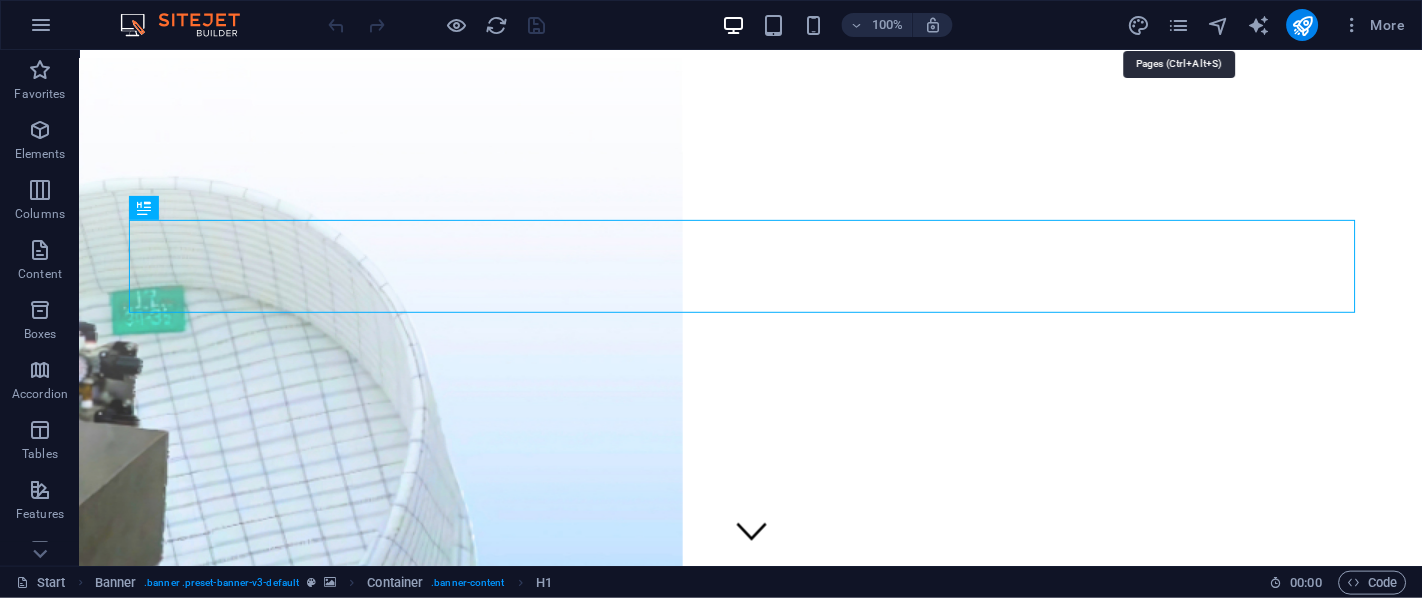 click at bounding box center [1178, 25] 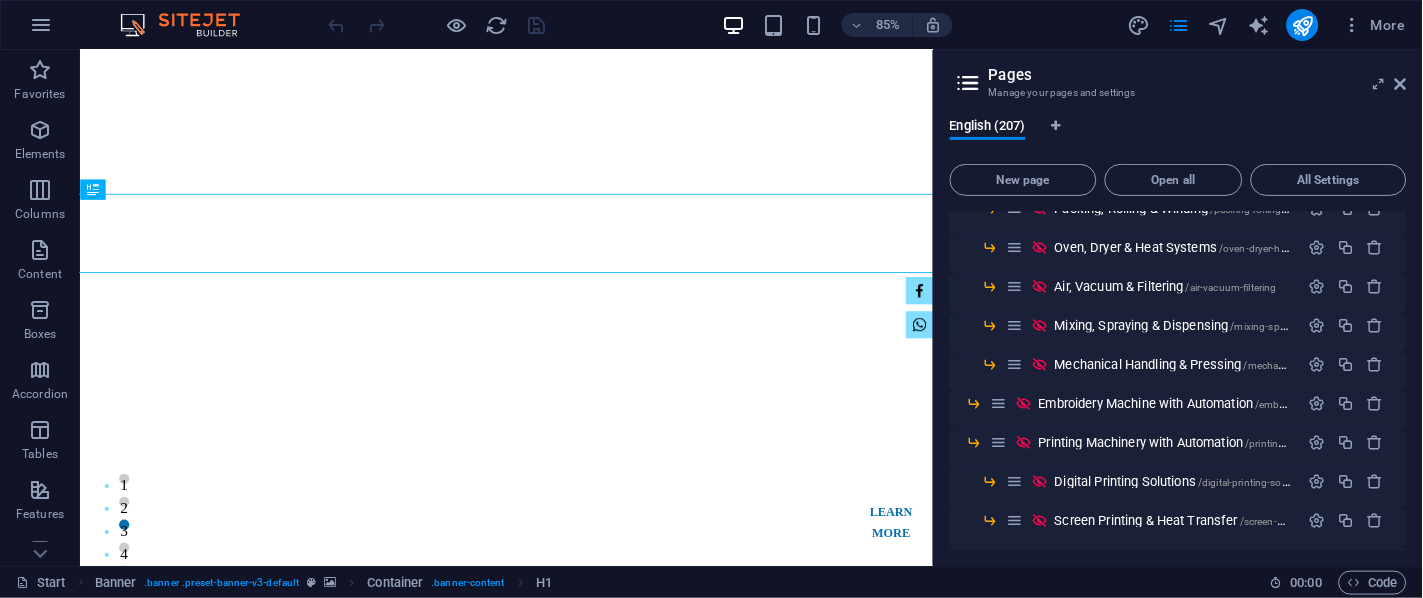 scroll, scrollTop: 5625, scrollLeft: 0, axis: vertical 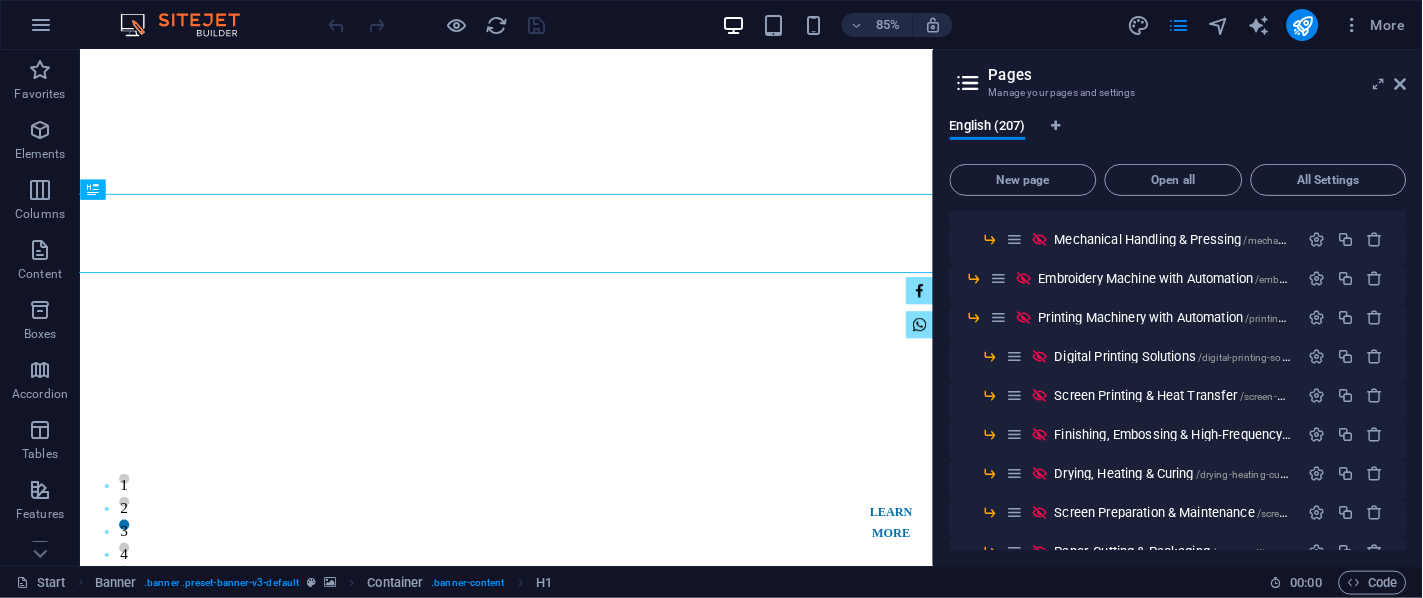 click on "Embroidery Machine with Automation /embroidery-machine-with-automation" at bounding box center (1235, 278) 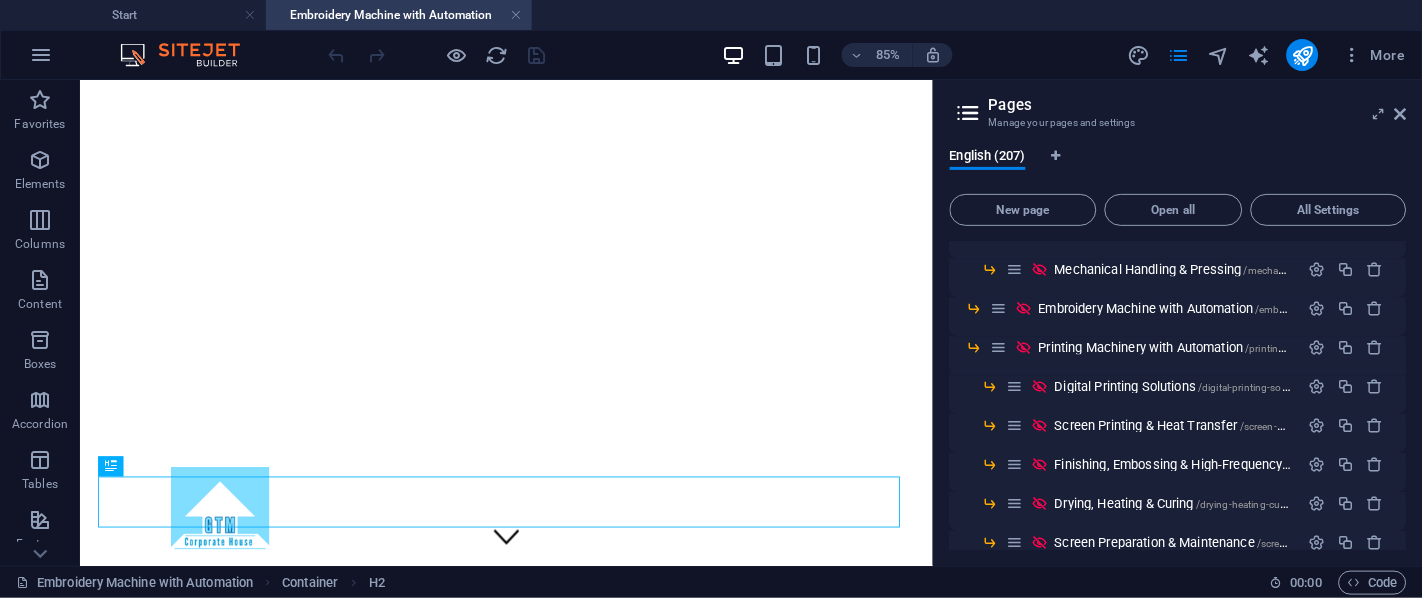 scroll, scrollTop: 0, scrollLeft: 0, axis: both 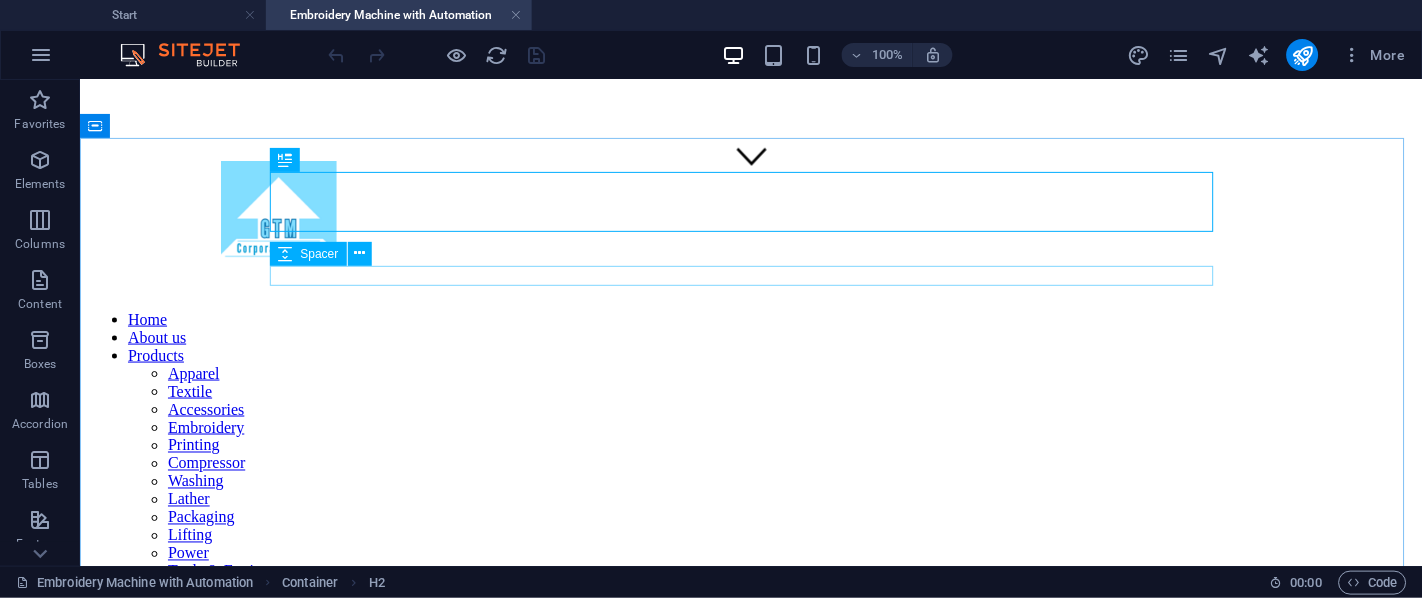 click at bounding box center [359, 253] 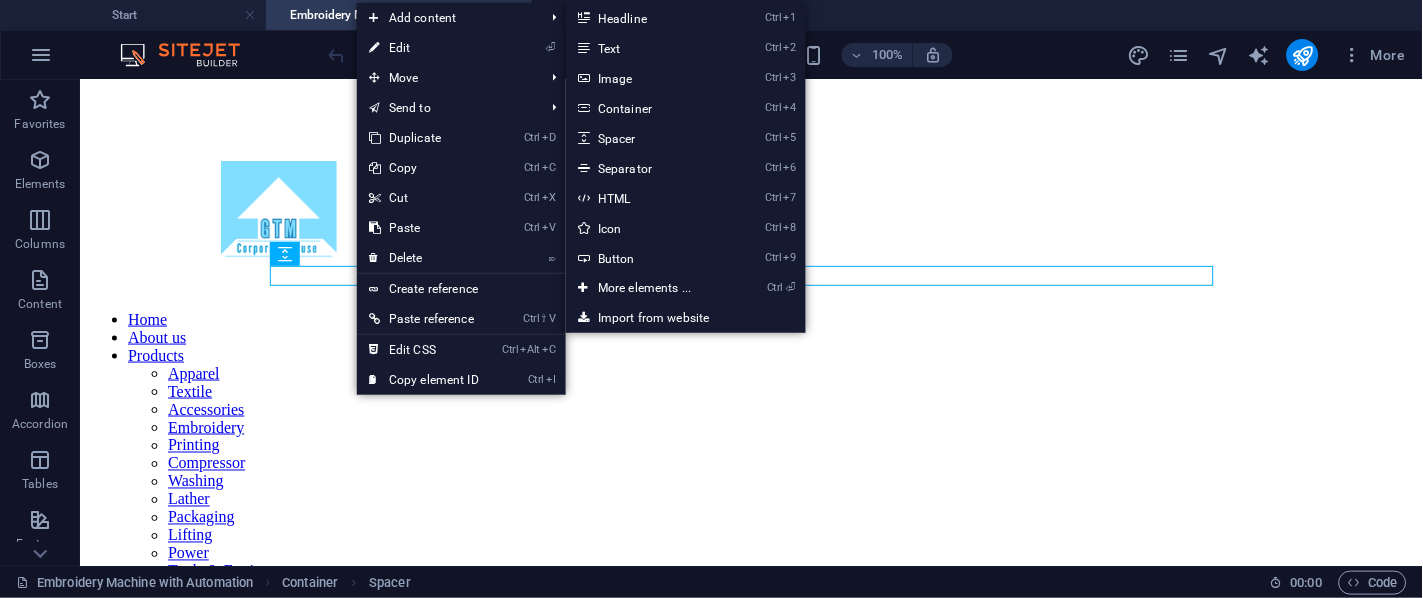 click on "Ctrl 3  Image" at bounding box center (648, 78) 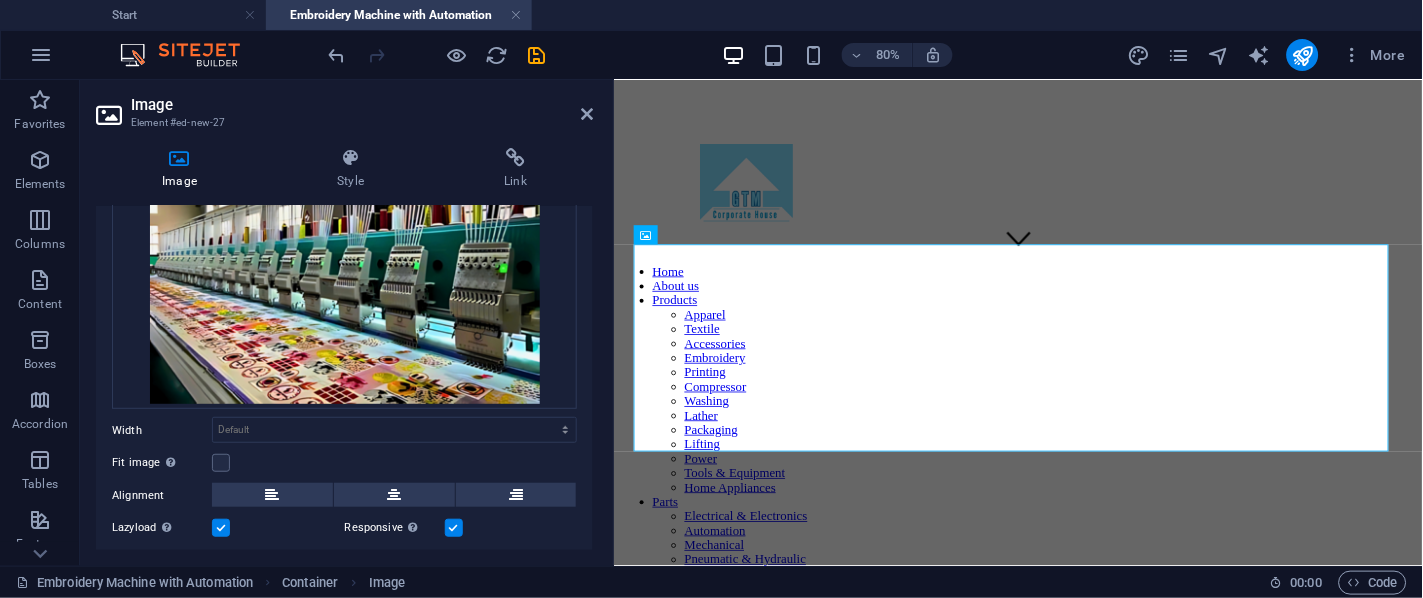 scroll, scrollTop: 249, scrollLeft: 0, axis: vertical 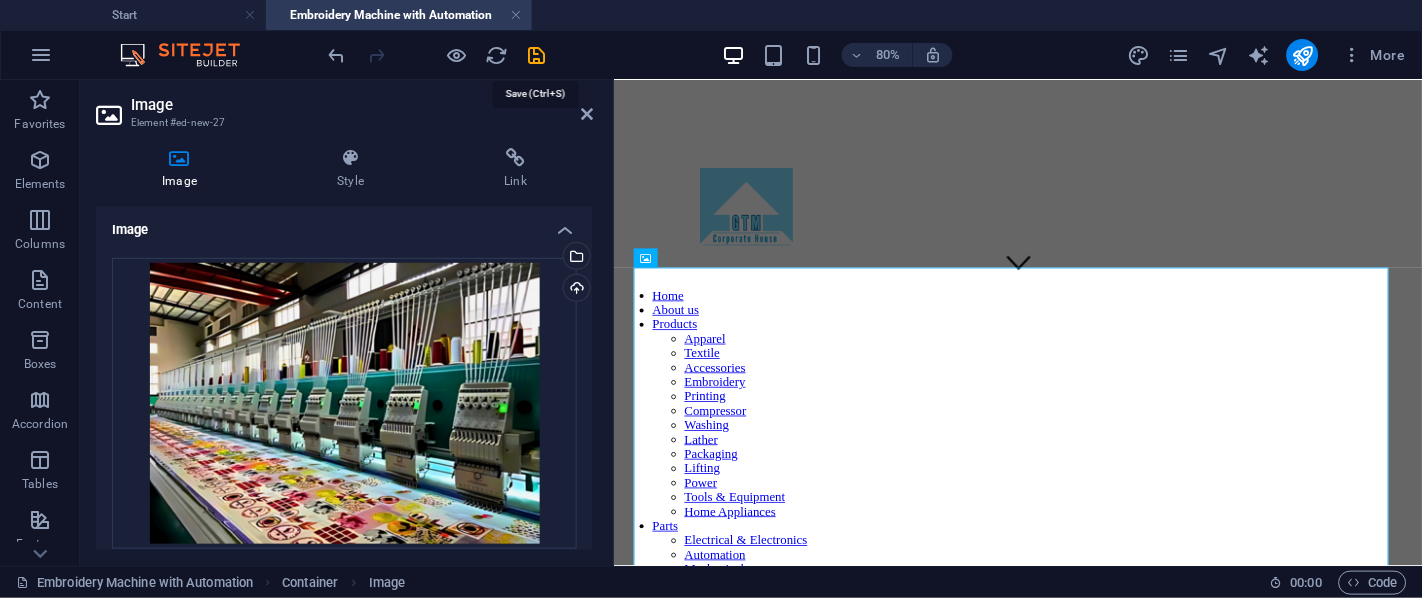 click at bounding box center [537, 55] 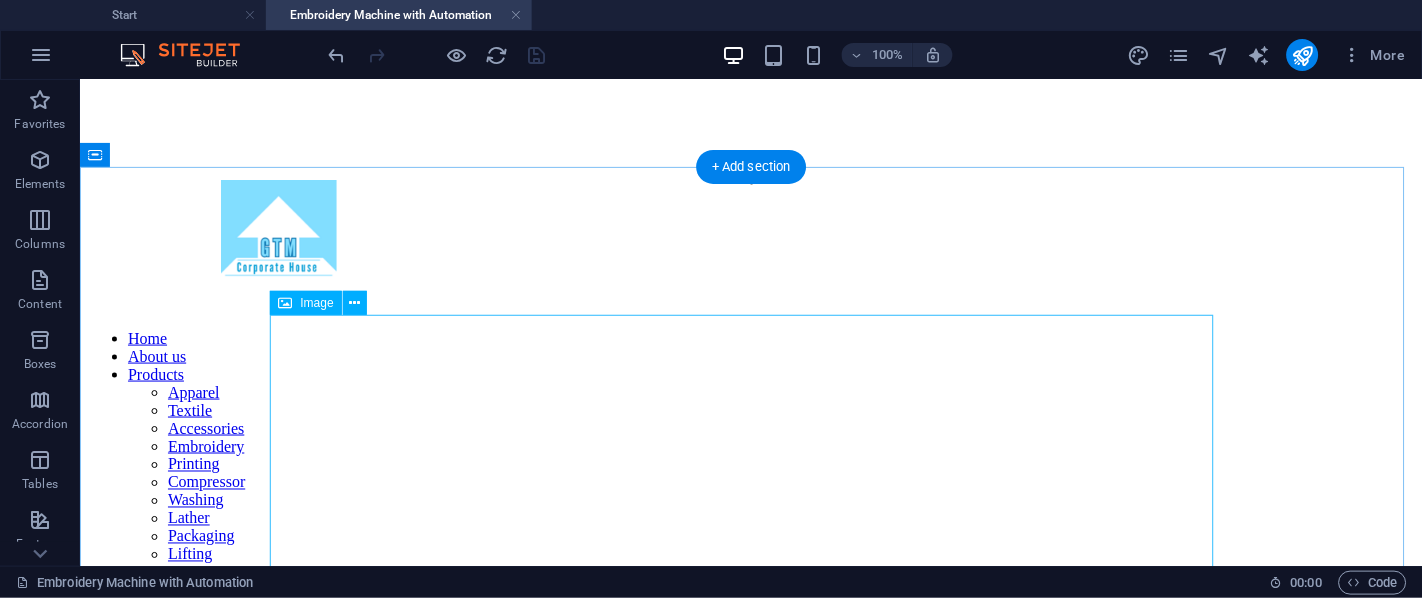 scroll, scrollTop: 345, scrollLeft: 0, axis: vertical 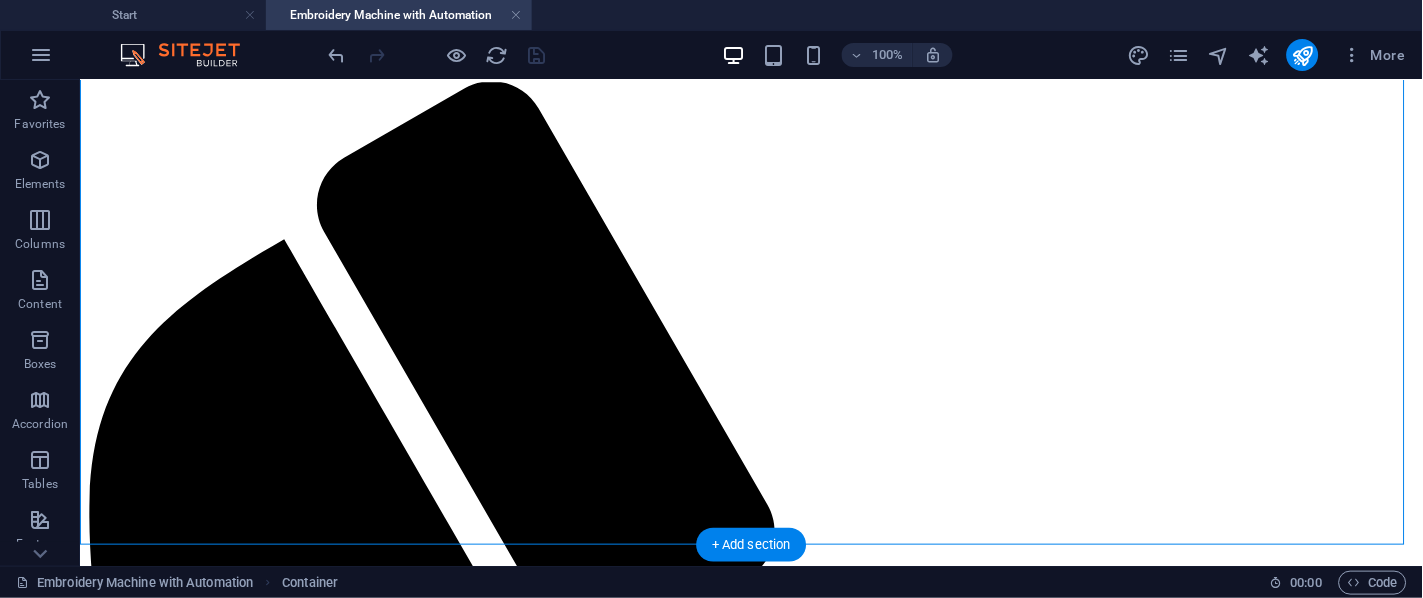 drag, startPoint x: 392, startPoint y: 298, endPoint x: 426, endPoint y: 259, distance: 51.739735 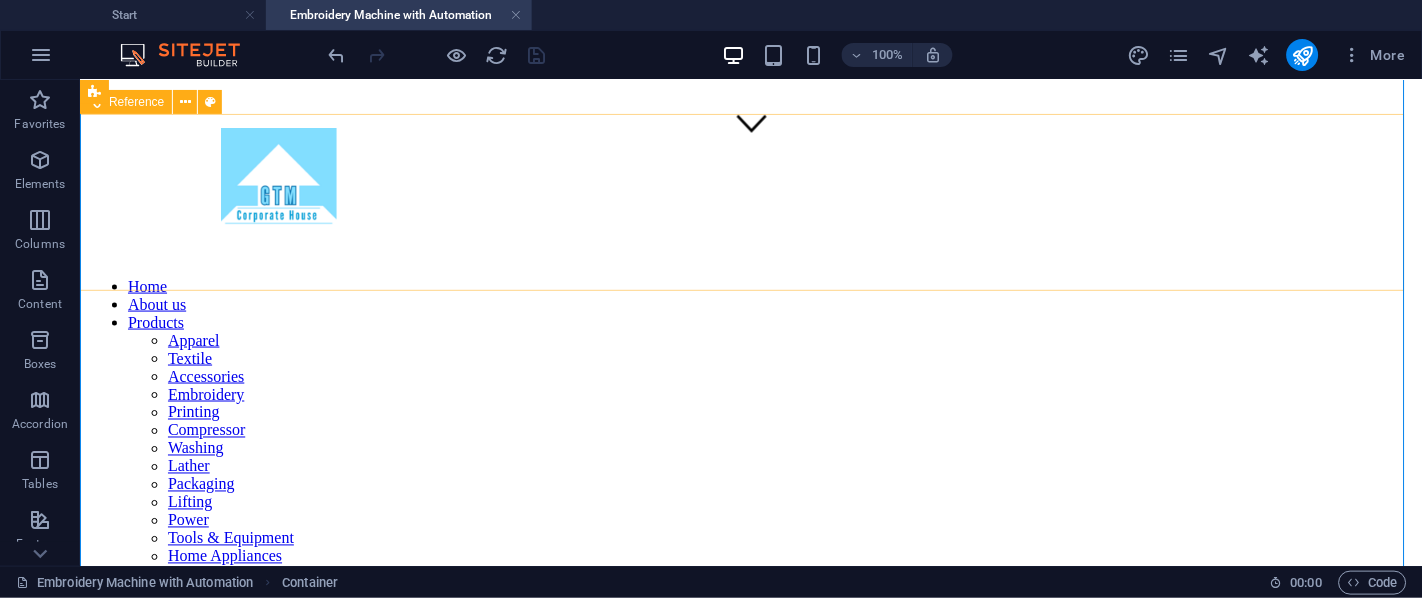 scroll, scrollTop: 266, scrollLeft: 0, axis: vertical 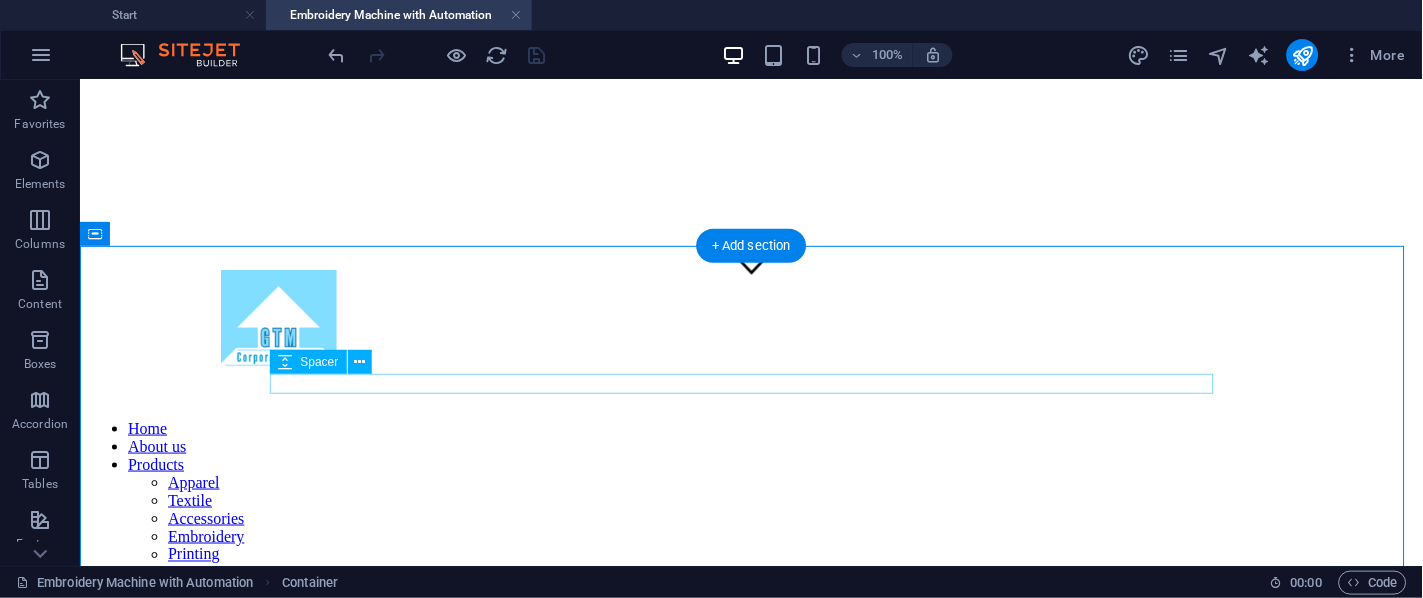 click at bounding box center [750, 2592] 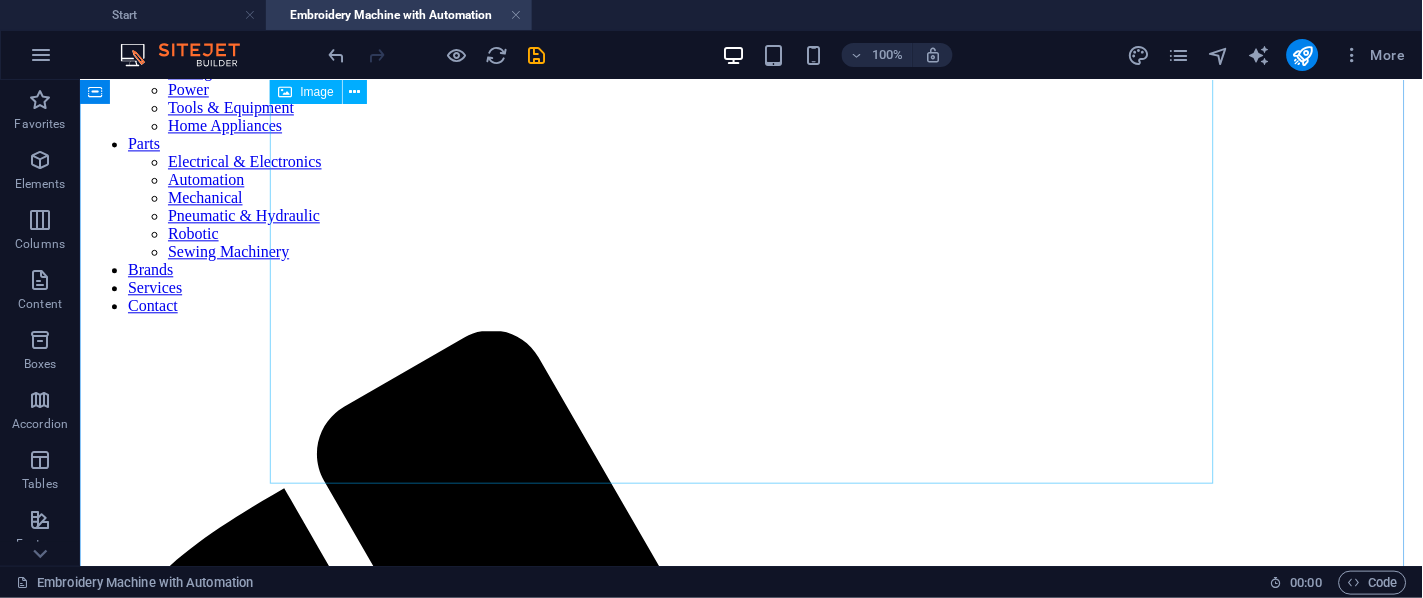 scroll, scrollTop: 891, scrollLeft: 0, axis: vertical 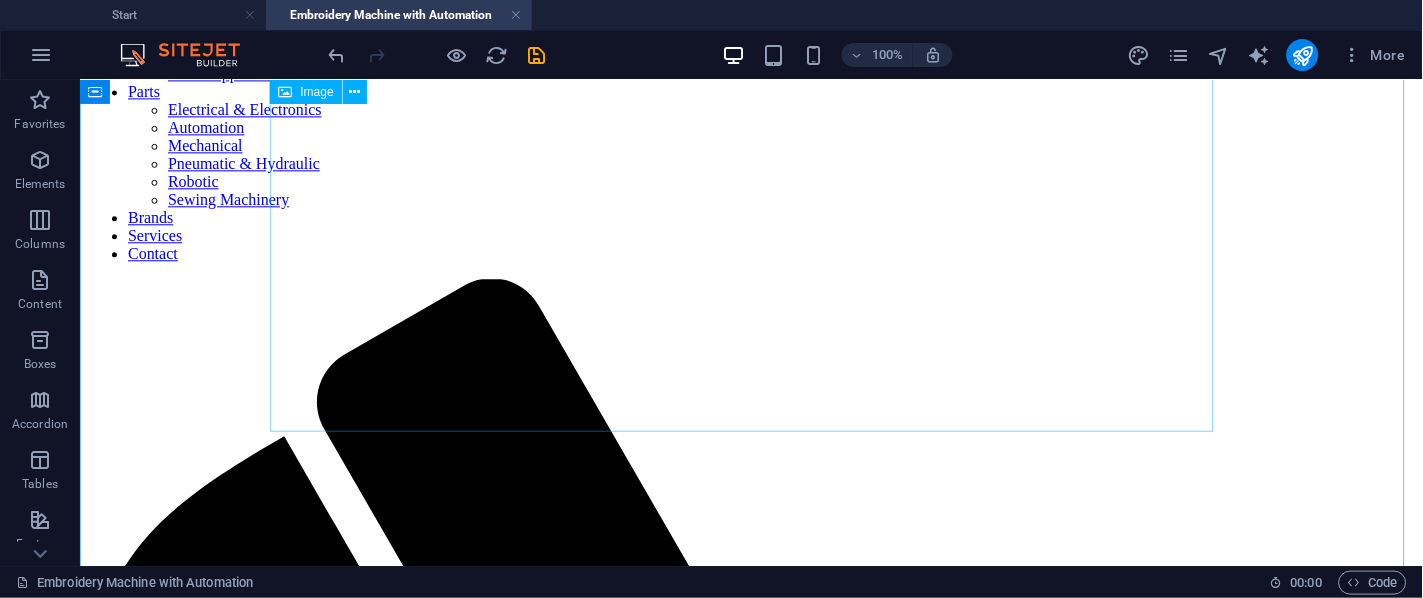 click at bounding box center [750, 2444] 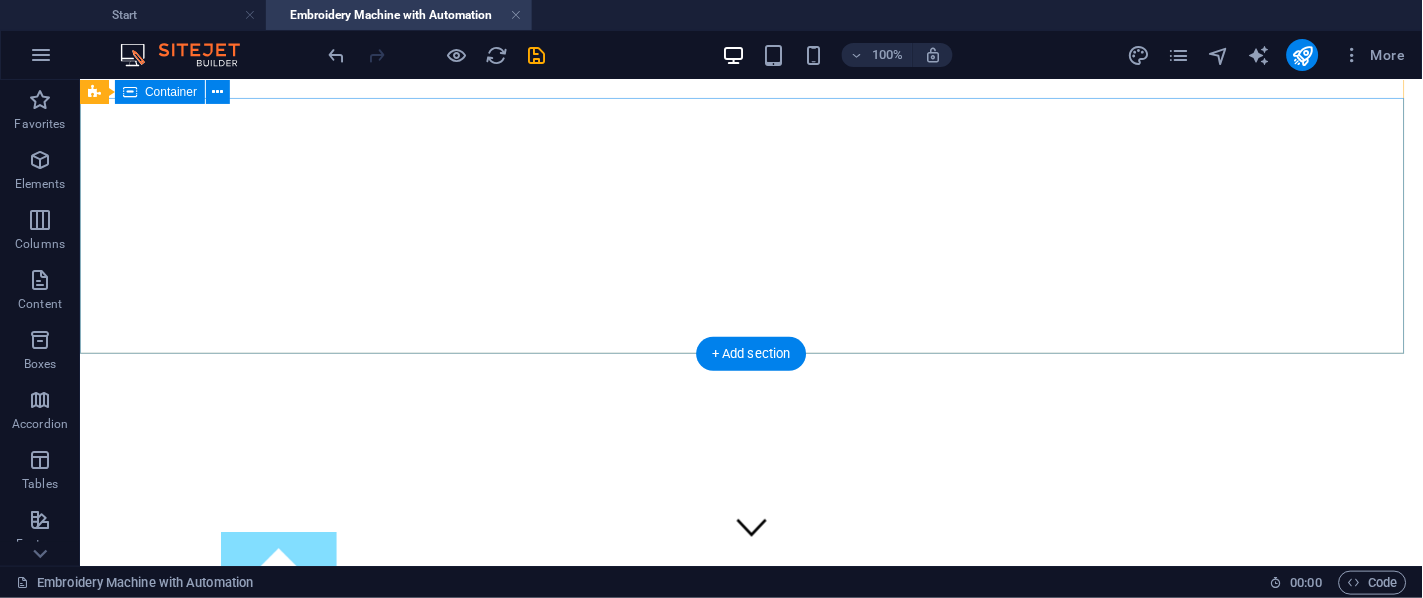 scroll, scrollTop: 0, scrollLeft: 0, axis: both 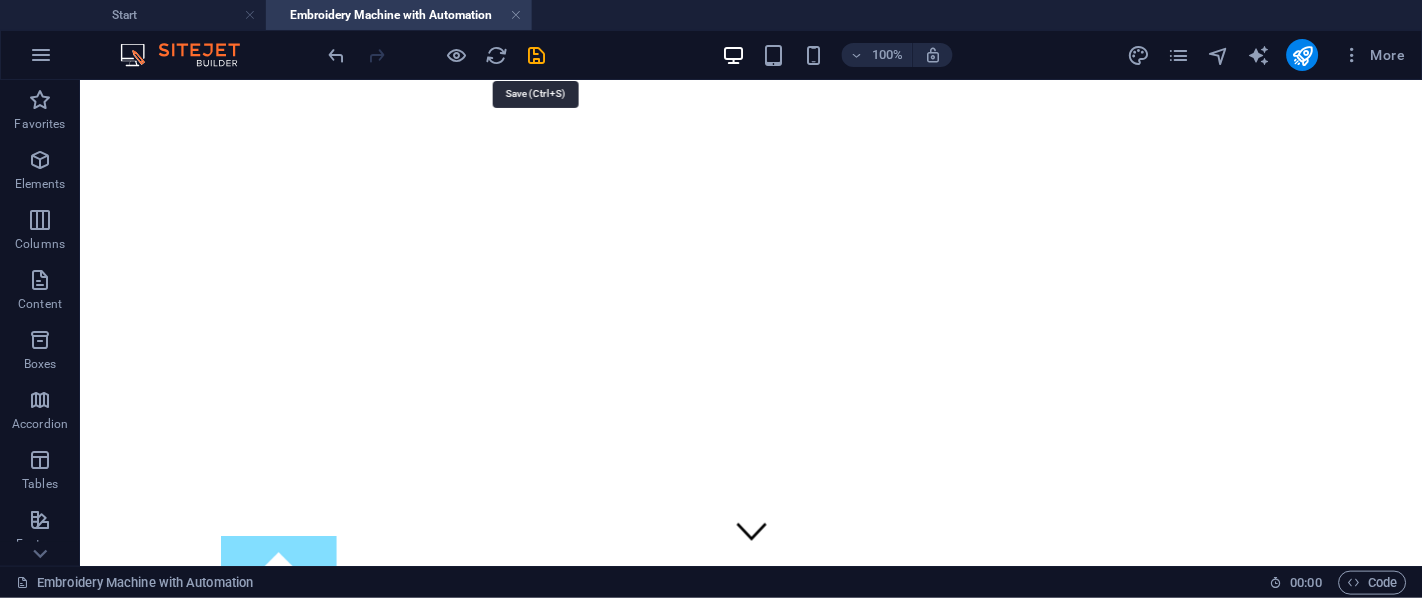 click at bounding box center (537, 55) 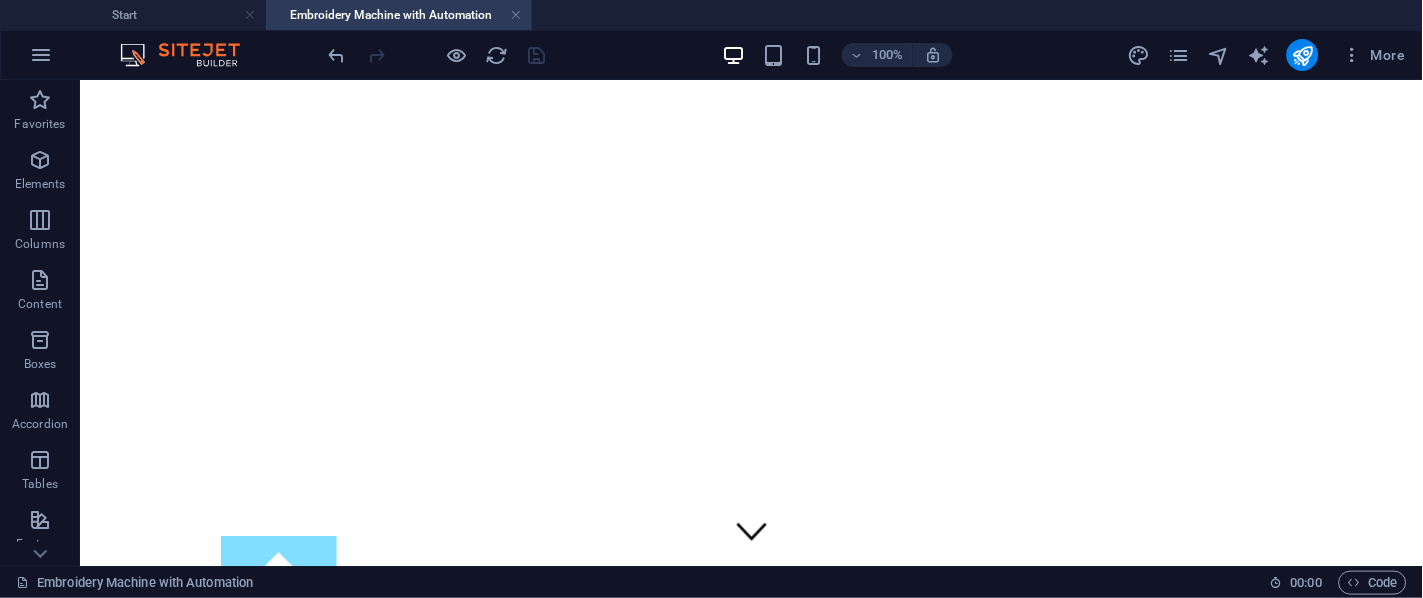click at bounding box center (516, 15) 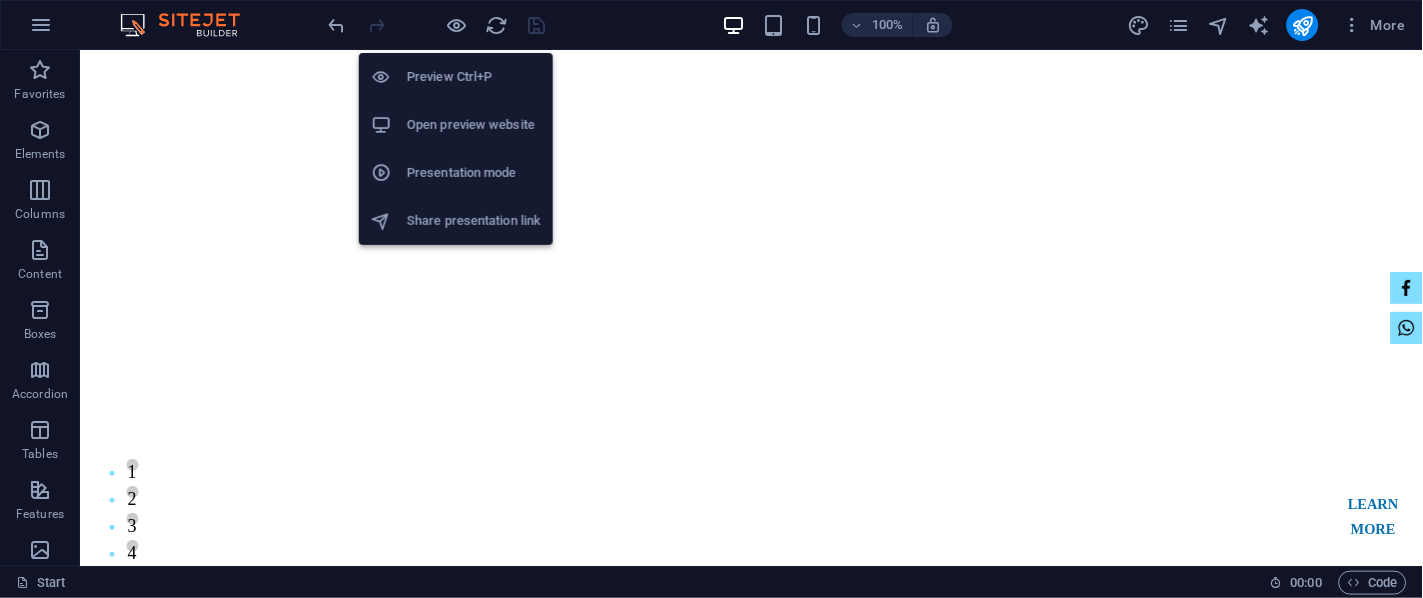 click on "Open preview website" at bounding box center (474, 125) 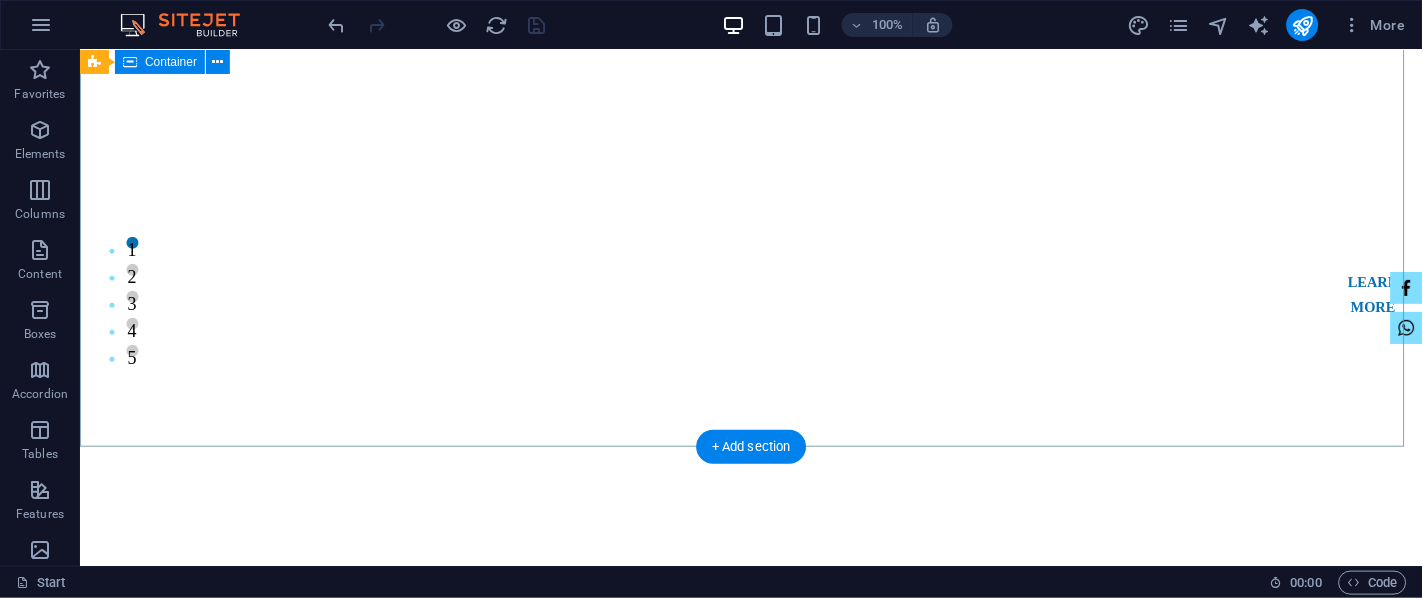 scroll, scrollTop: 0, scrollLeft: 0, axis: both 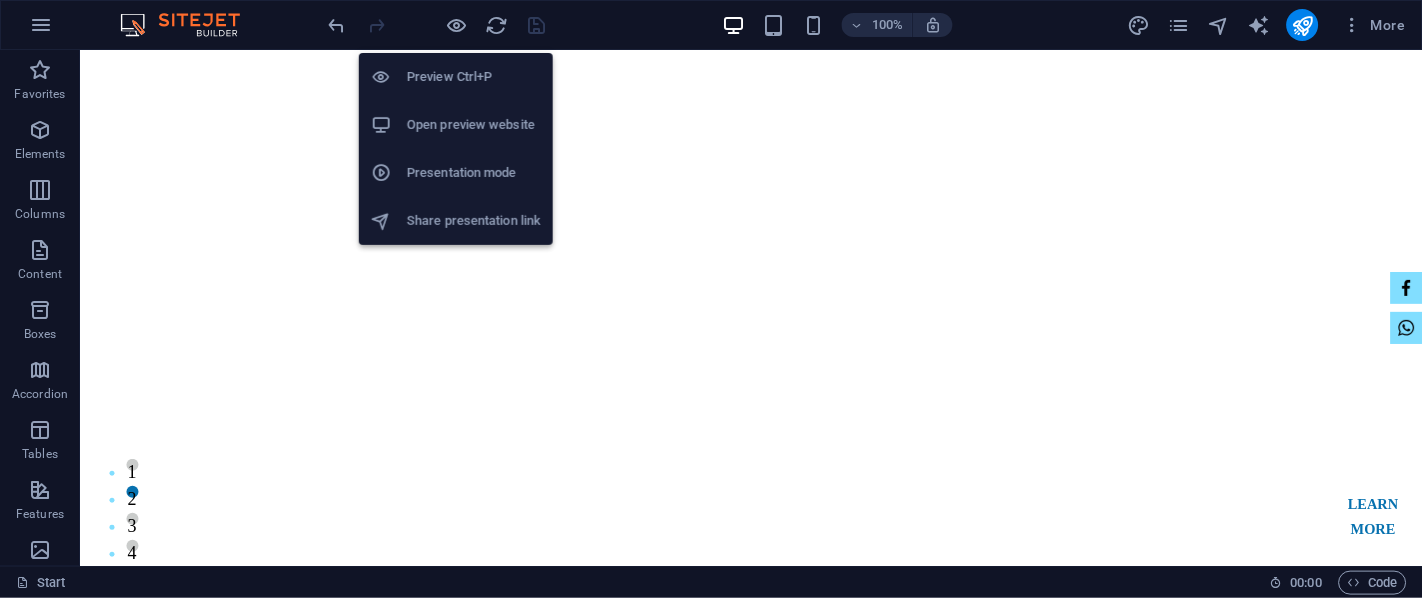 click at bounding box center [457, 25] 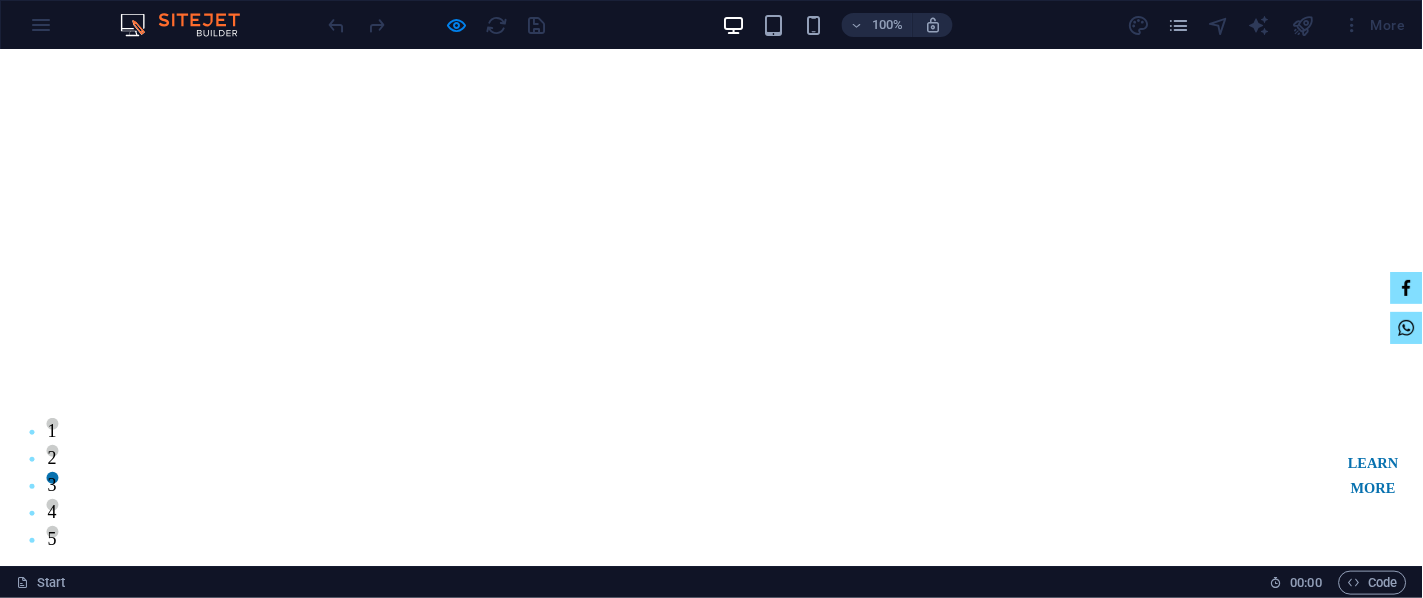 scroll, scrollTop: 0, scrollLeft: 0, axis: both 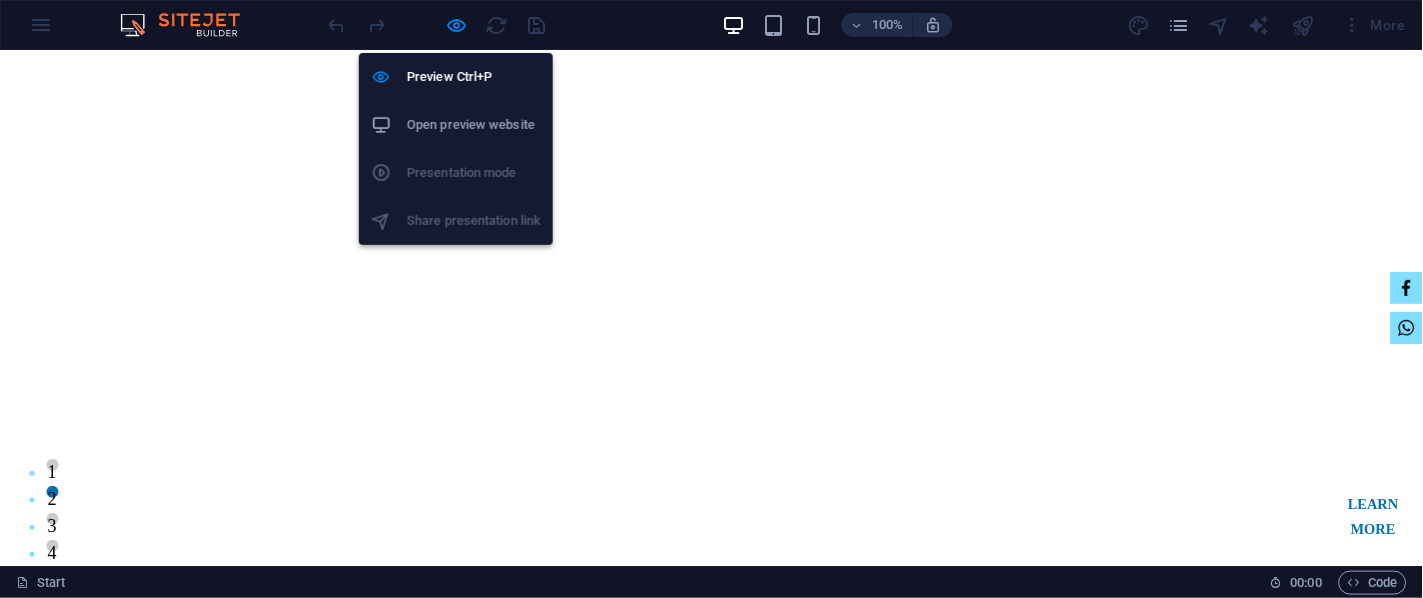 click at bounding box center [457, 25] 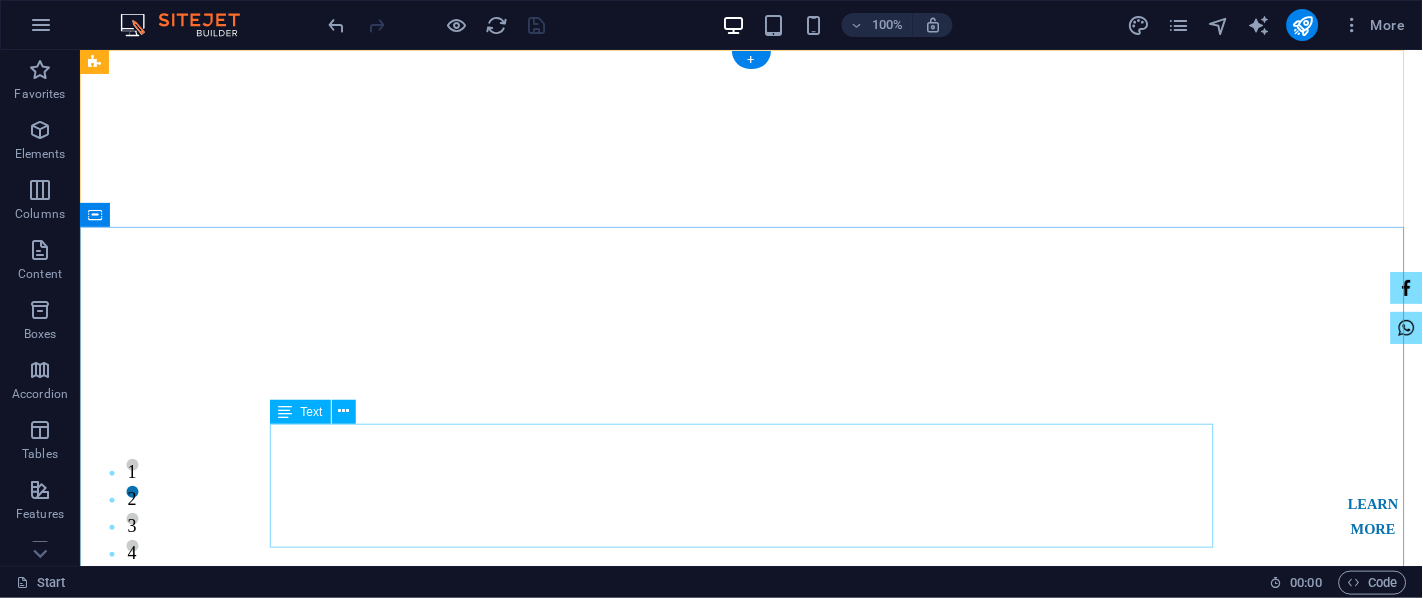 click on "We are tracing to machinery with innovation, stability, low manpower benefits for more production, and providing lifetime service support for a pollution-free world. Our expertise includes automation systems, state-of-the-art machinery, compressors, power systems, textiles, garments, sweaters, washing and dry process machinery, printing, packaging, accessories, leather, hydraulic machines, All kinds of industrial machinery, and spare parts." at bounding box center [751, 1213] 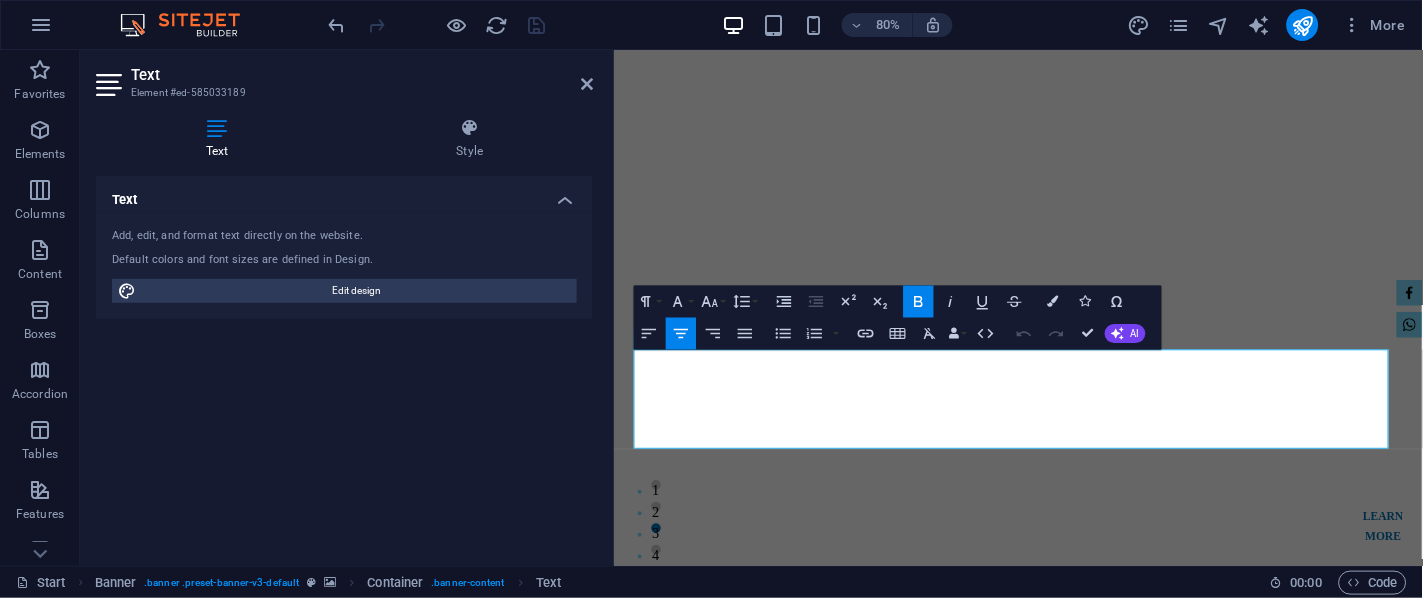 click at bounding box center [470, 128] 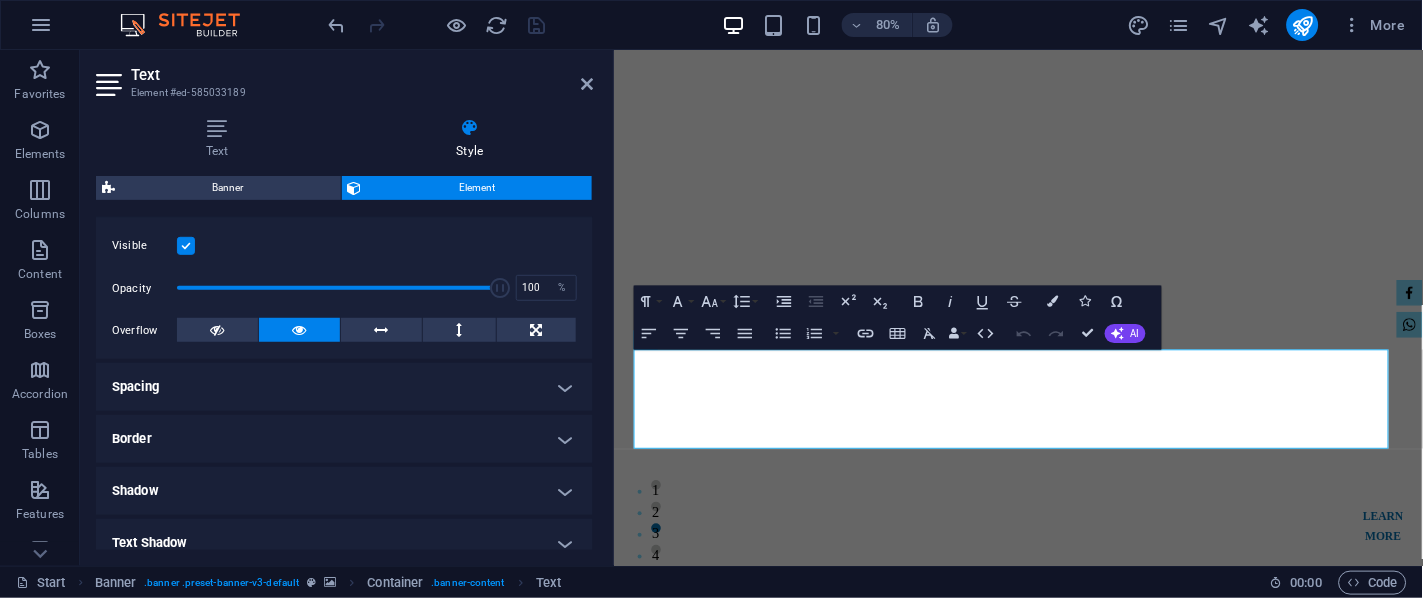 scroll, scrollTop: 375, scrollLeft: 0, axis: vertical 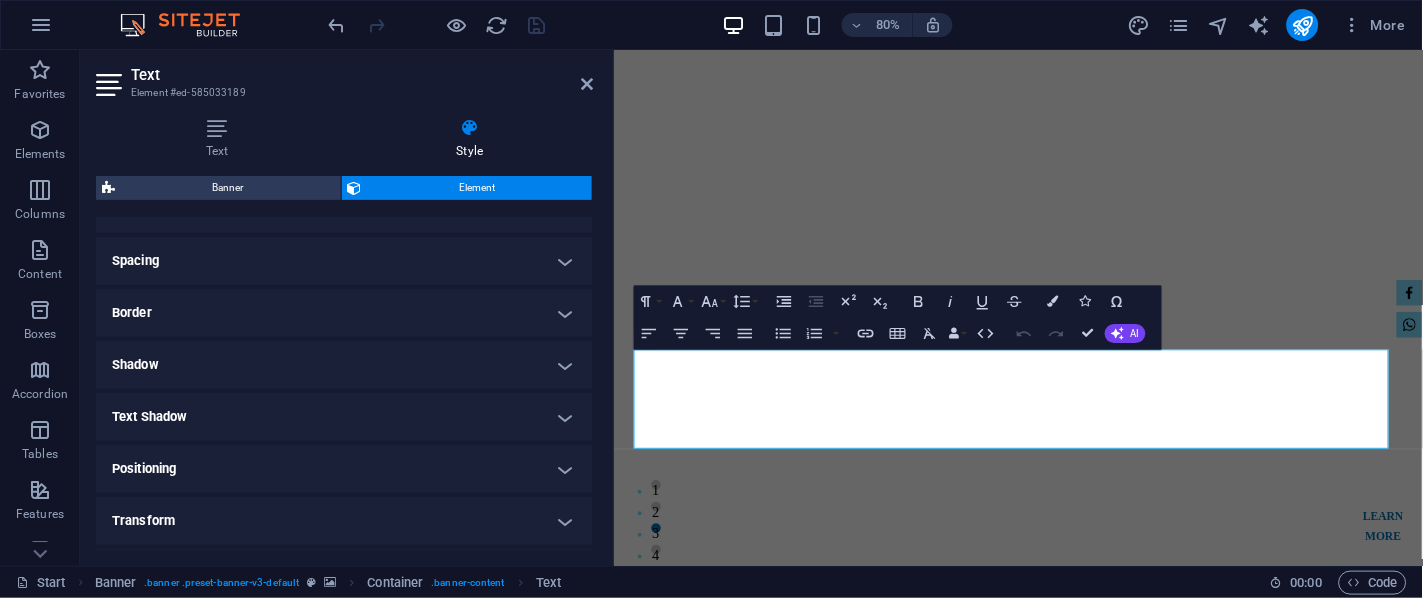 click on "Text Shadow" at bounding box center [344, 417] 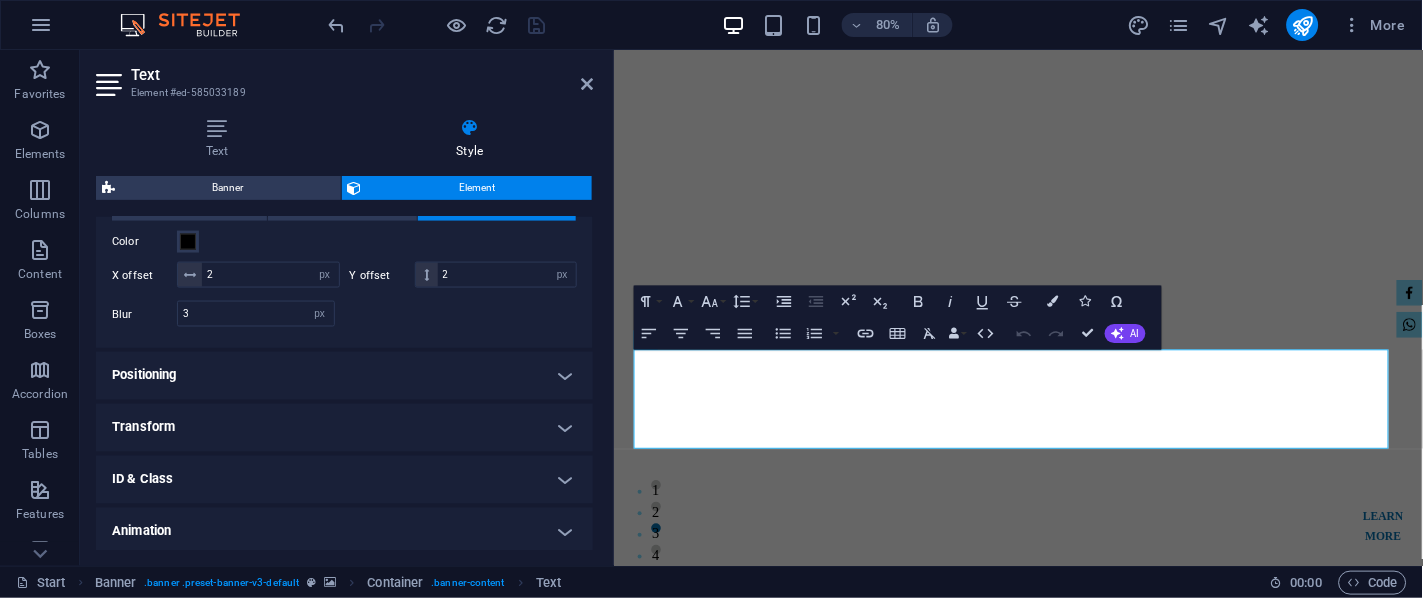 scroll, scrollTop: 625, scrollLeft: 0, axis: vertical 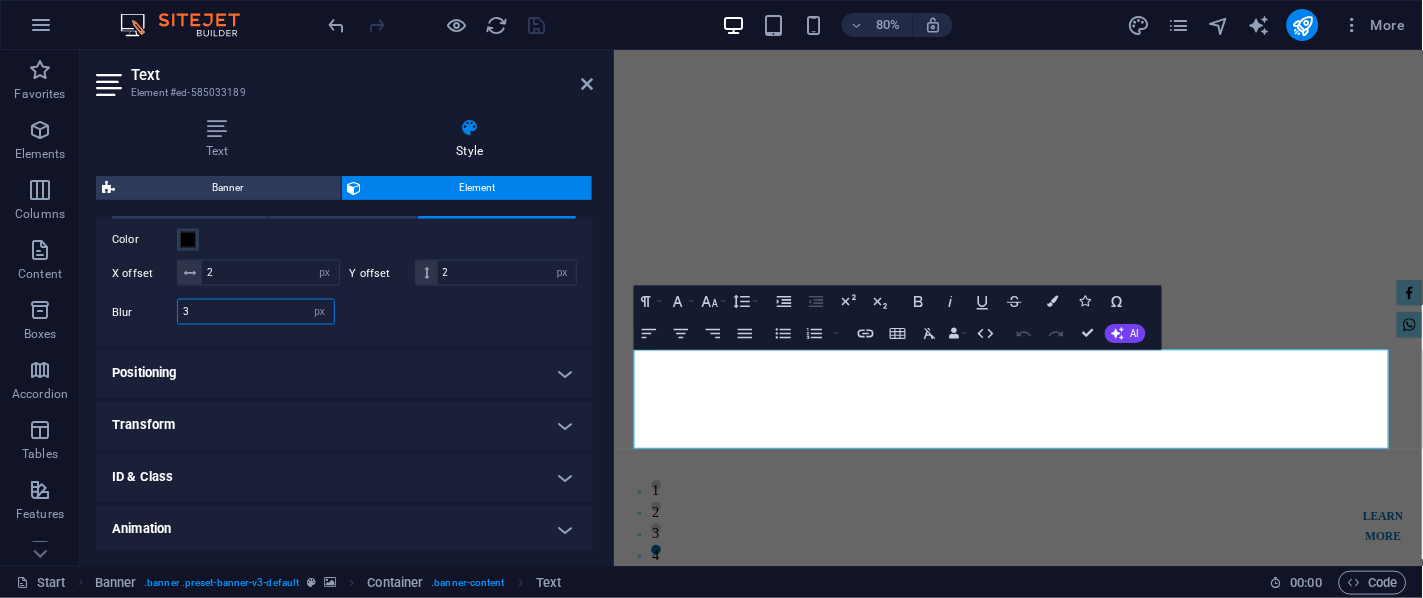 click on "3" at bounding box center (256, 312) 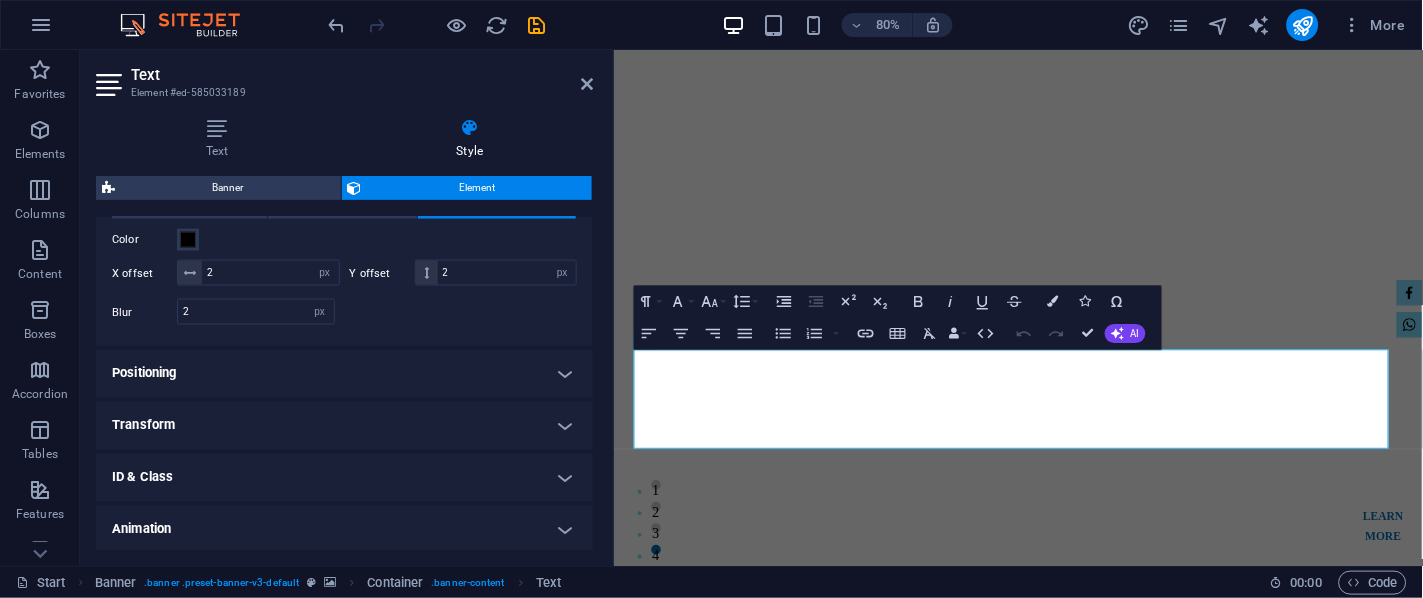 click at bounding box center (461, 312) 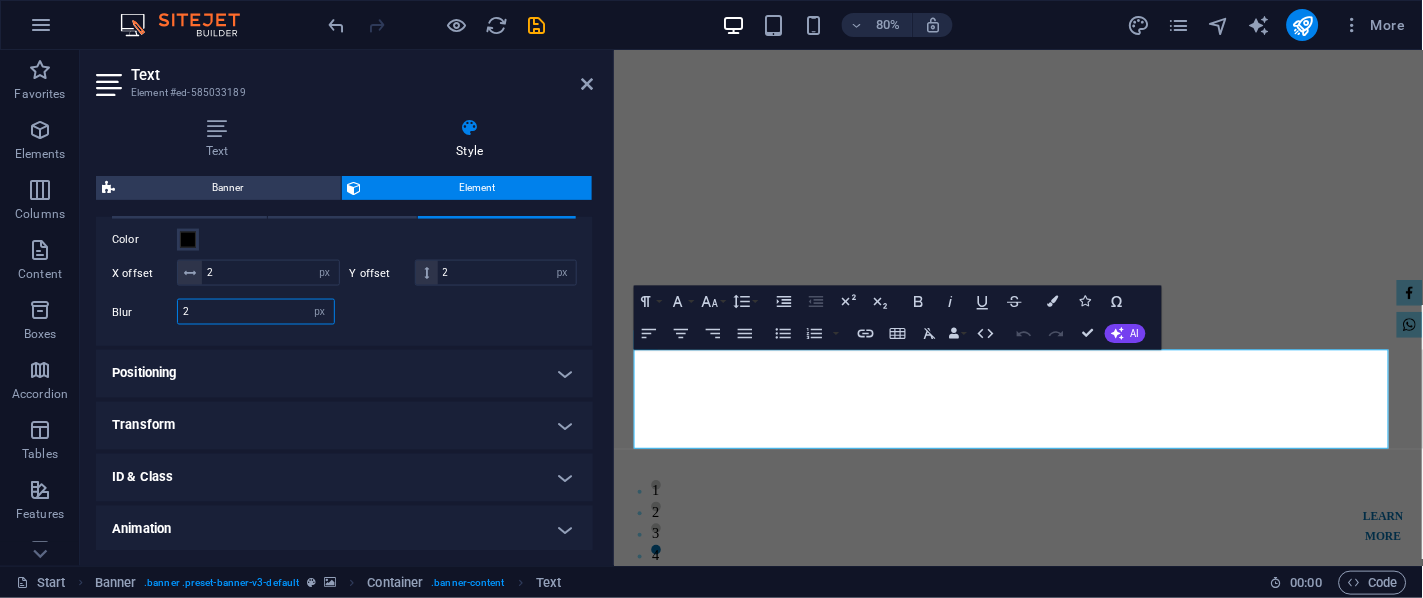 click on "2" at bounding box center (256, 312) 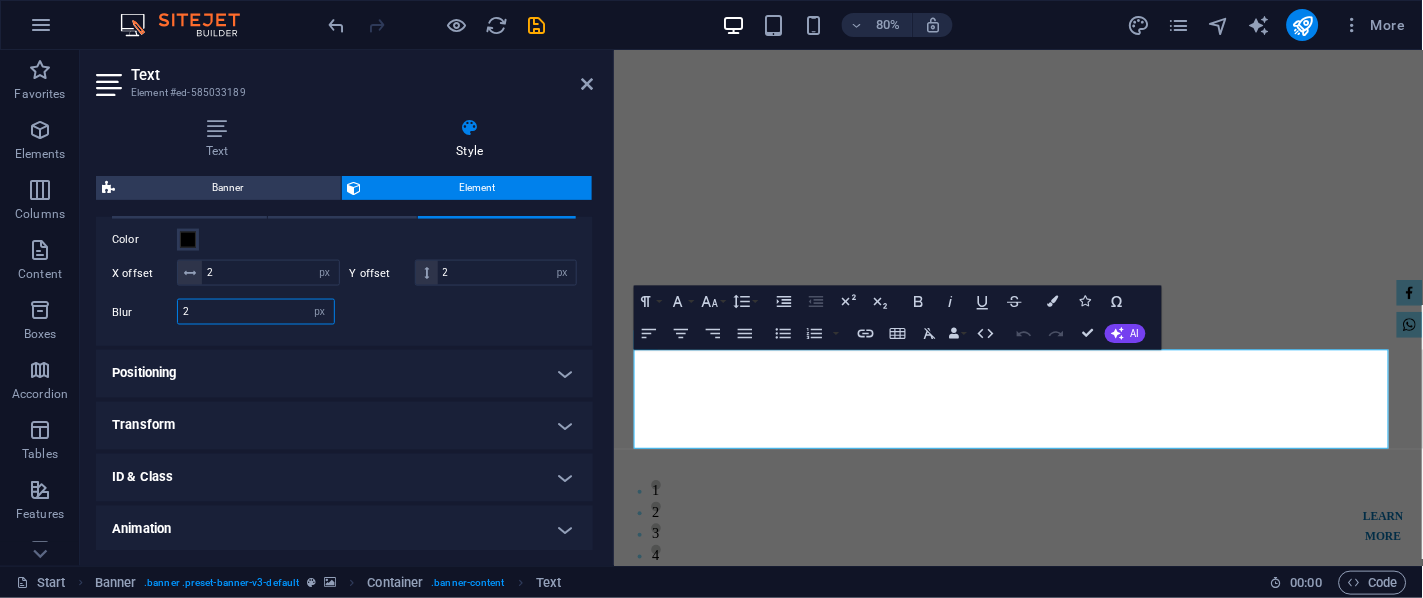 type on "1" 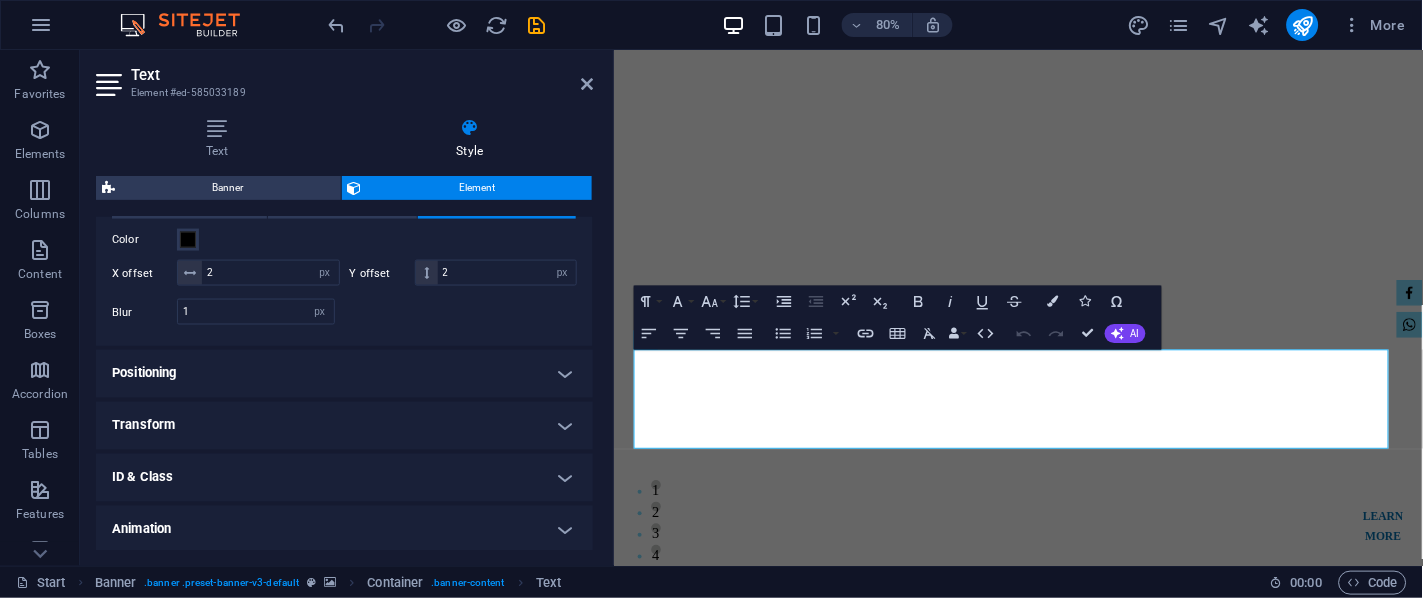 click at bounding box center (461, 312) 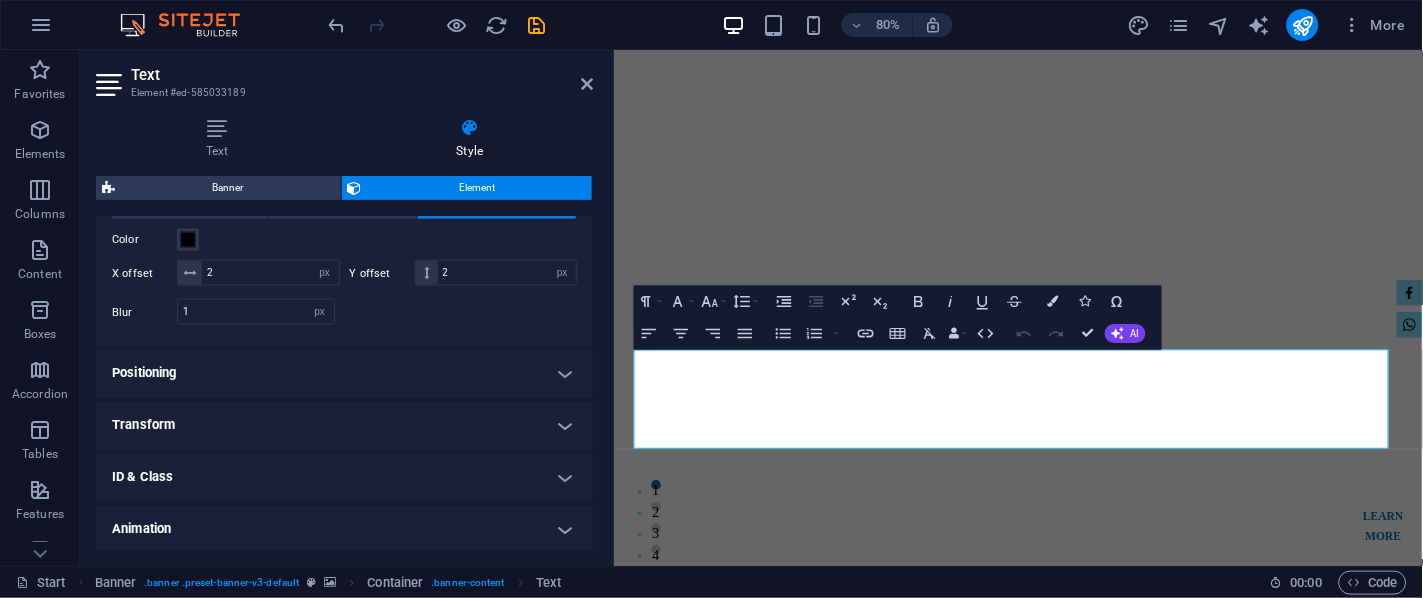 drag, startPoint x: 1001, startPoint y: 278, endPoint x: 1081, endPoint y: 328, distance: 94.33981 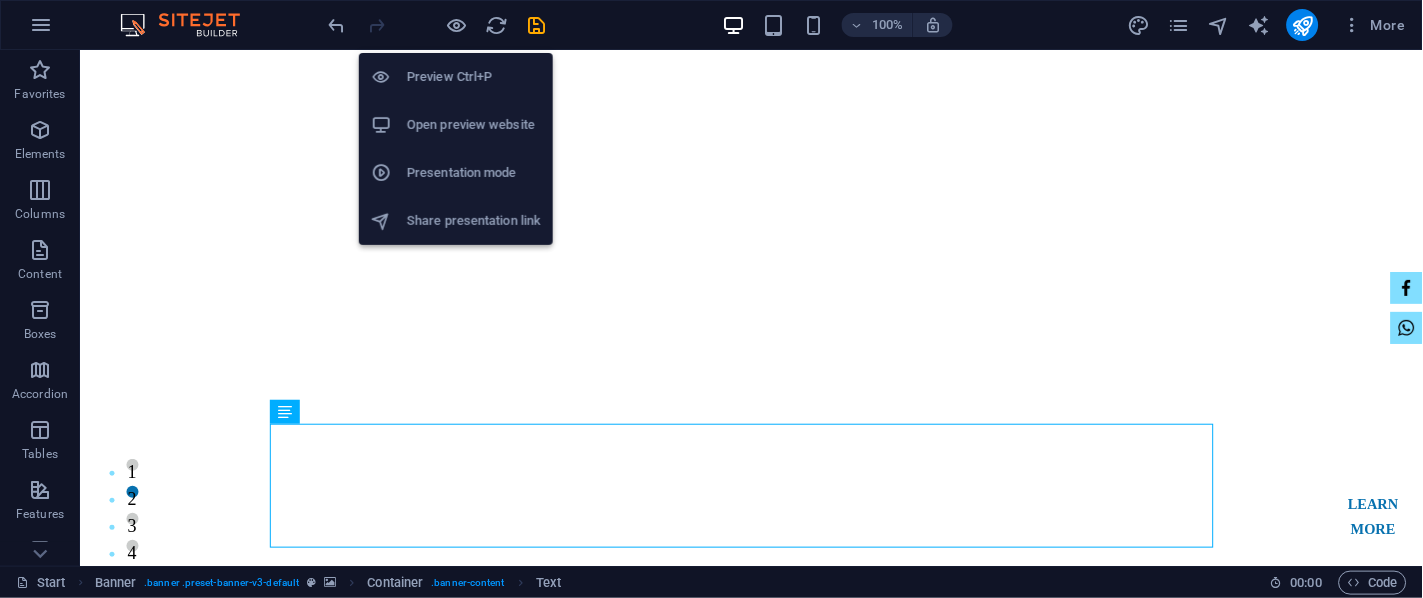 click at bounding box center (457, 25) 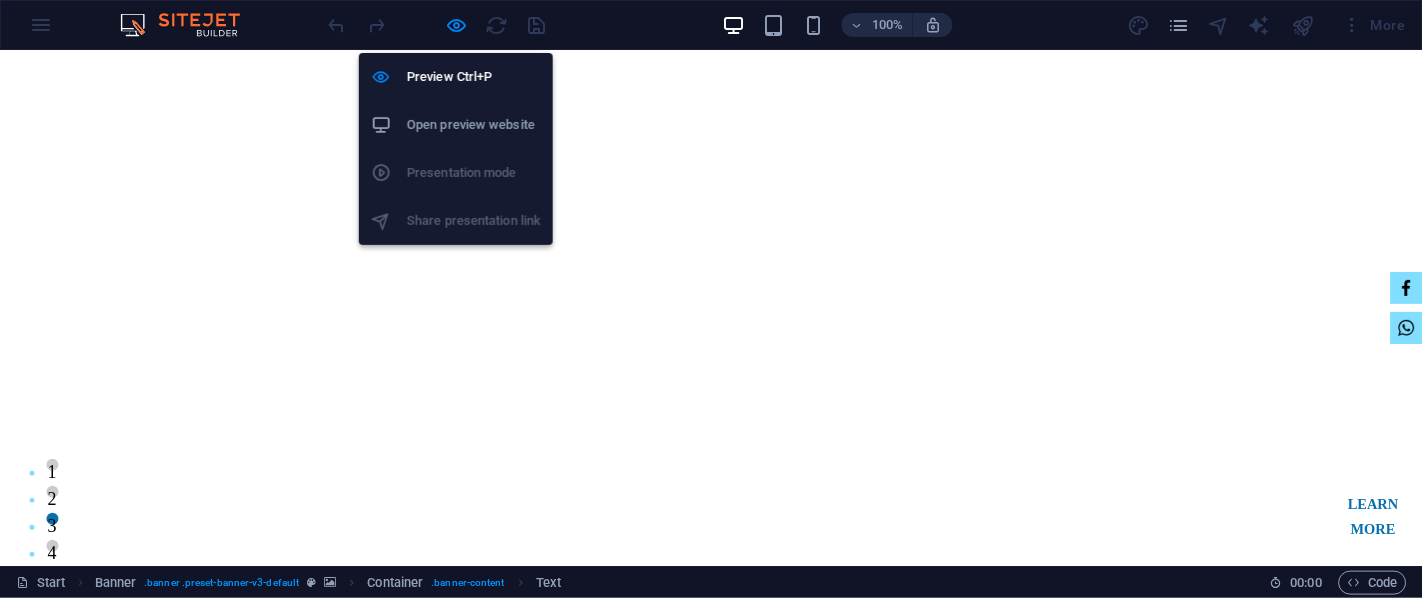 click at bounding box center [457, 25] 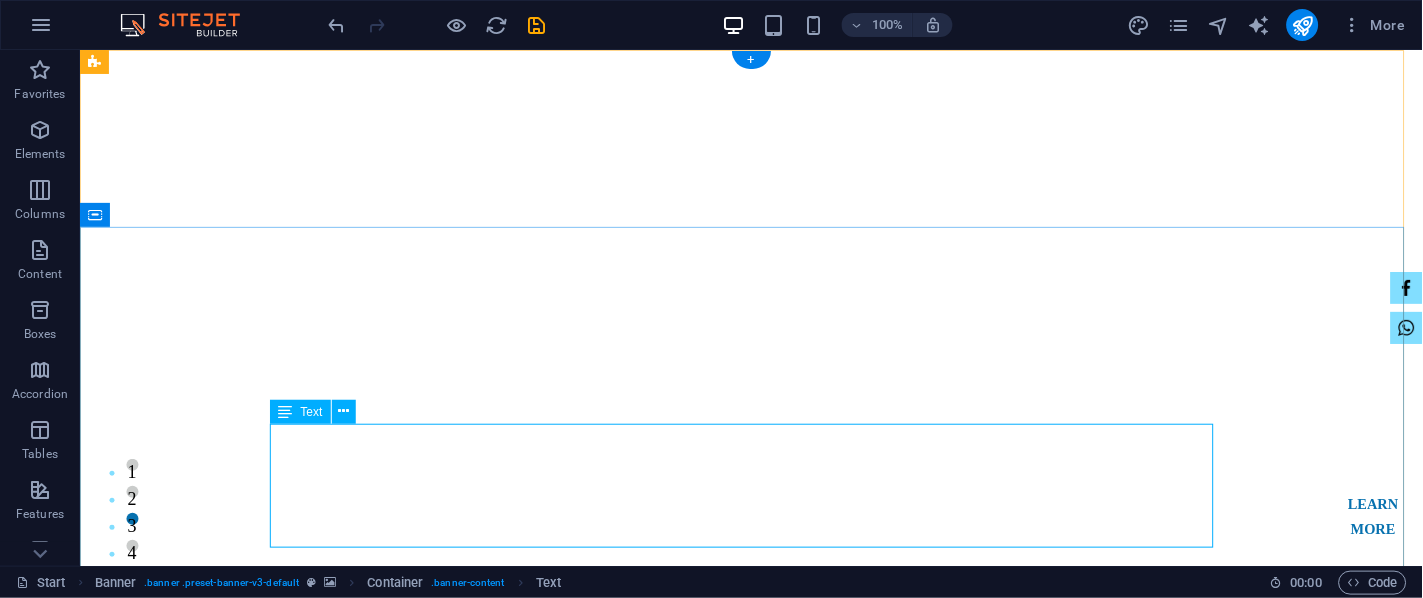 click on "We are tracing to machinery with innovation, stability, low manpower benefits for more production, and providing lifetime service support for a pollution-free world. Our expertise includes automation systems, state-of-the-art machinery, compressors, power systems, textiles, garments, sweaters, washing and dry process machinery, printing, packaging, accessories, leather, hydraulic machines, All kinds of industrial machinery, and spare parts." at bounding box center (751, 1213) 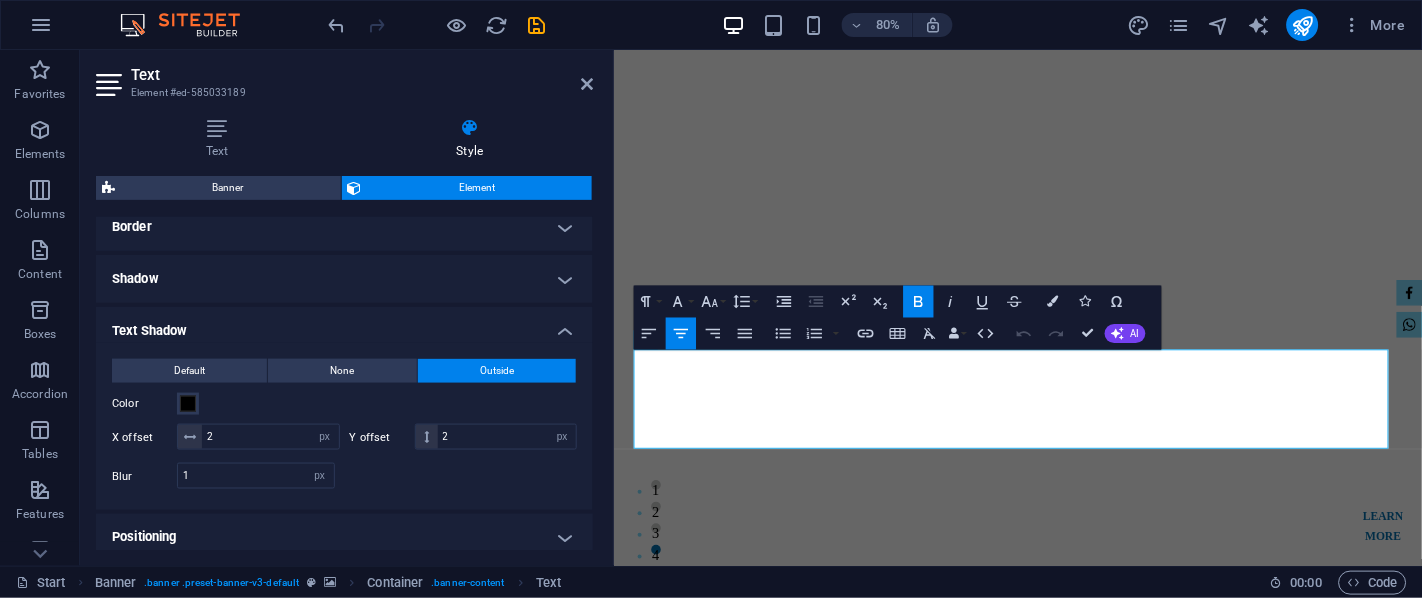 scroll, scrollTop: 499, scrollLeft: 0, axis: vertical 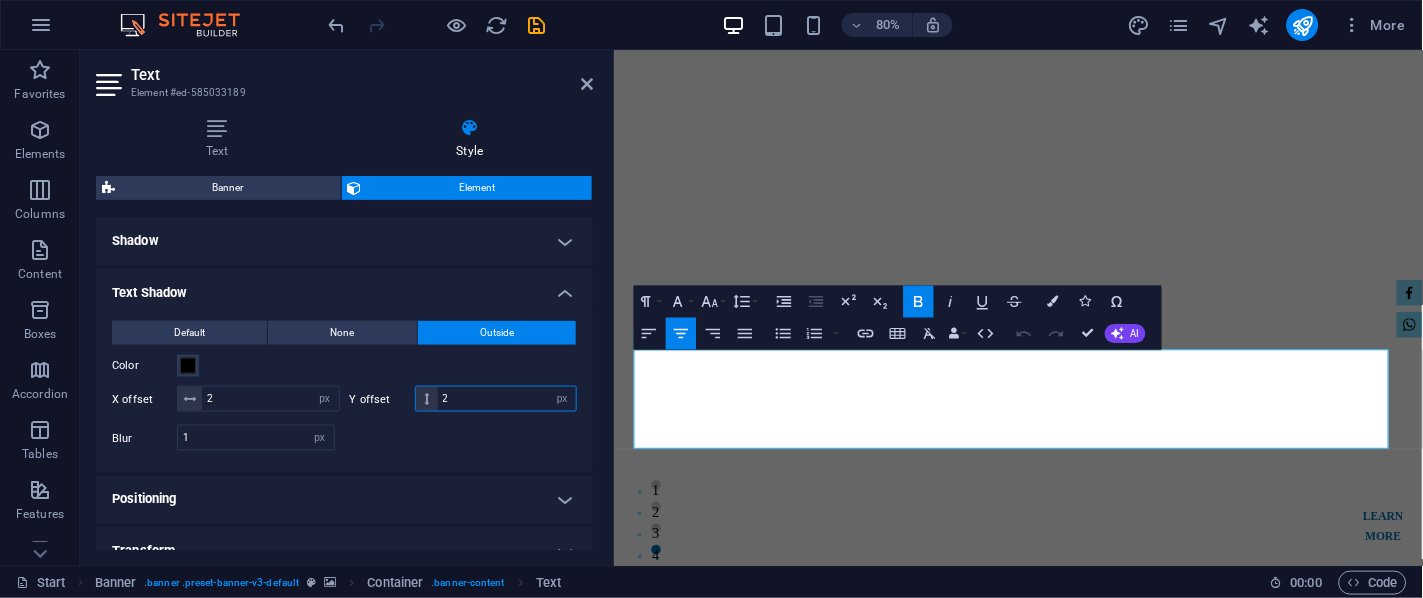 click on "2" at bounding box center (507, 399) 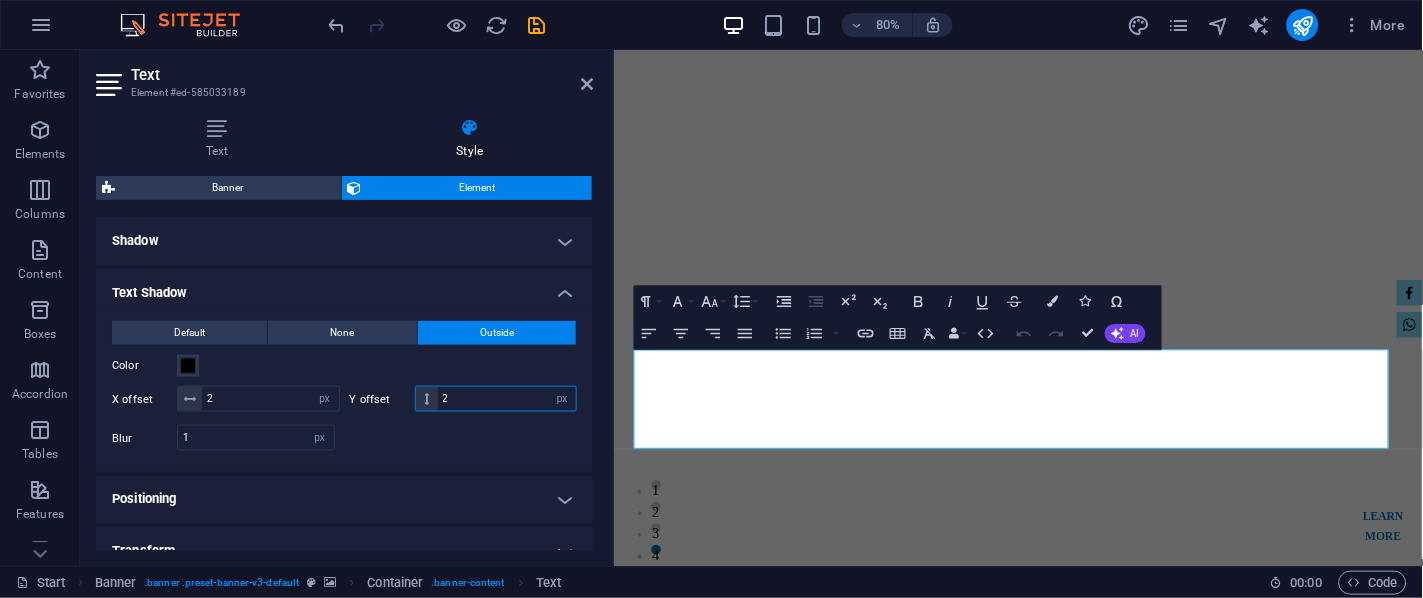 type on "1" 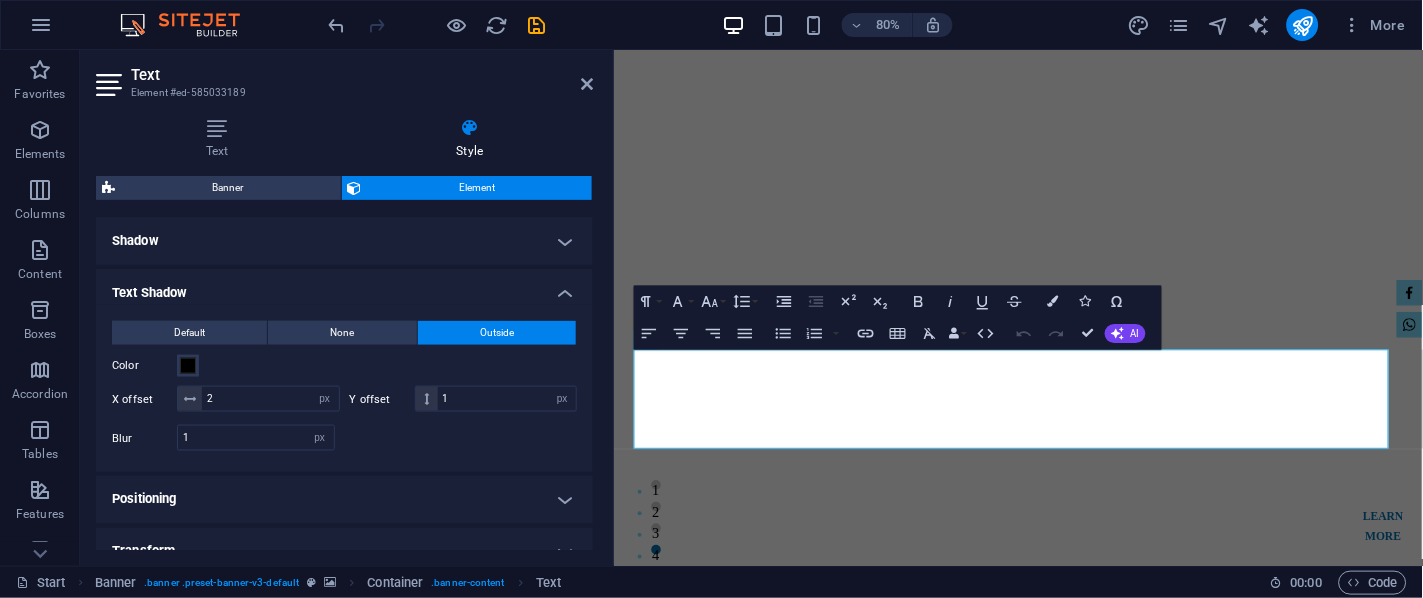 click on "Color" at bounding box center (344, 366) 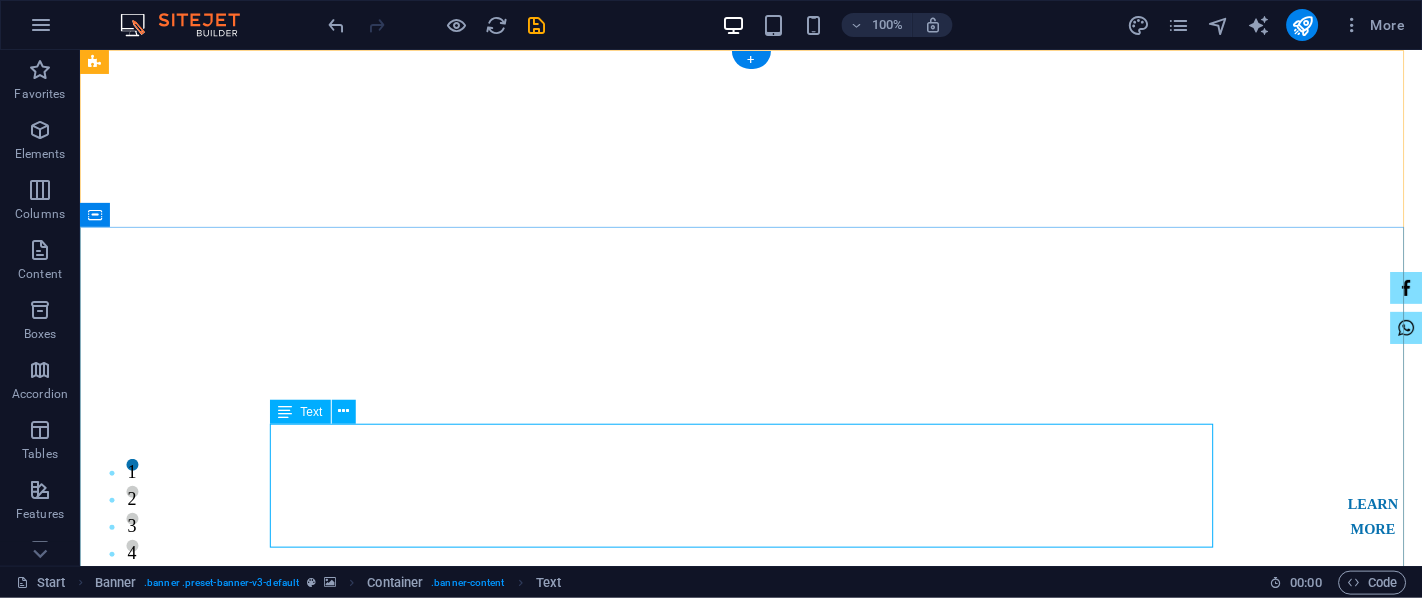 click on "We are tracing to machinery with innovation, stability, low manpower benefits for more production, and providing lifetime service support for a pollution-free world. Our expertise includes automation systems, state-of-the-art machinery, compressors, power systems, textiles, garments, sweaters, washing and dry process machinery, printing, packaging, accessories, leather, hydraulic machines, All kinds of industrial machinery, and spare parts." at bounding box center (751, 1213) 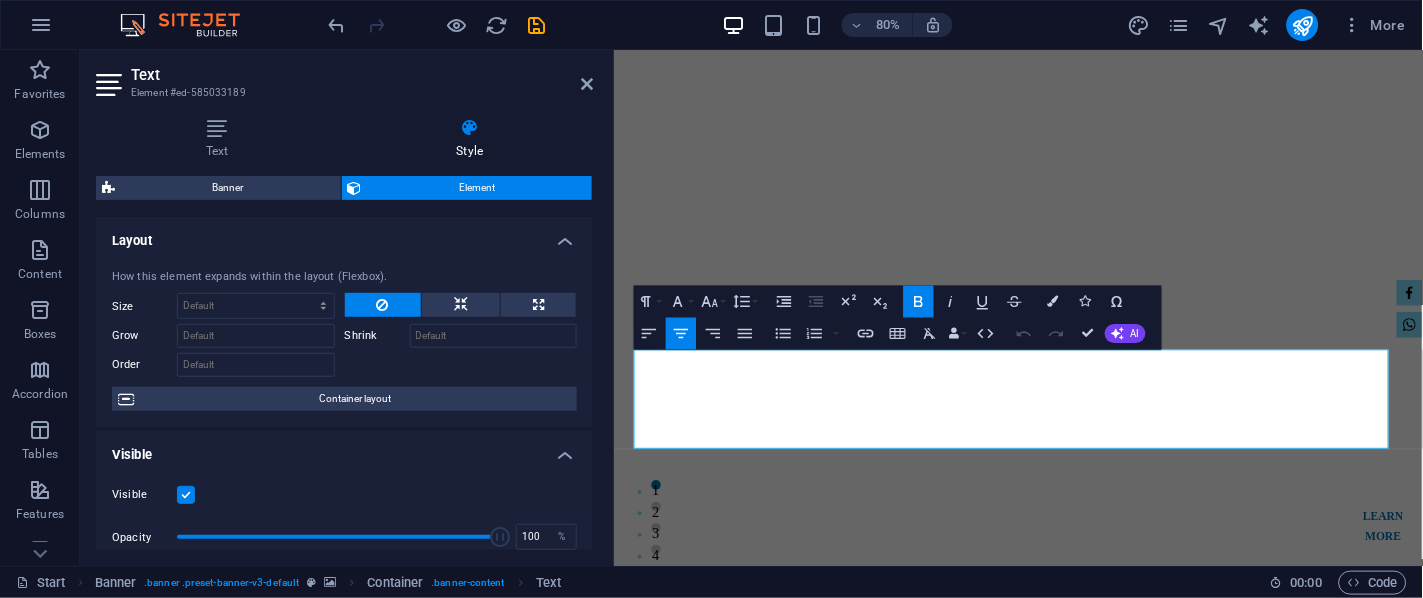 scroll, scrollTop: 375, scrollLeft: 0, axis: vertical 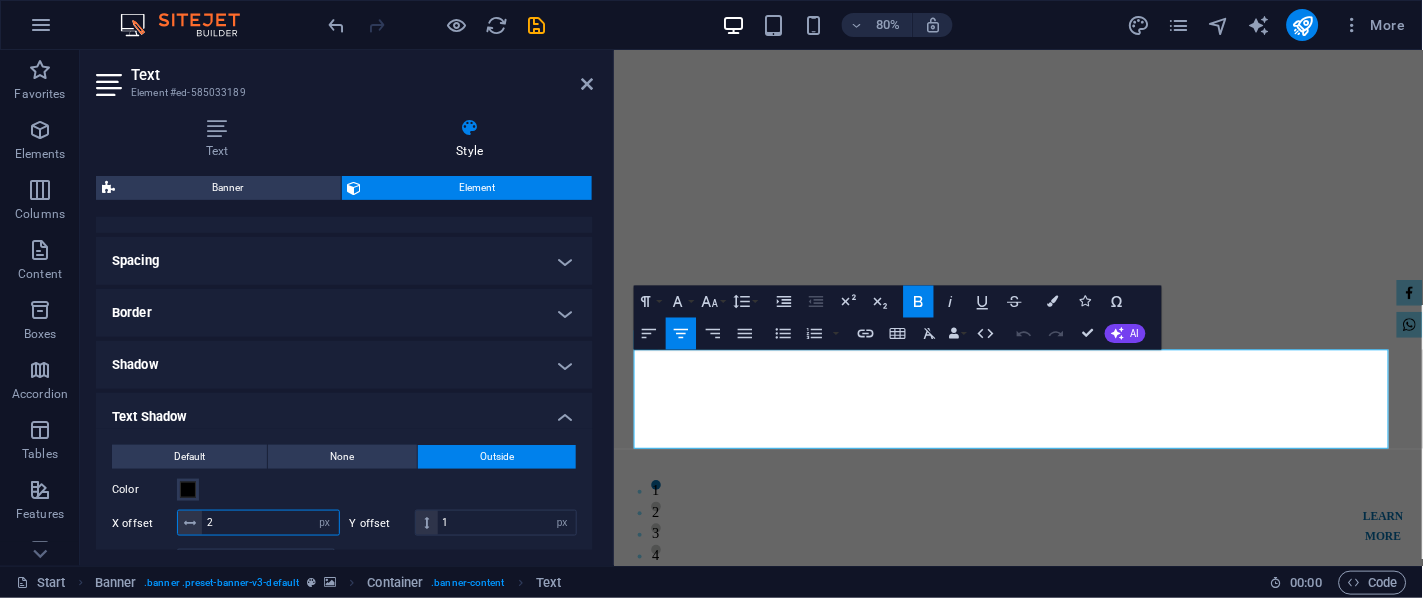 click on "2" at bounding box center (270, 523) 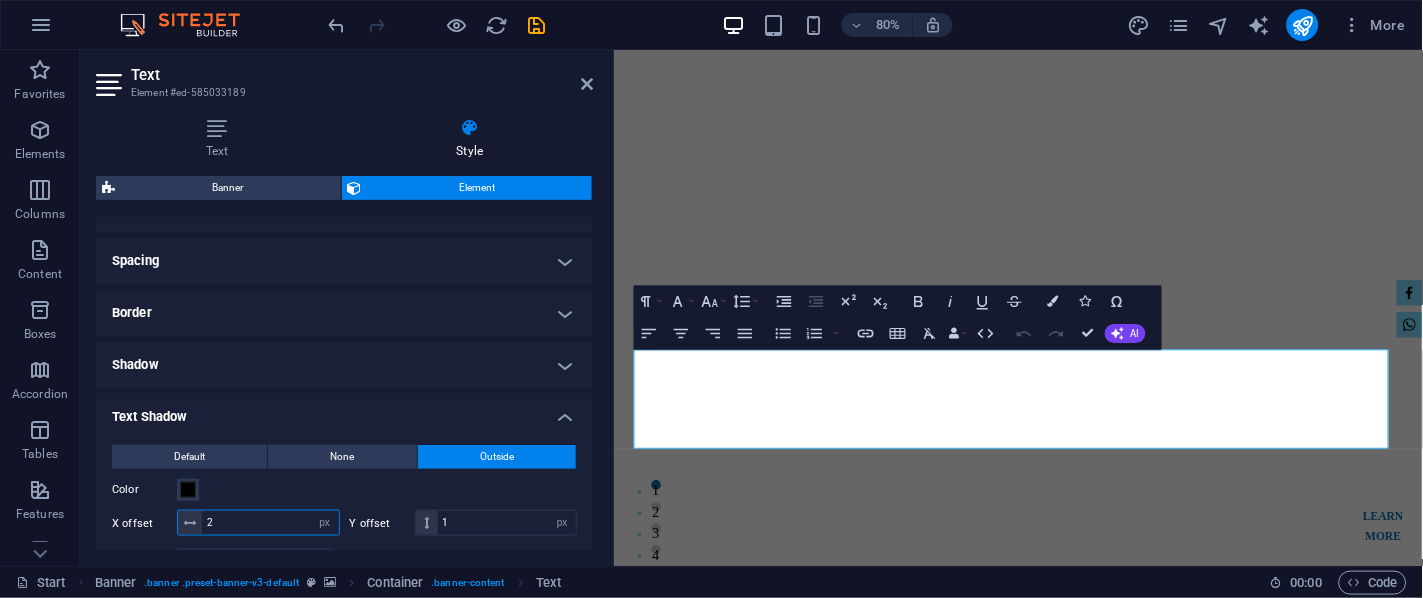 type on "1" 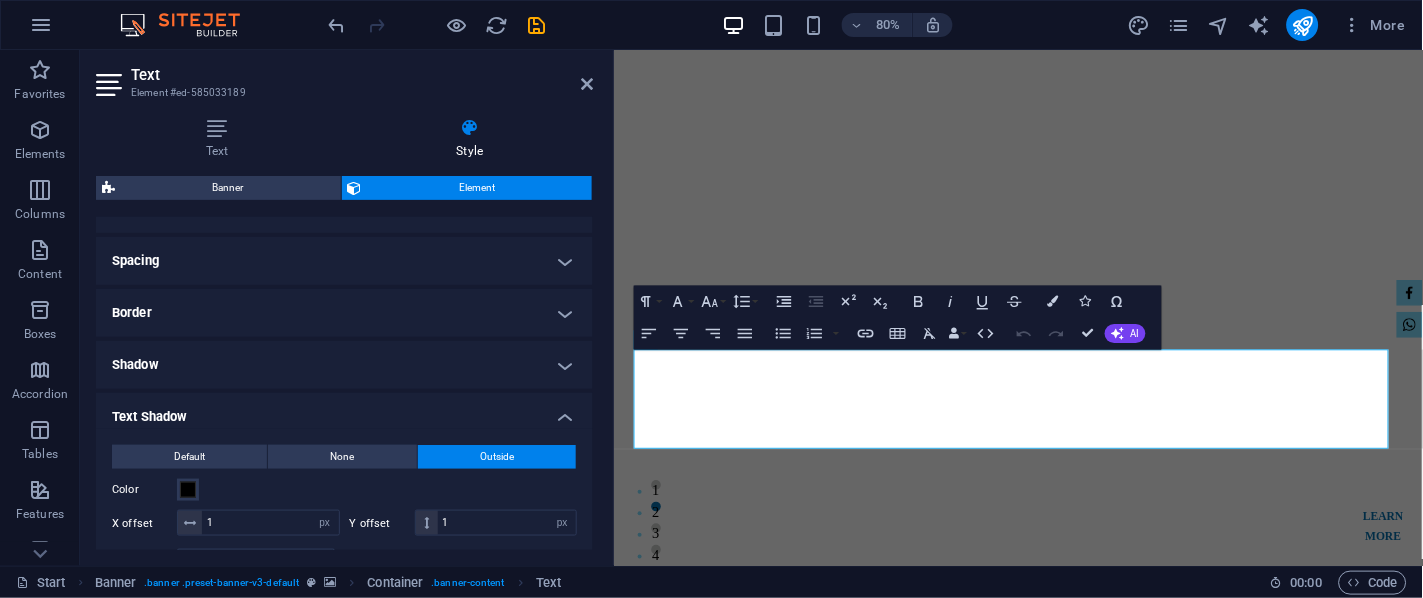 click on "Color" at bounding box center (344, 490) 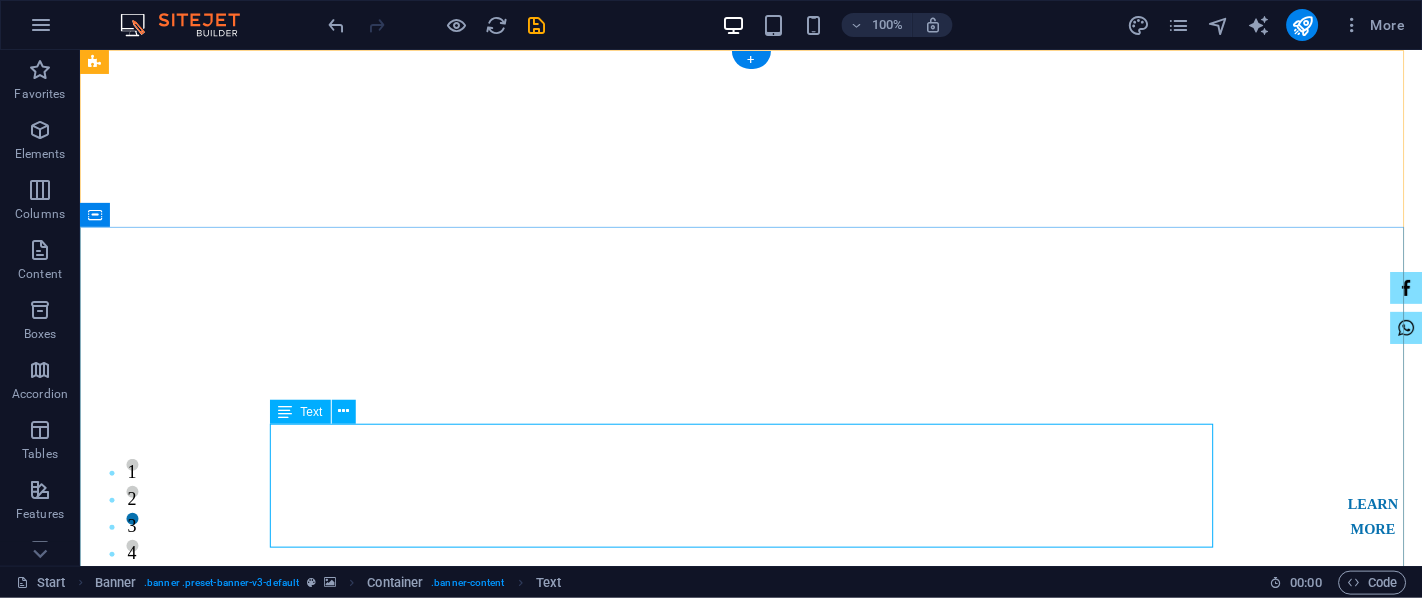 click on "We are tracing to machinery with innovation, stability, low manpower benefits for more production, and providing lifetime service support for a pollution-free world. Our expertise includes automation systems, state-of-the-art machinery, compressors, power systems, textiles, garments, sweaters, washing and dry process machinery, printing, packaging, accessories, leather, hydraulic machines, All kinds of industrial machinery, and spare parts." at bounding box center [751, 1213] 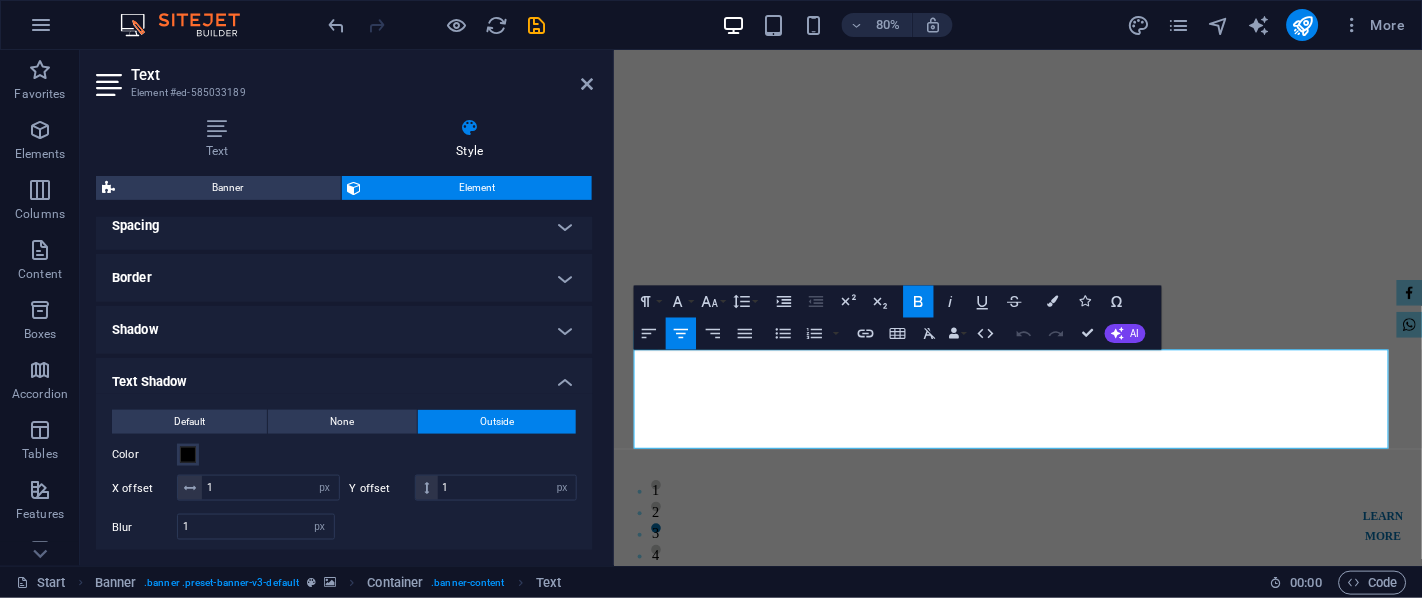 scroll, scrollTop: 499, scrollLeft: 0, axis: vertical 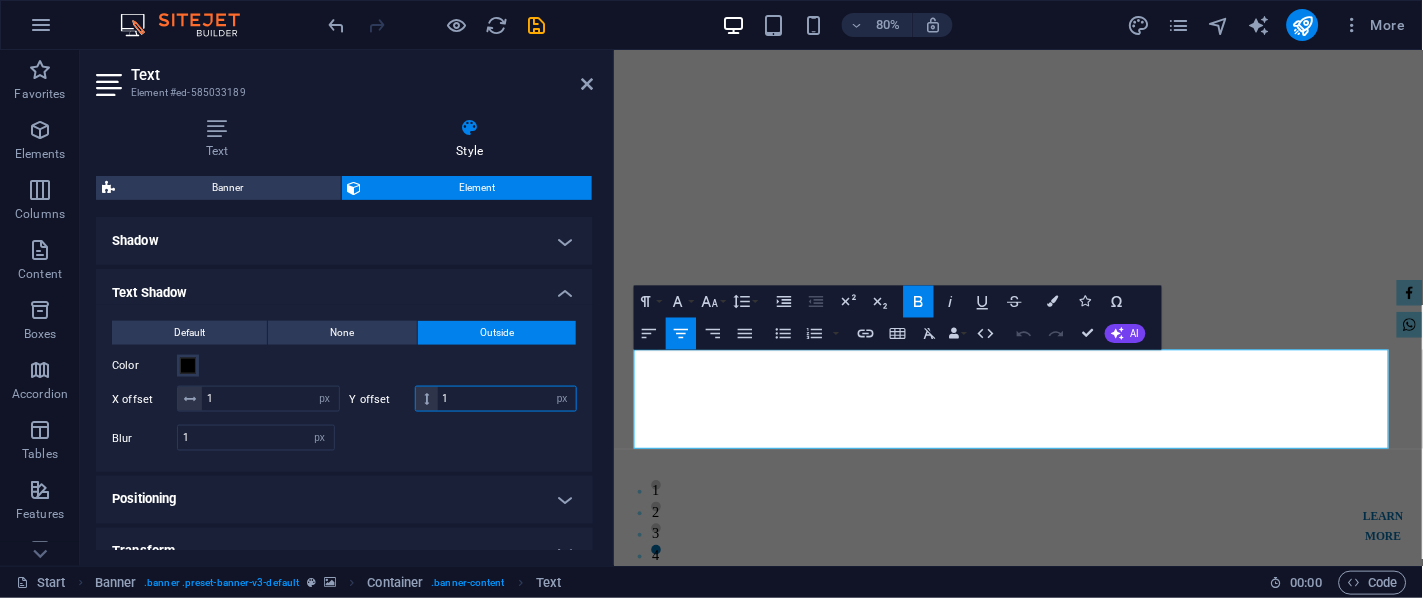 click on "1" at bounding box center (507, 399) 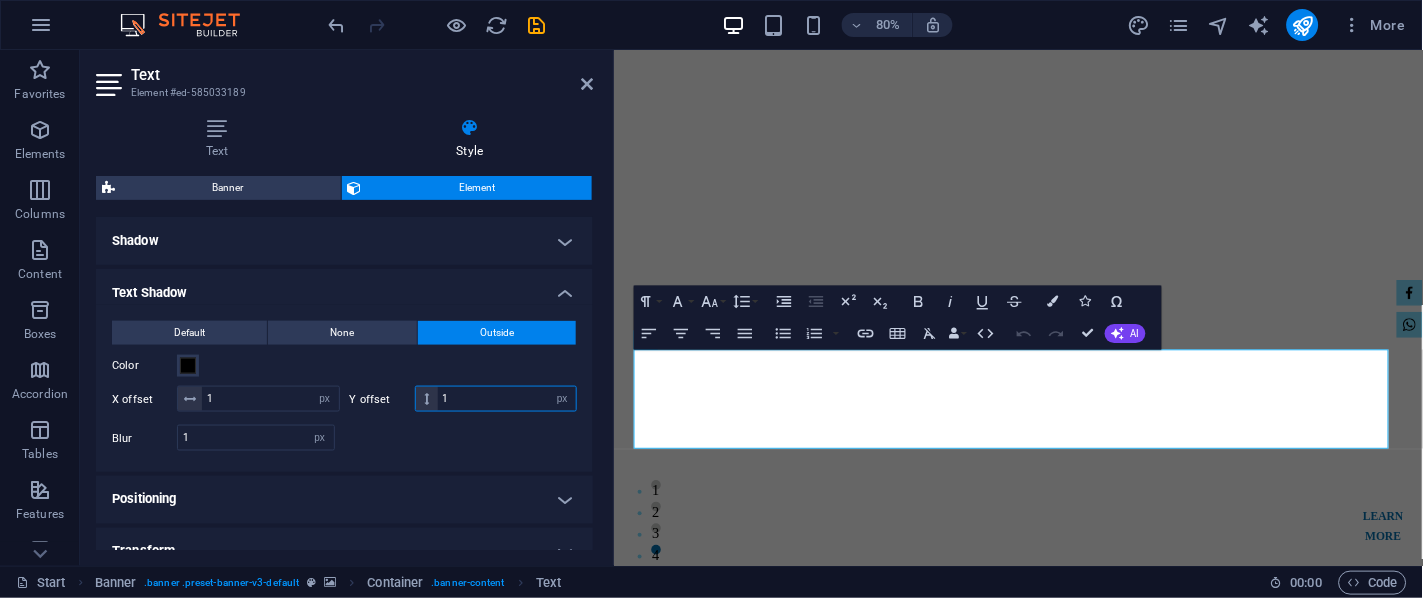 type on "2" 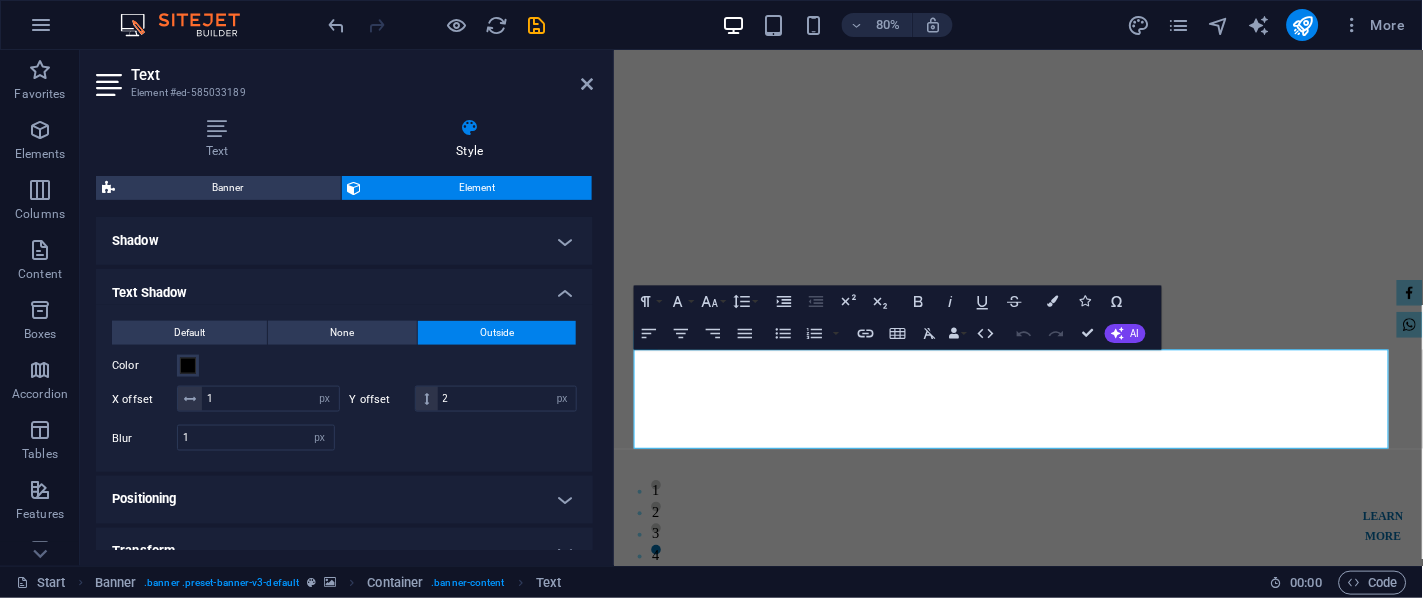 click on "Color" at bounding box center (344, 366) 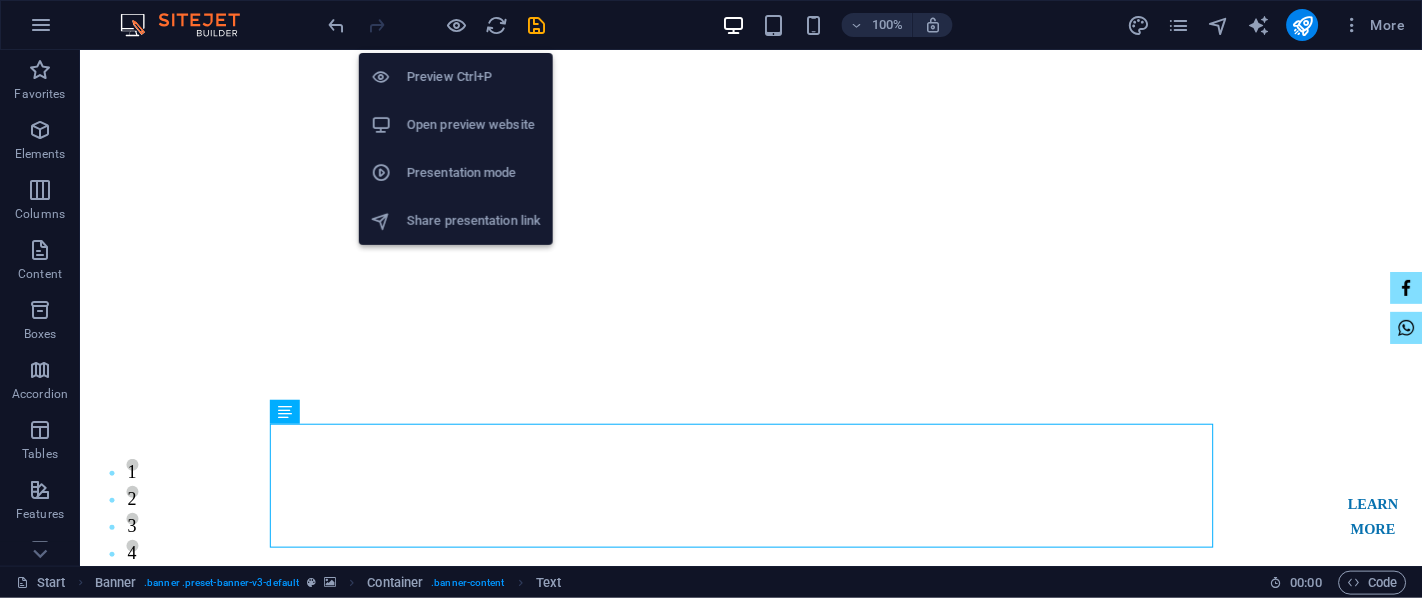 click at bounding box center [457, 25] 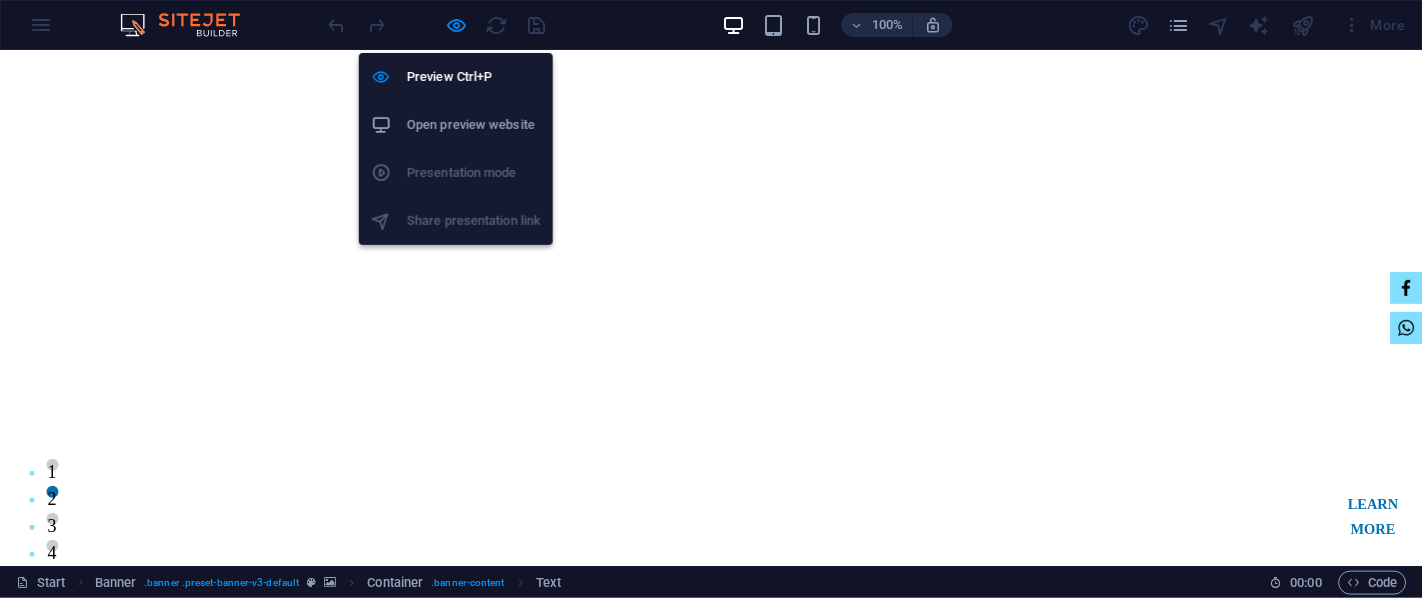 click at bounding box center [457, 25] 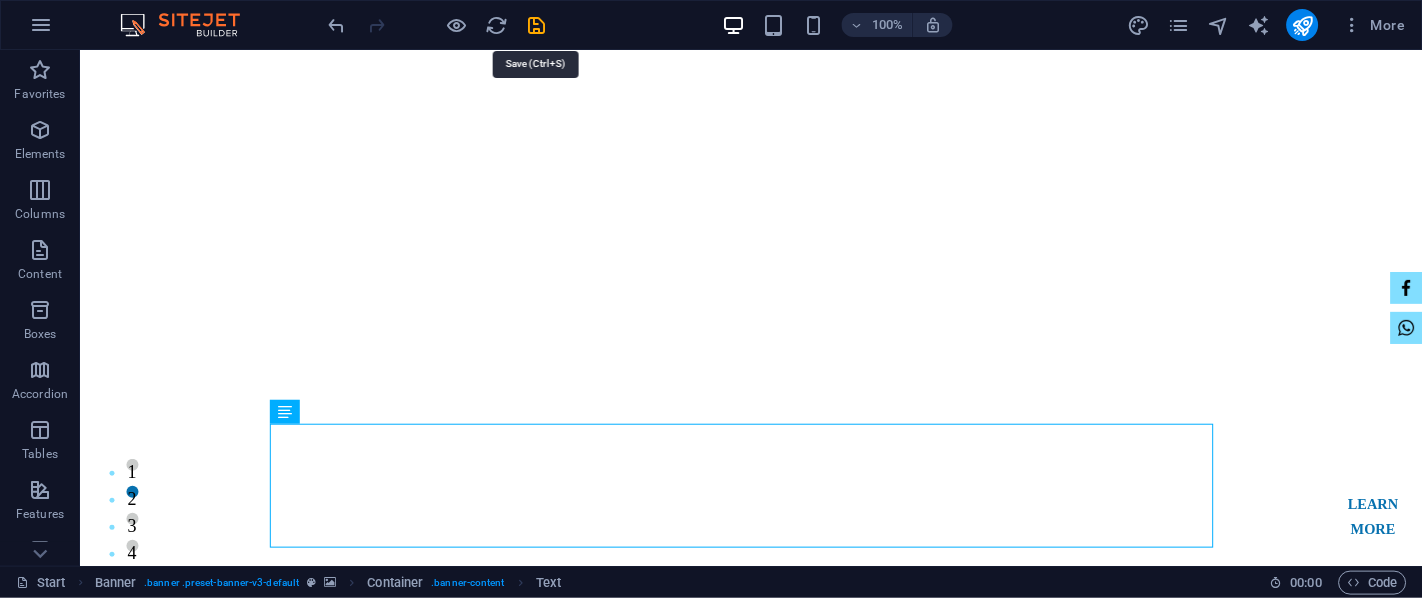 click at bounding box center (537, 25) 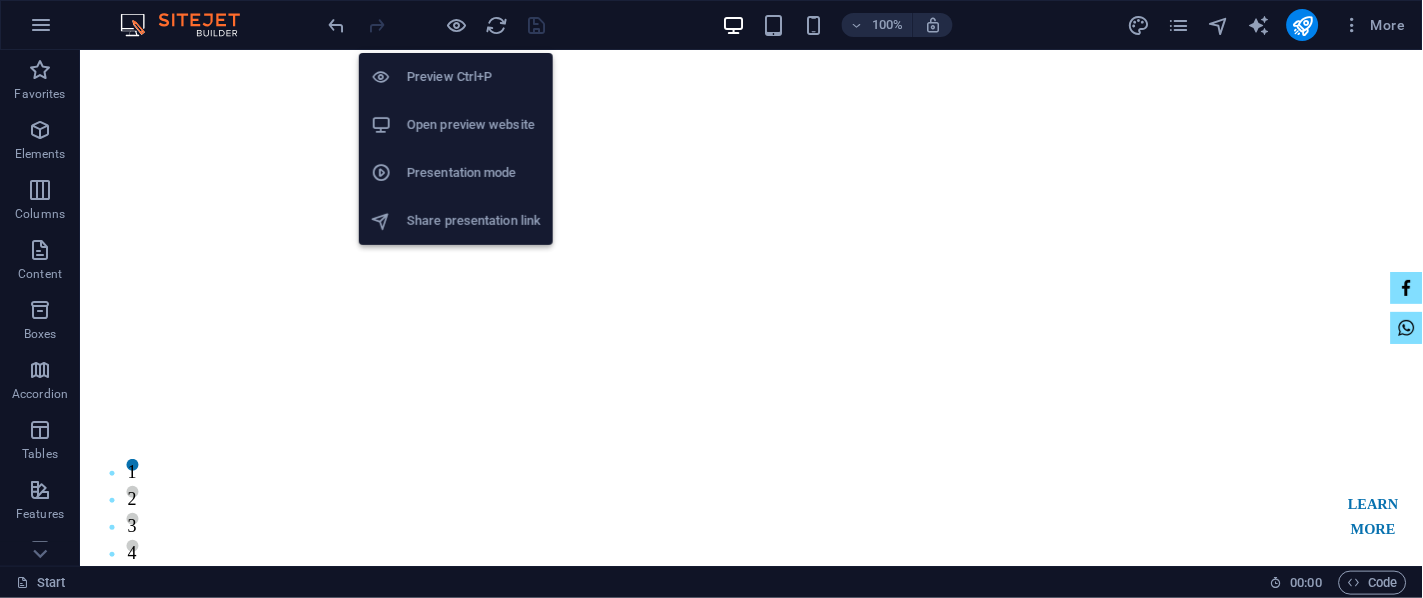 click at bounding box center [457, 25] 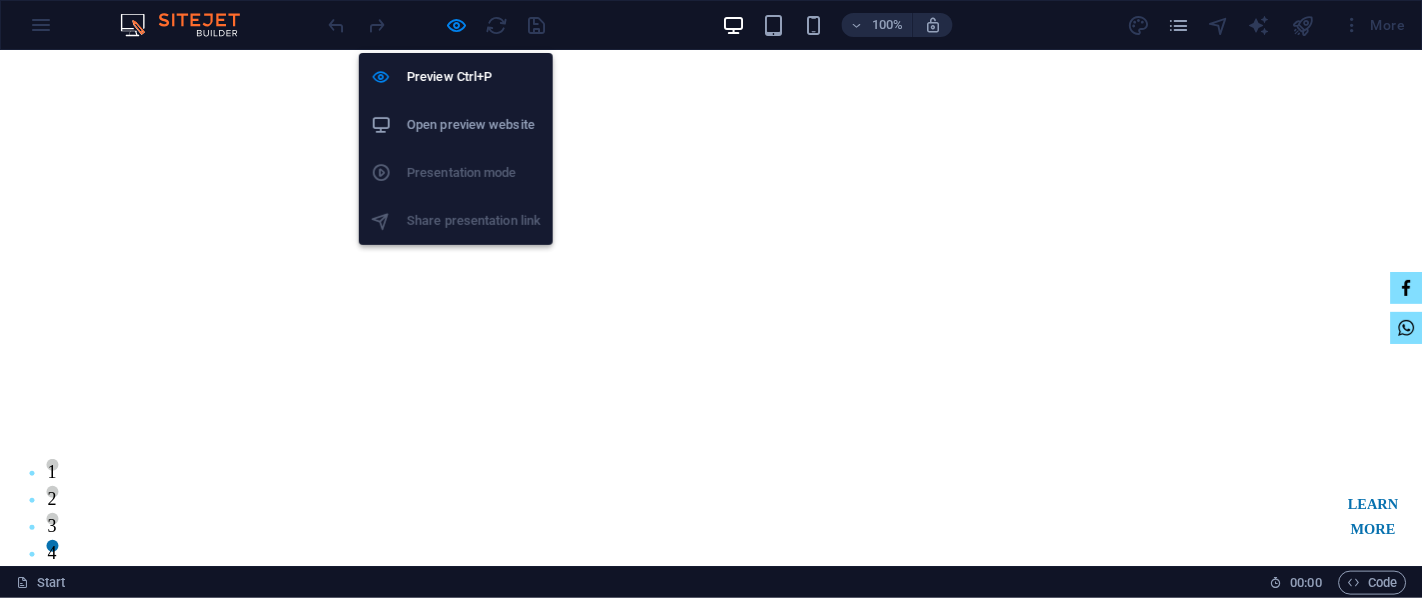 click at bounding box center [457, 25] 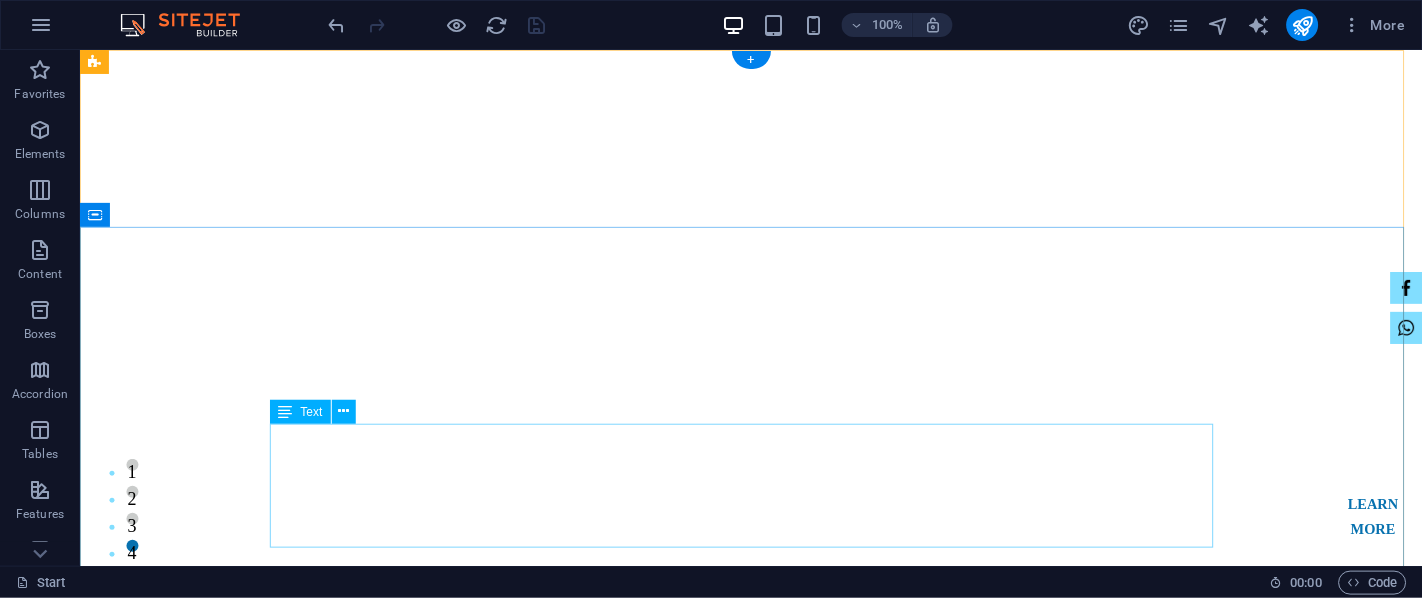 click on "We are tracing to machinery with innovation, stability, low manpower benefits for more production, and providing lifetime service support for a pollution-free world. Our expertise includes automation systems, state-of-the-art machinery, compressors, power systems, textiles, garments, sweaters, washing and dry process machinery, printing, packaging, accessories, leather, hydraulic machines, All kinds of industrial machinery, and spare parts." at bounding box center (751, 1213) 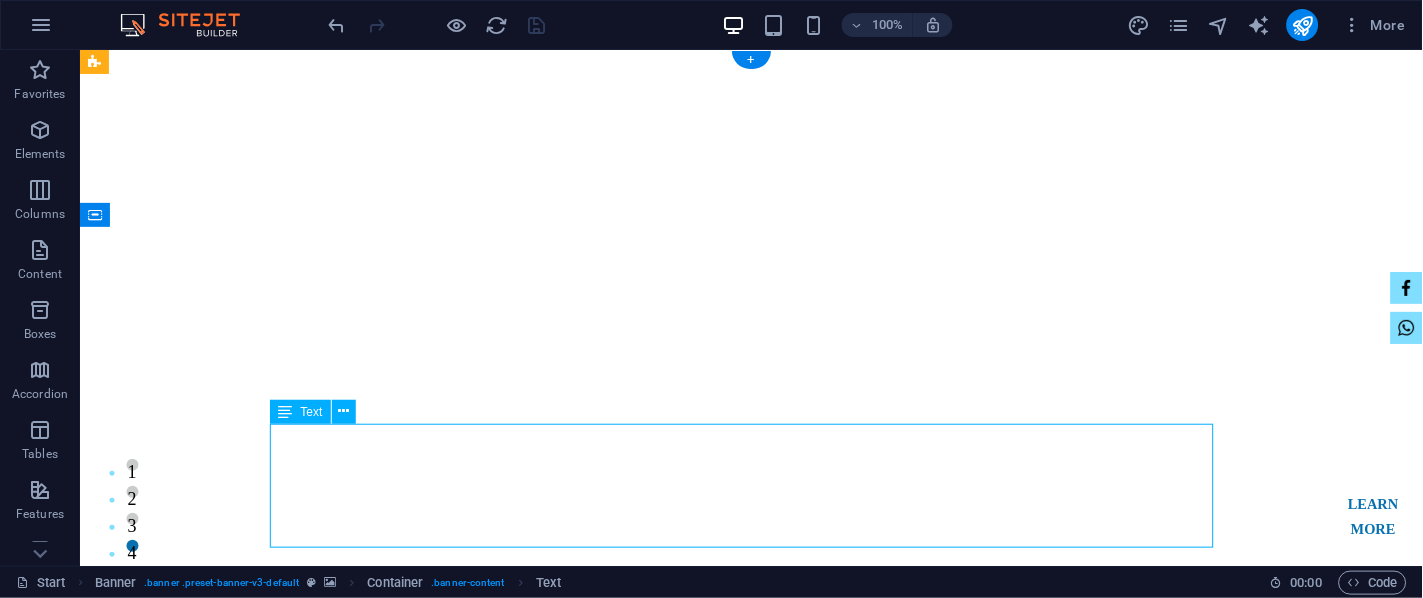 click on "We are tracing to machinery with innovation, stability, low manpower benefits for more production, and providing lifetime service support for a pollution-free world. Our expertise includes automation systems, state-of-the-art machinery, compressors, power systems, textiles, garments, sweaters, washing and dry process machinery, printing, packaging, accessories, leather, hydraulic machines, All kinds of industrial machinery, and spare parts." at bounding box center [751, 1213] 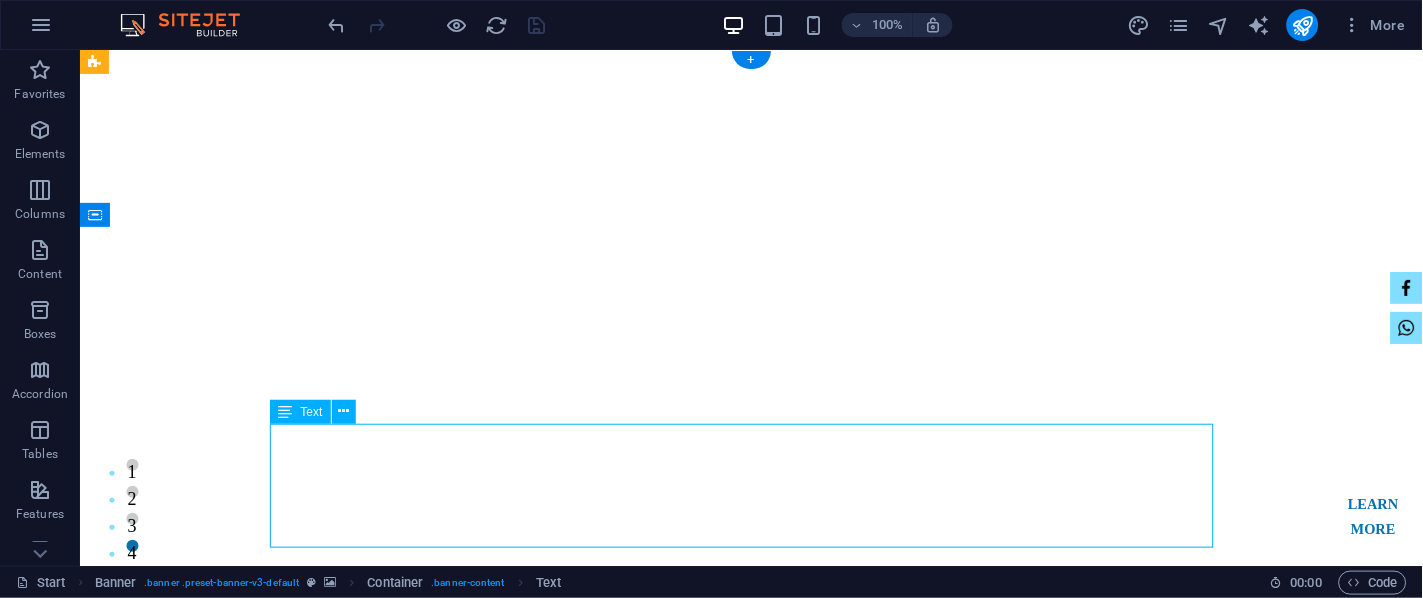 select on "px" 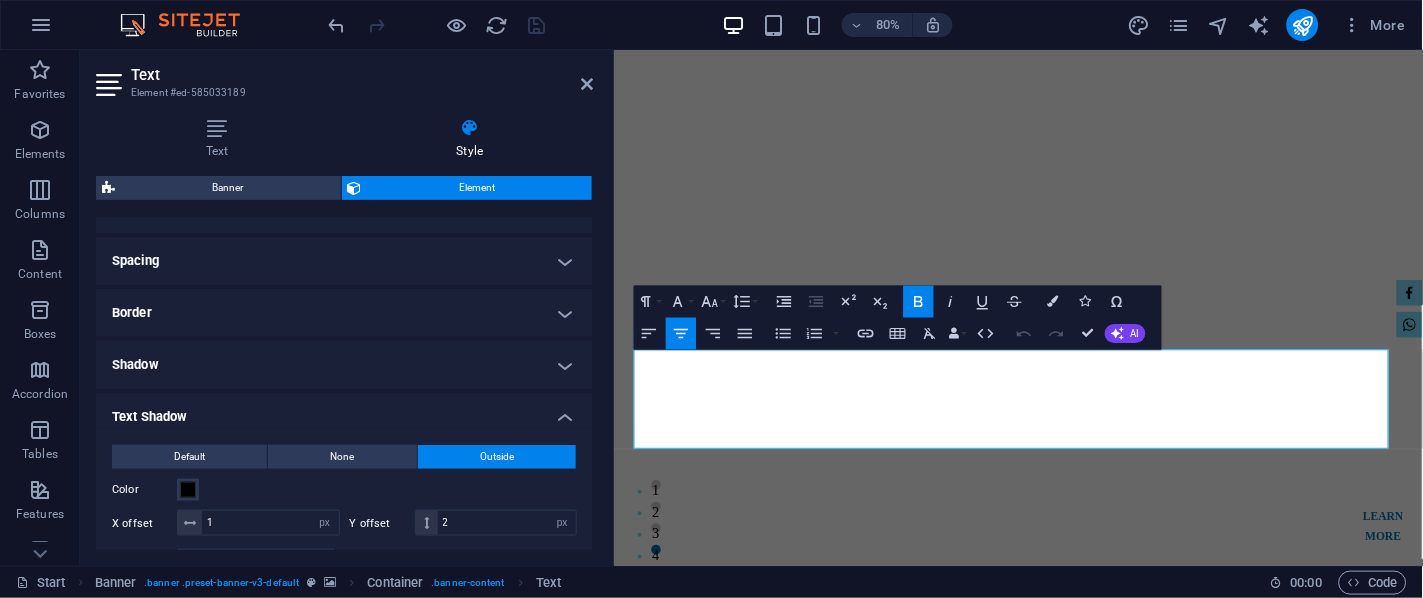 scroll, scrollTop: 625, scrollLeft: 0, axis: vertical 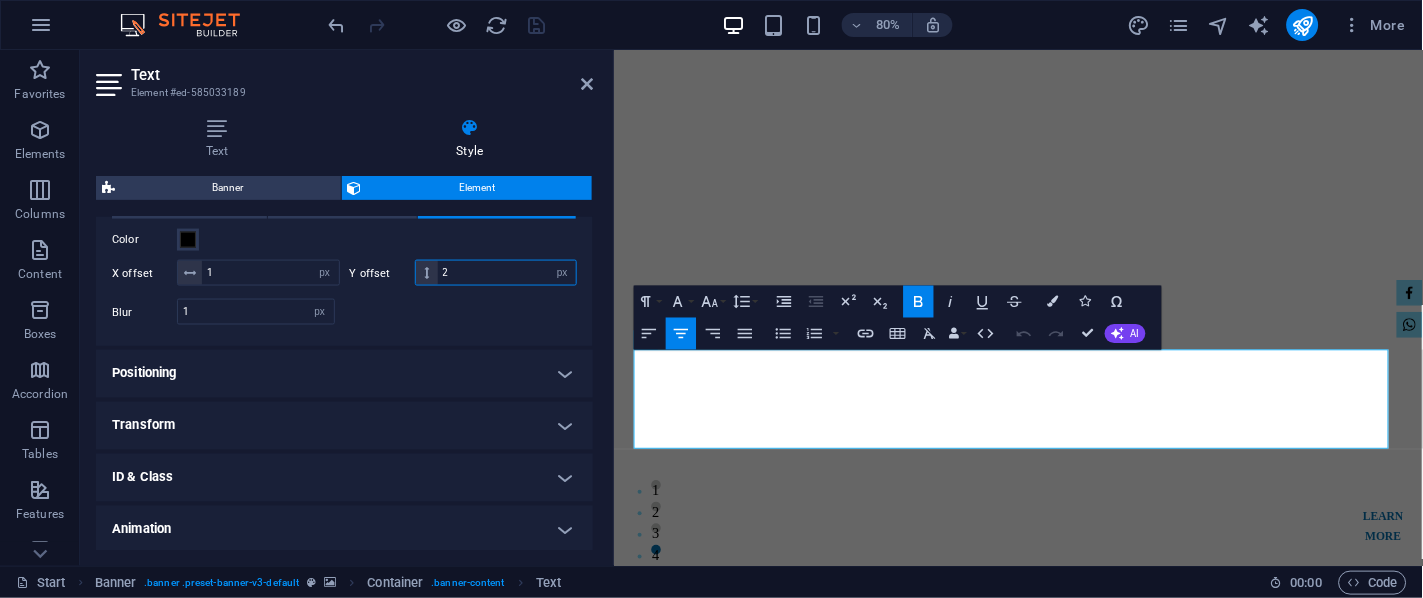 click on "2" at bounding box center [507, 273] 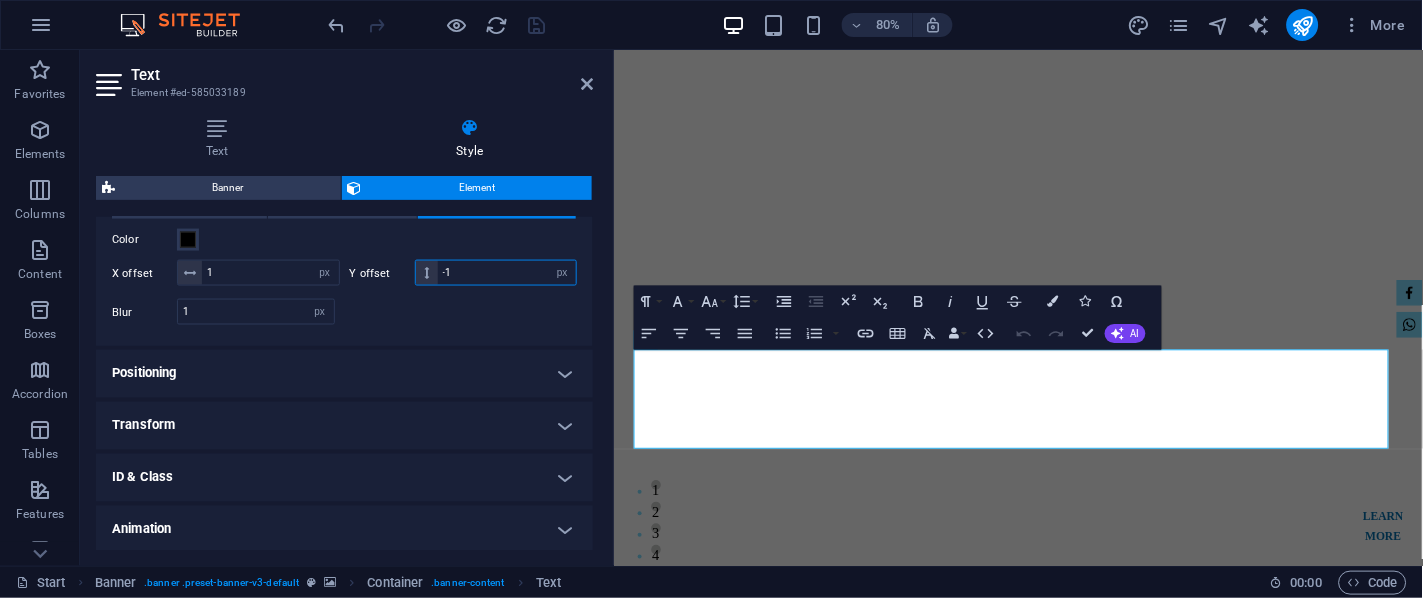 type on "-2" 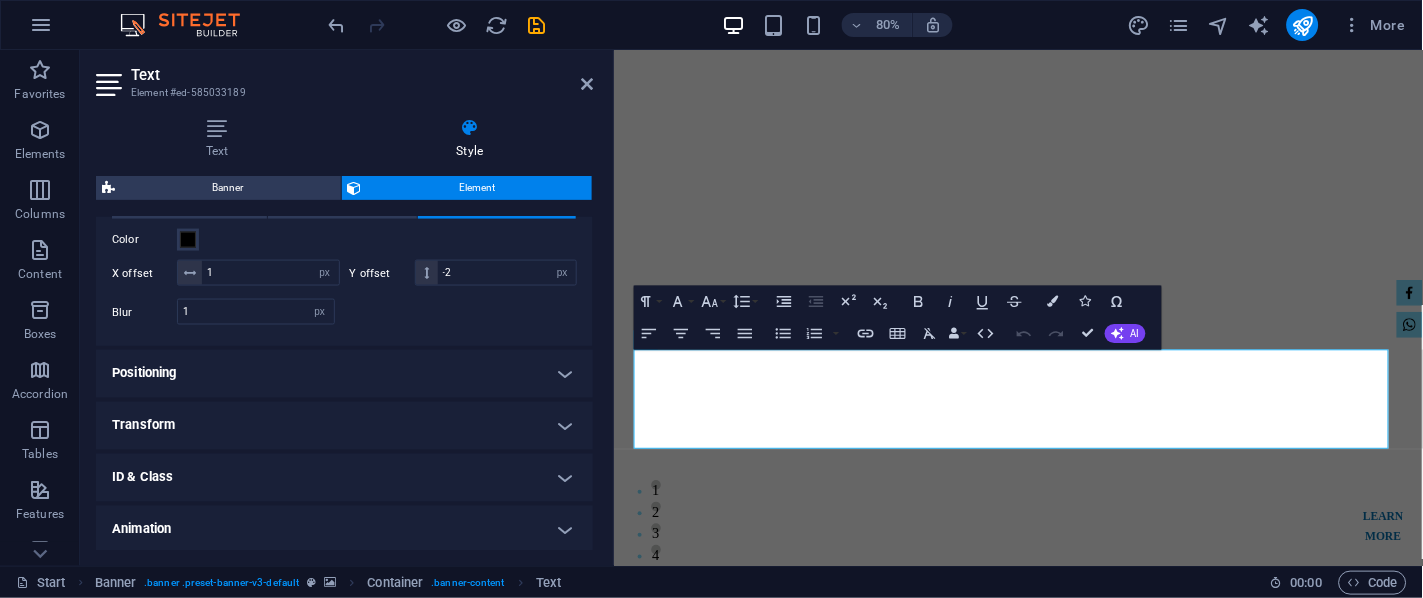 click on "Color" at bounding box center [344, 240] 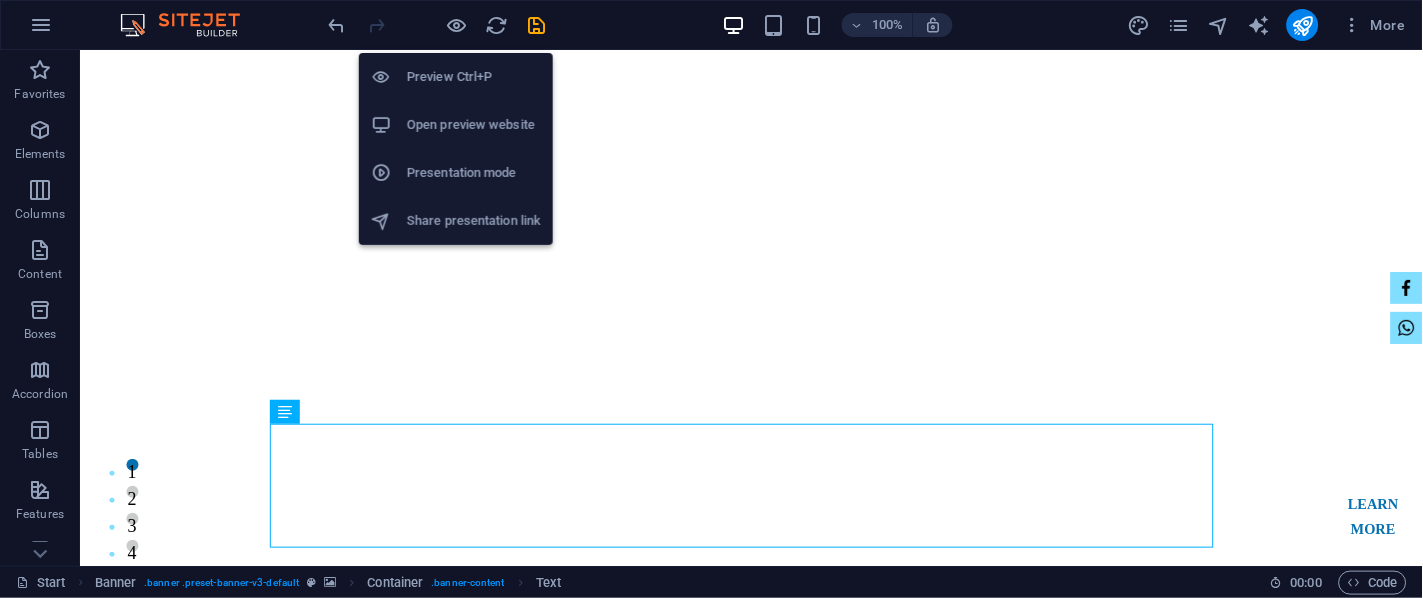 click at bounding box center [457, 25] 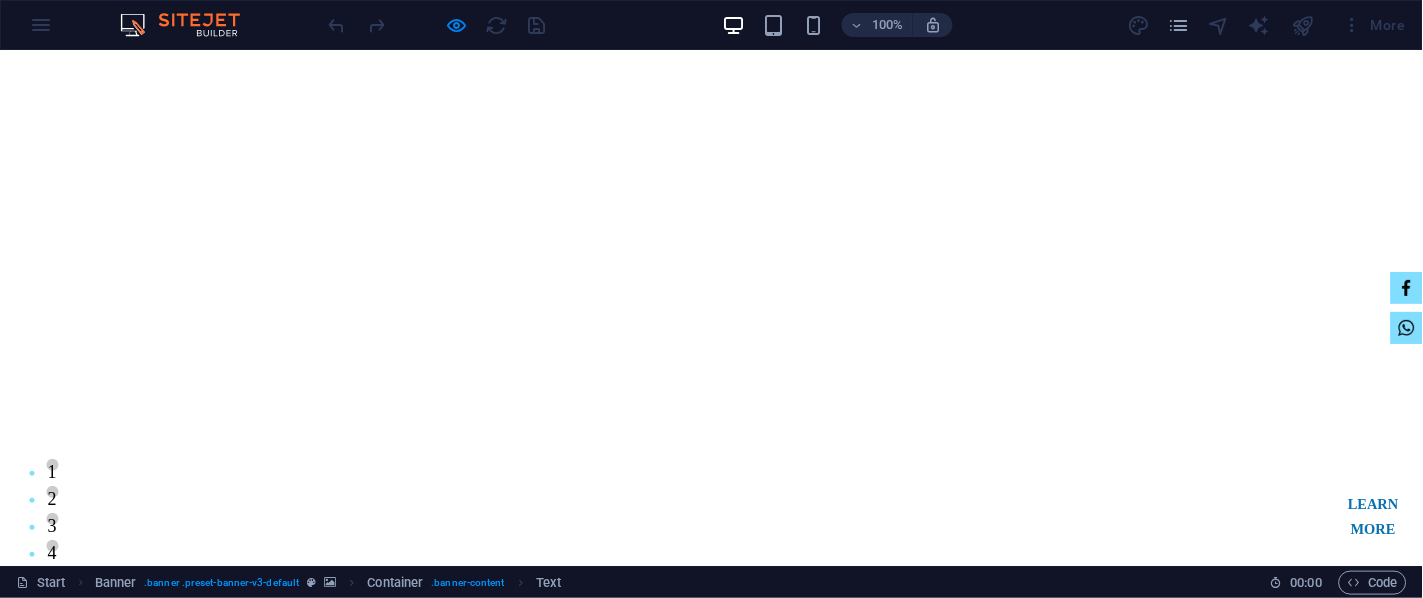 click at bounding box center (437, 25) 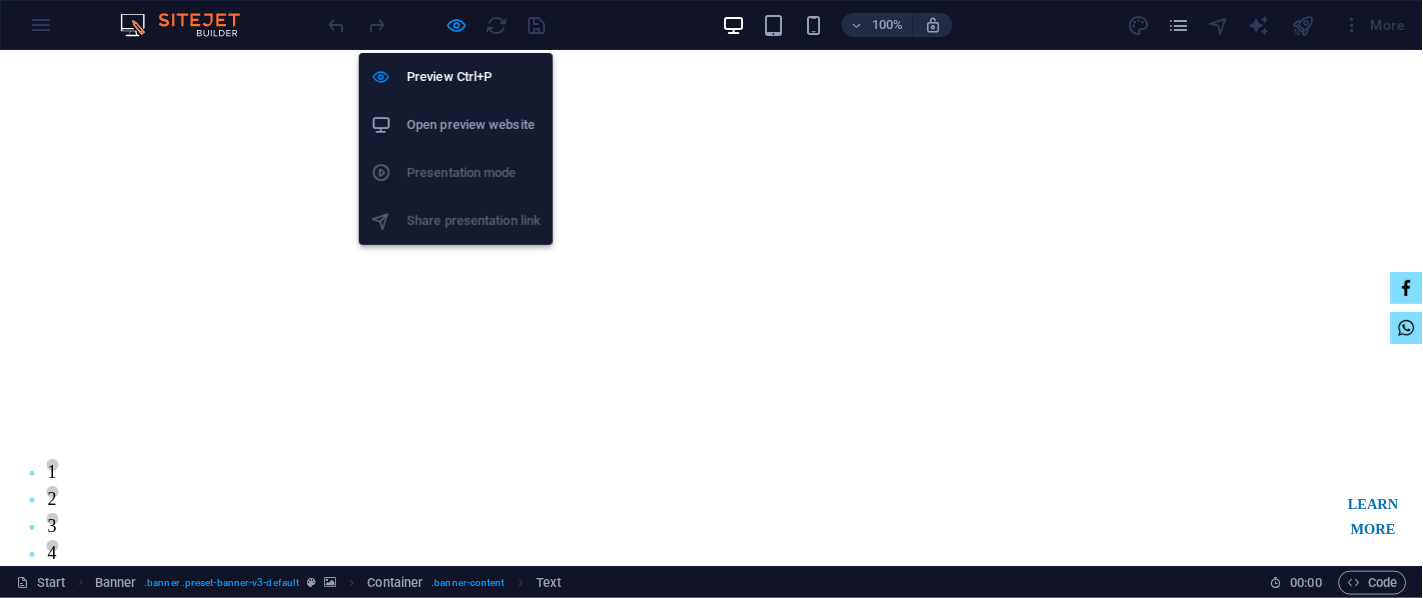click at bounding box center [457, 25] 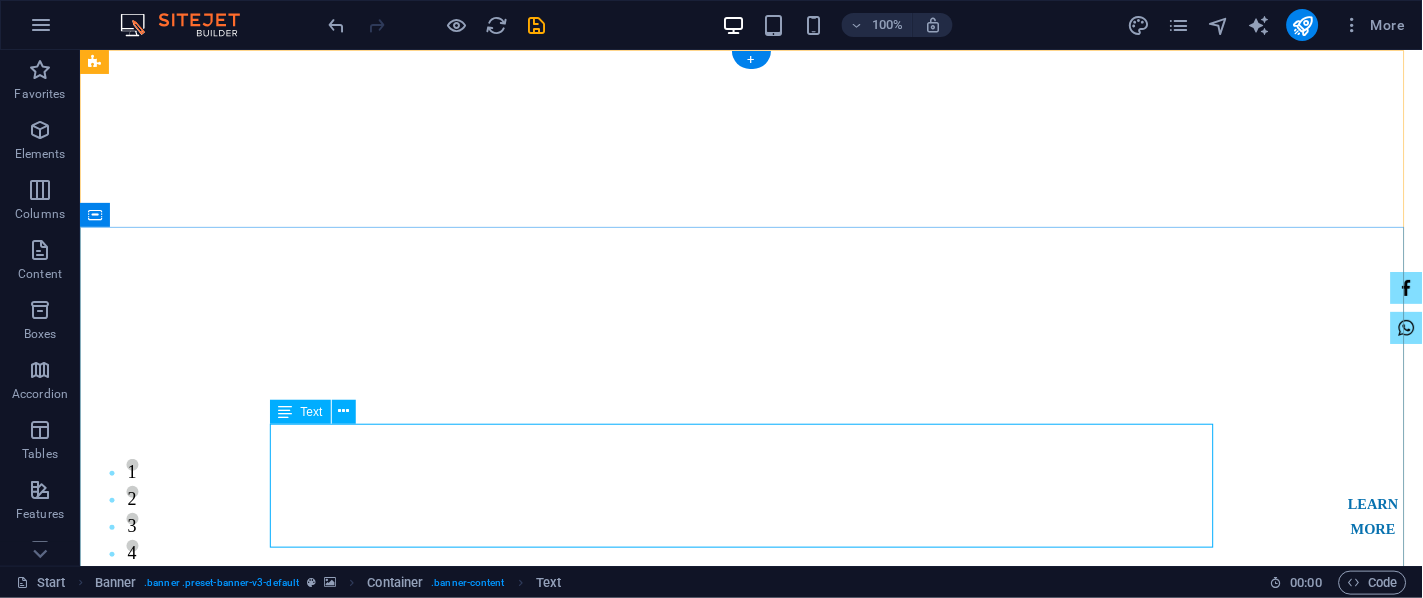 click on "We are tracing to machinery with innovation, stability, low manpower benefits for more production, and providing lifetime service support for a pollution-free world. Our expertise includes automation systems, state-of-the-art machinery, compressors, power systems, textiles, garments, sweaters, washing and dry process machinery, printing, packaging, accessories, leather, hydraulic machines, All kinds of industrial machinery, and spare parts." at bounding box center (751, 1213) 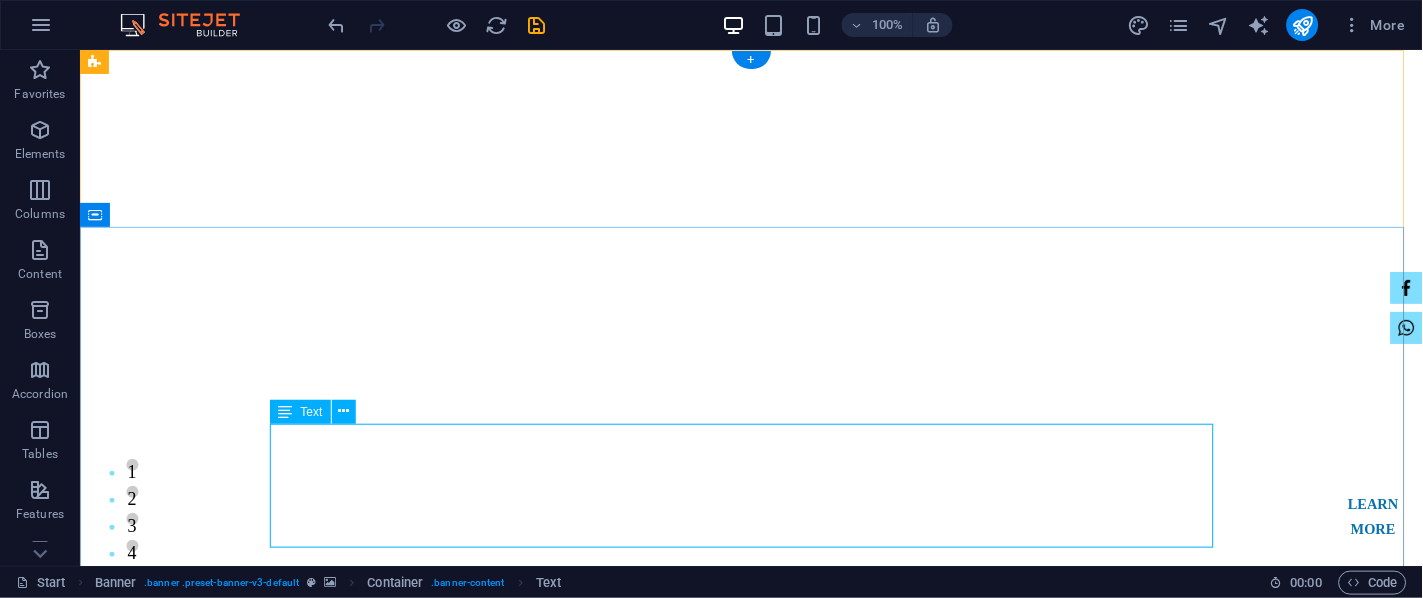 click on "We are tracing to machinery with innovation, stability, low manpower benefits for more production, and providing lifetime service support for a pollution-free world. Our expertise includes automation systems, state-of-the-art machinery, compressors, power systems, textiles, garments, sweaters, washing and dry process machinery, printing, packaging, accessories, leather, hydraulic machines, All kinds of industrial machinery, and spare parts." at bounding box center [751, 1213] 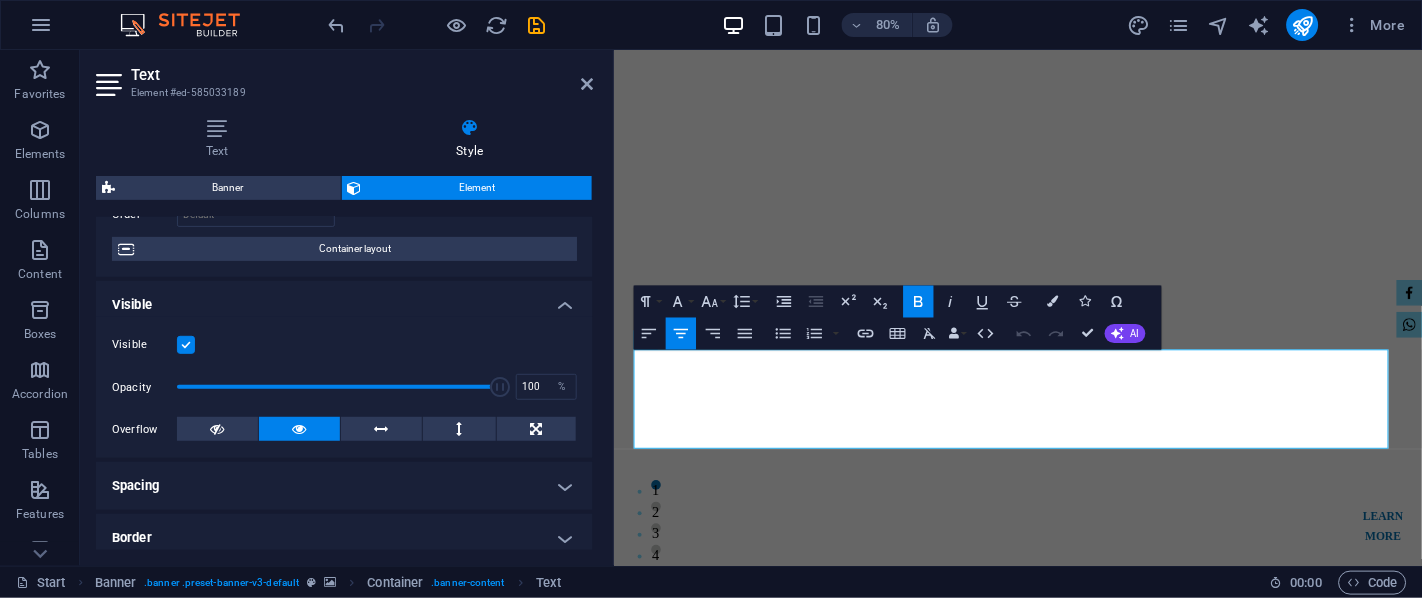 scroll, scrollTop: 499, scrollLeft: 0, axis: vertical 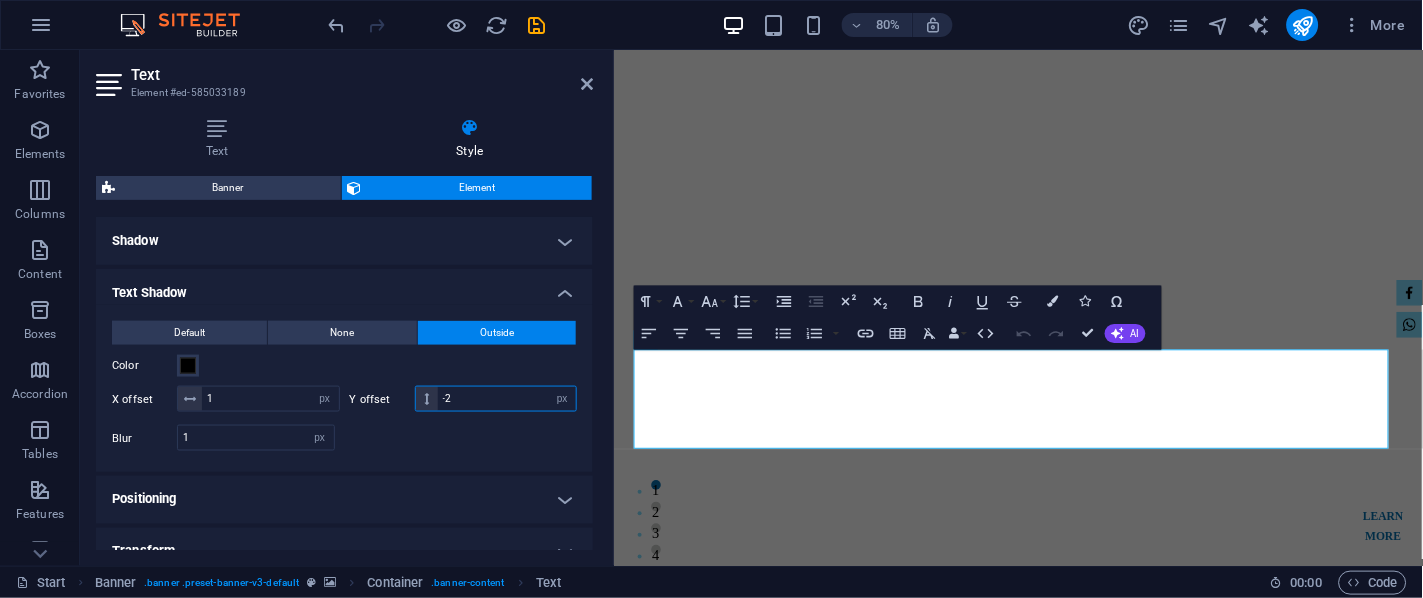 drag, startPoint x: 465, startPoint y: 392, endPoint x: 428, endPoint y: 395, distance: 37.12142 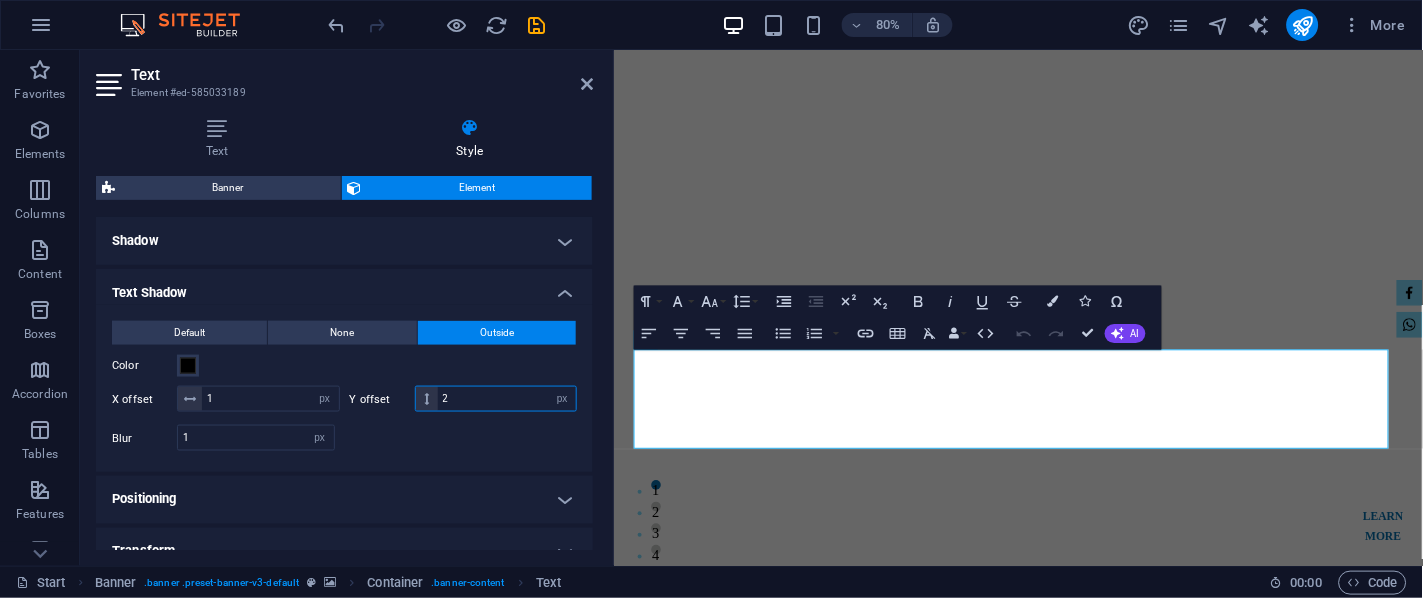 type on "2" 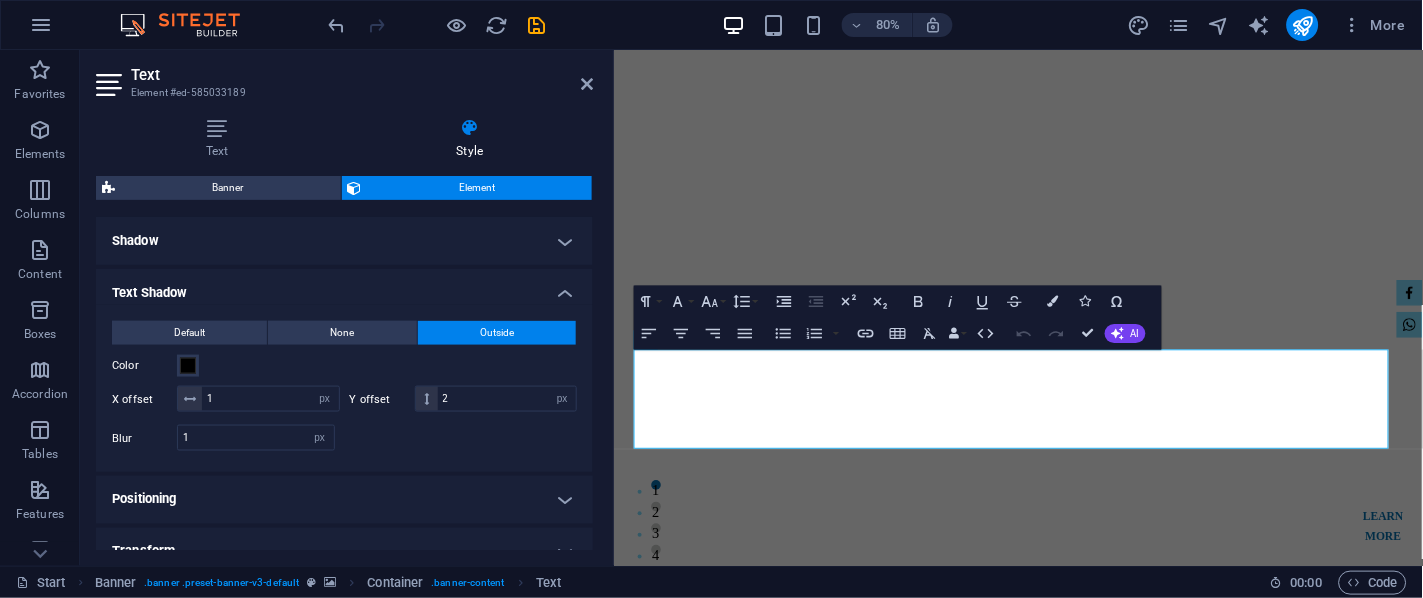 click on "Default None Outside Color X offset 1 px rem vh vw Y offset 2 px rem vh vw Blur 1 px rem % vh vw" at bounding box center [344, 388] 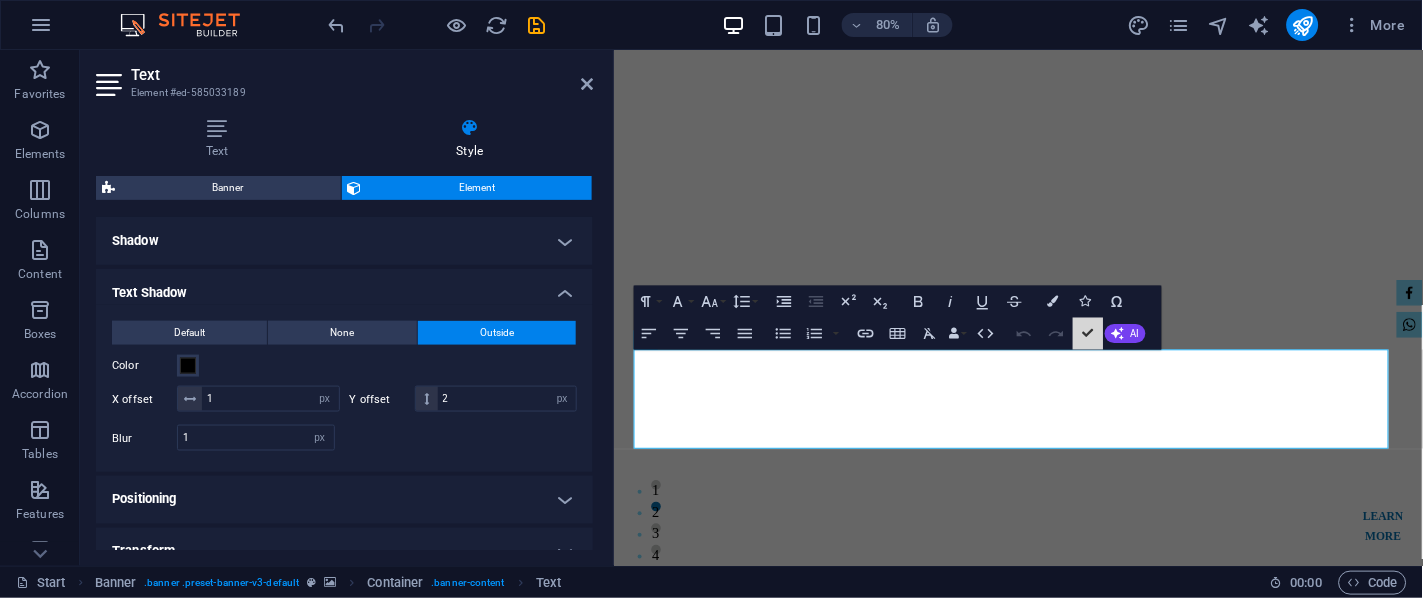 drag, startPoint x: 1088, startPoint y: 326, endPoint x: 982, endPoint y: 281, distance: 115.15642 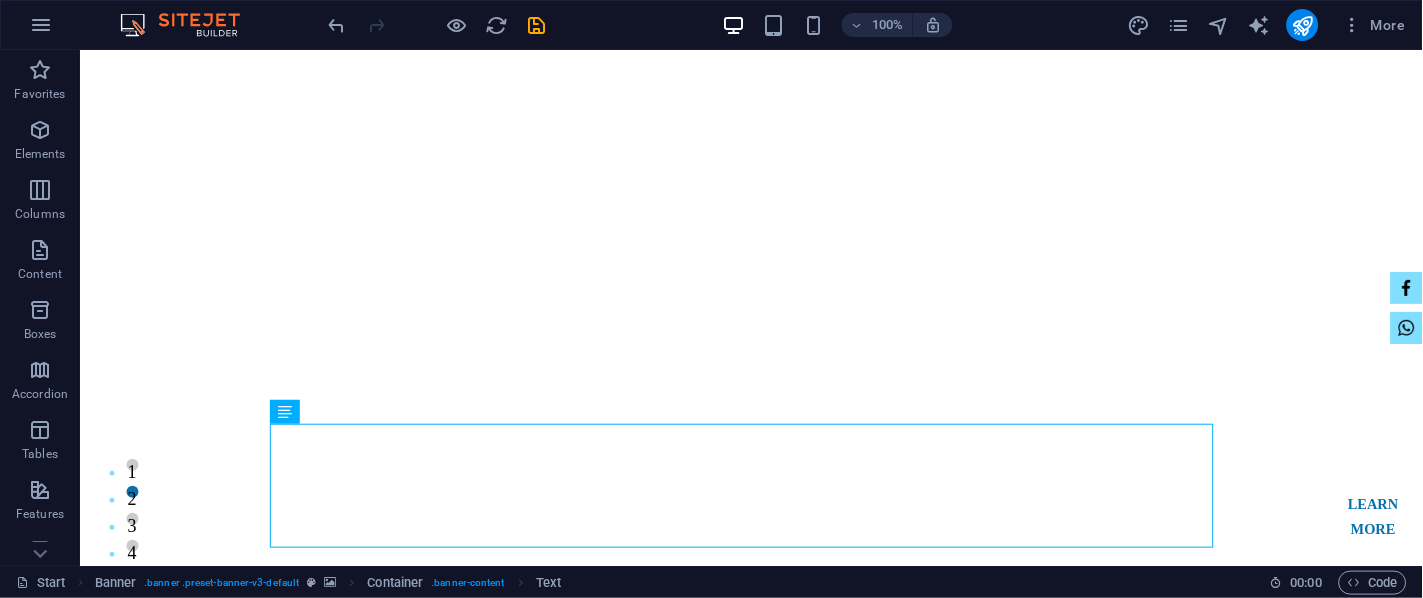 click at bounding box center [537, 25] 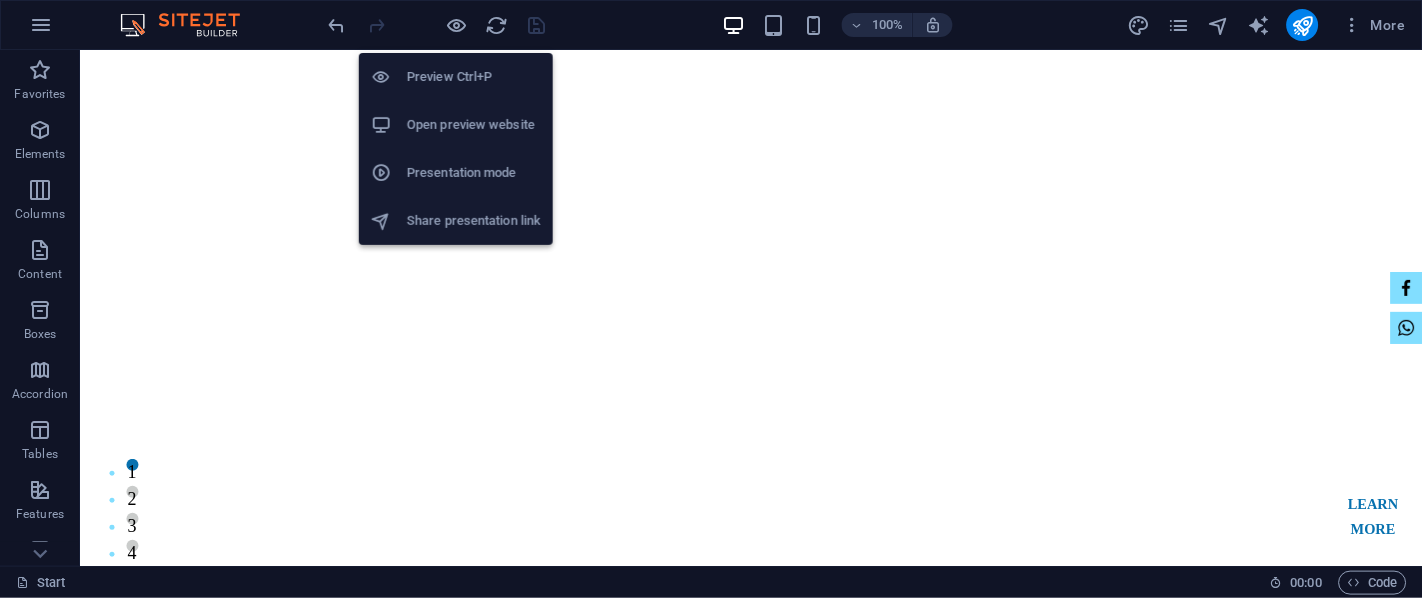 click at bounding box center (437, 25) 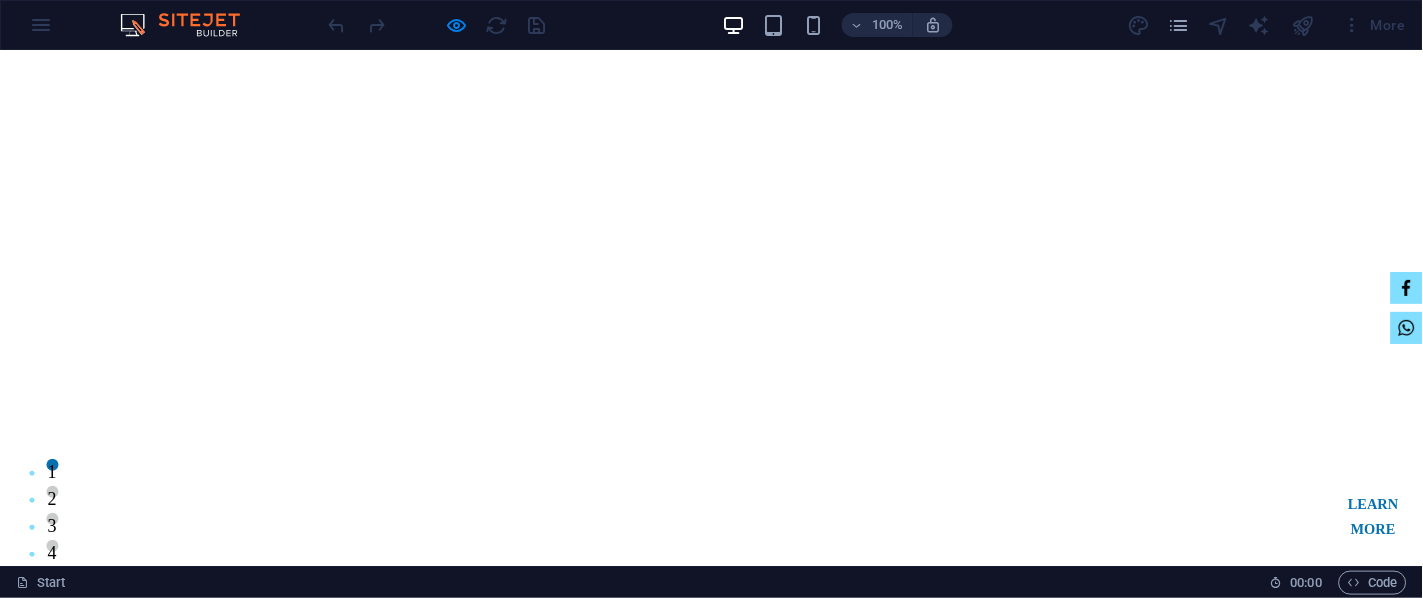 click on "We are tracing to machinery with innovation, stability, low manpower benefits for more production, and providing lifetime service support for a pollution-free world. Our expertise includes automation systems, state-of-the-art machinery, compressors, power systems, textiles, garments, sweaters, washing and dry process machinery, printing, packaging, accessories, leather, hydraulic machines, All kinds of industrial machinery, and spare parts." at bounding box center (712, 1213) 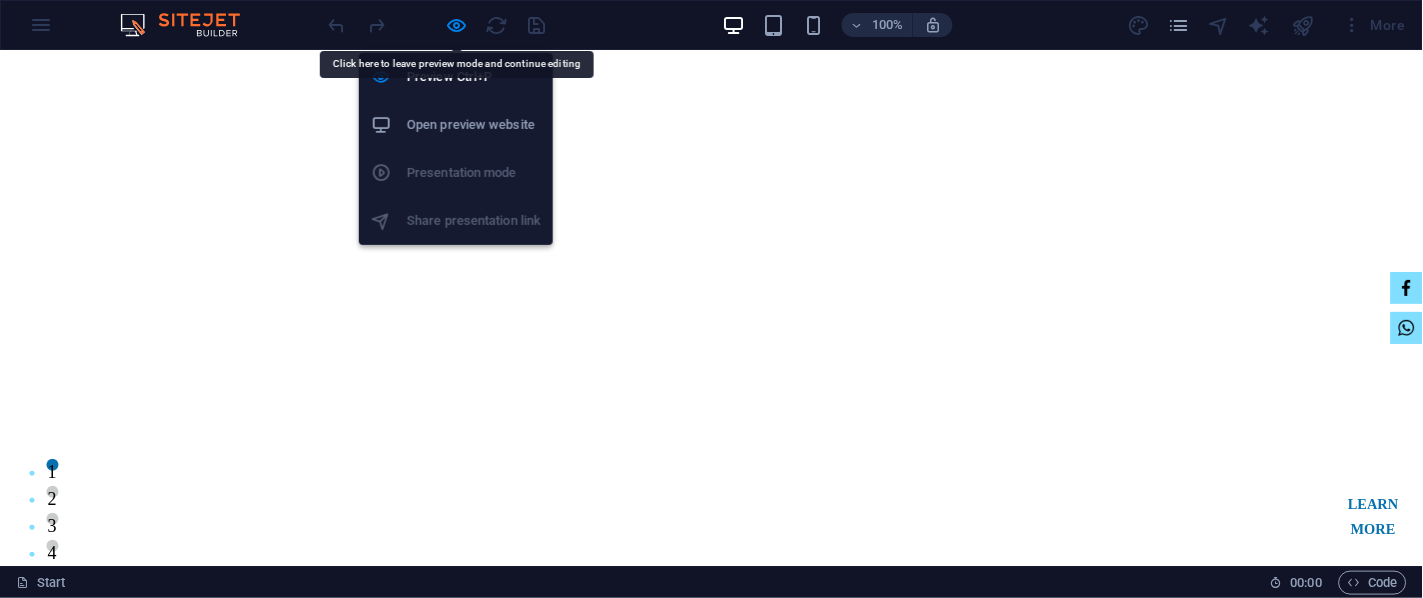 click at bounding box center (457, 25) 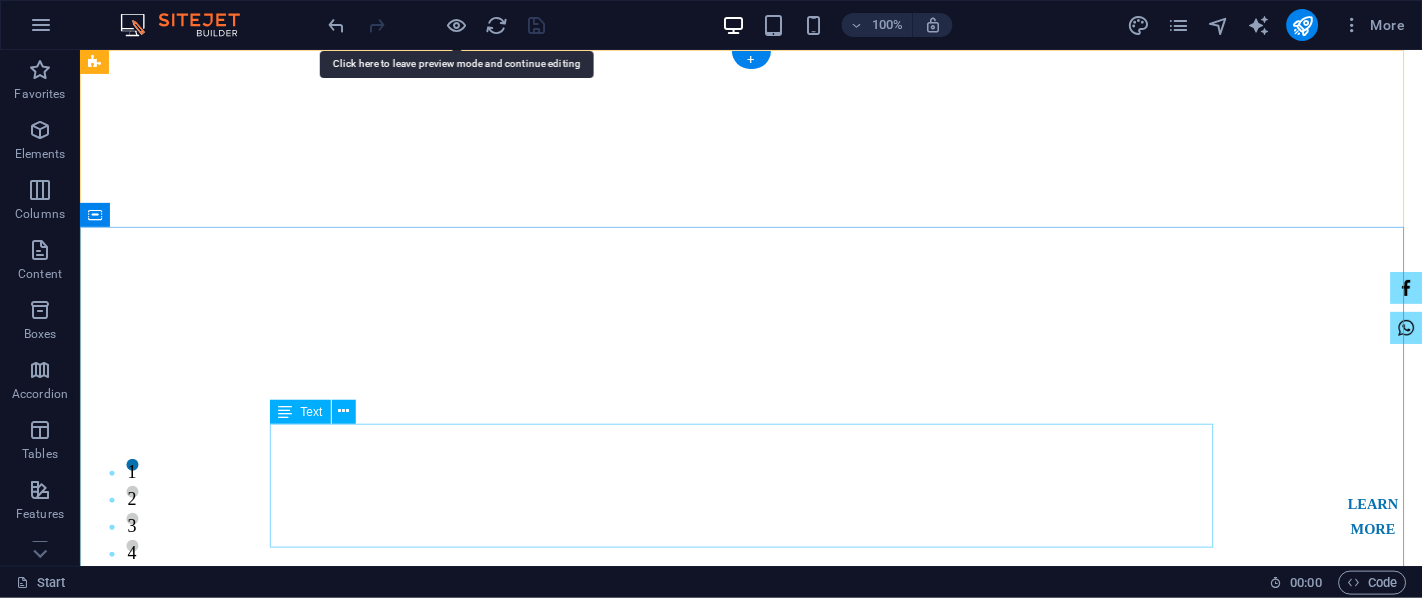 click on "We are tracing to machinery with innovation, stability, low manpower benefits for more production, and providing lifetime service support for a pollution-free world. Our expertise includes automation systems, state-of-the-art machinery, compressors, power systems, textiles, garments, sweaters, washing and dry process machinery, printing, packaging, accessories, leather, hydraulic machines, All kinds of industrial machinery, and spare parts." at bounding box center [751, 1213] 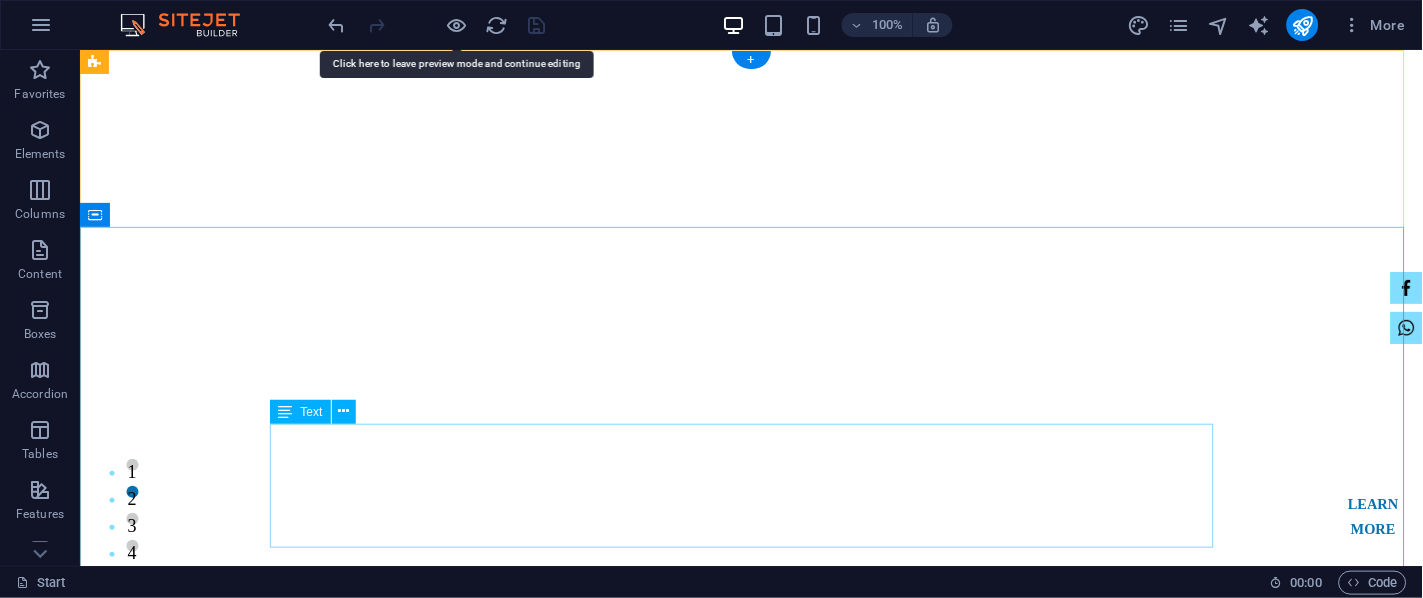 select on "px" 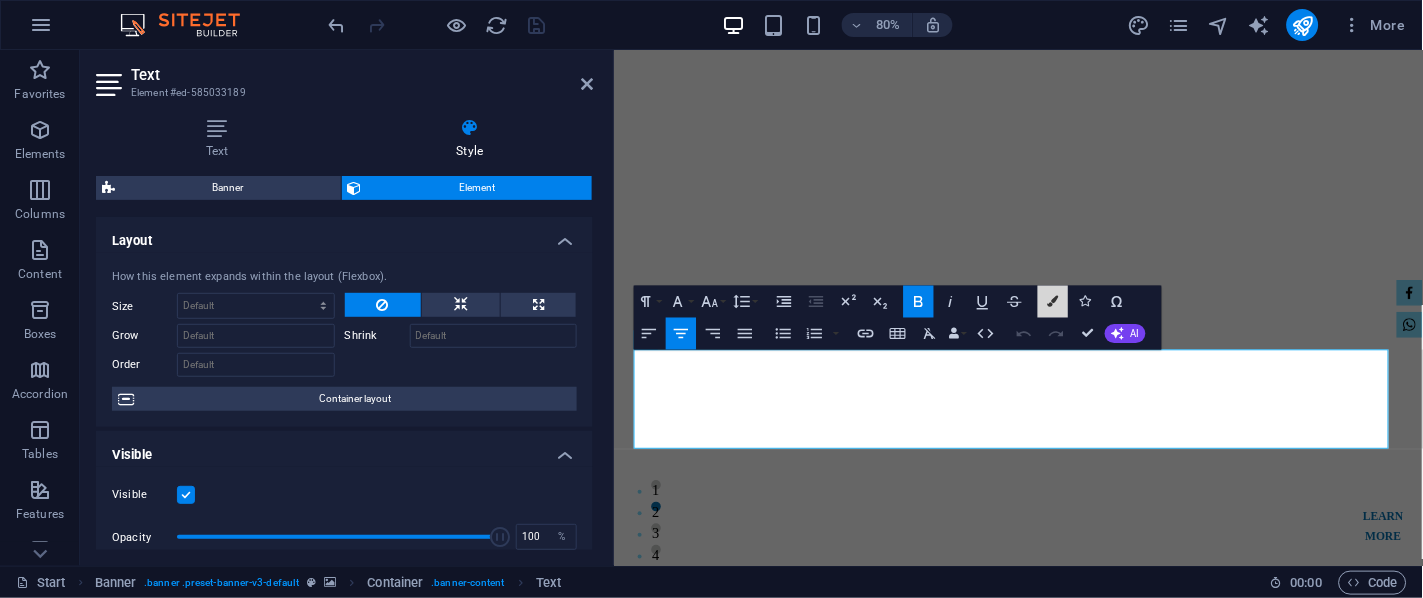 click at bounding box center [1053, 300] 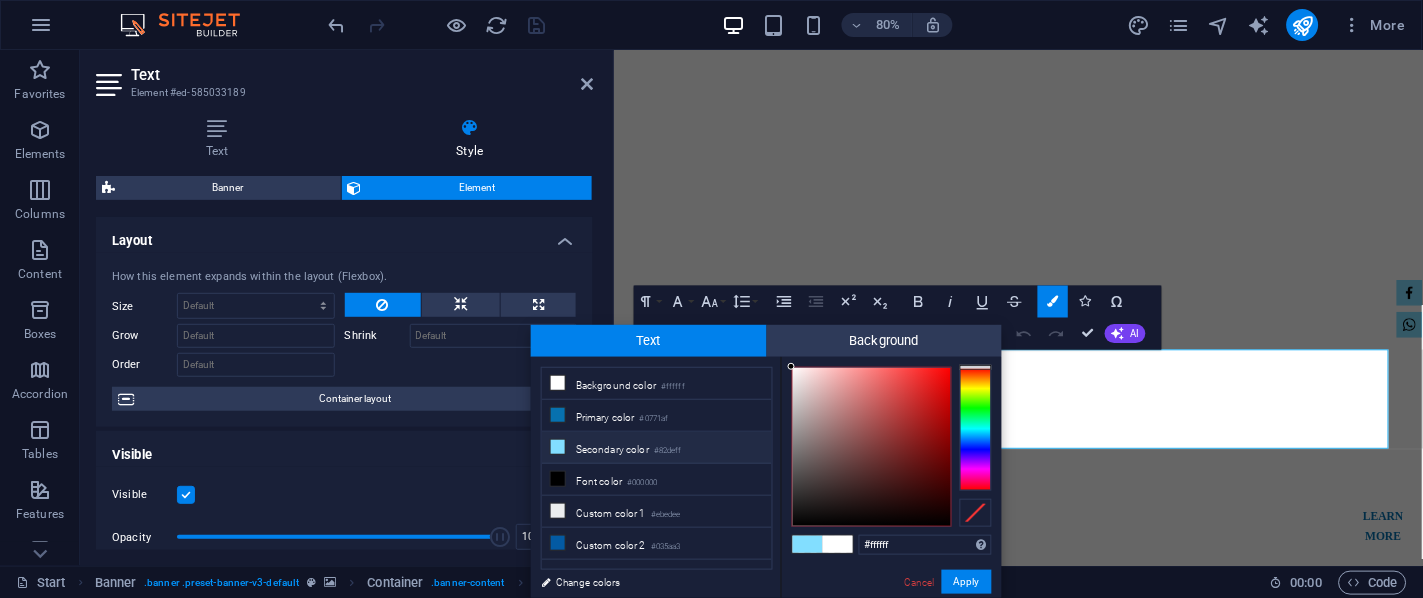 click on "Secondary color
#82deff" at bounding box center (657, 448) 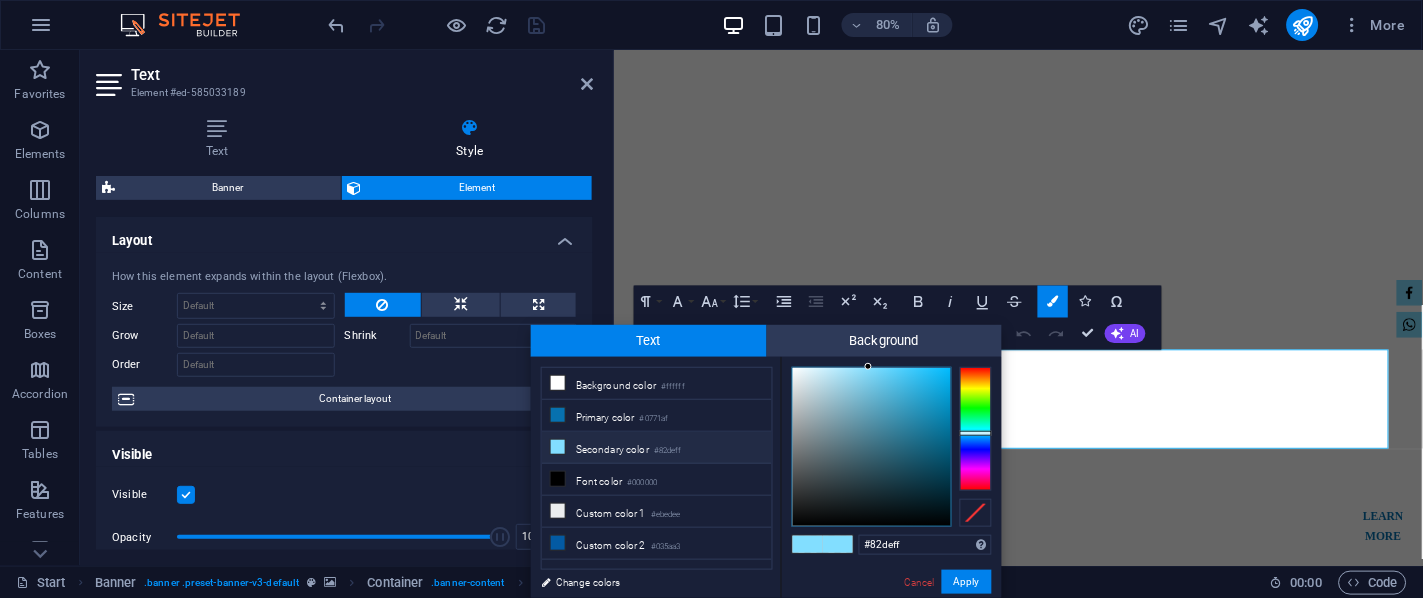 click on "Apply" at bounding box center (967, 582) 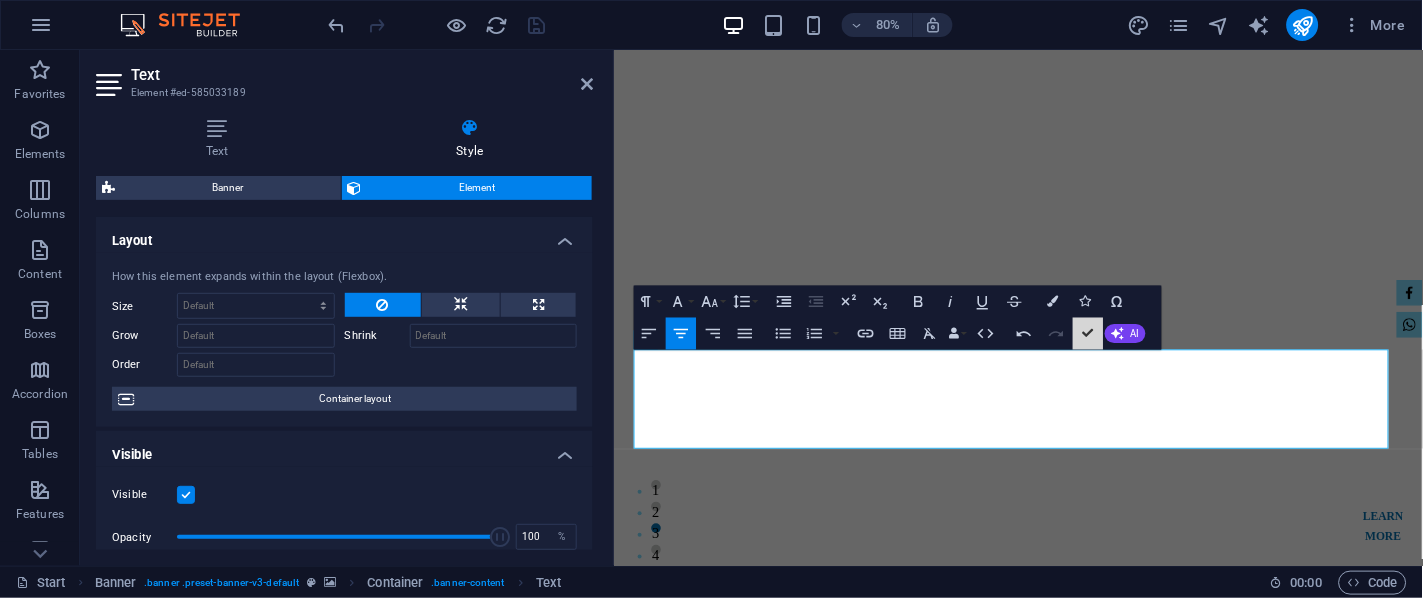 drag, startPoint x: 1089, startPoint y: 332, endPoint x: 949, endPoint y: 283, distance: 148.32735 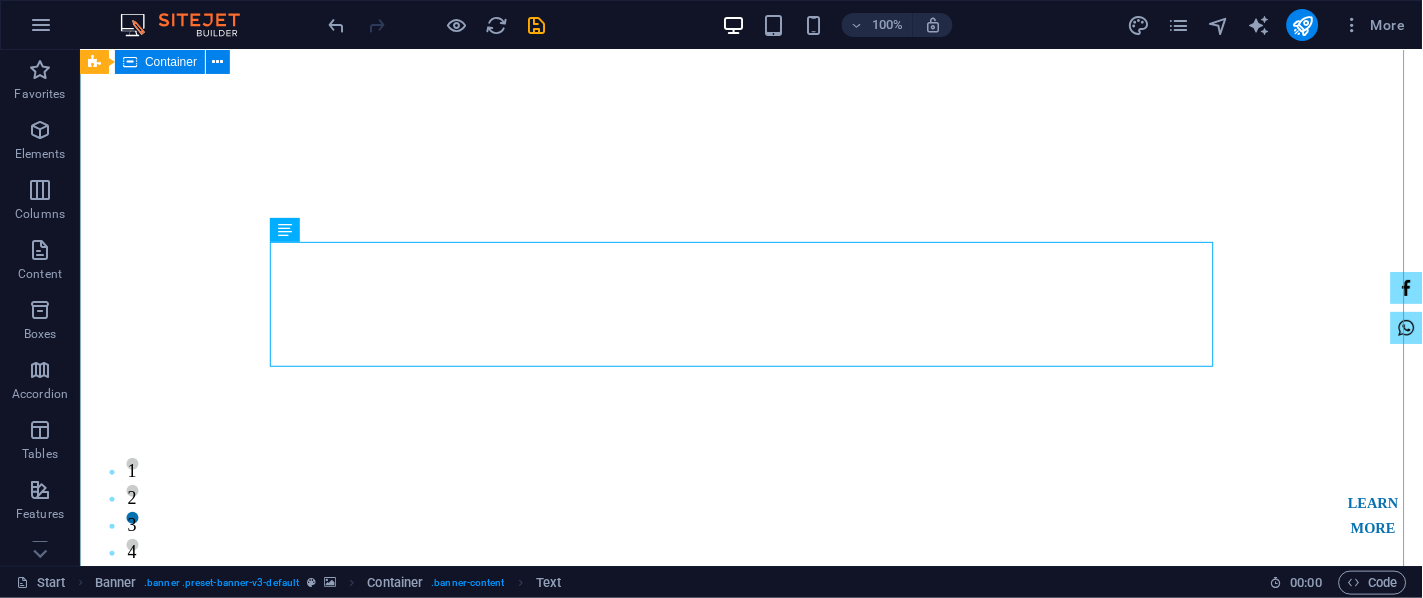 scroll, scrollTop: 0, scrollLeft: 0, axis: both 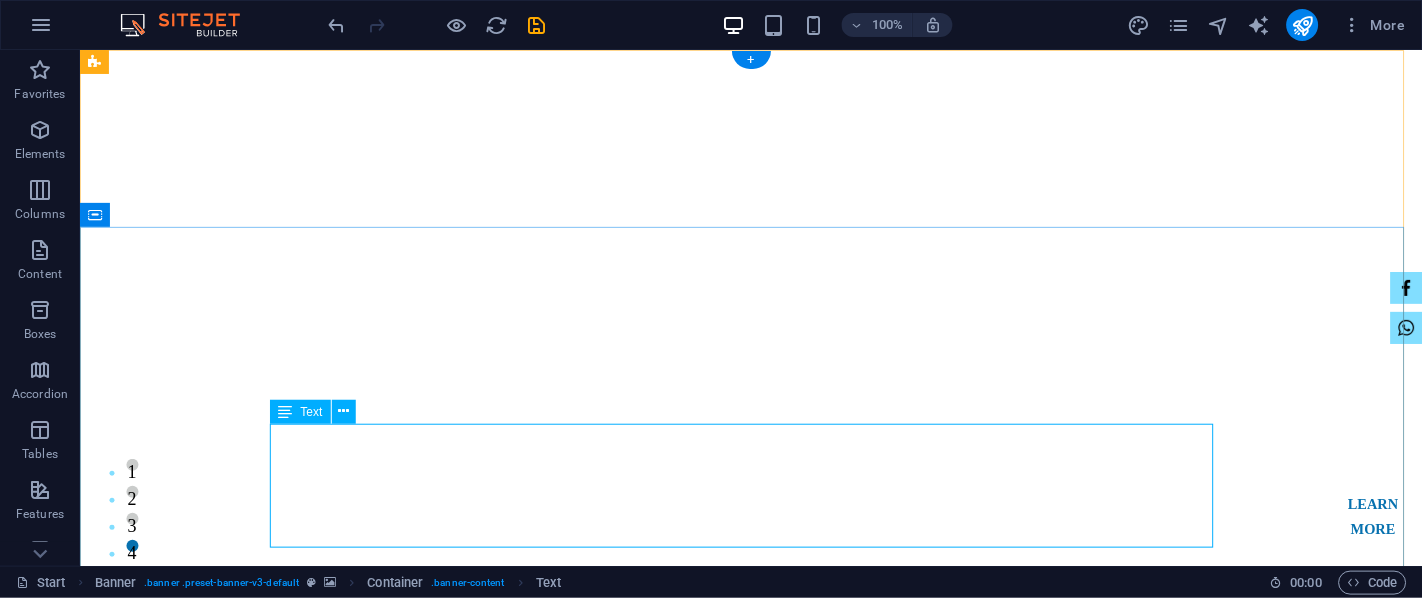 click on "We are tracing to machinery with innovation, stability, low manpower benefits for more production, and providing lifetime service support for a pollution-free world. Our expertise includes automation systems, state-of-the-art machinery, compressors, power systems, textiles, garments, sweaters, washing and dry process machinery, printing, packaging, accessories, leather, hydraulic machines, All kinds of industrial machinery, and spare parts." at bounding box center (751, 1213) 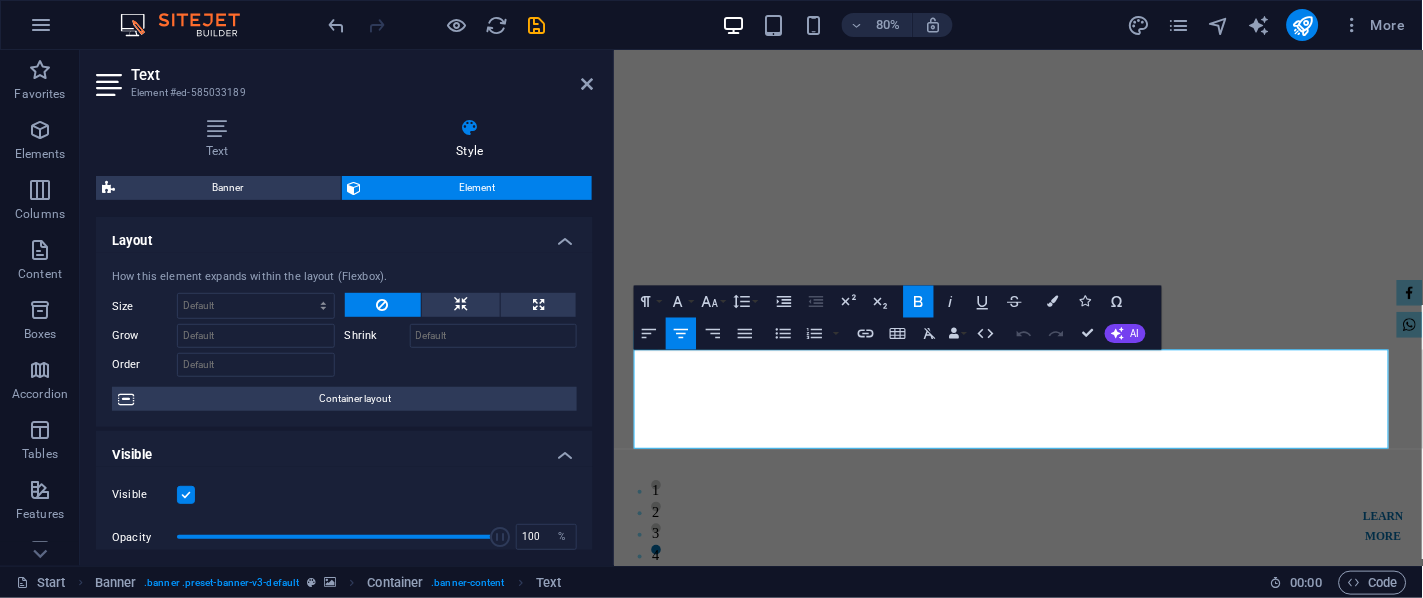 click at bounding box center (1053, 300) 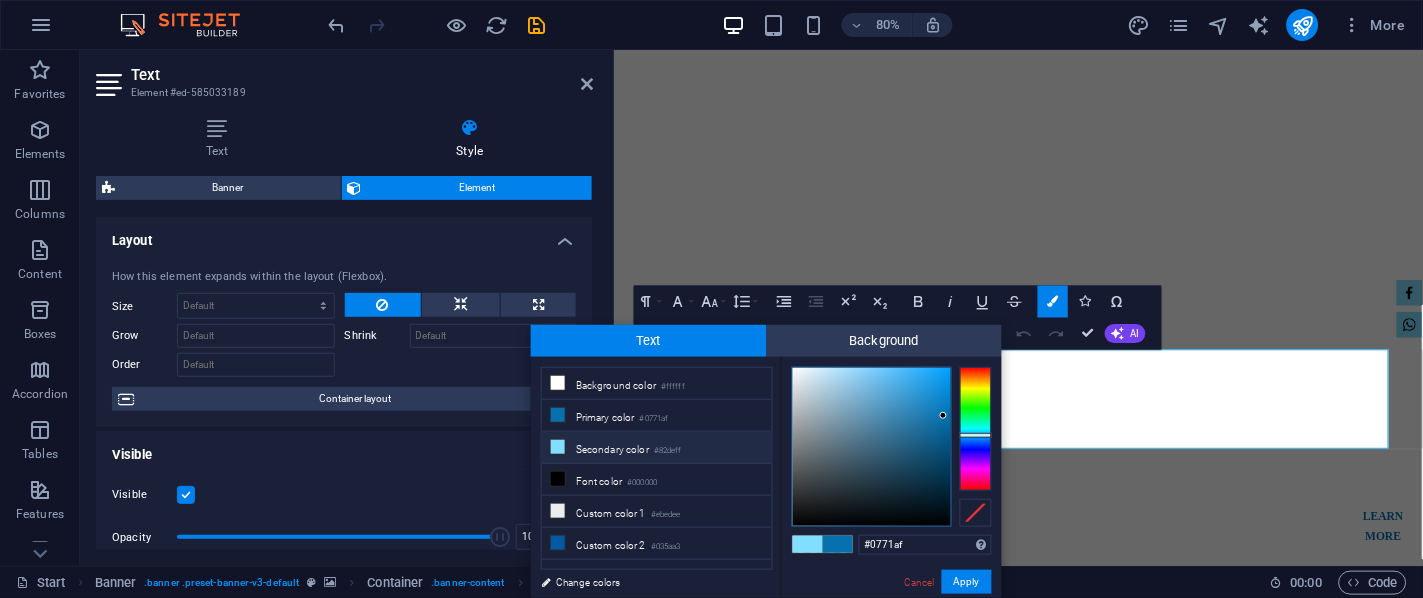 click on "Apply" at bounding box center (967, 582) 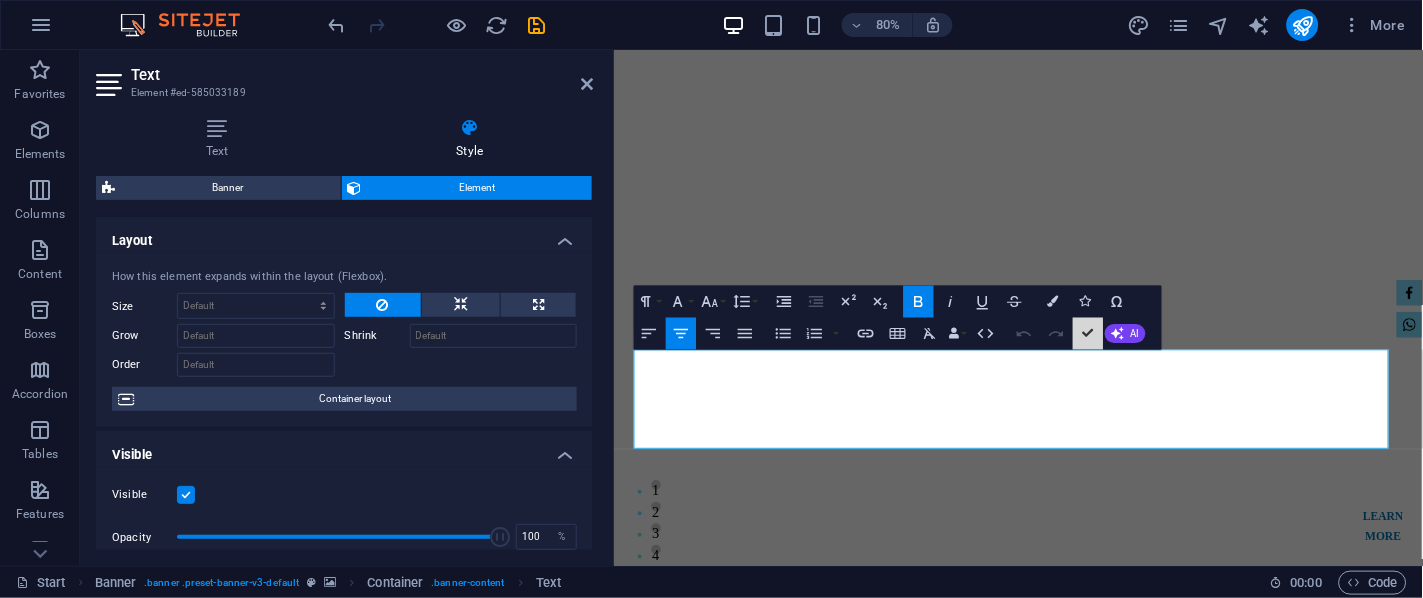 drag, startPoint x: 1093, startPoint y: 330, endPoint x: 1008, endPoint y: 280, distance: 98.61542 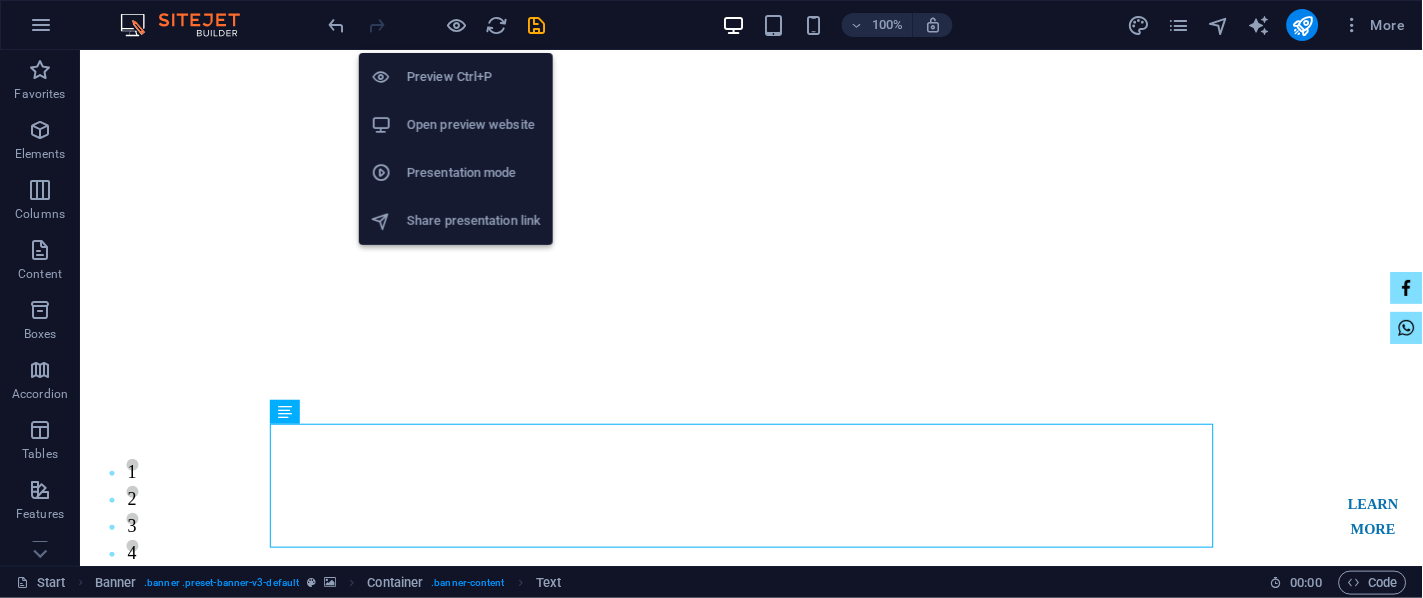 click at bounding box center (457, 25) 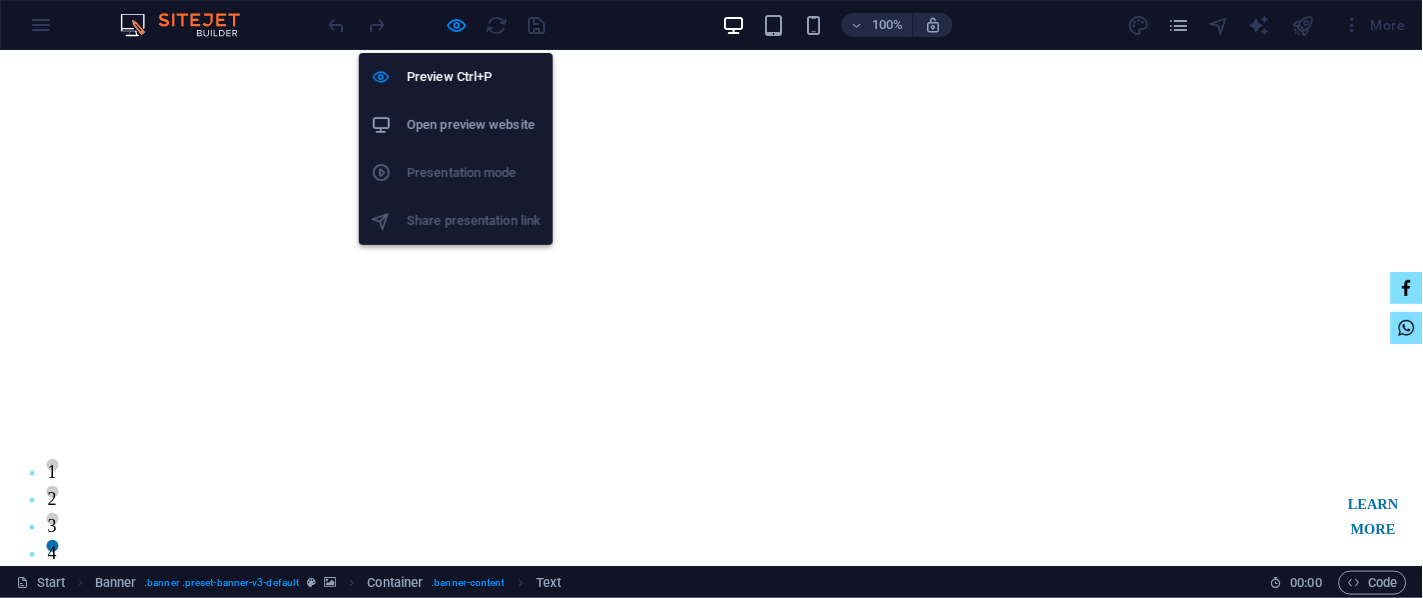 click at bounding box center [457, 25] 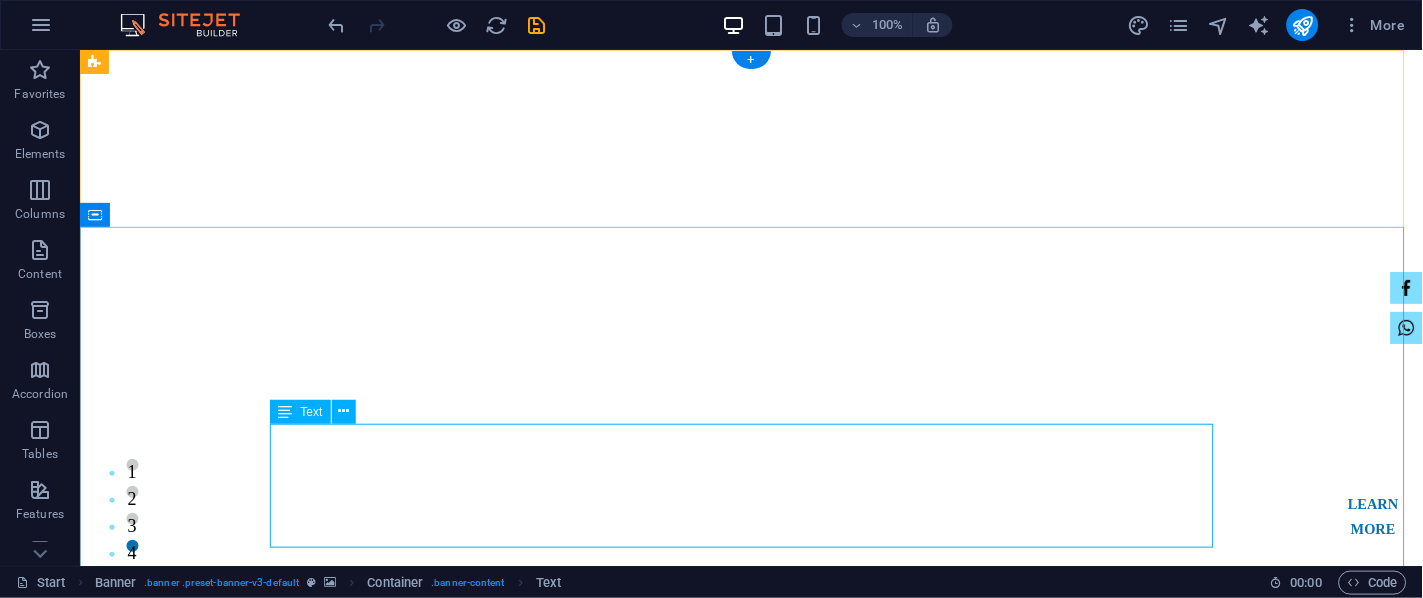 click on "We are tracing to machinery with innovation, stability, low manpower benefits for more production, and providing lifetime service support for a pollution-free world. Our expertise includes automation systems, state-of-the-art machinery, compressors, power systems, textiles, garments, sweaters, washing and dry process machinery, printing, packaging, accessories, leather, hydraulic machines, All kinds of industrial machinery, and spare parts." at bounding box center (751, 1213) 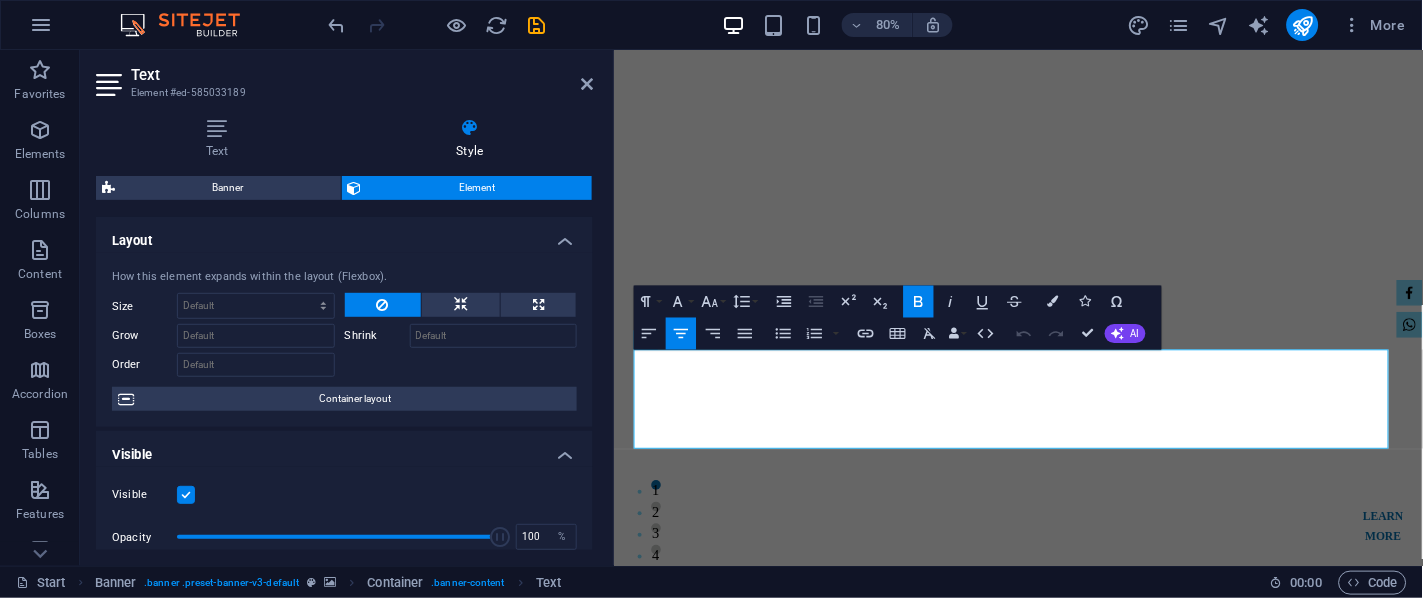 click at bounding box center (1053, 300) 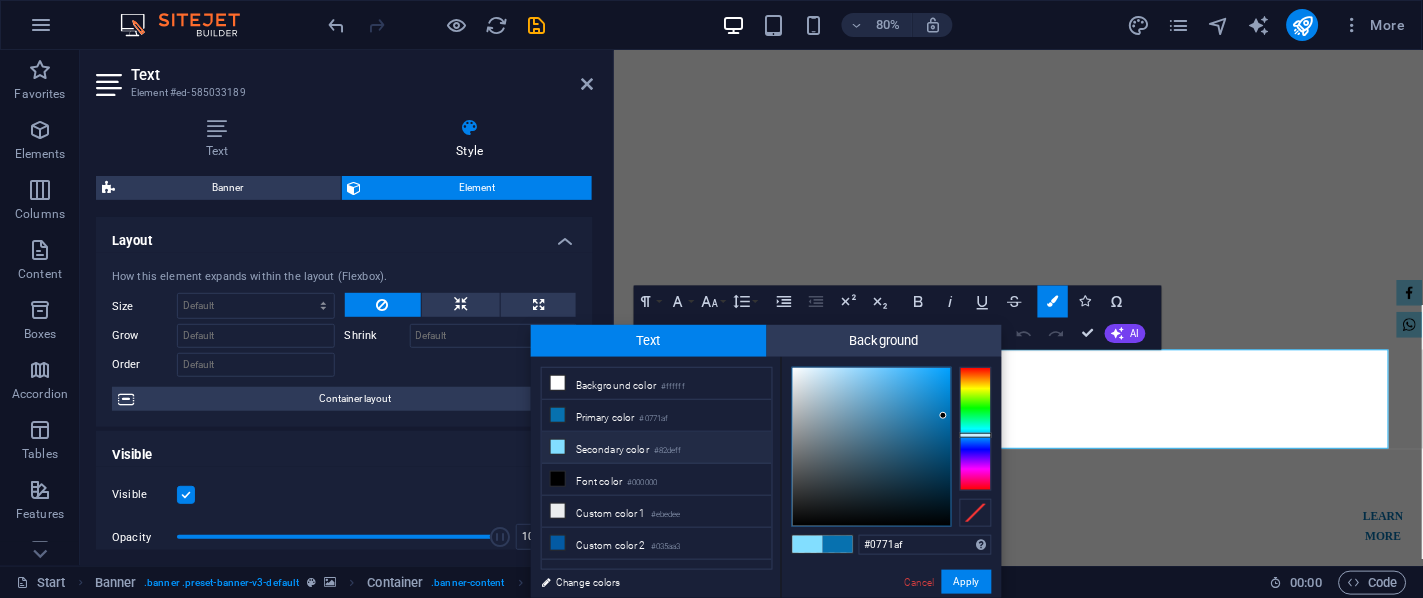 click on "Background color
#ffffff" at bounding box center [657, 384] 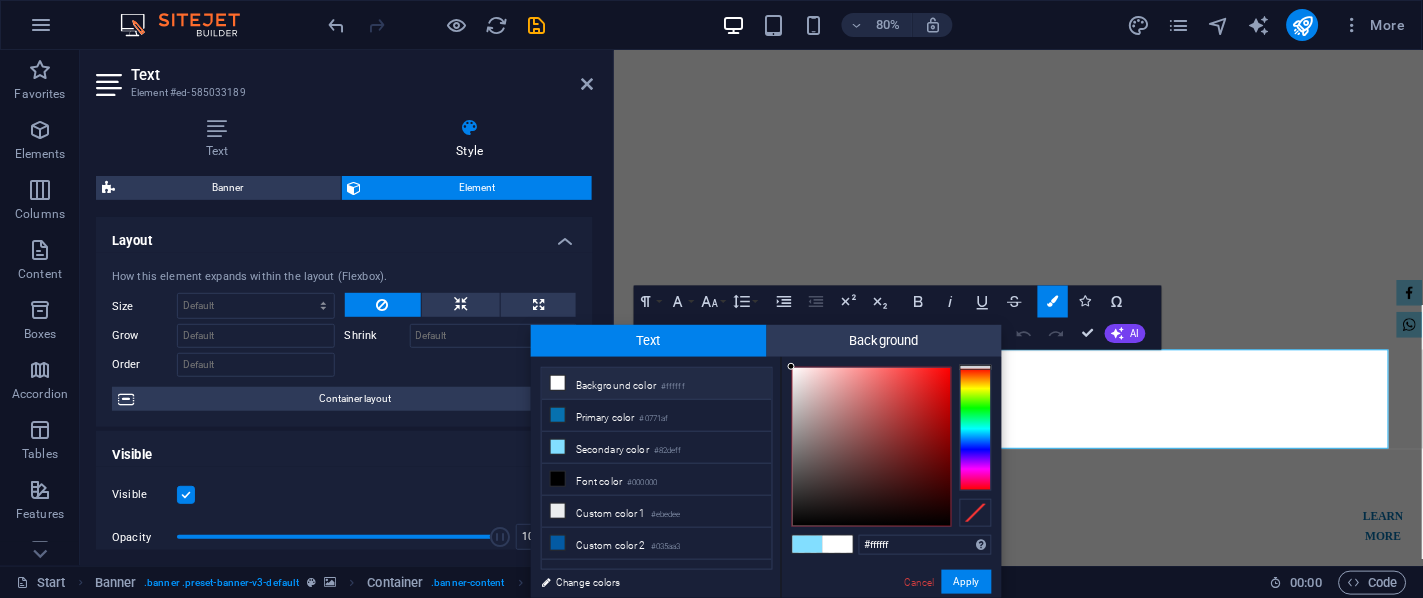 click on "Apply" at bounding box center [967, 582] 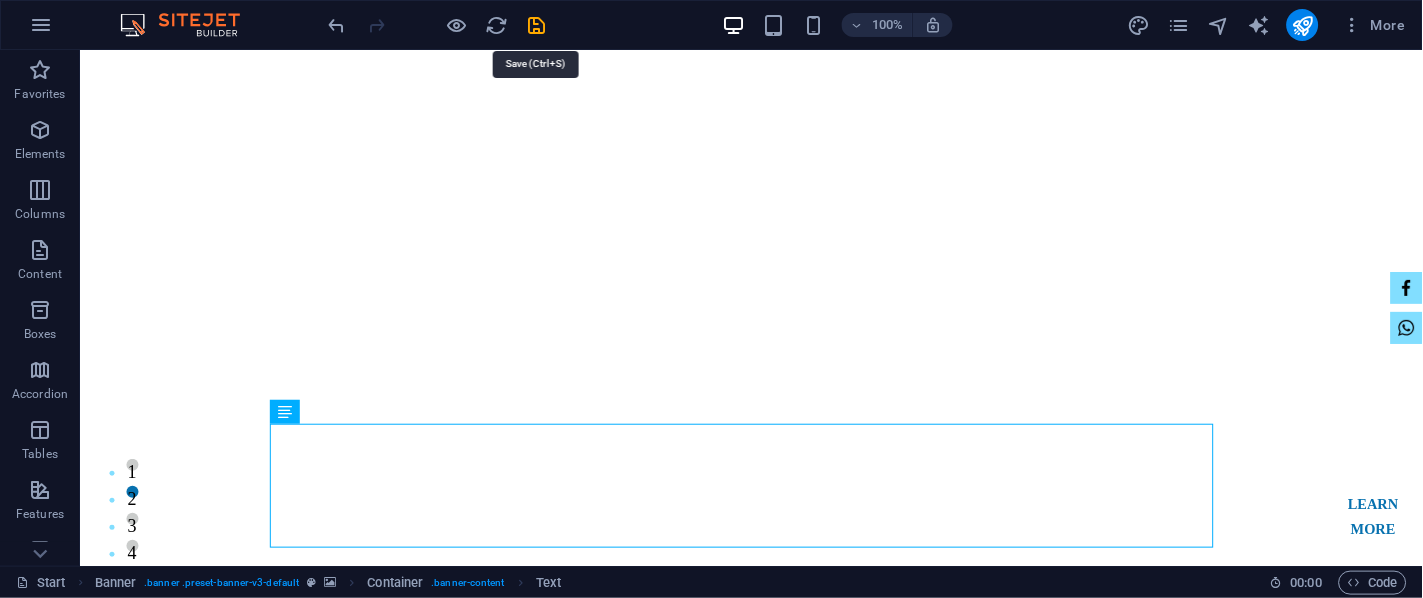 click at bounding box center (537, 25) 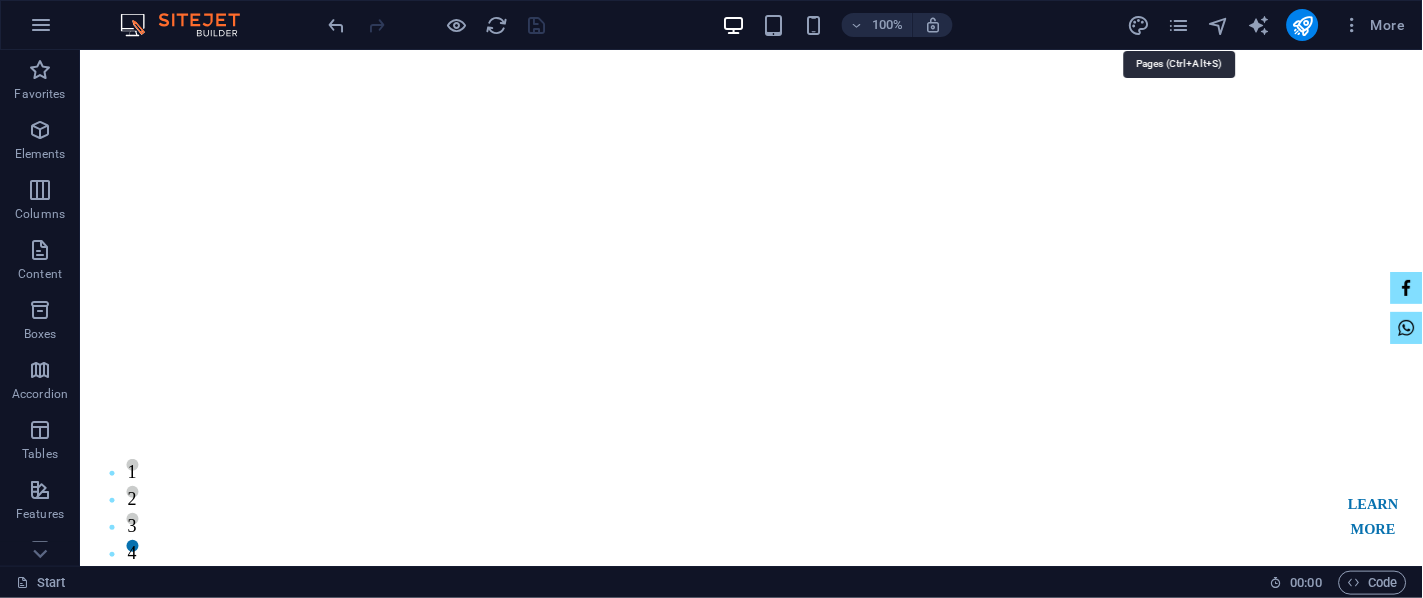 click at bounding box center [1178, 25] 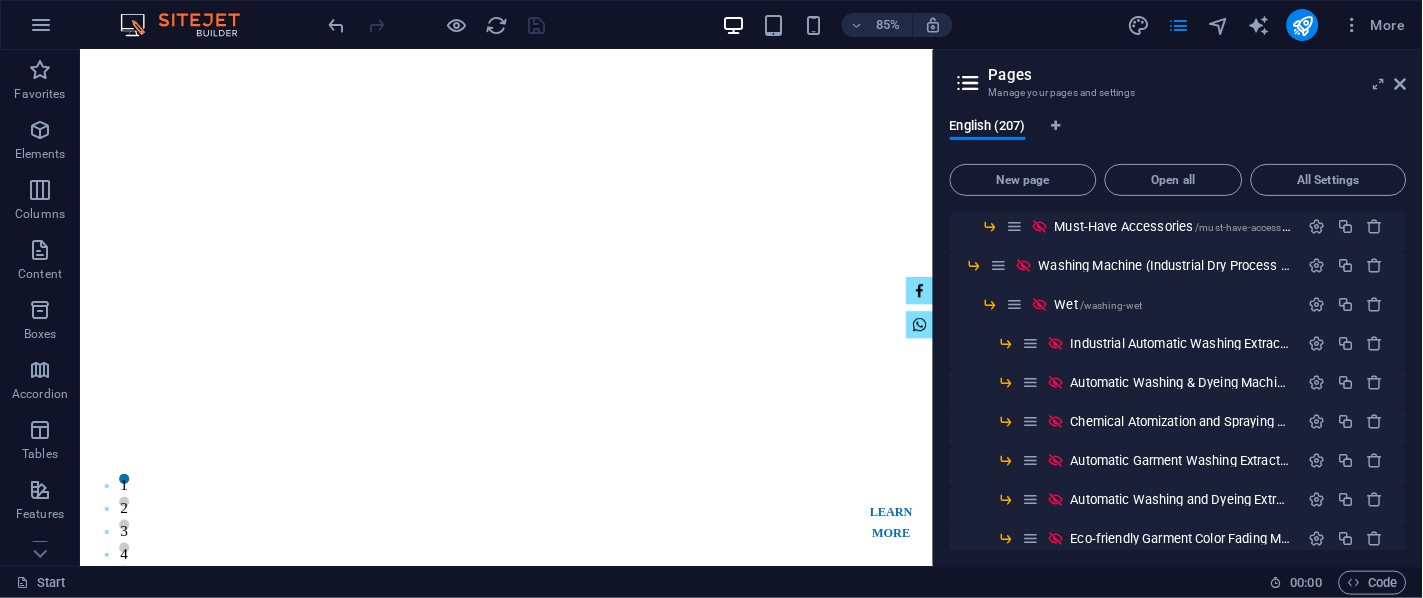 scroll, scrollTop: 6125, scrollLeft: 0, axis: vertical 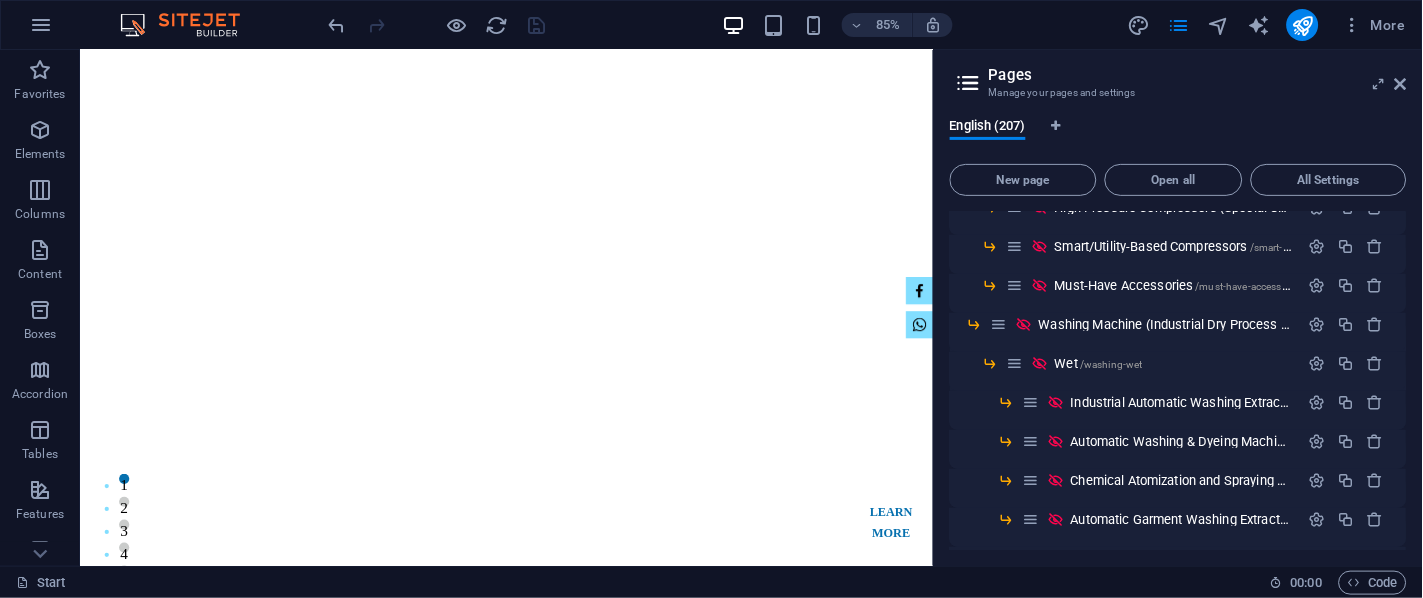 click on "Washing Machine (Industrial Dry Process & Wet Process) /washing-machine-industrial-dry-process-wet-process" at bounding box center (1329, 324) 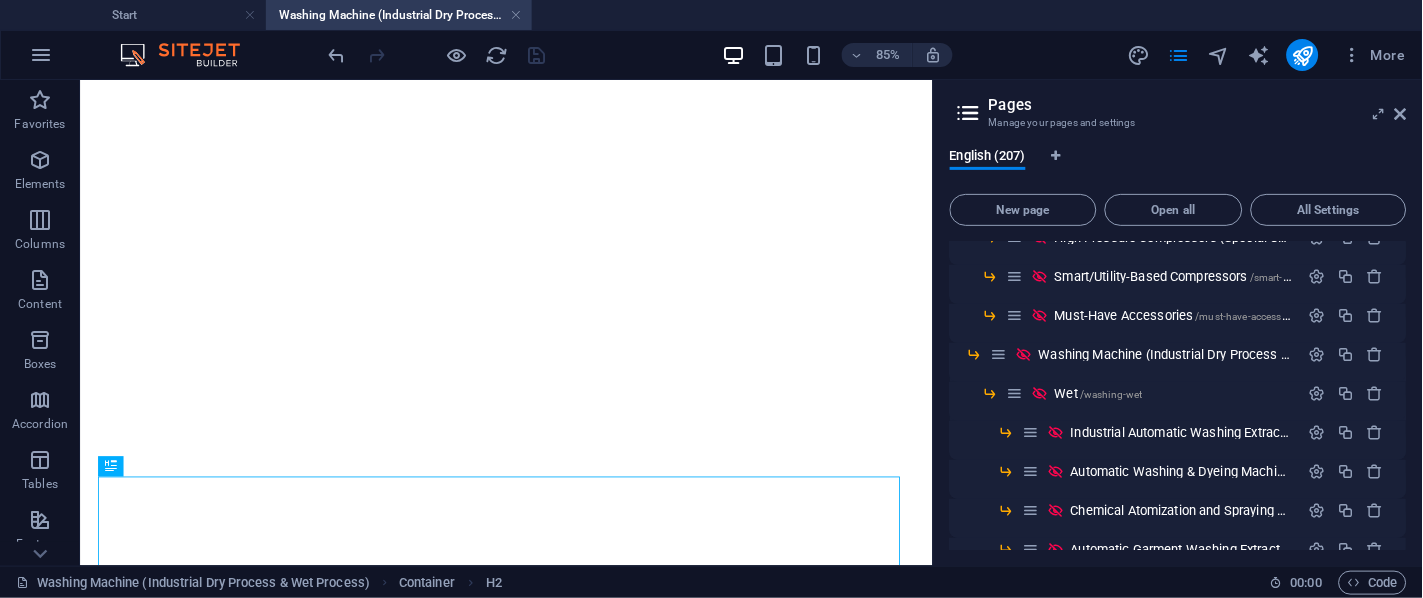 click at bounding box center [1401, 114] 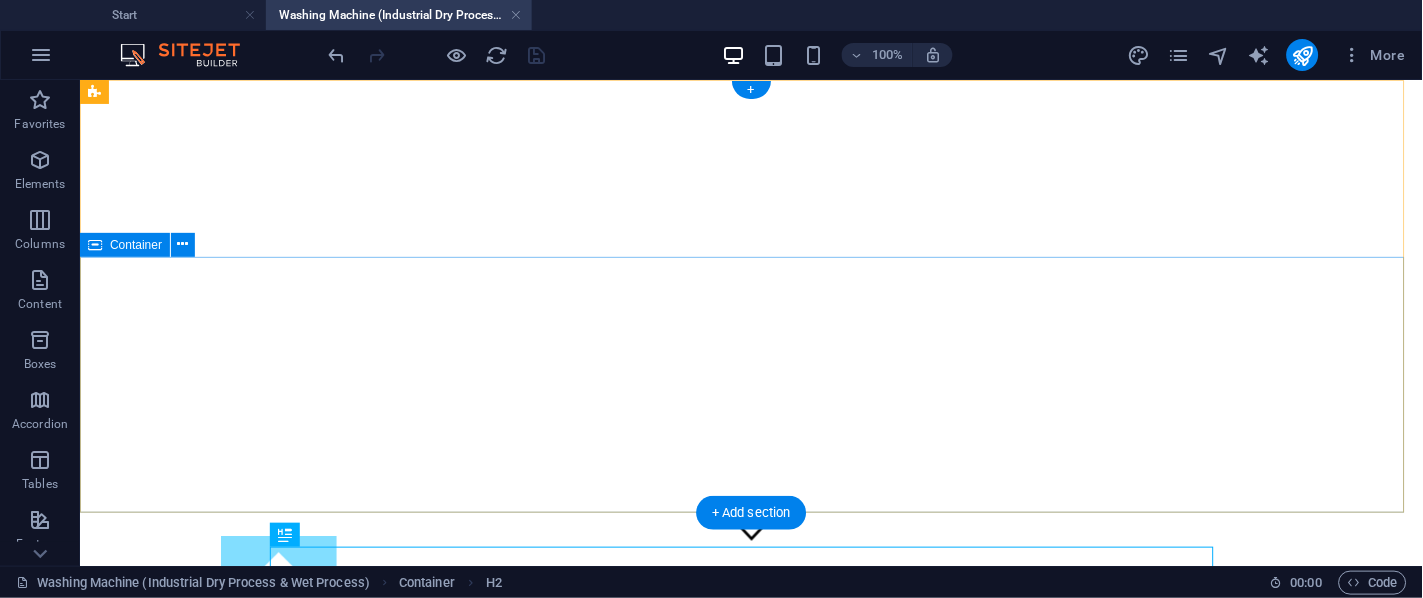 scroll, scrollTop: 0, scrollLeft: 0, axis: both 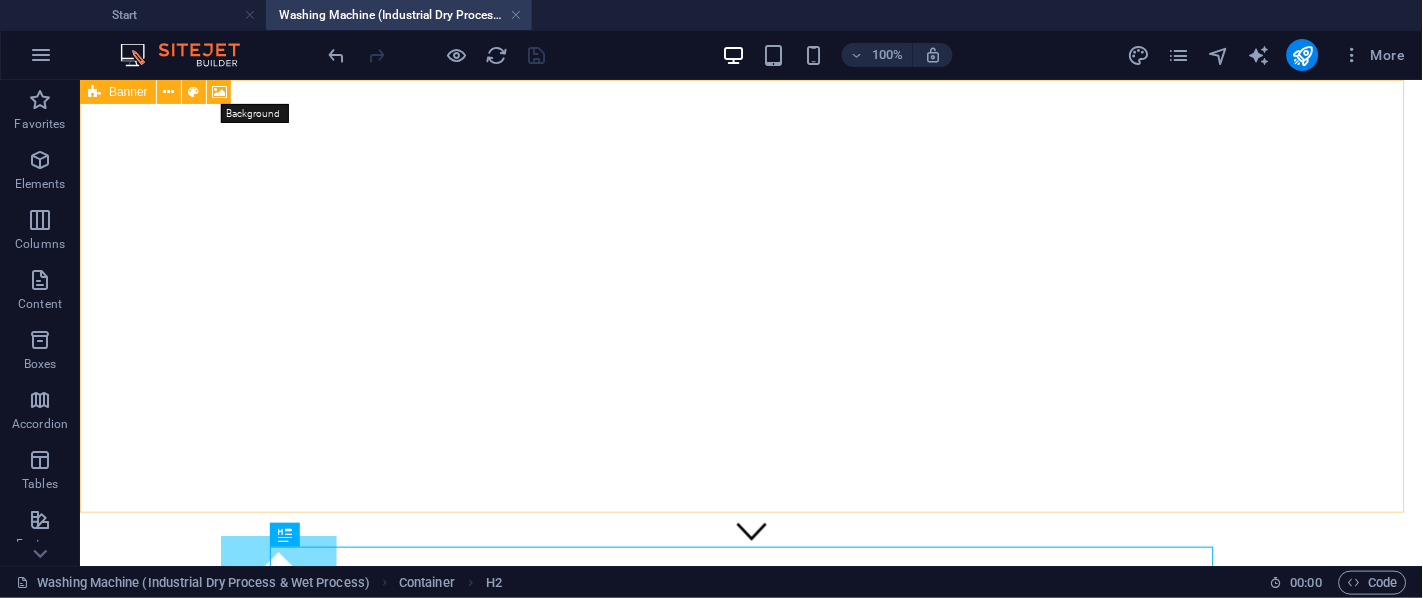 click at bounding box center (219, 92) 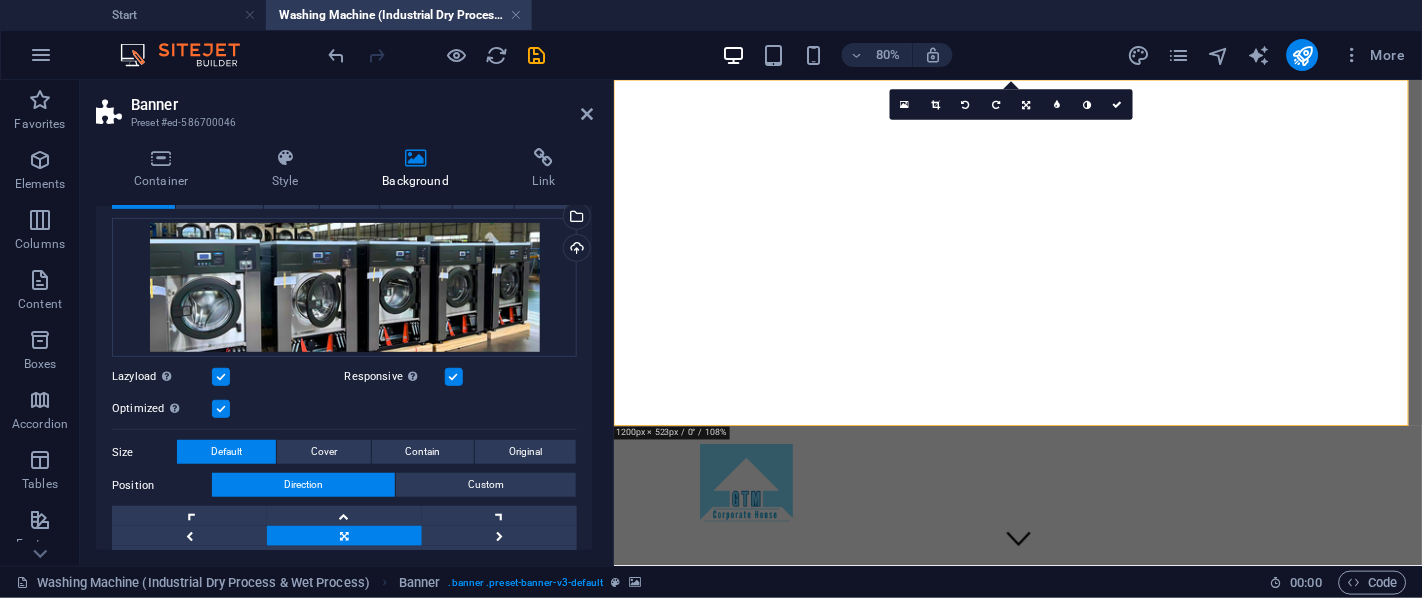 scroll, scrollTop: 249, scrollLeft: 0, axis: vertical 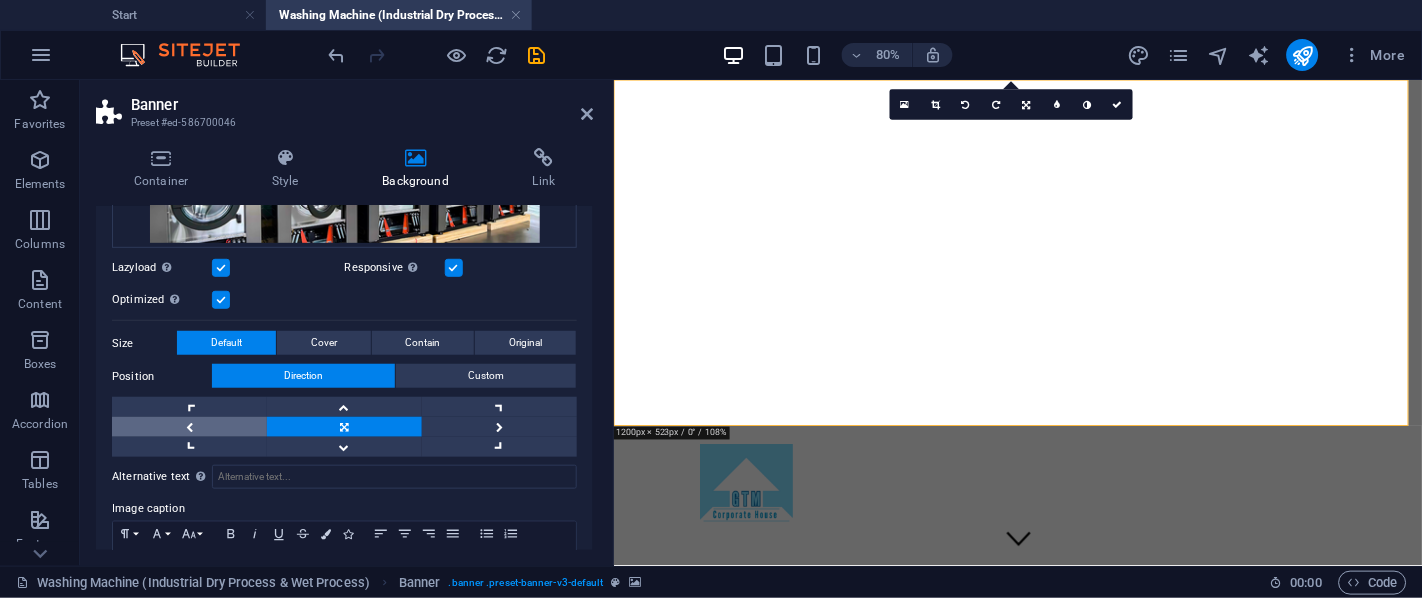 click at bounding box center (189, 427) 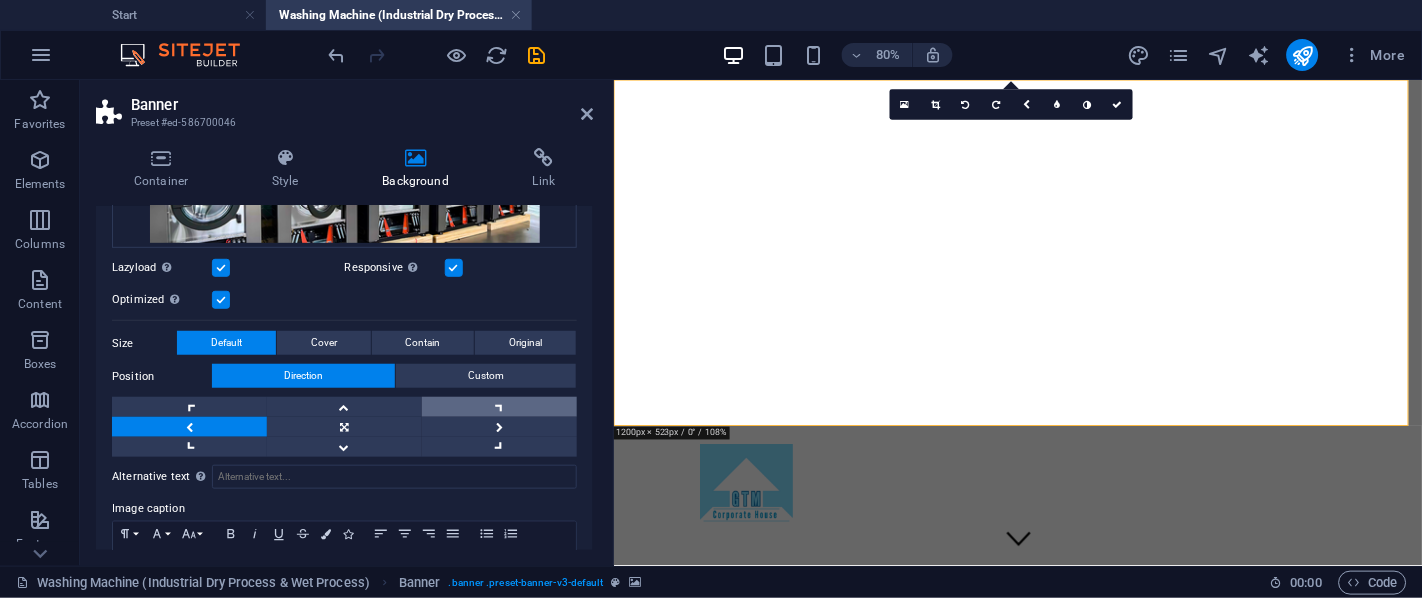 click at bounding box center (499, 407) 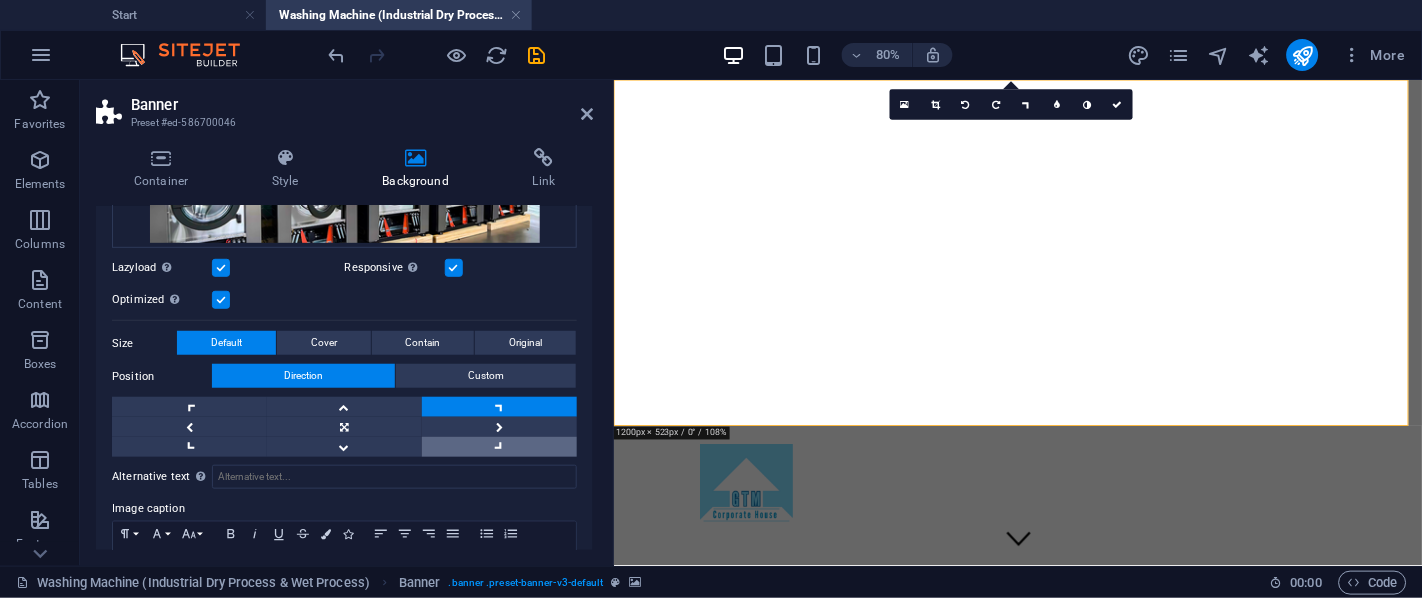 click at bounding box center [499, 447] 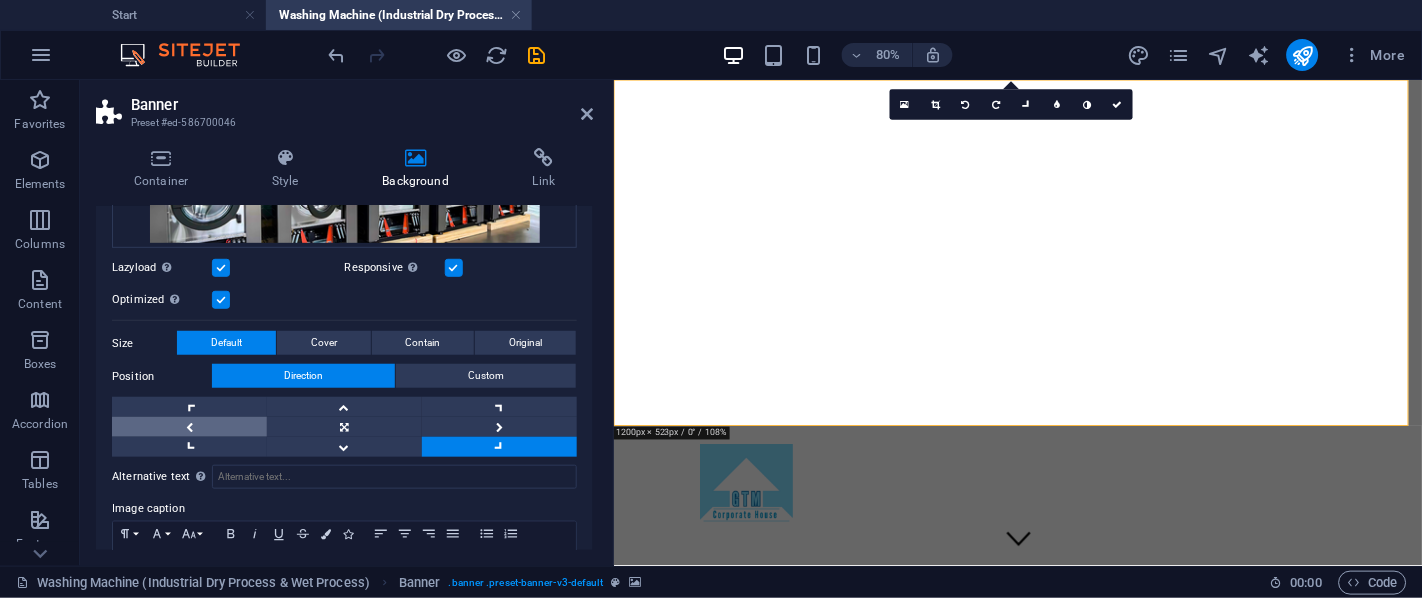 click at bounding box center [189, 427] 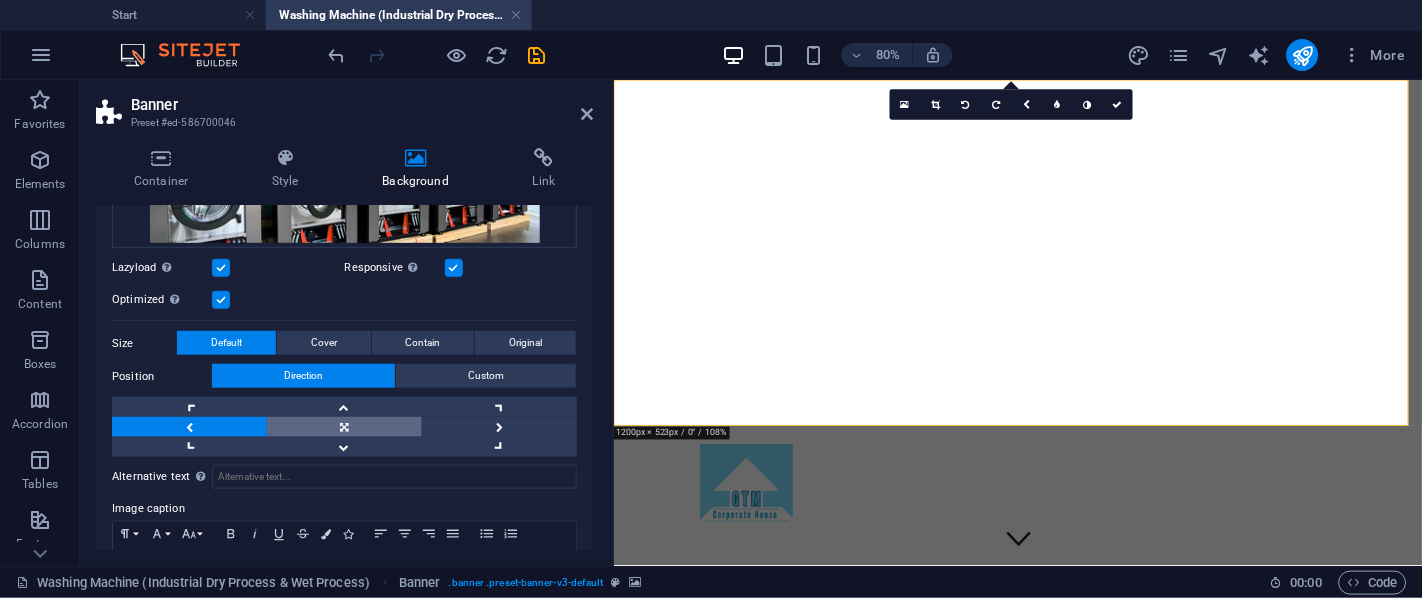 click at bounding box center [344, 427] 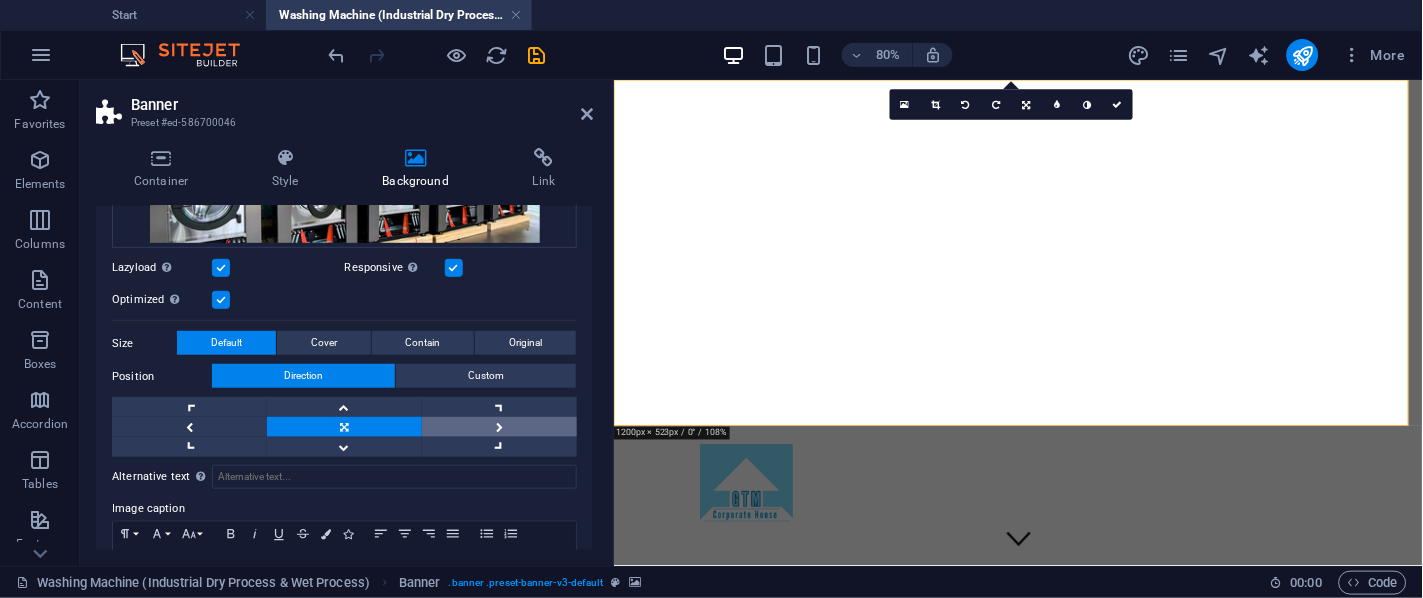 click at bounding box center [499, 427] 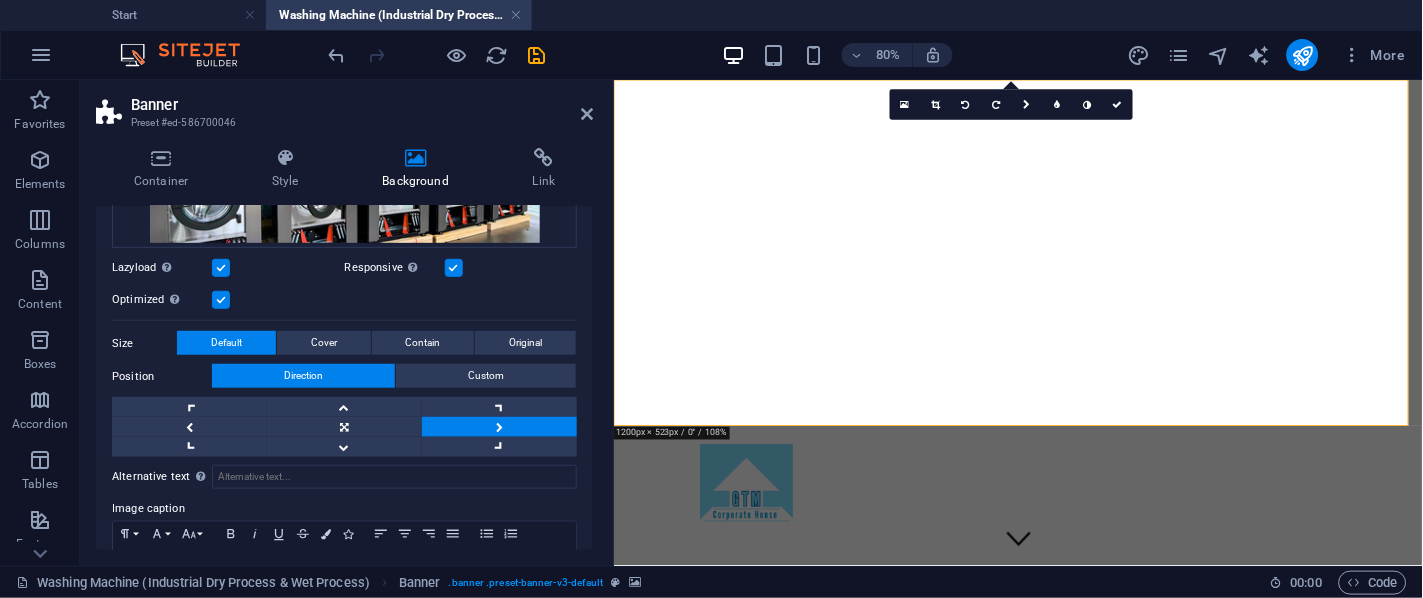 click at bounding box center [537, 55] 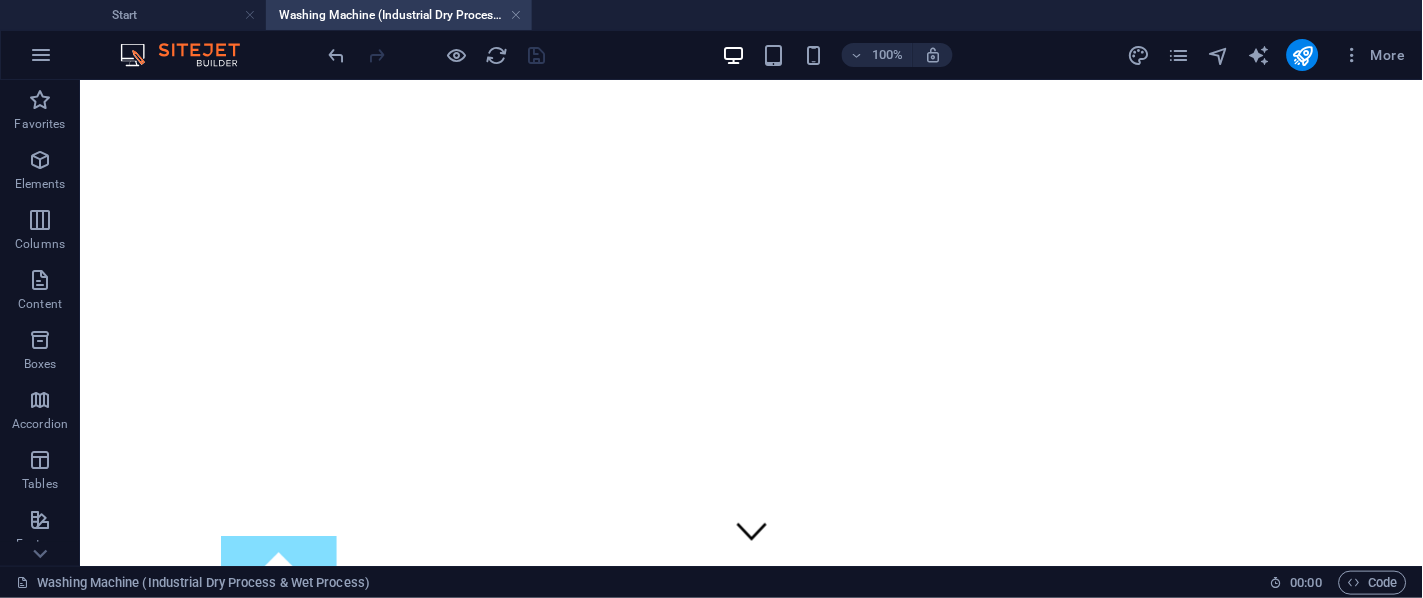 click at bounding box center [516, 15] 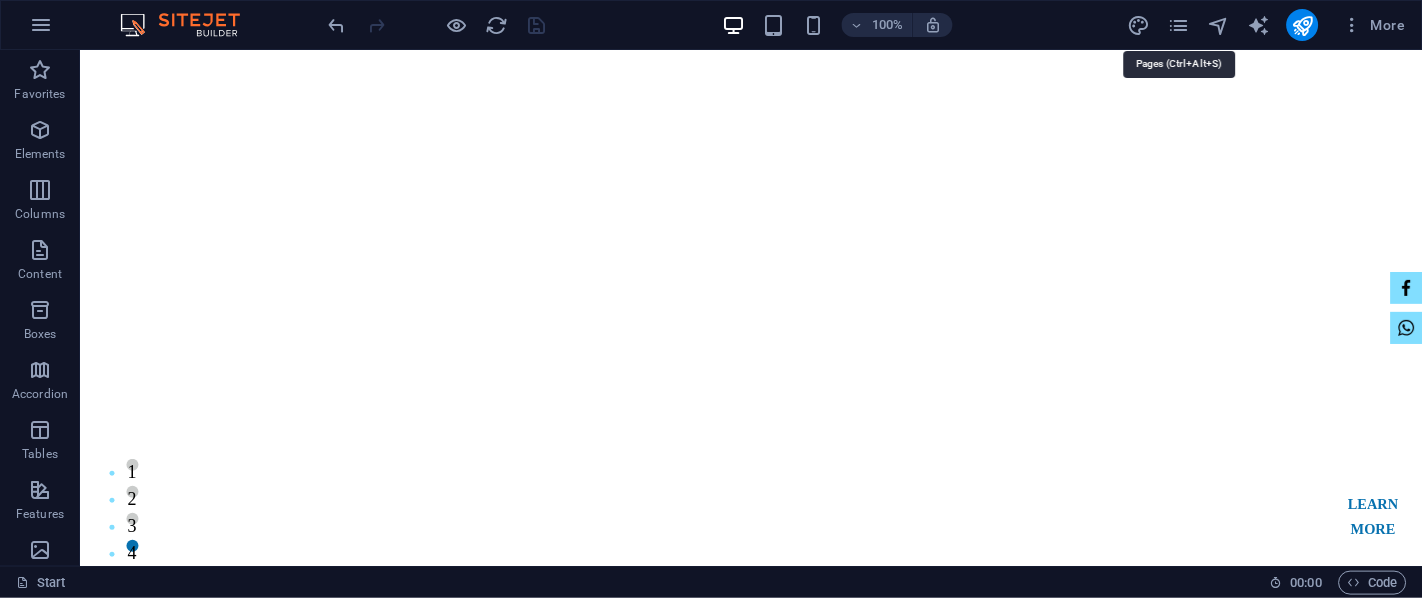 click at bounding box center [1178, 25] 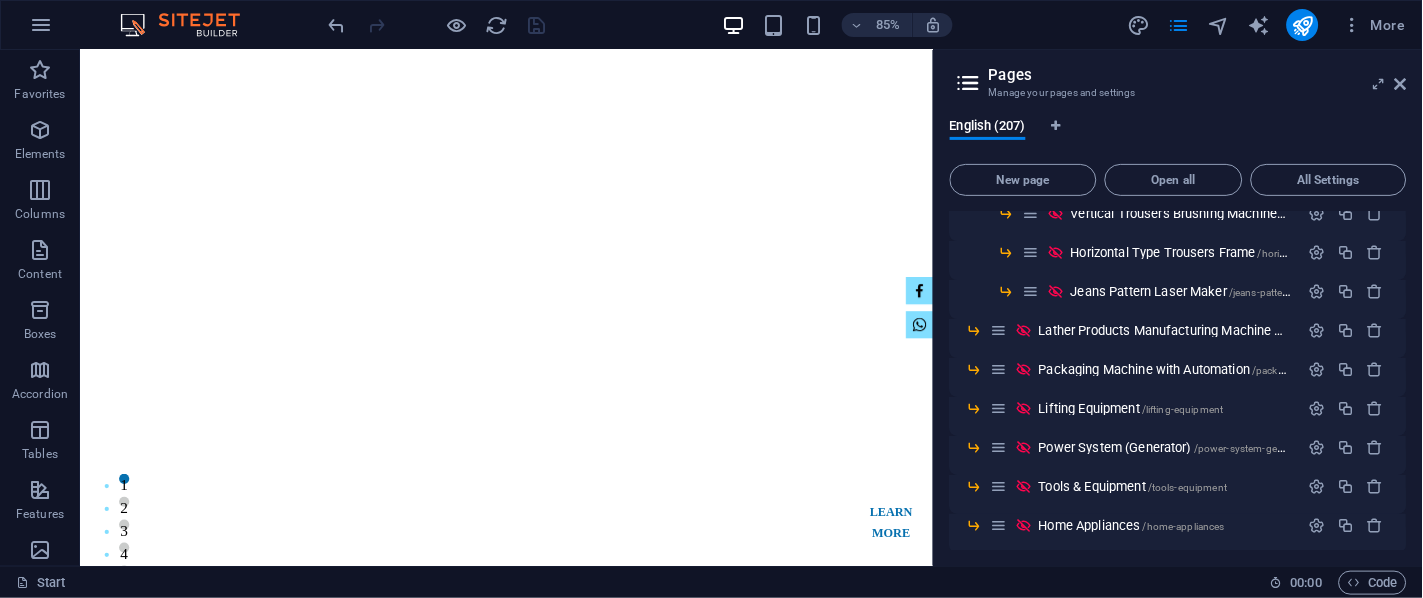 scroll, scrollTop: 7374, scrollLeft: 0, axis: vertical 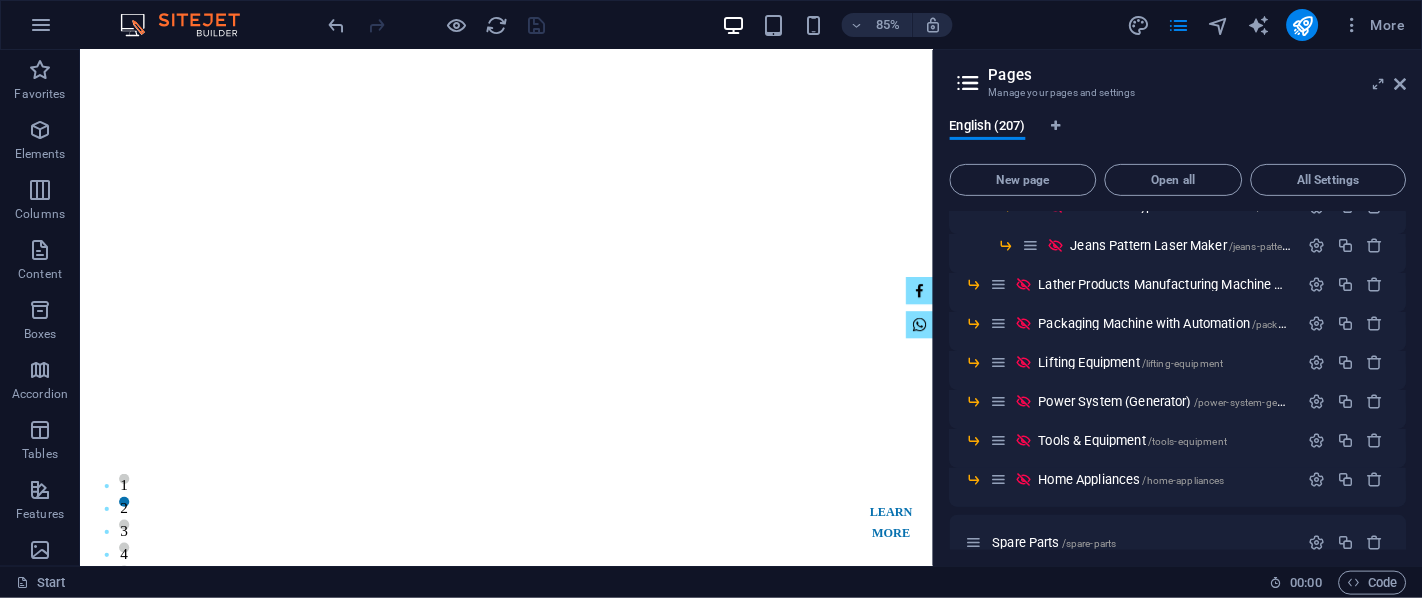 click on "Tools & Equipment /tools-equipment" at bounding box center (1133, 440) 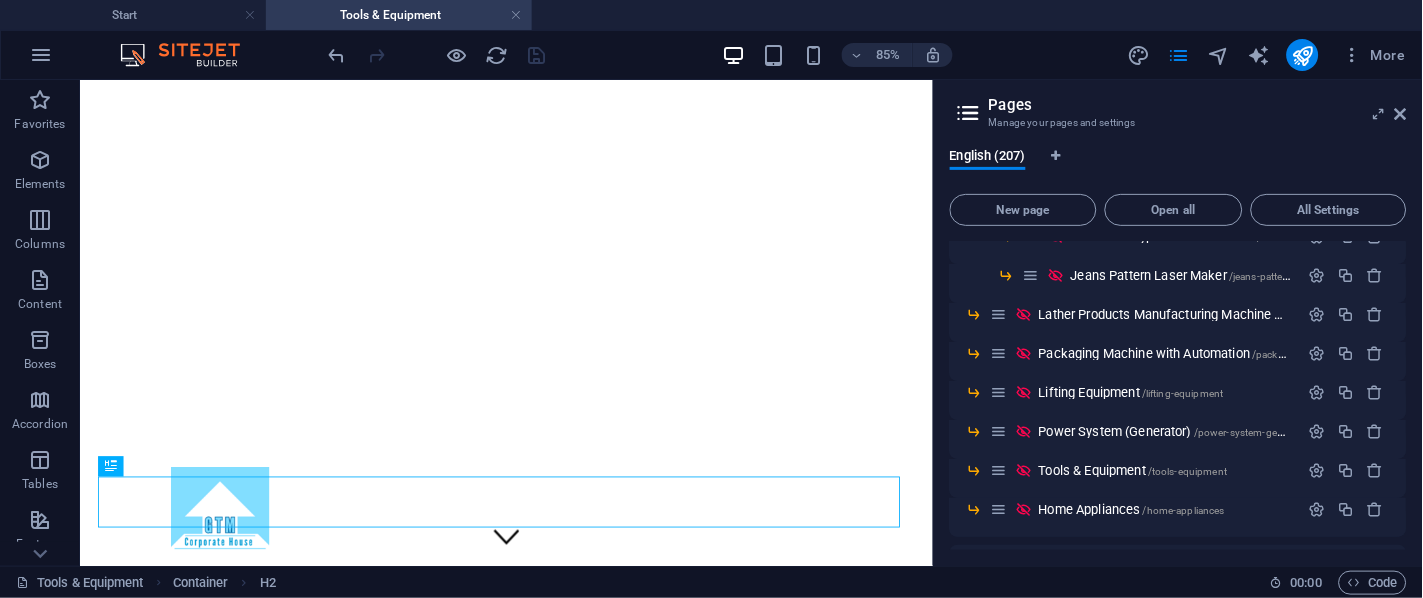 scroll, scrollTop: 0, scrollLeft: 0, axis: both 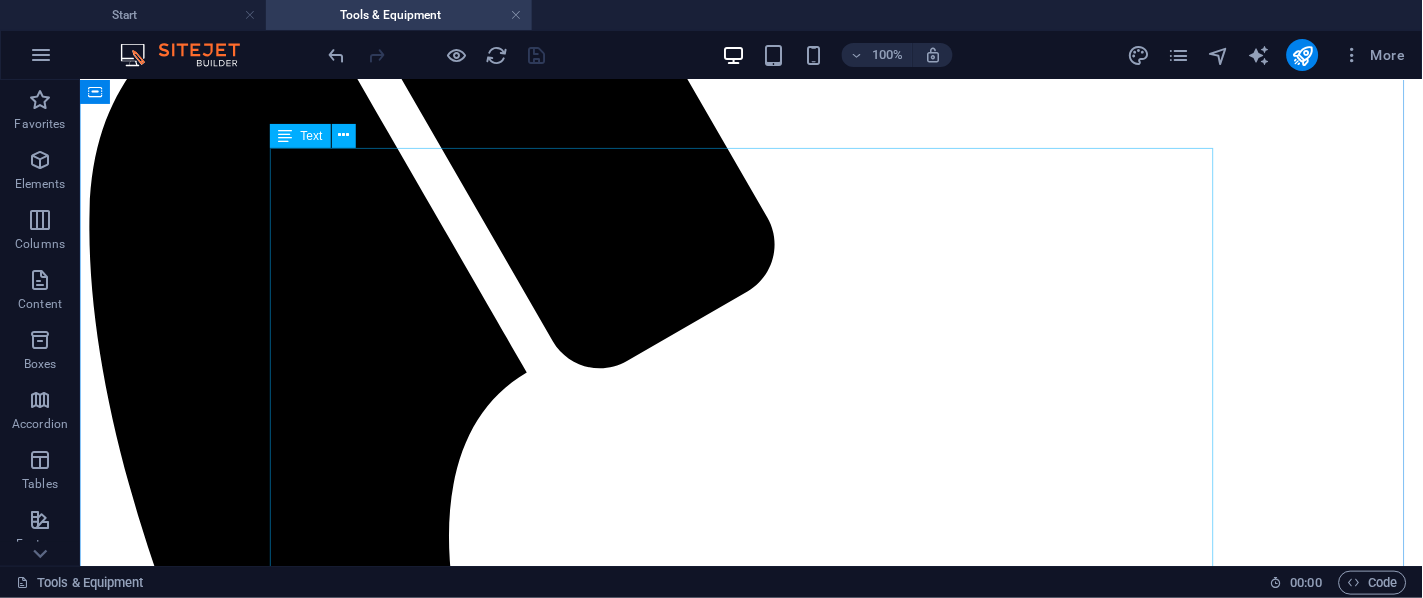 click on "Tools & Equipment for Industrial Use (Garments, Textile, Leather, Packaging, Washing, Power & General Factory Use) General Industrial Tools For repair, installation, assembly & maintenance. Torque Wrenches (Digital & Manual) Pneumatic Impact Wrench Electric Screwdriver (Corded & Cordless) Electric Drill Machine Bench Drill / Pillar Drill Tap & Die Set [PERSON_NAME] Key Set / Hex Key Set Socket Wrench Set Adjustable Wrenches Pipe Wrenches Spanner Set (Metric & Imperial) Pliers (Needle Nose, Lineman, Locking, etc.) Hammer Set (Ball Peen, [PERSON_NAME], Mallet) Punch Set & Chisels Industrial-grade Scissors & Cutters Cutting, Welding & Fabrication Tools For heavy-duty maintenance, metalwork, and factory setup. Angle [MEDICAL_DATA] (Corded / Cordless) Bench [MEDICAL_DATA] Cut-Off Machine (Chop Saw) Plasma Cutter Gas Welding Set (Oxy-Acetylene) ARC Welding Machine MIG / TIG Welding Machine Welding Helmet (Auto-Darkening) Welding Electrodes & Wires Gas Cylinder Trolley Fabrication Clamp Tools Measuring & Inspection Tools Digital Vernier Caliper" at bounding box center [750, 4149] 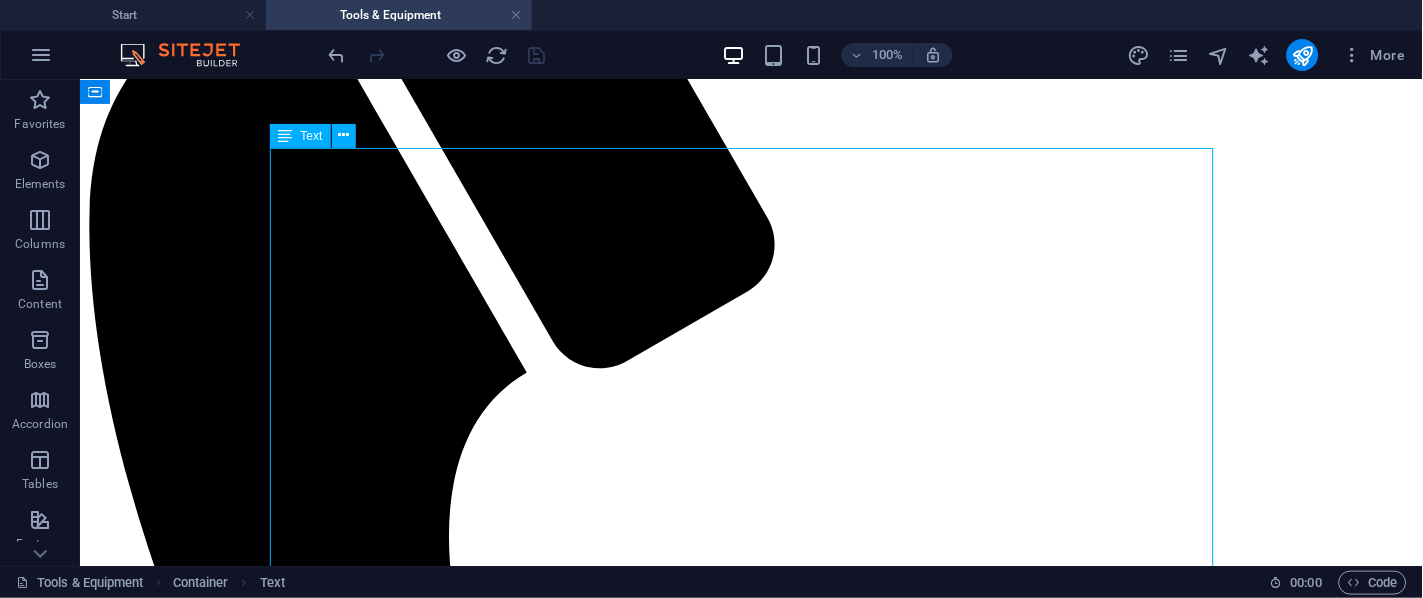 click on "Tools & Equipment for Industrial Use (Garments, Textile, Leather, Packaging, Washing, Power & General Factory Use) General Industrial Tools For repair, installation, assembly & maintenance. Torque Wrenches (Digital & Manual) Pneumatic Impact Wrench Electric Screwdriver (Corded & Cordless) Electric Drill Machine Bench Drill / Pillar Drill Tap & Die Set [PERSON_NAME] Key Set / Hex Key Set Socket Wrench Set Adjustable Wrenches Pipe Wrenches Spanner Set (Metric & Imperial) Pliers (Needle Nose, Lineman, Locking, etc.) Hammer Set (Ball Peen, [PERSON_NAME], Mallet) Punch Set & Chisels Industrial-grade Scissors & Cutters Cutting, Welding & Fabrication Tools For heavy-duty maintenance, metalwork, and factory setup. Angle [MEDICAL_DATA] (Corded / Cordless) Bench [MEDICAL_DATA] Cut-Off Machine (Chop Saw) Plasma Cutter Gas Welding Set (Oxy-Acetylene) ARC Welding Machine MIG / TIG Welding Machine Welding Helmet (Auto-Darkening) Welding Electrodes & Wires Gas Cylinder Trolley Fabrication Clamp Tools Measuring & Inspection Tools Digital Vernier Caliper" at bounding box center (750, 4149) 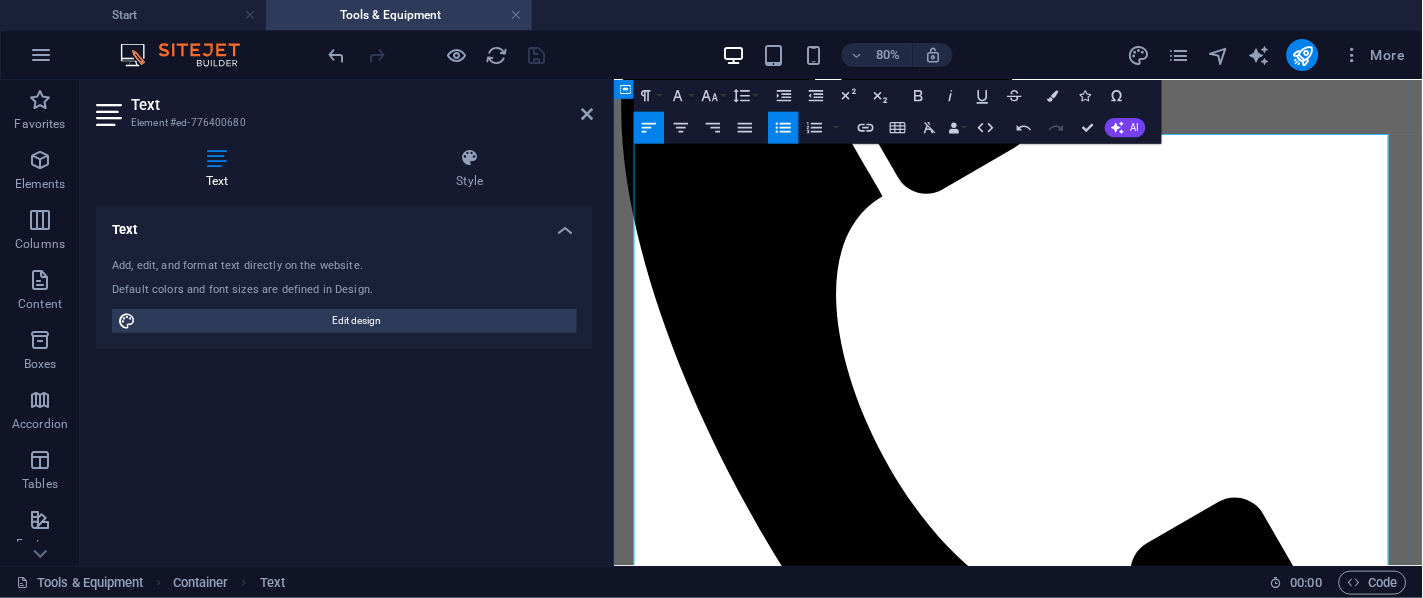 scroll, scrollTop: 1250, scrollLeft: 0, axis: vertical 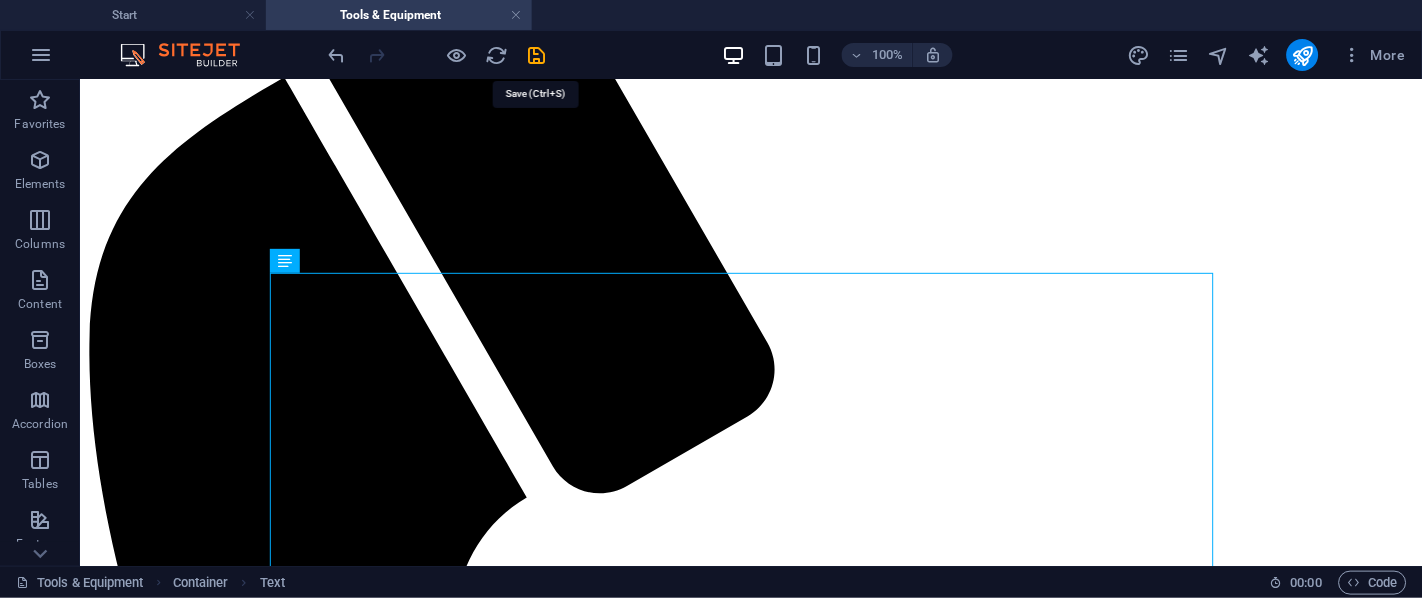 click at bounding box center [537, 55] 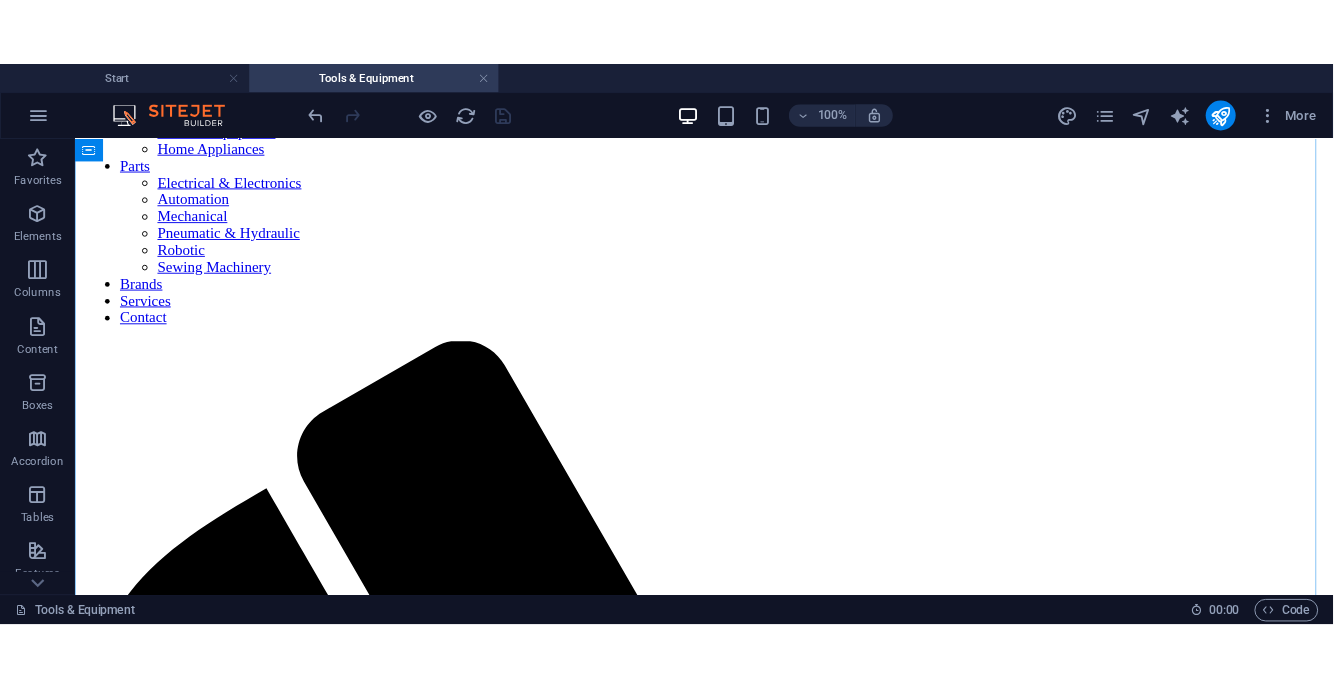 scroll, scrollTop: 124, scrollLeft: 0, axis: vertical 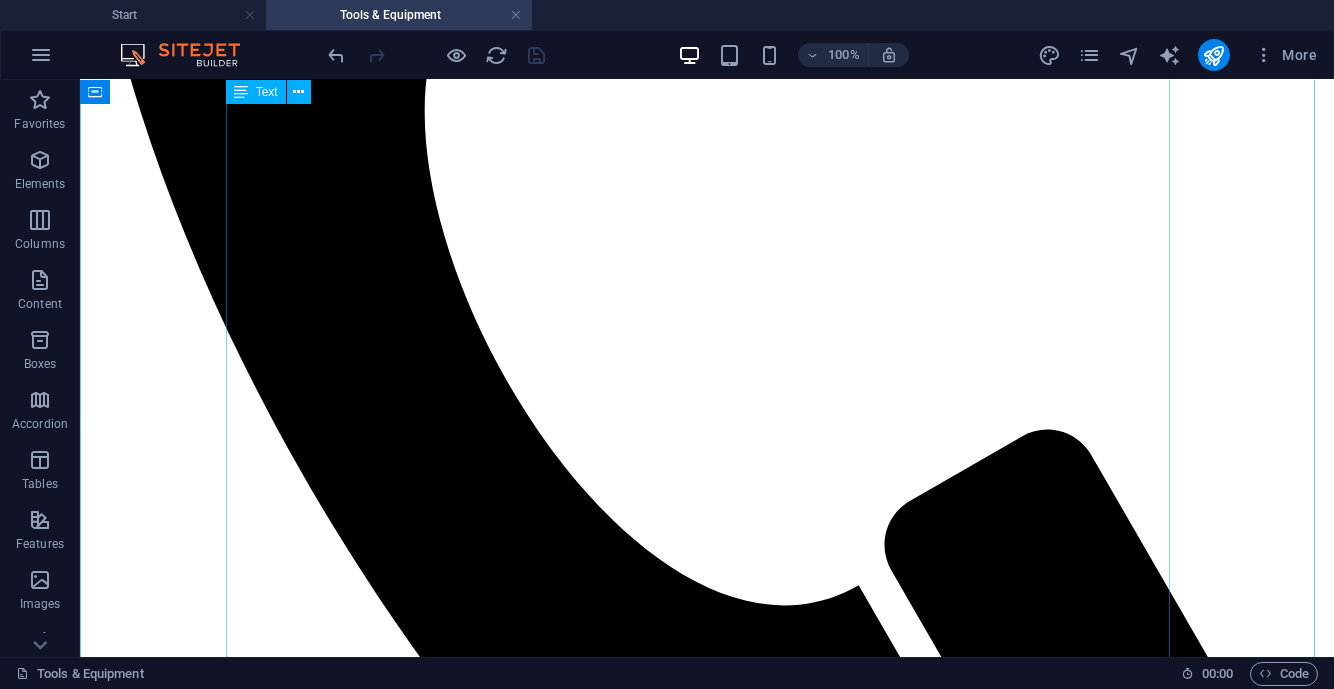 click on "🛠️  Tools & Equipment for Industrial Use (Garments, Textile, Leather, Packaging, Washing, Power & General Factory Use) 1. 🧰  General Industrial Tools For repair, installation, assembly & maintenance. Torque Wrenches (Digital & Manual) Pneumatic Impact Wrench Electric Screwdriver (Corded & Cordless) Electric Drill Machine Bench Drill / Pillar Drill Tap & Die Set [PERSON_NAME] Key Set / Hex Key Set Socket Wrench Set Adjustable Wrenches Pipe Wrenches Spanner Set (Metric & Imperial) Pliers (Needle Nose, Lineman, Locking, etc.) Hammer Set (Ball Peen, [PERSON_NAME], Mallet) Punch Set & Chisels Industrial-grade Scissors & Cutters 2. 🔩  Cutting, Welding & Fabrication Tools For heavy-duty maintenance, metalwork, and factory setup. Angle [MEDICAL_DATA] (Corded / Cordless) Bench [MEDICAL_DATA] Cut-Off Machine (Chop Saw) Plasma Cutter Gas Welding Set (Oxy-Acetylene) ARC Welding Machine MIG / TIG Welding Machine Welding Helmet (Auto-Darkening) Welding Electrodes & Wires Gas Cylinder Trolley Fabrication Clamp Tools 3. 🪛  Dial Gauge 🧠" at bounding box center (707, 4153) 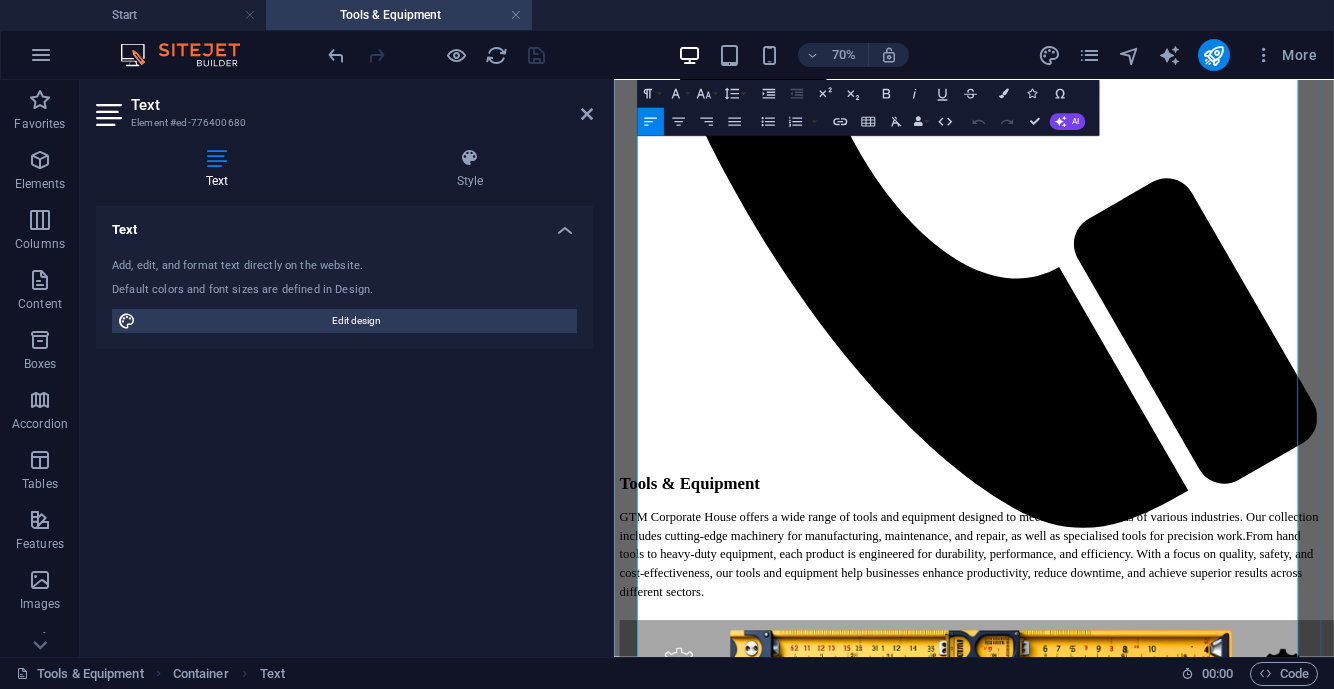 scroll, scrollTop: 1816, scrollLeft: 0, axis: vertical 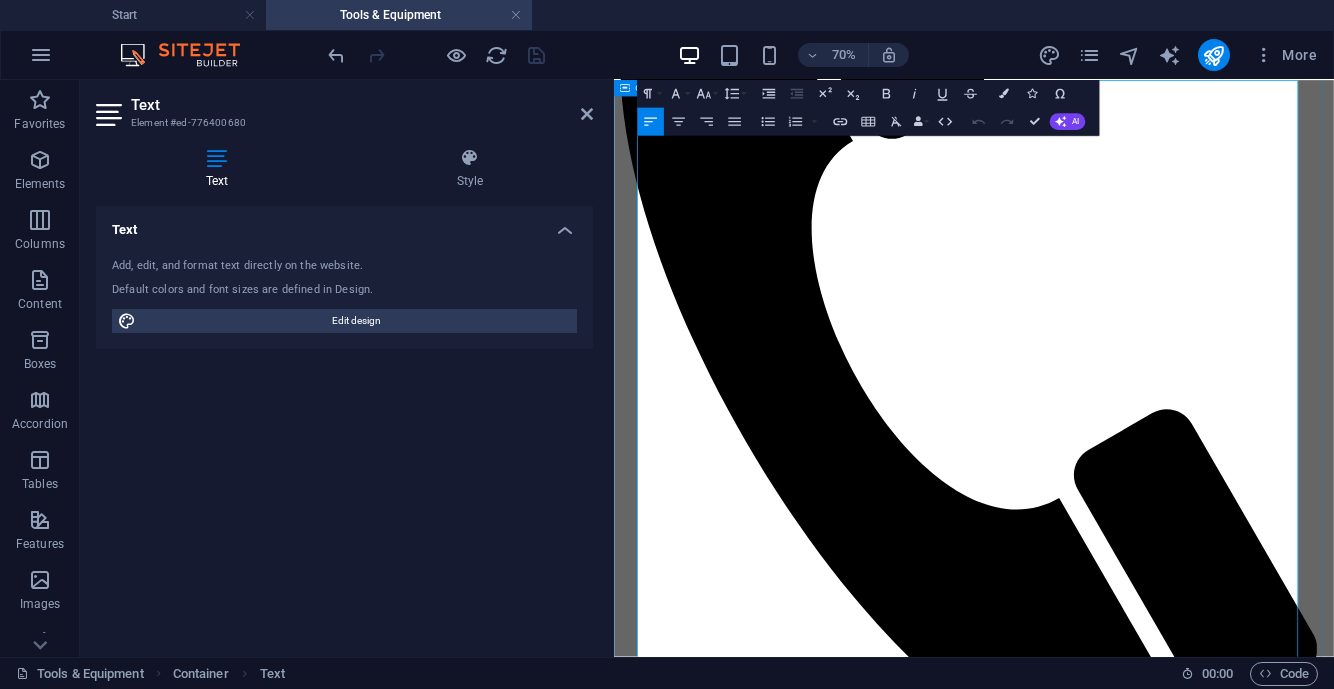 drag, startPoint x: 1088, startPoint y: 771, endPoint x: 638, endPoint y: 370, distance: 602.74457 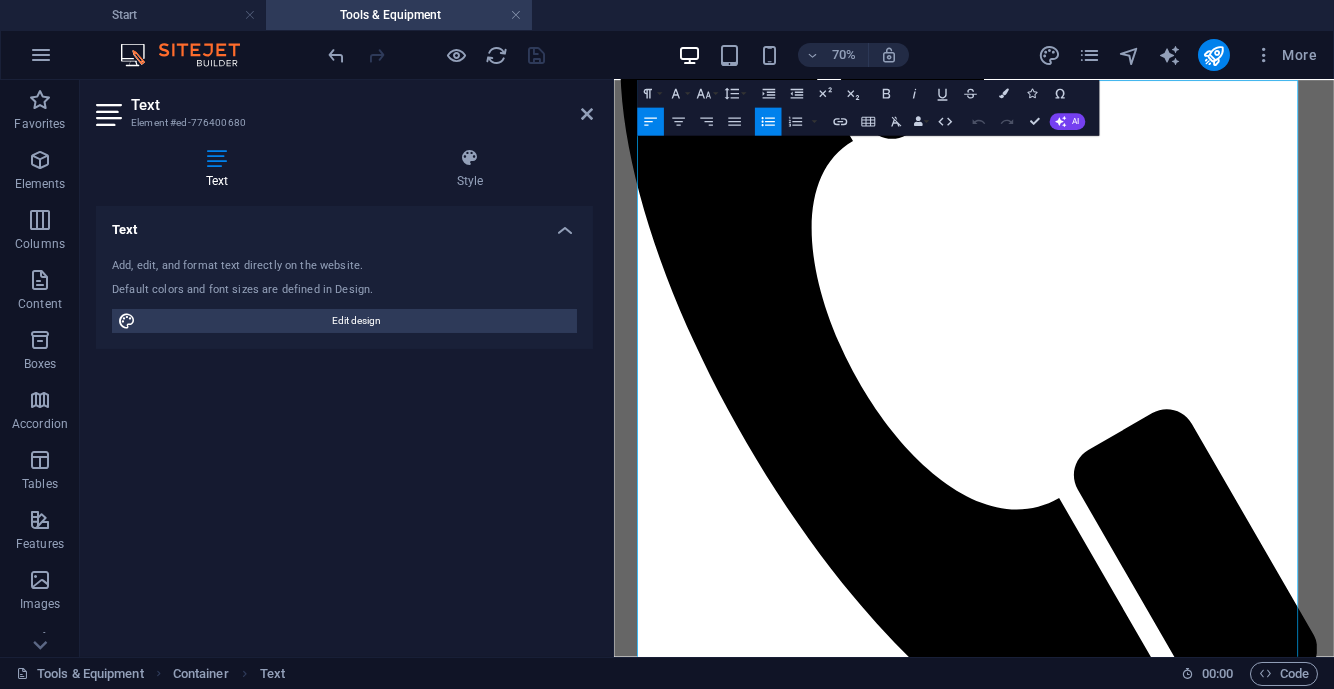 click 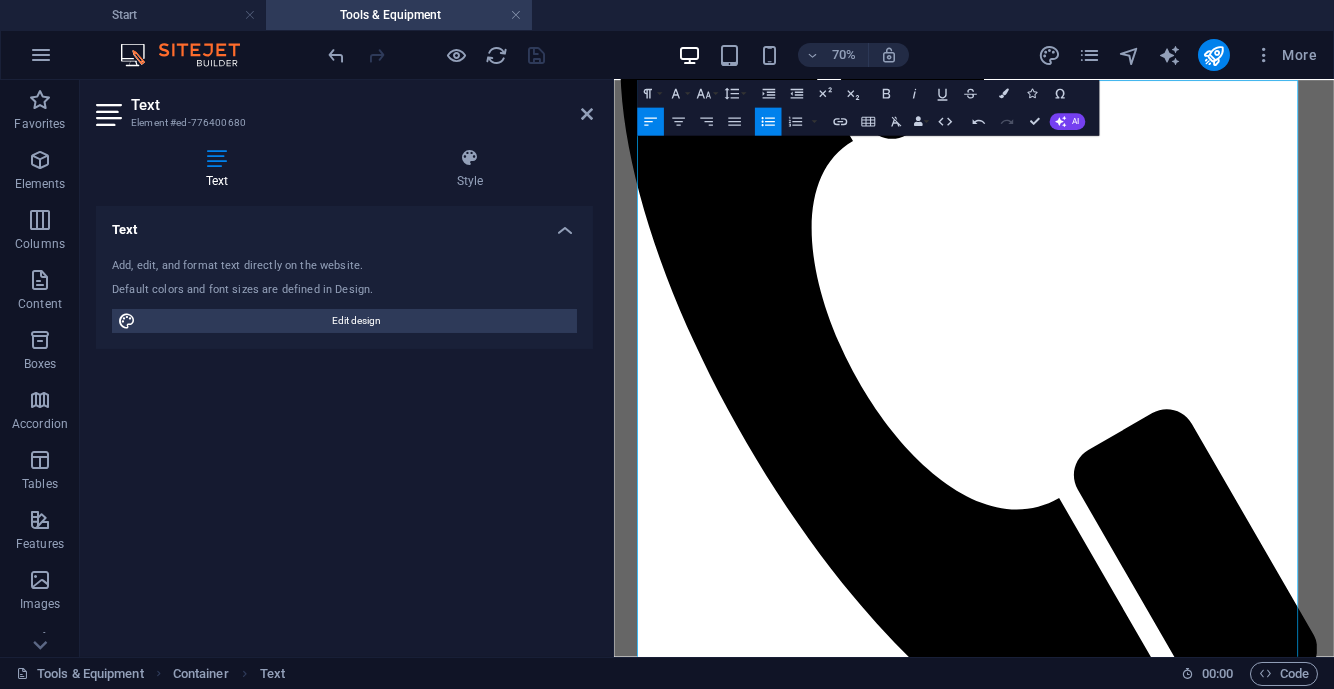 click 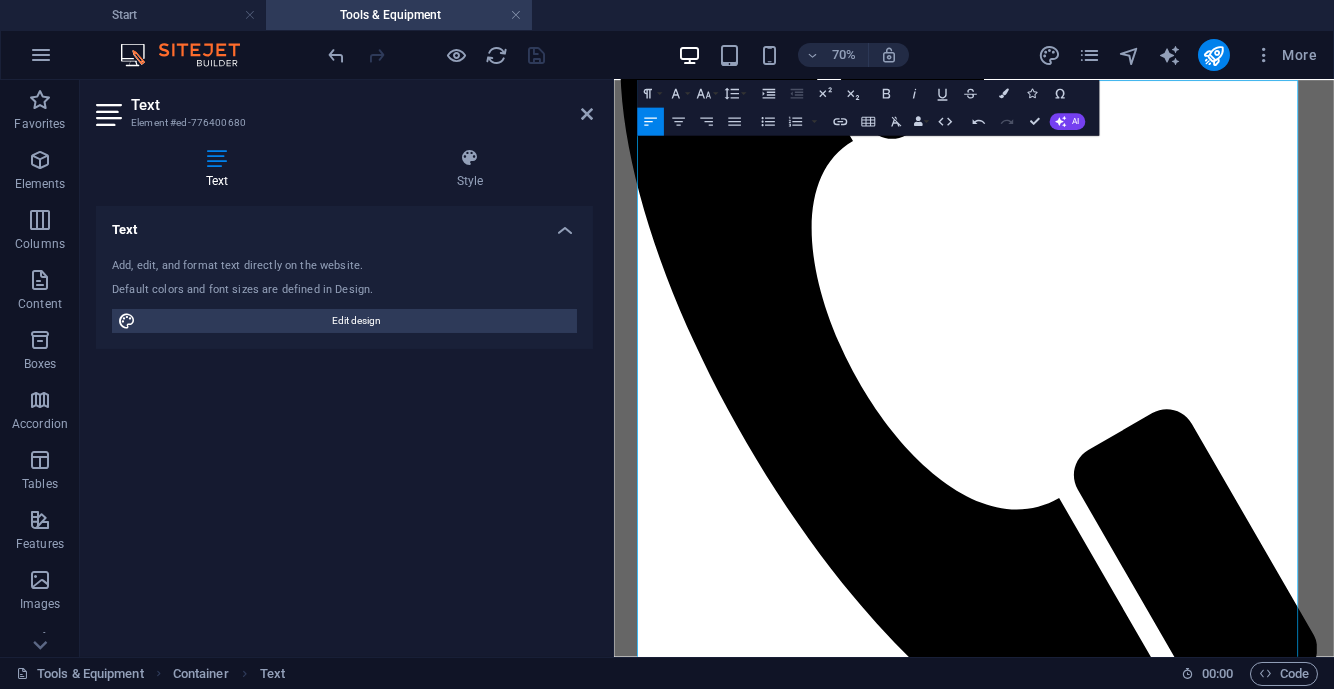 click 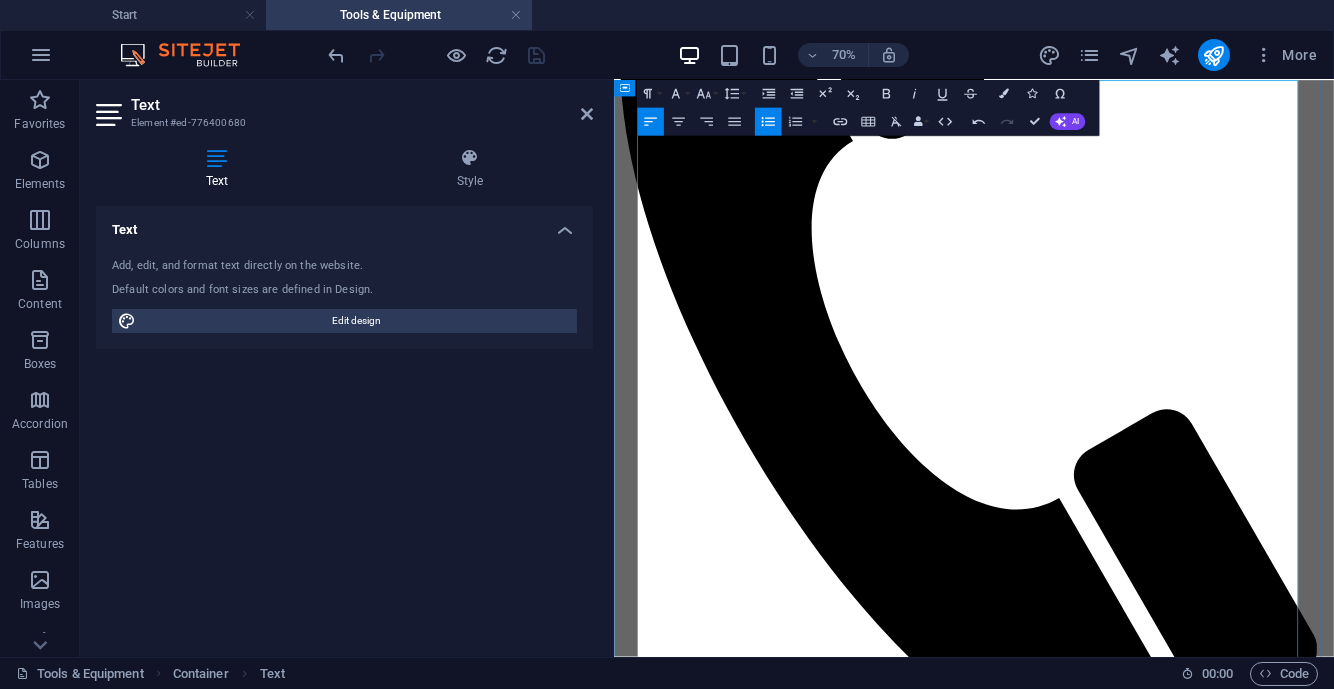 click on "Electric Drill Machine" at bounding box center (1148, 2203) 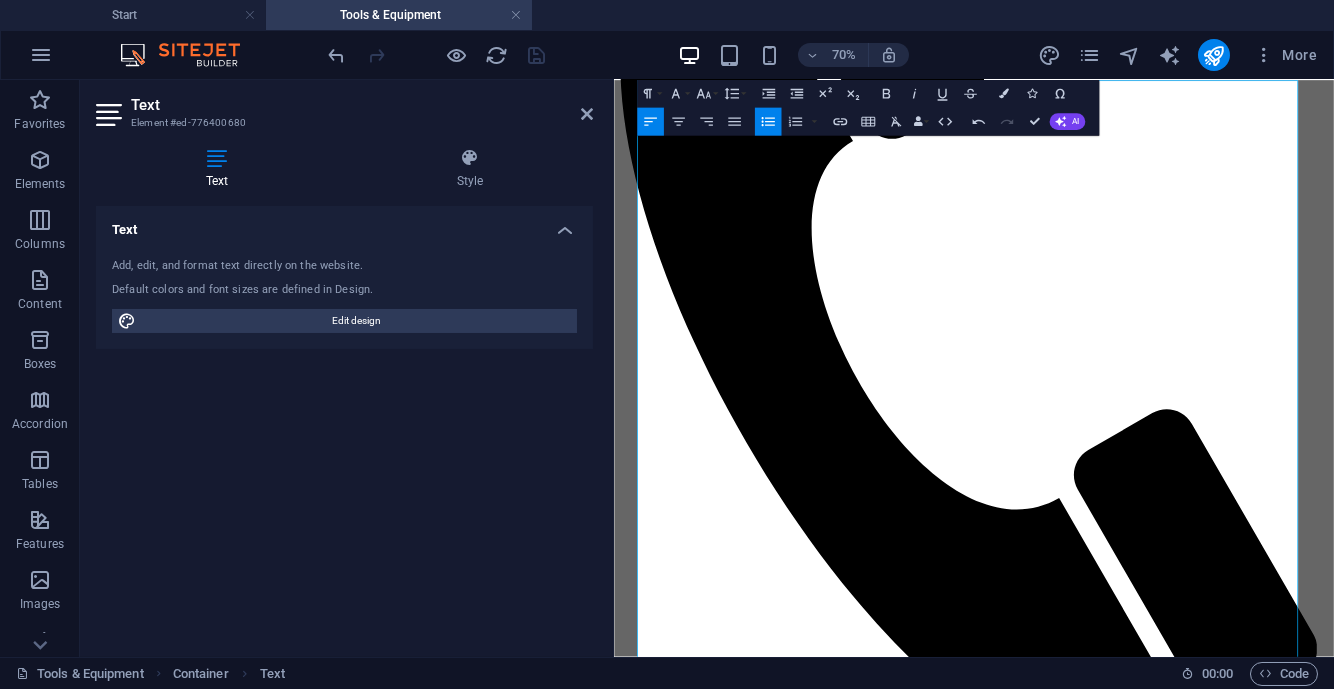 click at bounding box center [1004, 94] 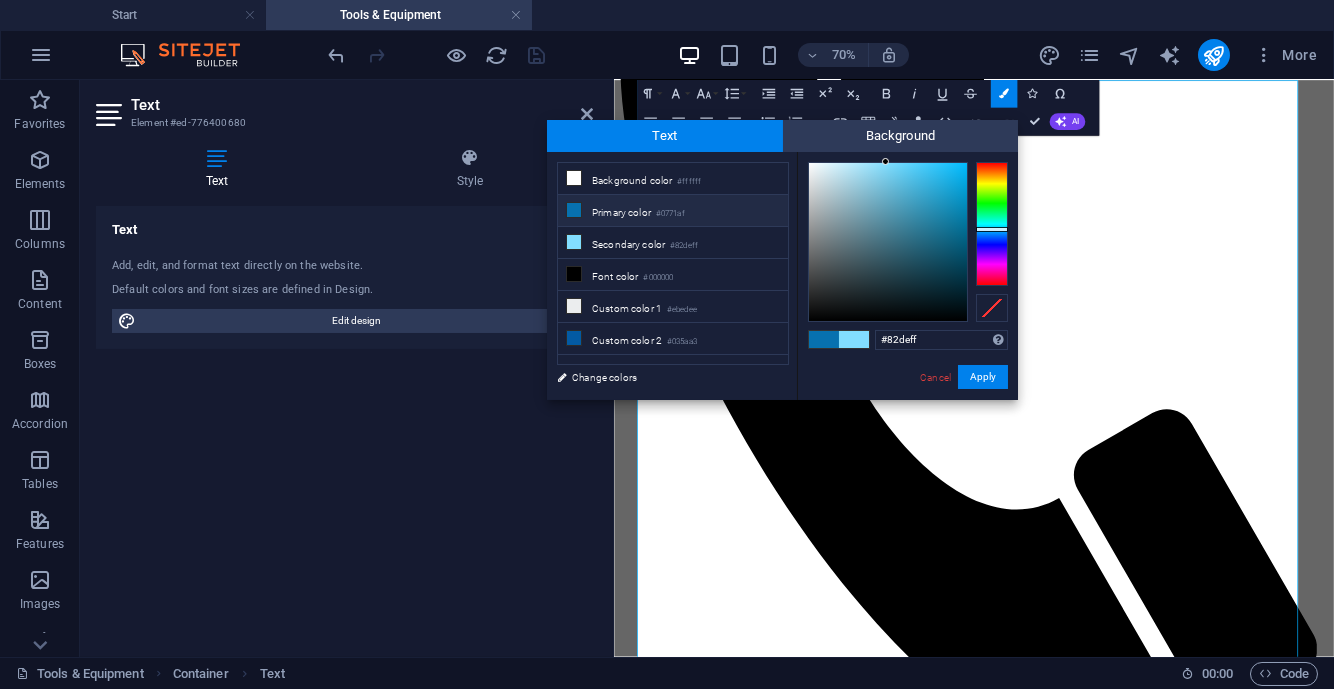 click on "Font color
#000000" at bounding box center (673, 275) 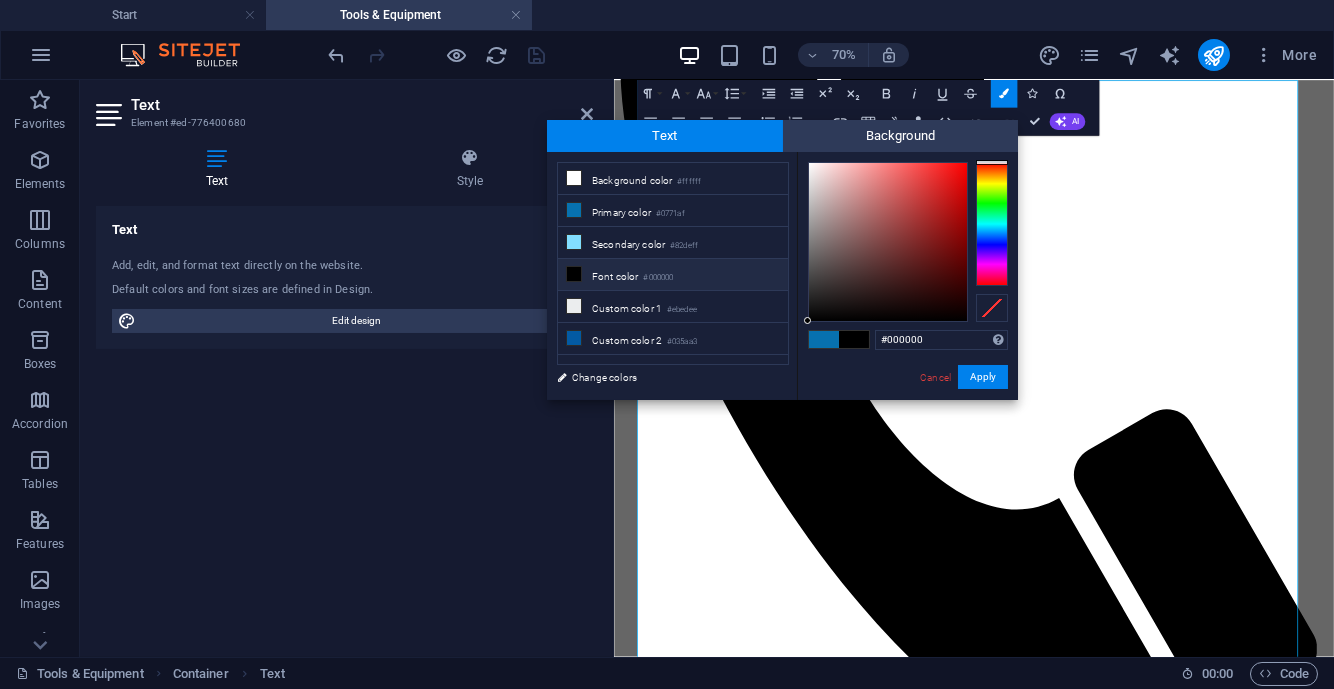 click on "Apply" at bounding box center [983, 377] 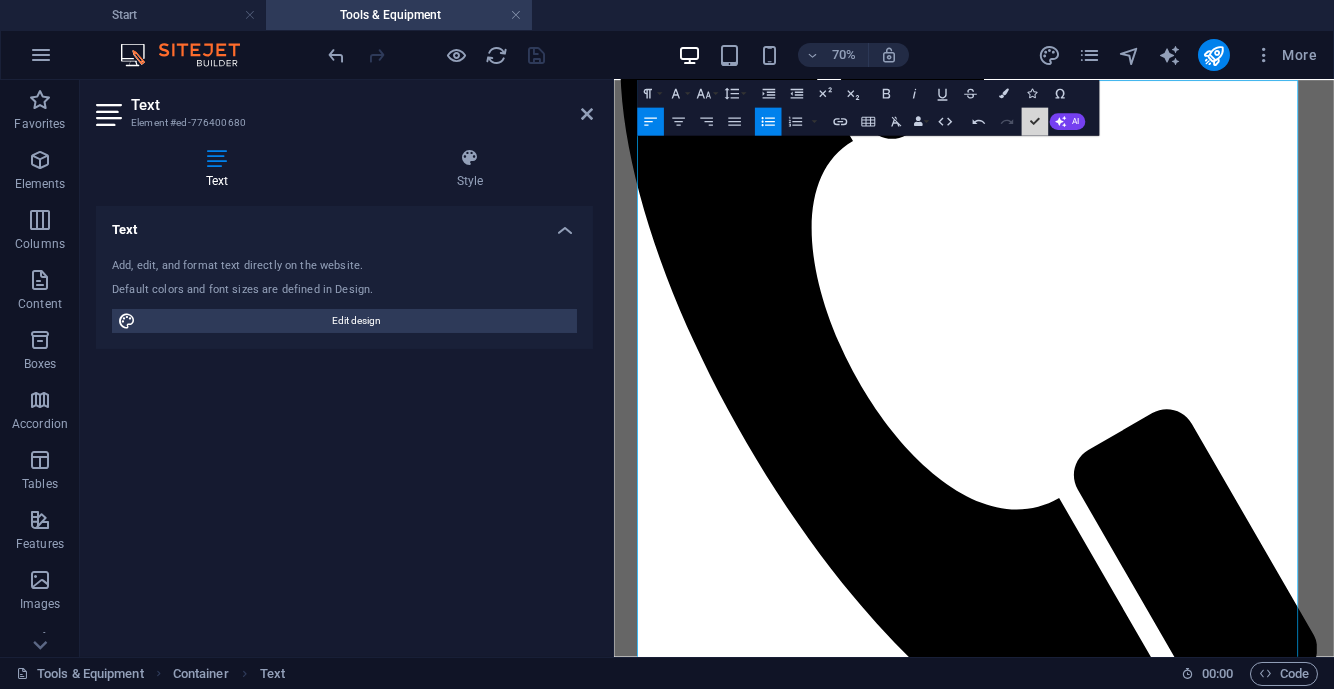 drag, startPoint x: 1034, startPoint y: 115, endPoint x: 941, endPoint y: 38, distance: 120.73939 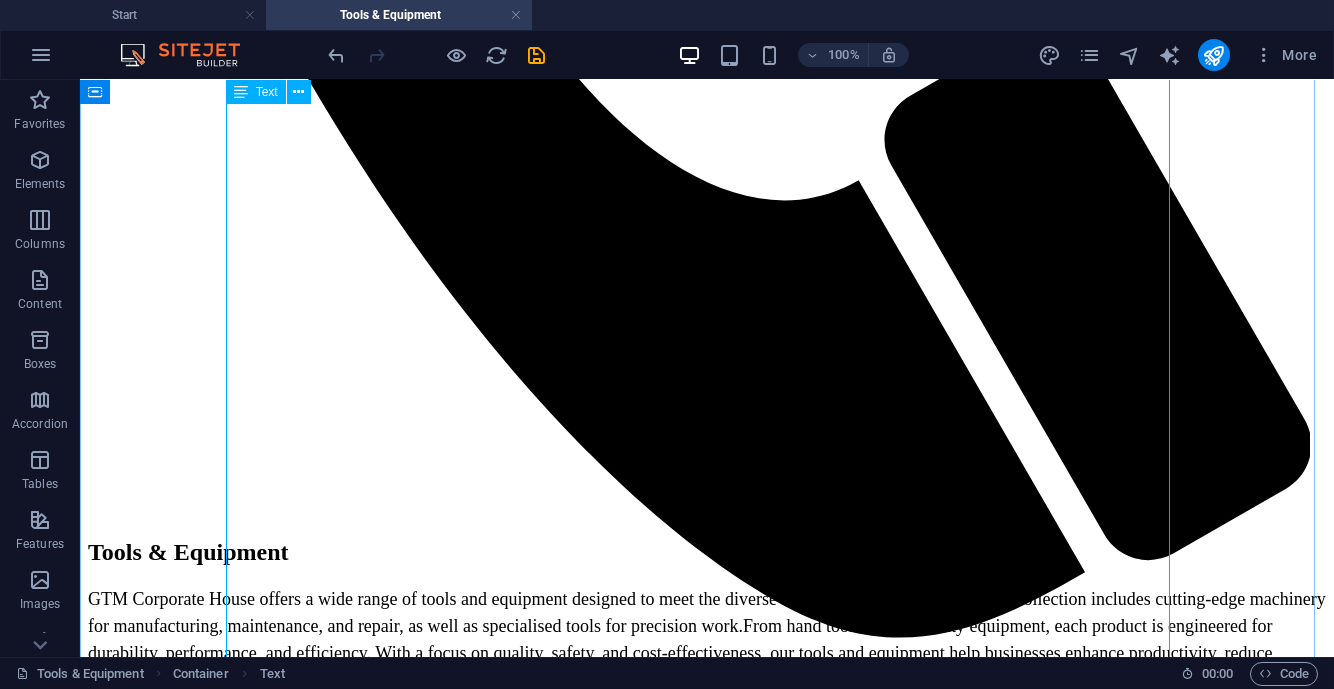 scroll, scrollTop: 2191, scrollLeft: 0, axis: vertical 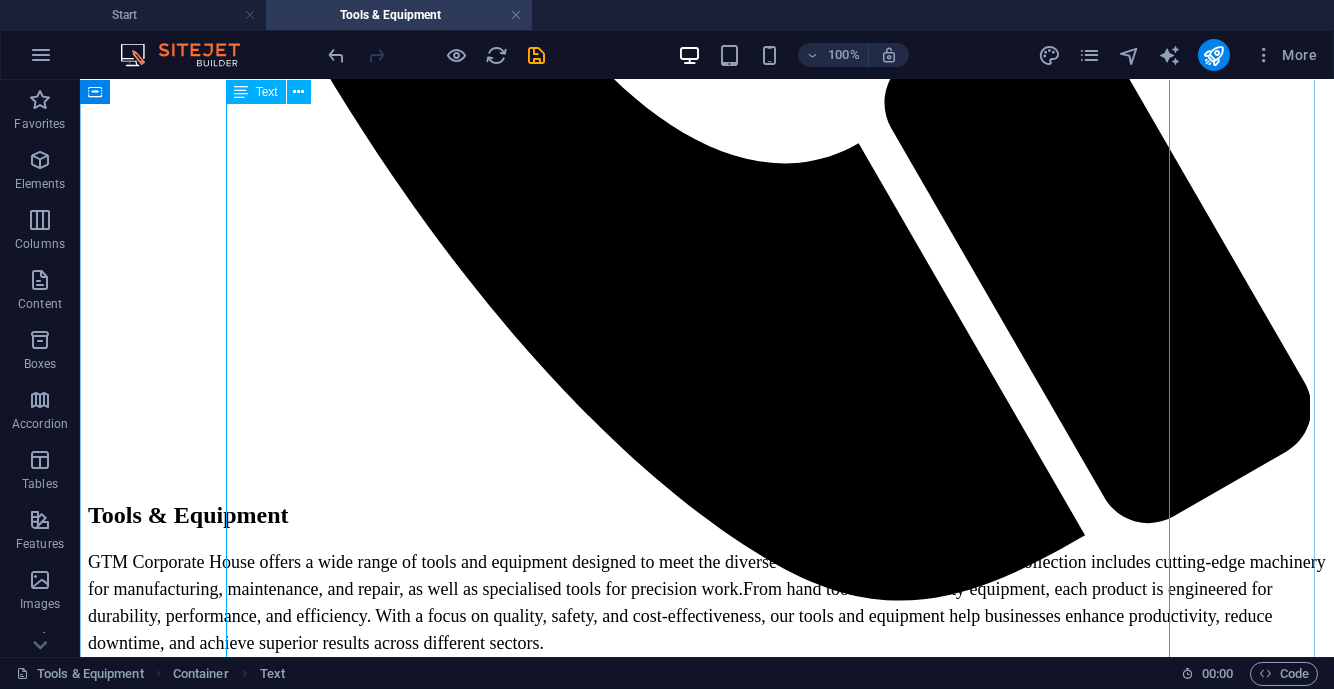 click on "🛠️  Tools & Equipment for Industrial Use (Garments, Textile, Leather, Packaging, Washing, Power & General Factory Use) 1. 🧰  General Industrial Tools For repair, installation, assembly & maintenance. Torque Wrenches (Digital & Manual) Pneumatic Impact Wrench Electric Screwdriver (Corded & Cordless) Electric Drill Machine Bench Drill / Pillar Drill Tap & Die Set [PERSON_NAME] Key Set / Hex Key Set Socket Wrench Set Adjustable Wrenches Pipe Wrenches Spanner Set (Metric & Imperial) Pliers (Needle Nose, Lineman, Locking, etc.) Hammer Set (Ball Peen, [PERSON_NAME], Mallet) Punch Set & Chisels Industrial-grade Scissors & Cutters 2. 🔩  Cutting, Welding & Fabrication Tools For heavy-duty maintenance, metalwork, and factory setup. Angle [MEDICAL_DATA] (Corded / Cordless) Bench [MEDICAL_DATA] Cut-Off Machine (Chop Saw) Plasma Cutter Gas Welding Set (Oxy-Acetylene) ARC Welding Machine MIG / TIG Welding Machine Welding Helmet (Auto-Darkening) Welding Electrodes & Wires Gas Cylinder Trolley Fabrication Clamp Tools 3. 🪛  Dial Gauge 🧠" at bounding box center (707, 3599) 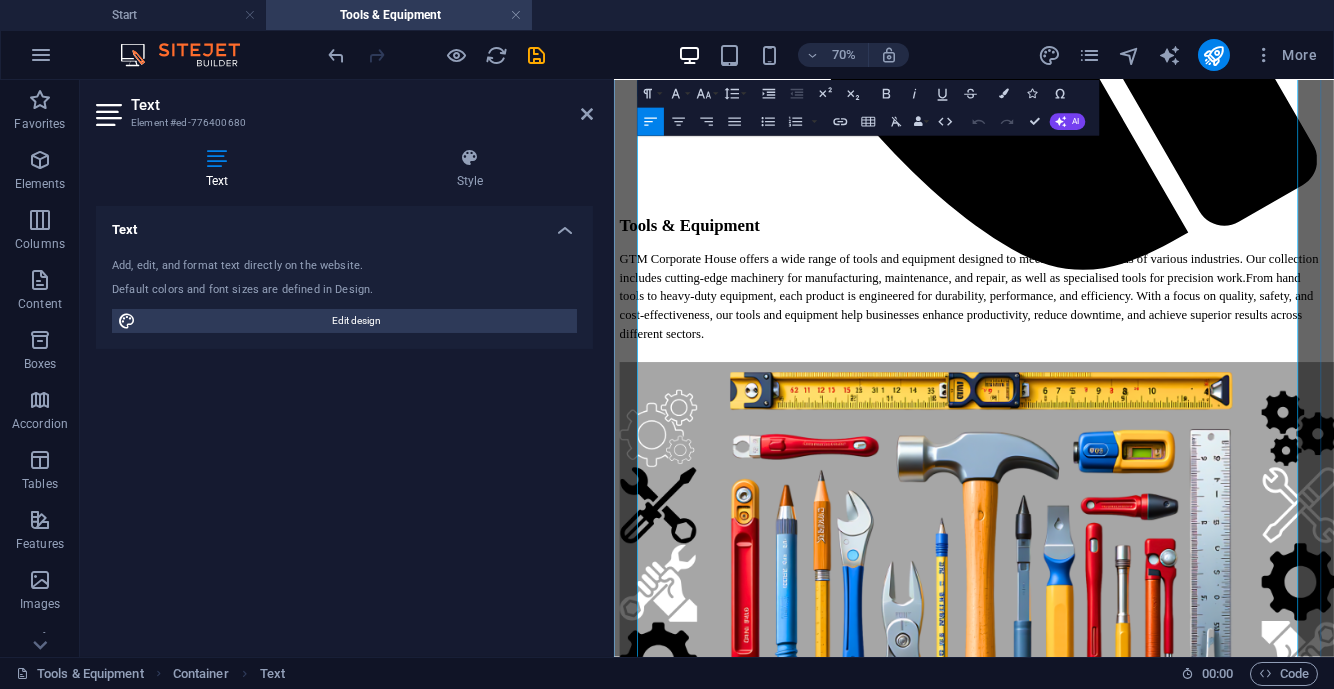 scroll, scrollTop: 2191, scrollLeft: 0, axis: vertical 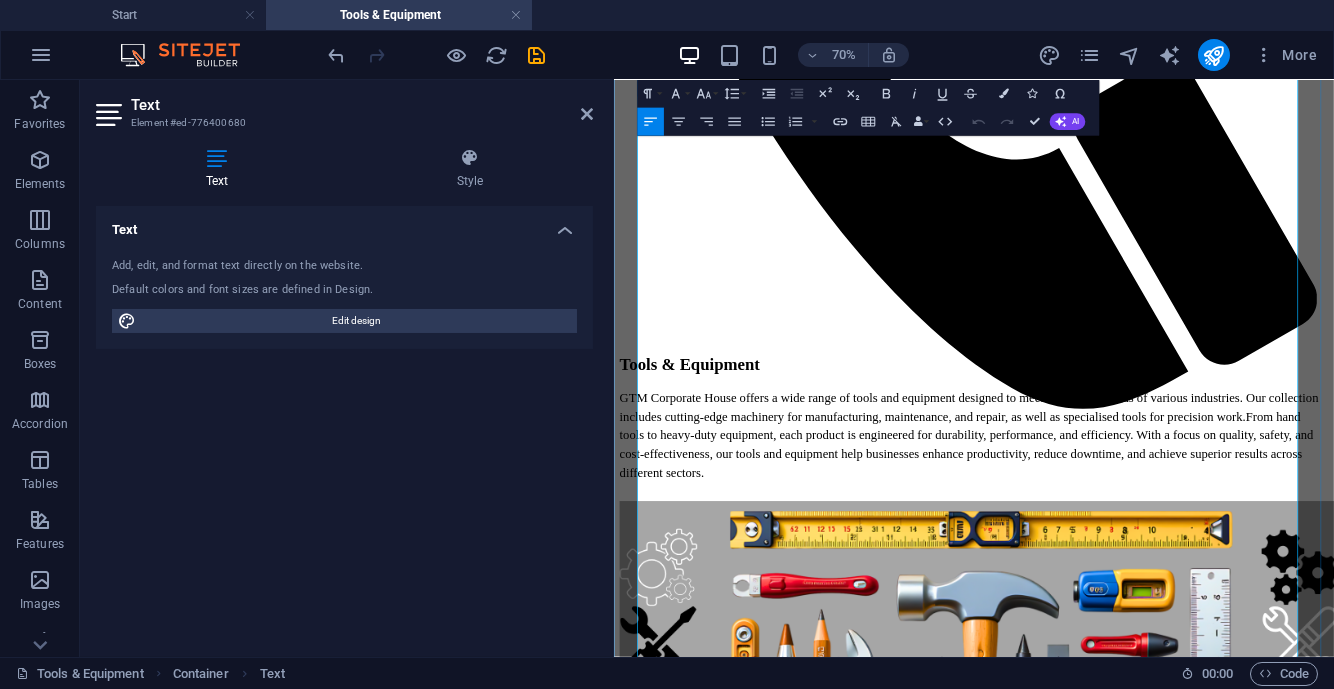 drag, startPoint x: 950, startPoint y: 682, endPoint x: 658, endPoint y: 384, distance: 417.21457 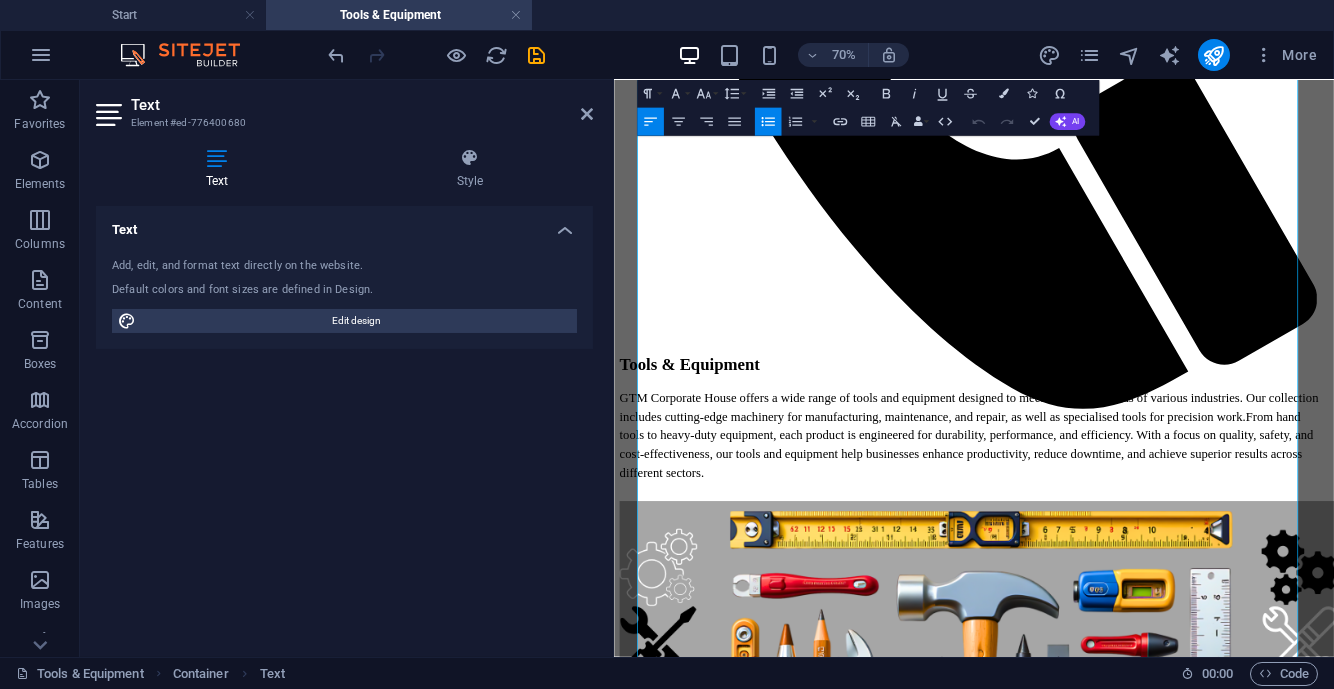 click 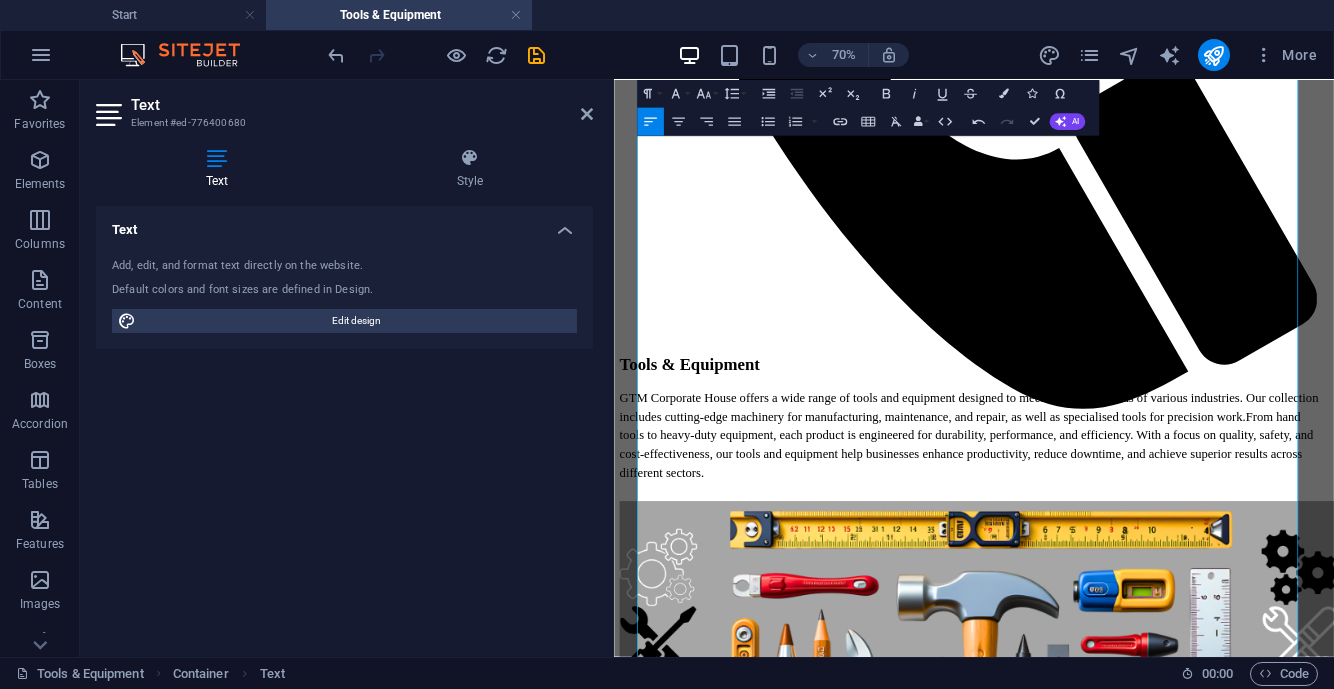 click 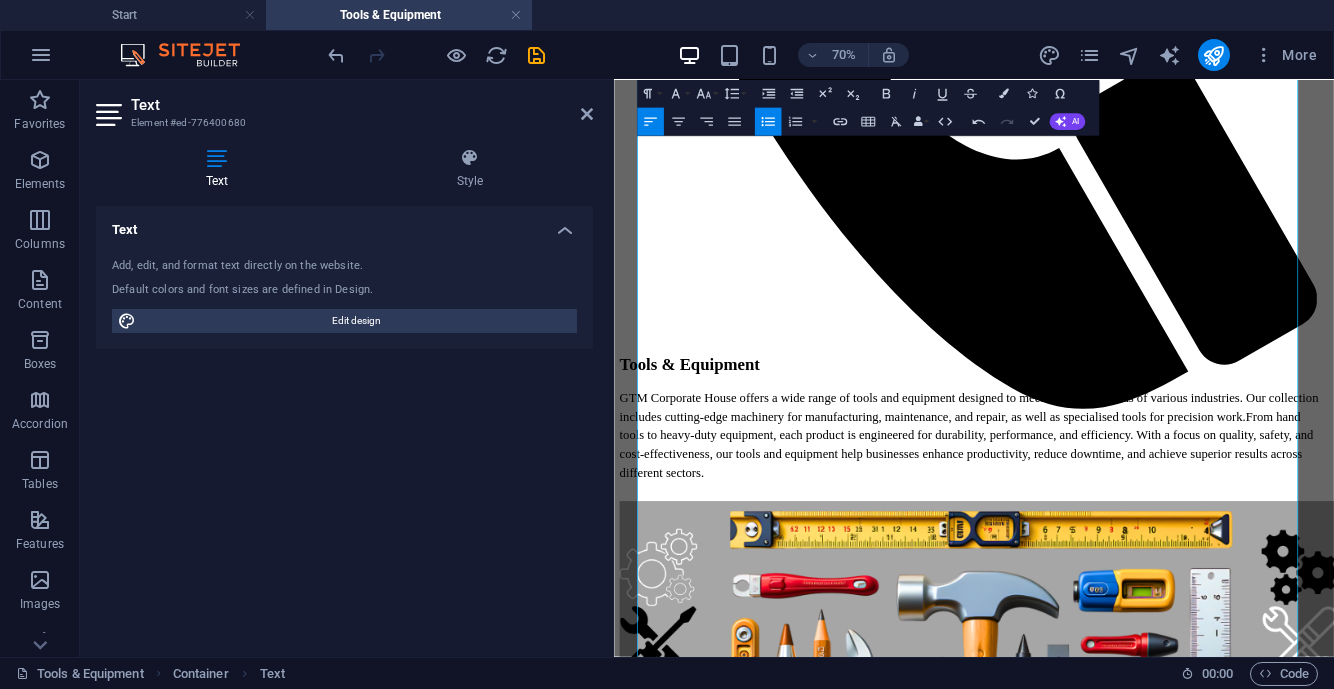 click on "Colors" at bounding box center (1004, 94) 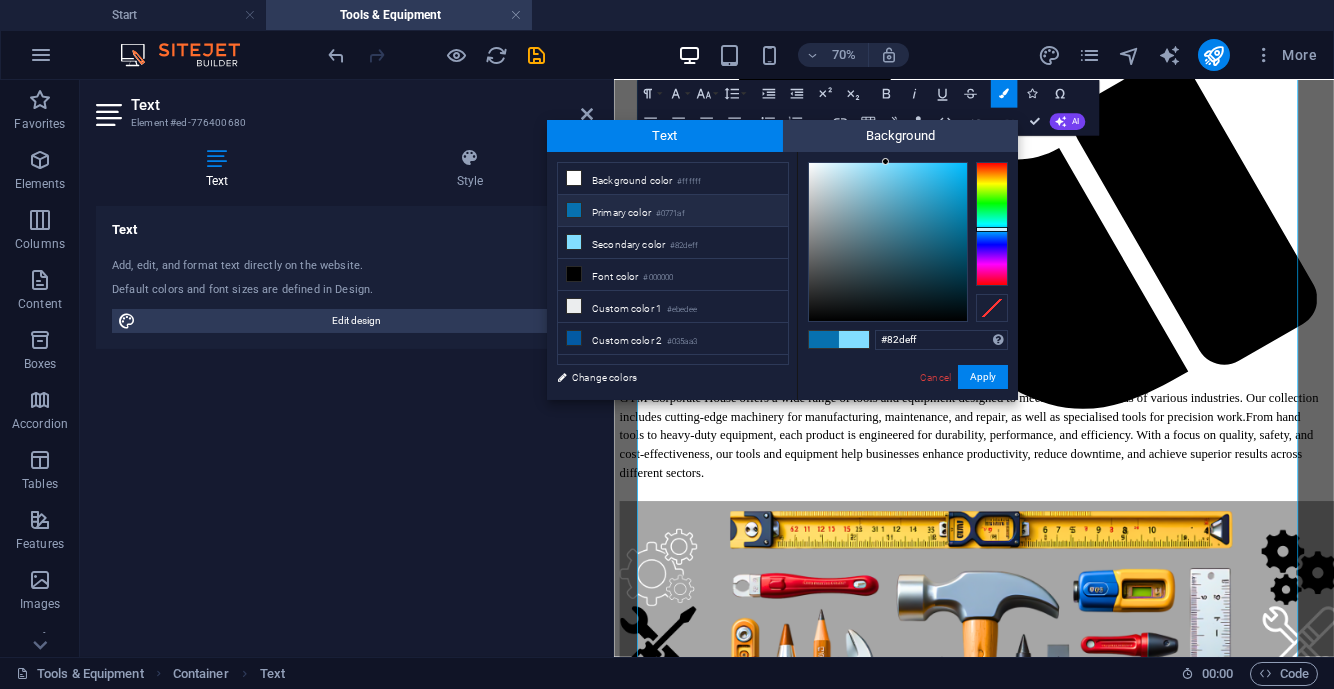 click on "Font color
#000000" at bounding box center (673, 275) 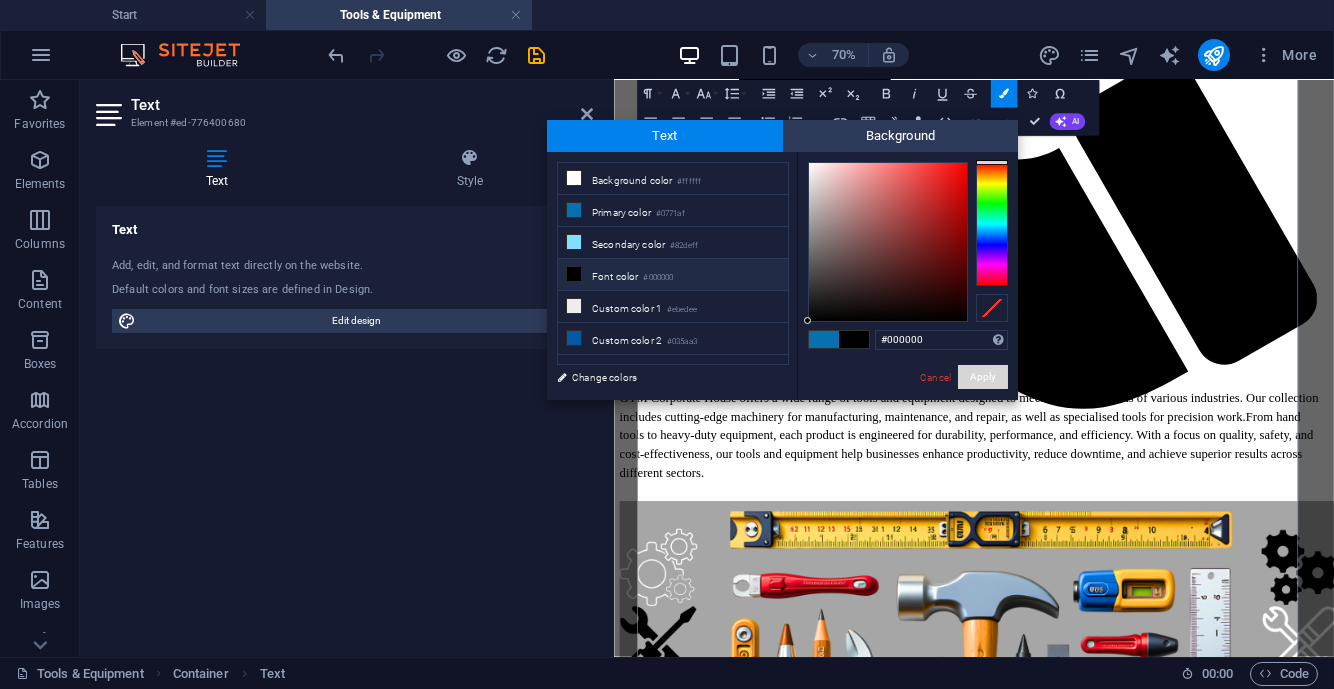 drag, startPoint x: 992, startPoint y: 386, endPoint x: 536, endPoint y: 244, distance: 477.59814 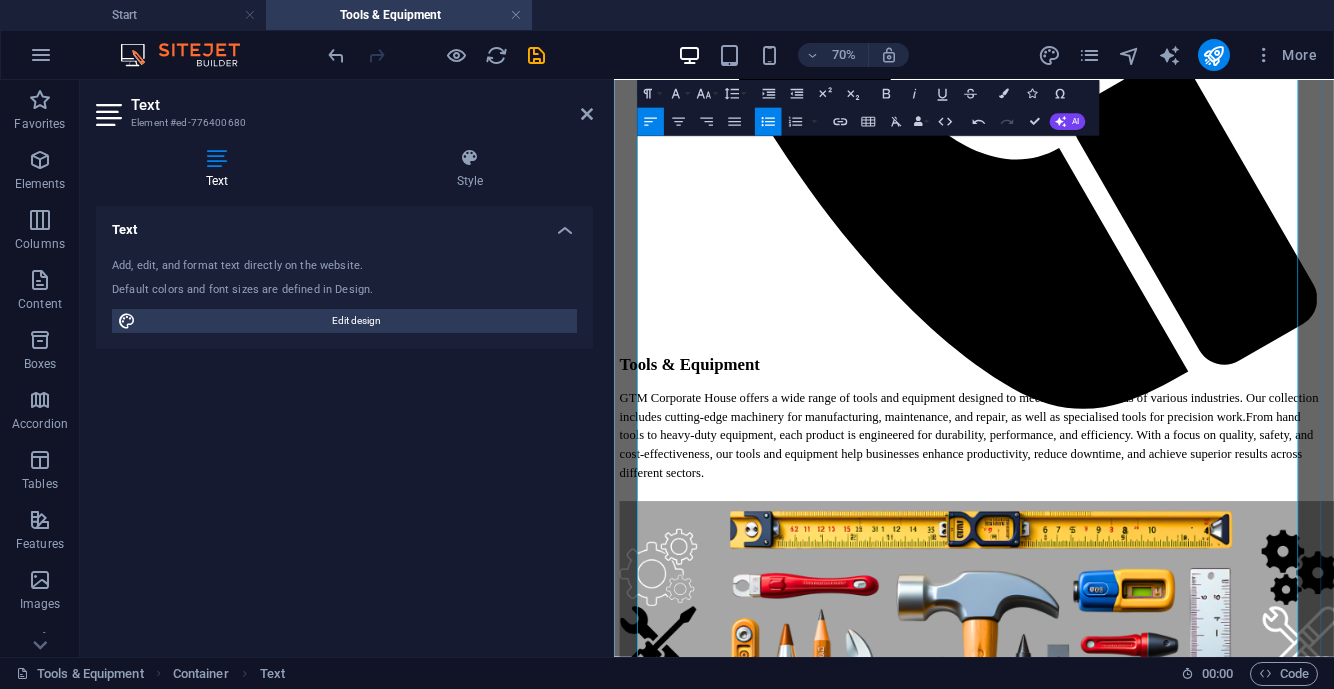 click on "Gas Cylinder Trolley" at bounding box center (1148, 2192) 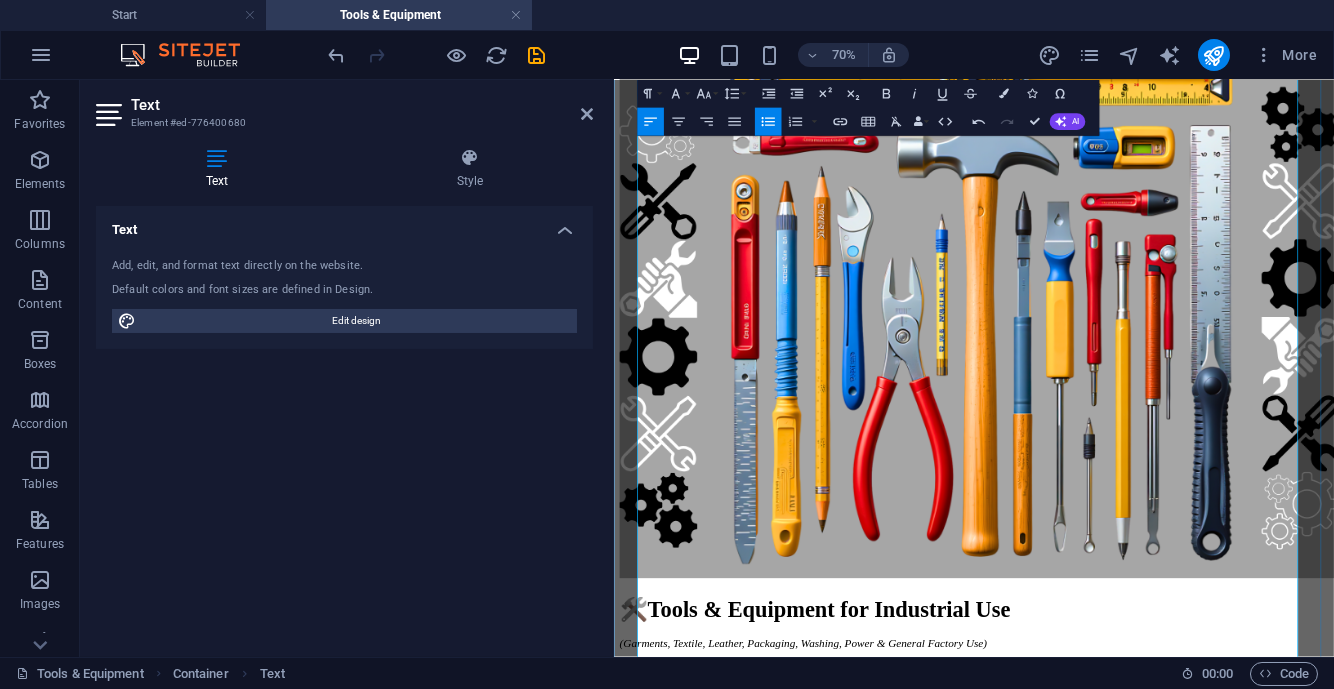 scroll, scrollTop: 2441, scrollLeft: 0, axis: vertical 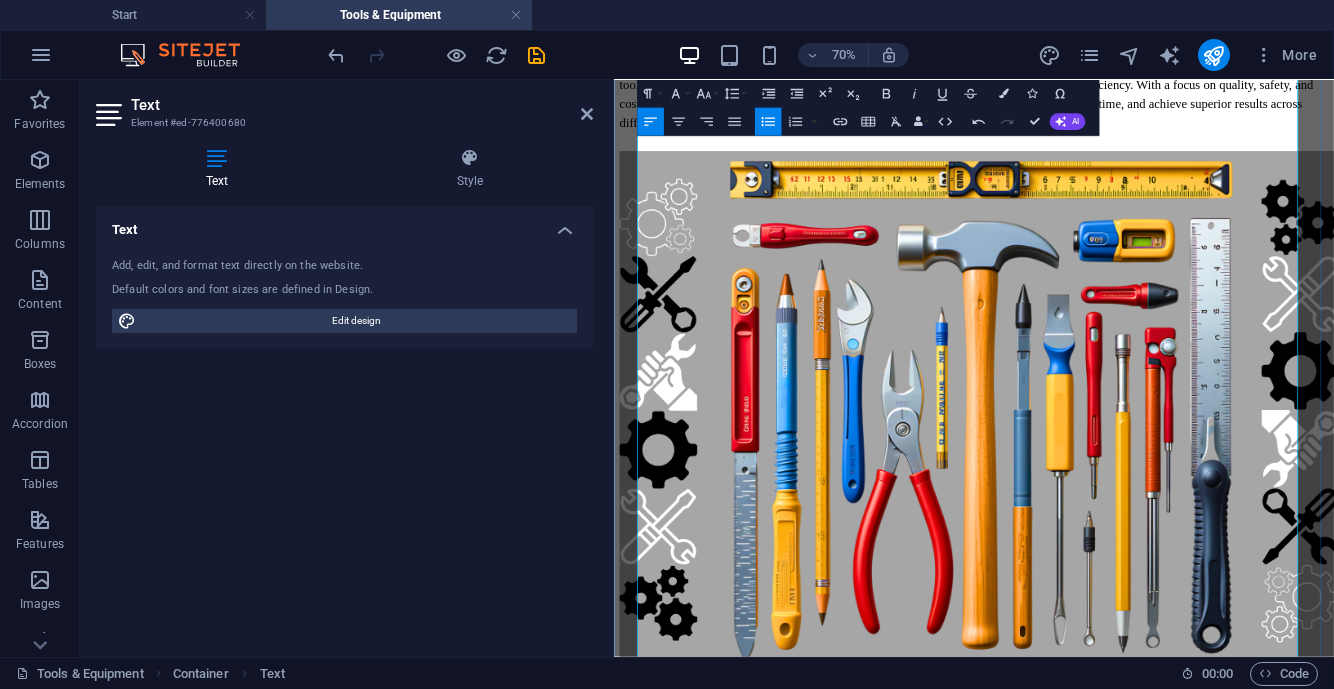 drag, startPoint x: 1160, startPoint y: 743, endPoint x: 657, endPoint y: 288, distance: 678.25806 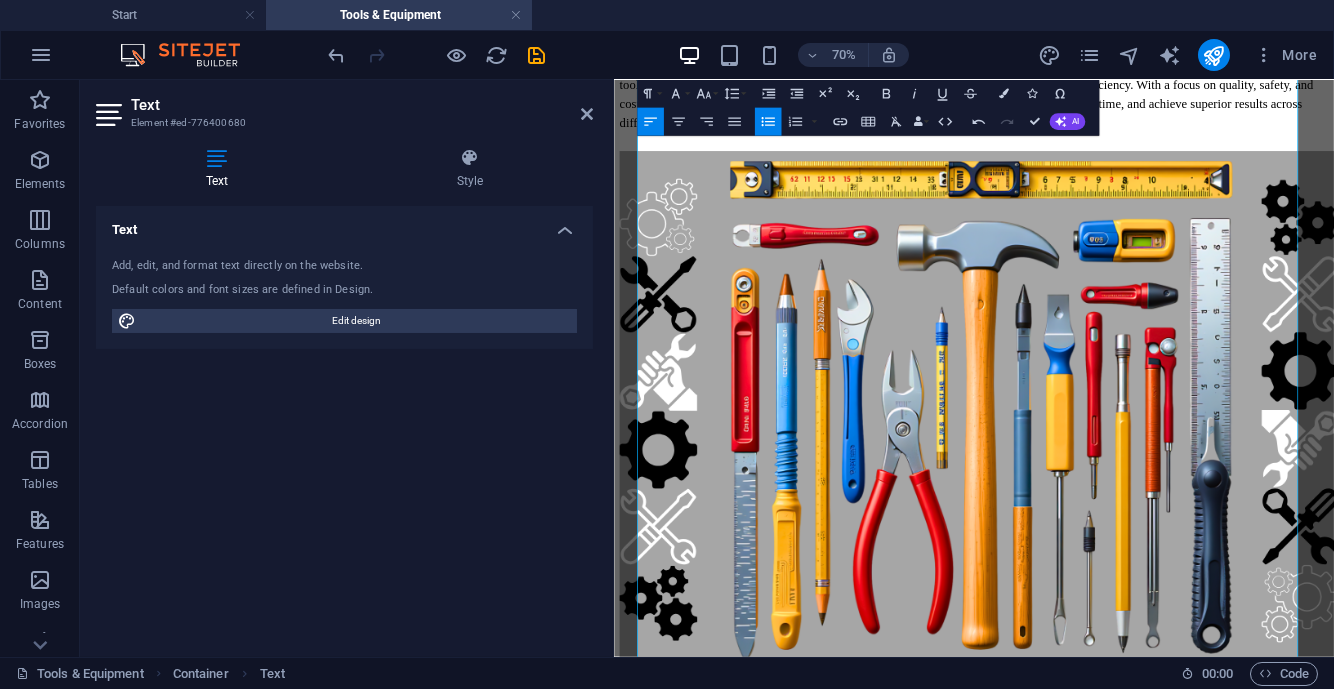 click 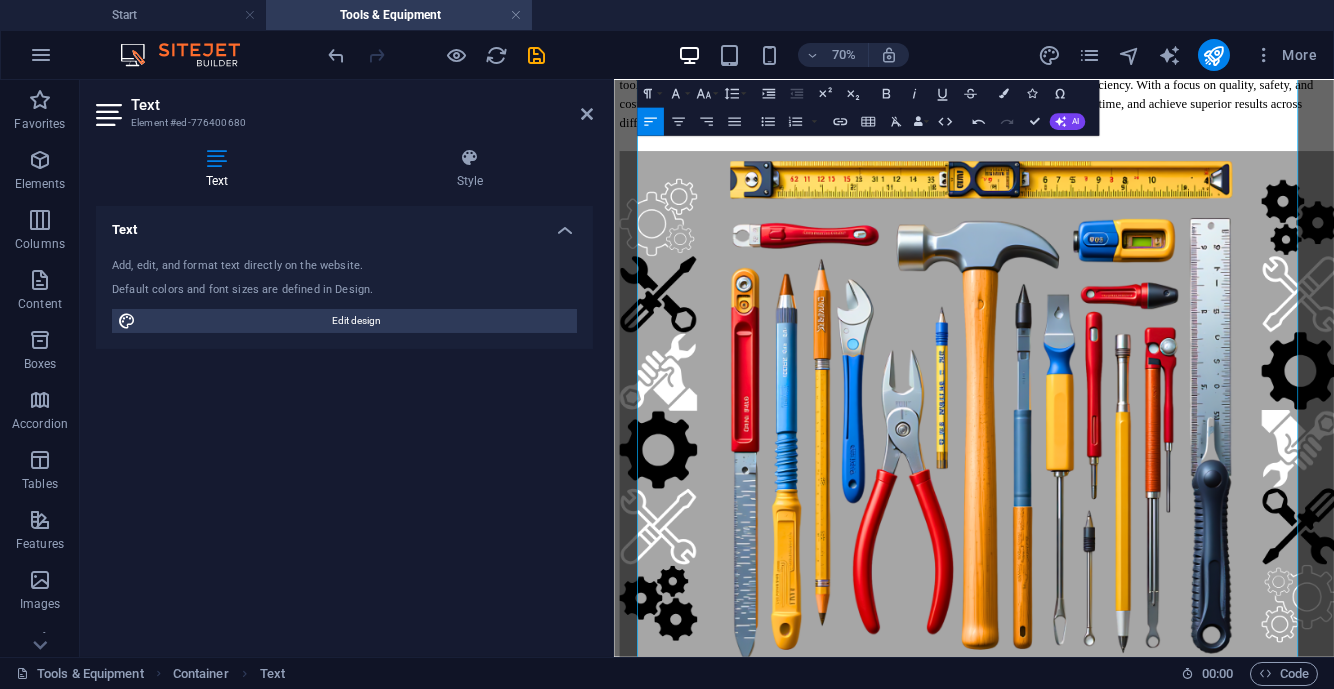 click 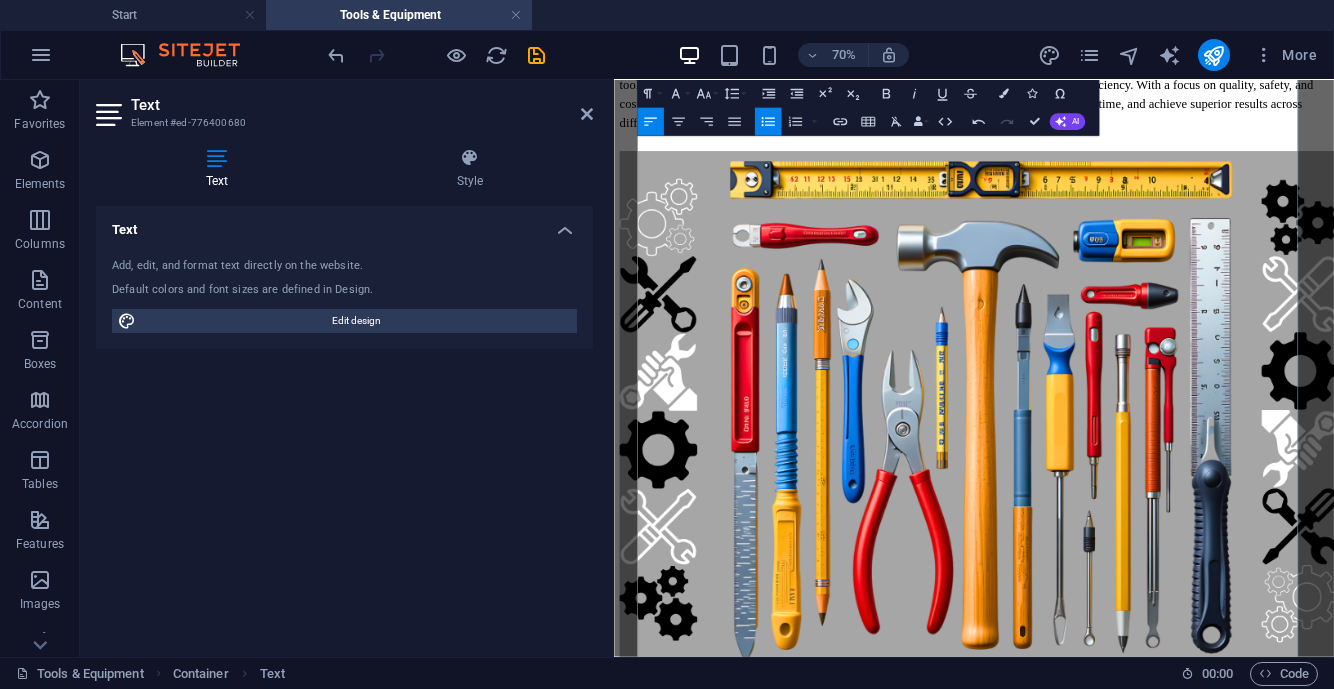 click at bounding box center [1004, 94] 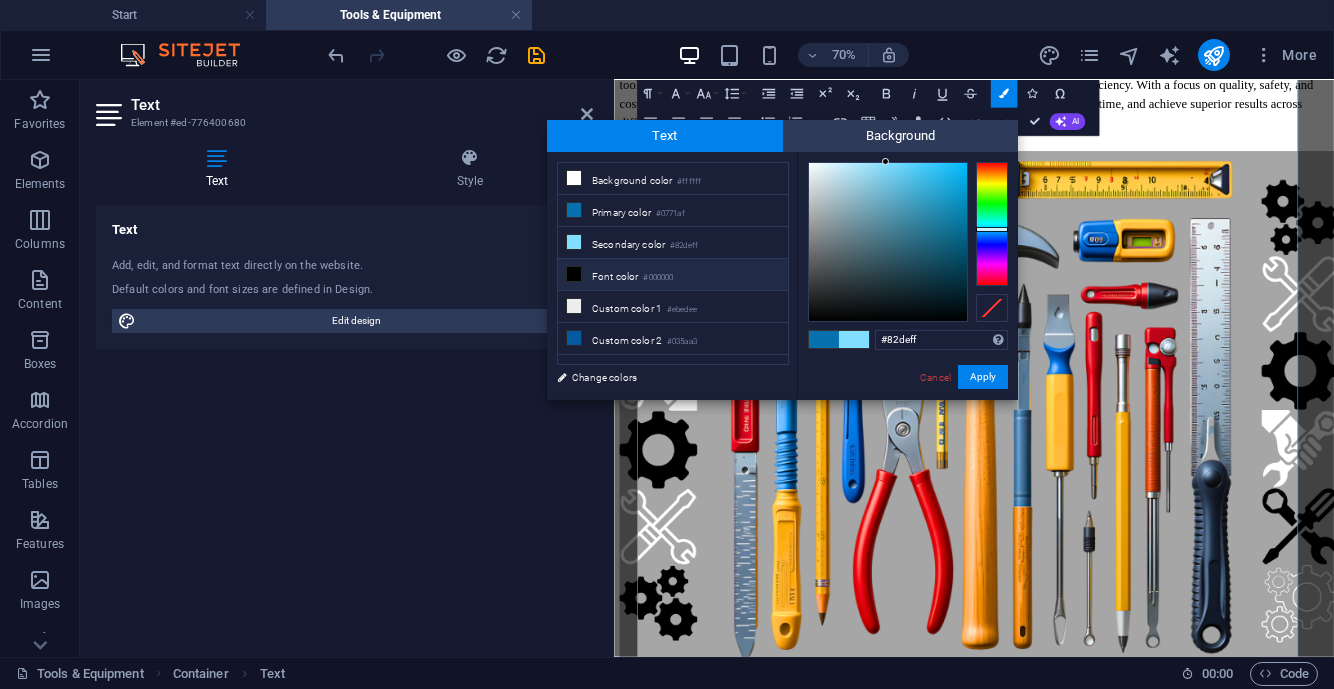 click on "Font color
#000000" at bounding box center [673, 275] 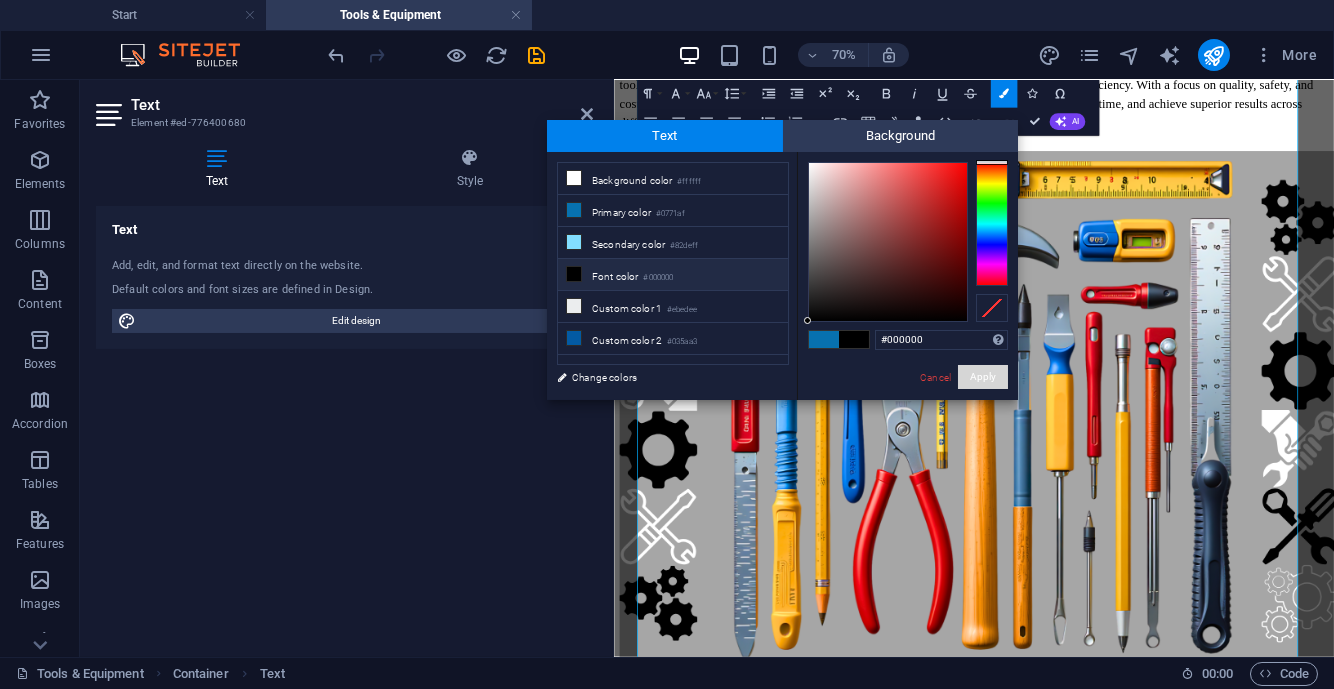 drag, startPoint x: 972, startPoint y: 377, endPoint x: 509, endPoint y: 422, distance: 465.18167 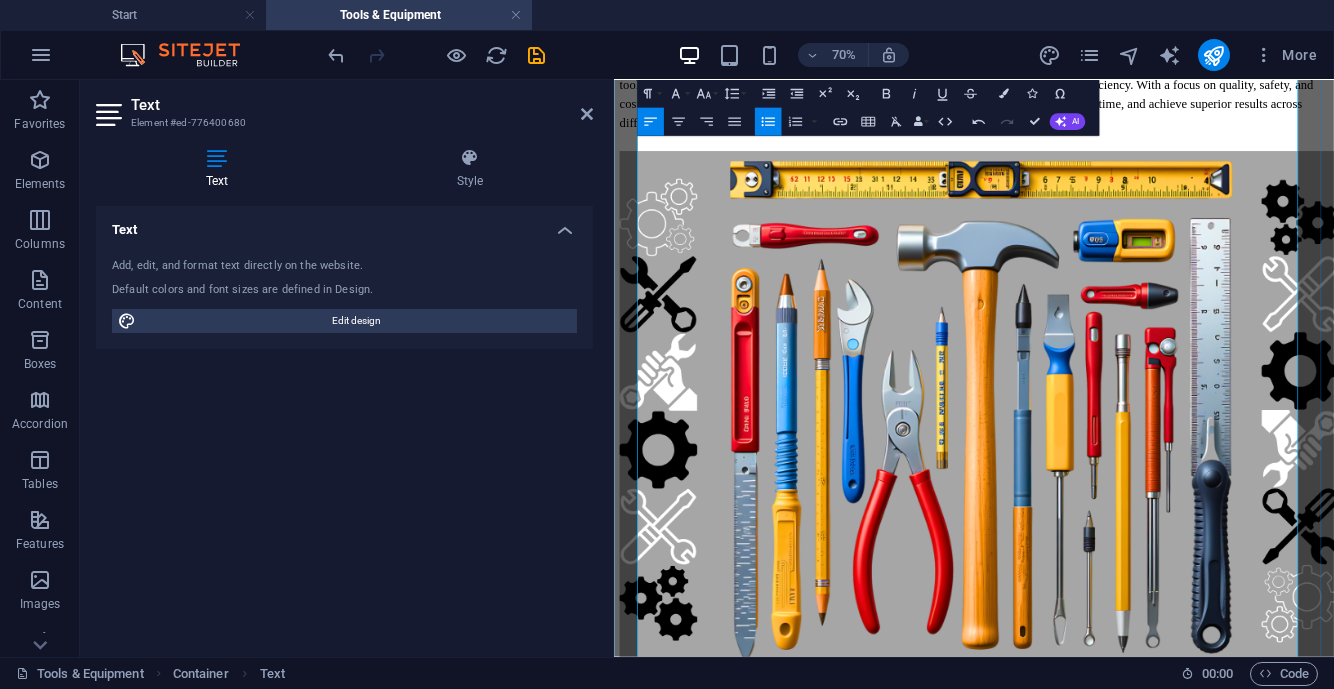 click on "Air Quality Analyzer (for HVAC & factories)" at bounding box center [1148, 2074] 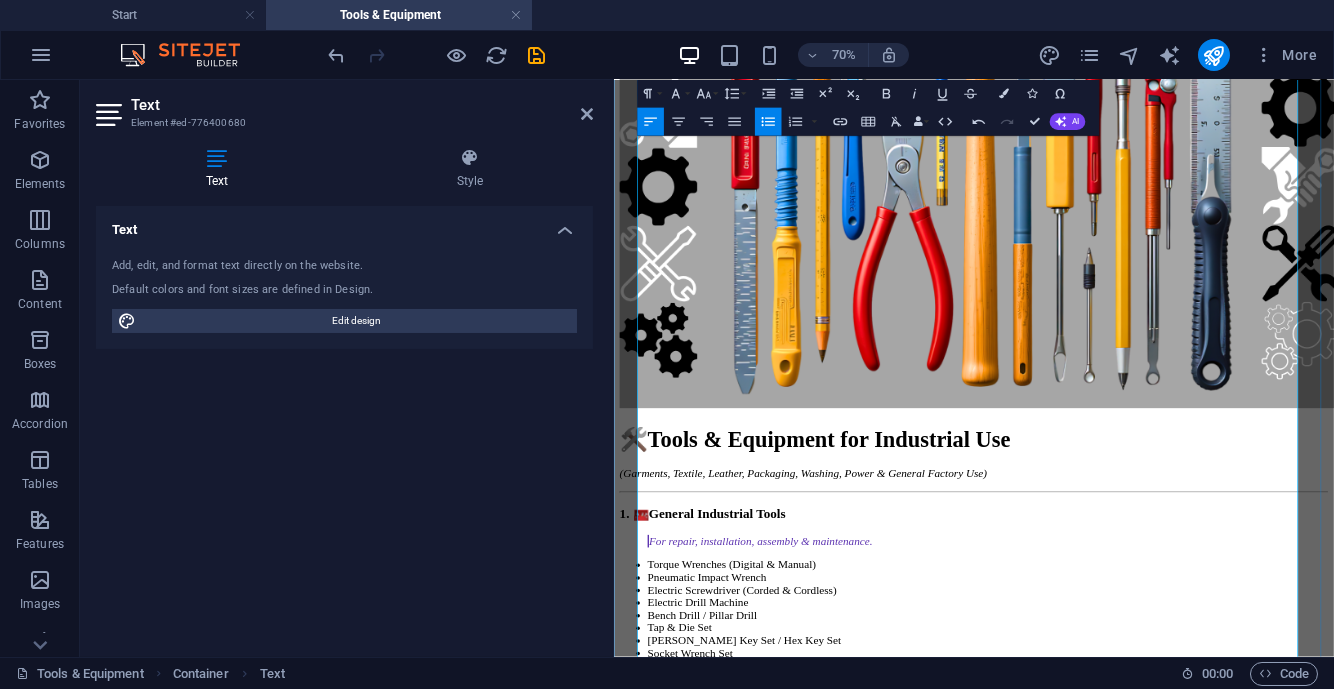 scroll, scrollTop: 2816, scrollLeft: 0, axis: vertical 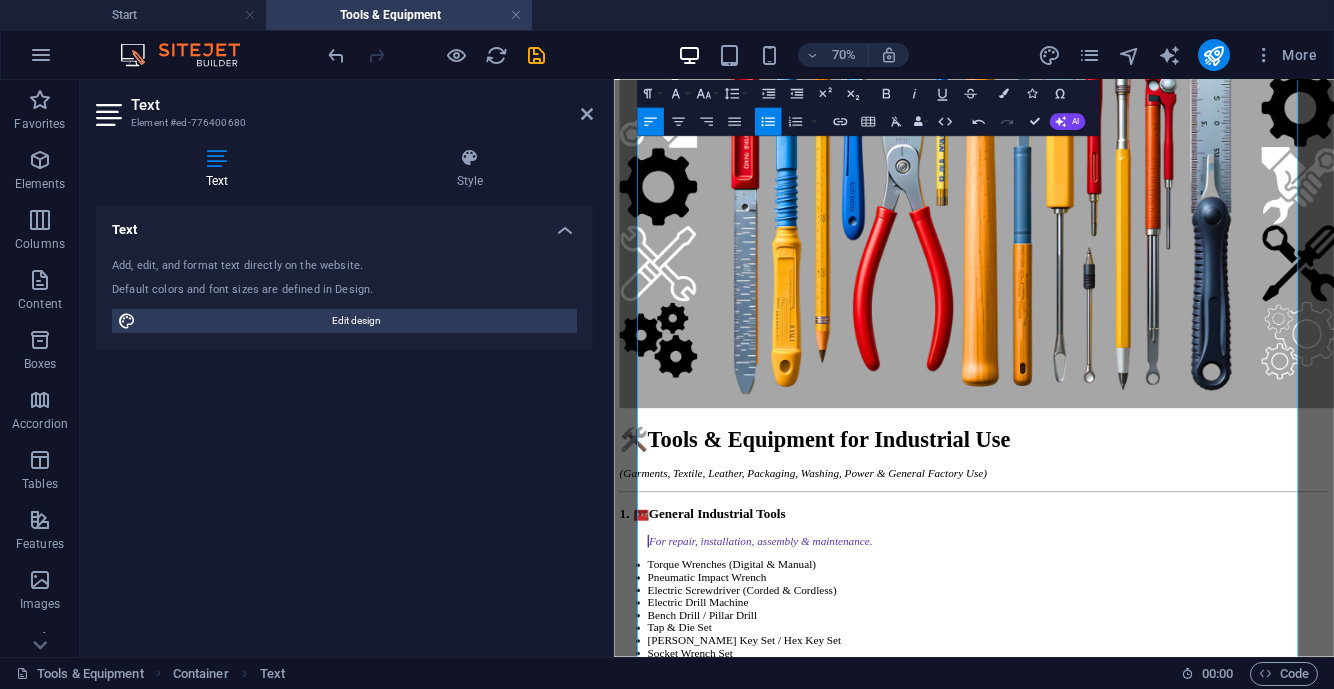 click 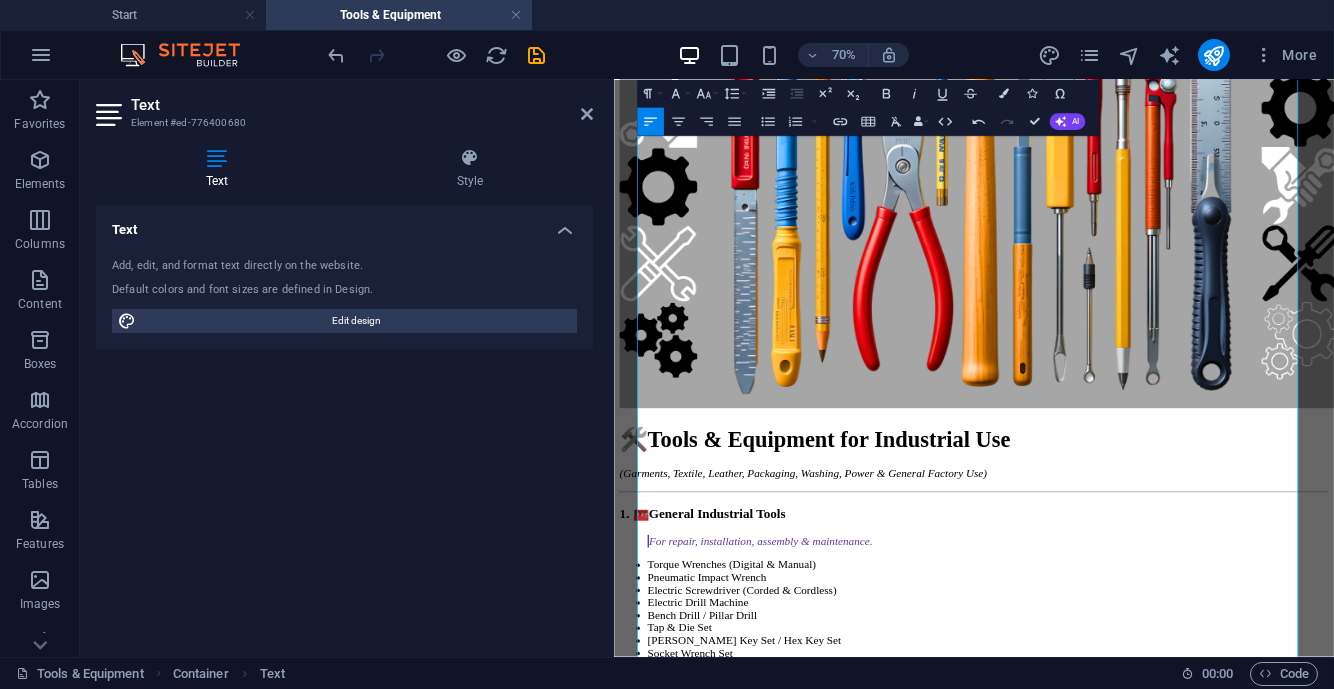 click 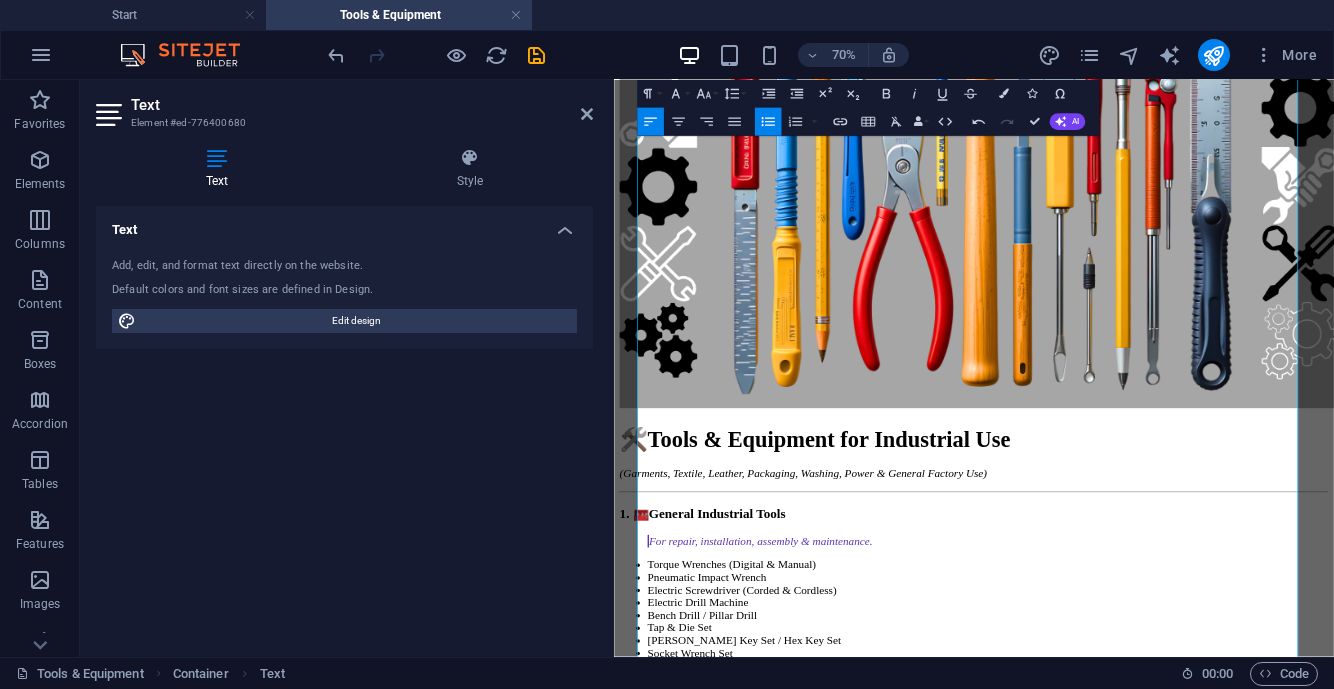 click at bounding box center [1004, 94] 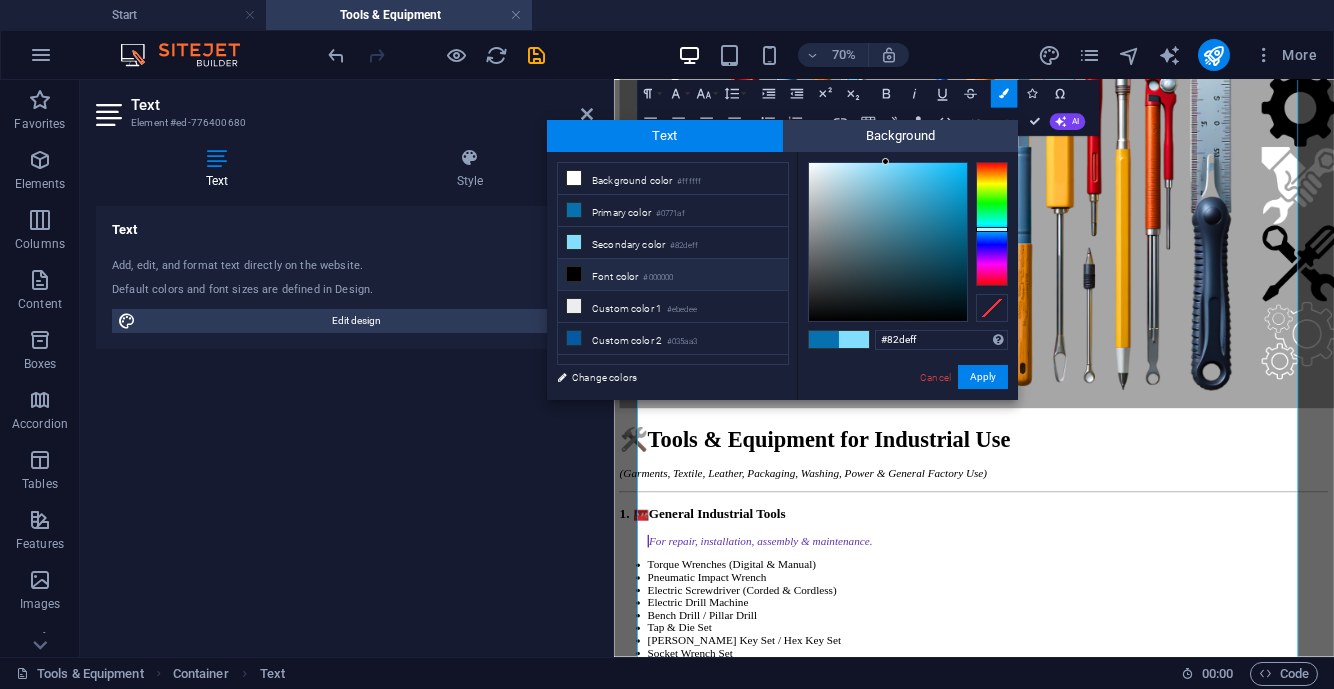 click on "Font color
#000000" at bounding box center [673, 275] 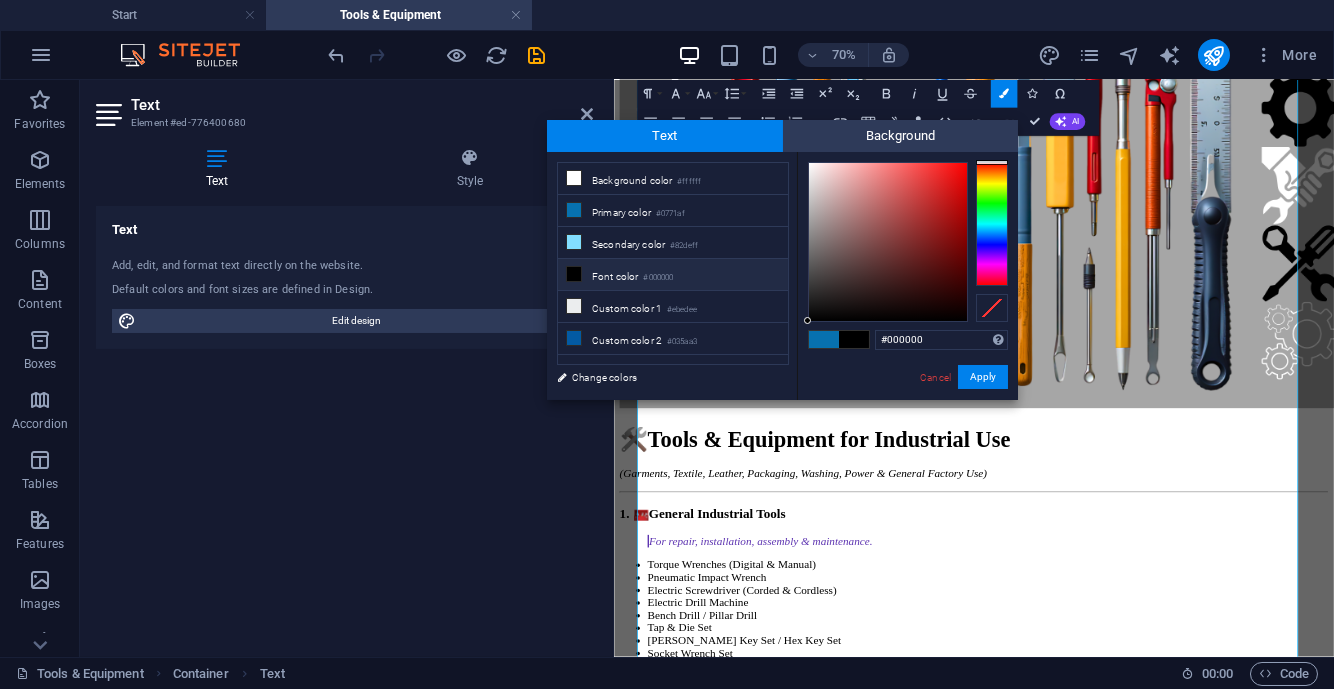 click on "Apply" at bounding box center [983, 377] 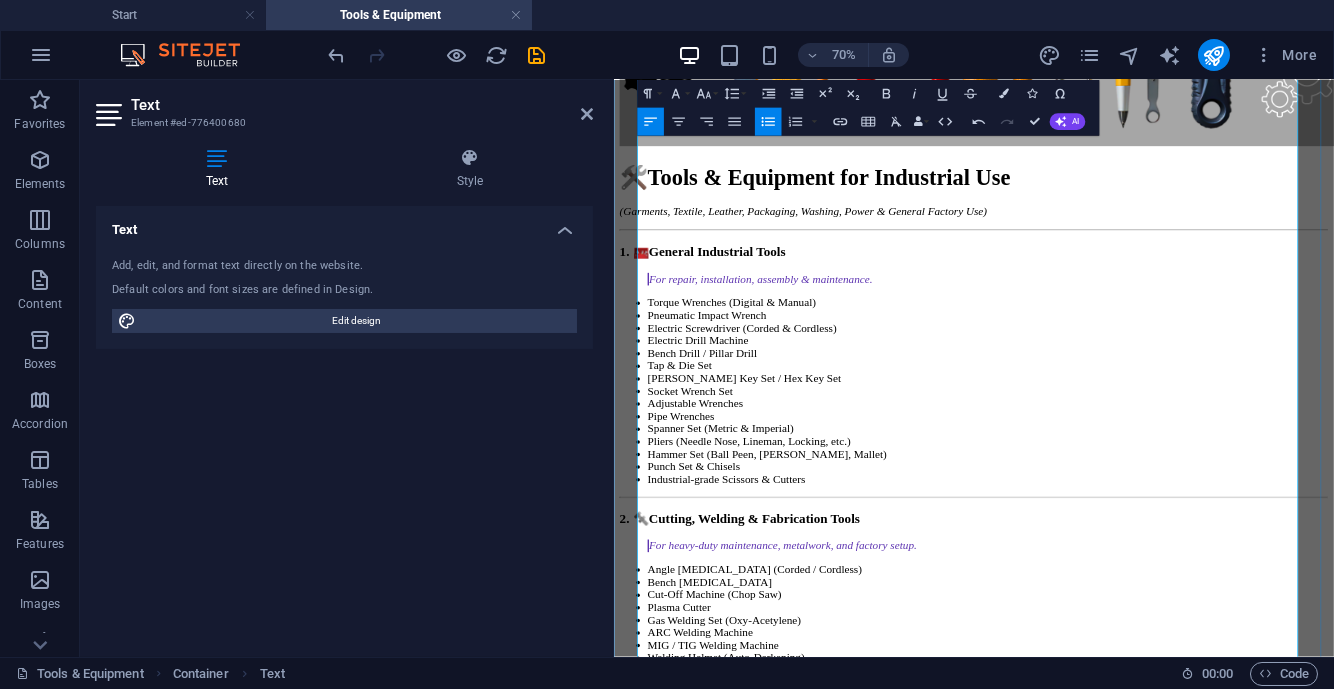 click on "Soldering Iron / Soldering Station" at bounding box center [1148, 1900] 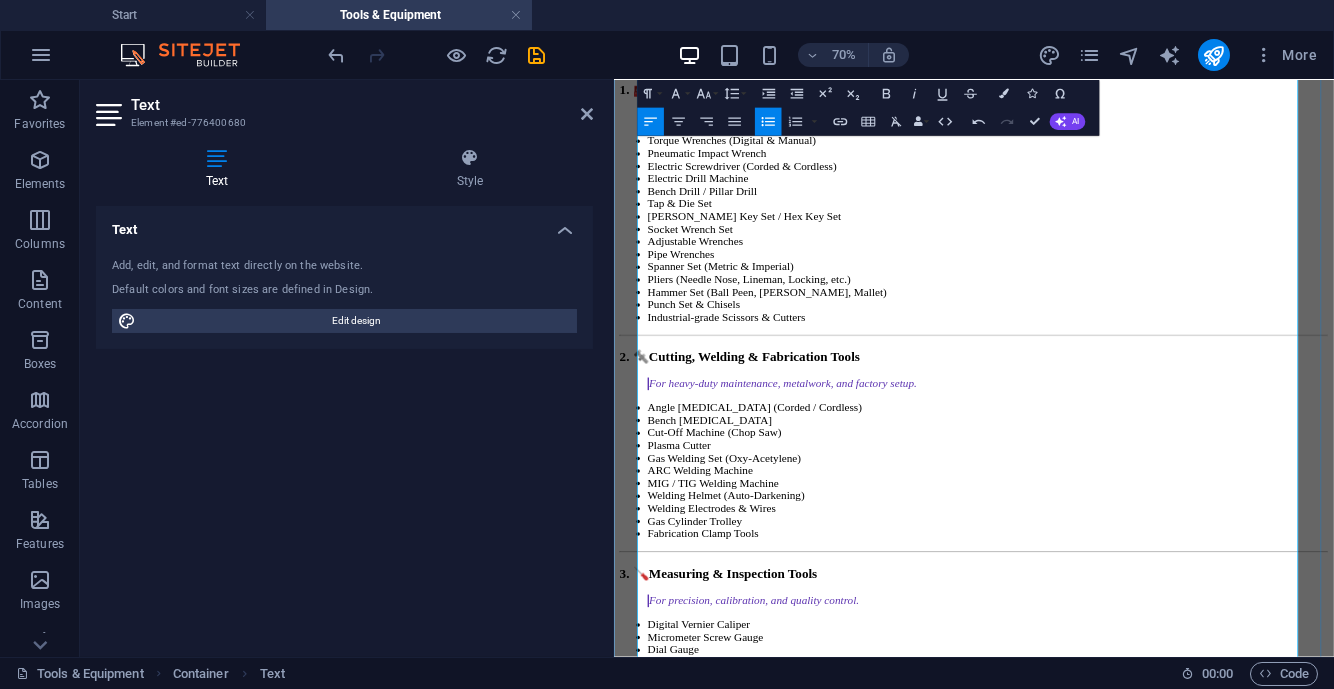 scroll, scrollTop: 3316, scrollLeft: 0, axis: vertical 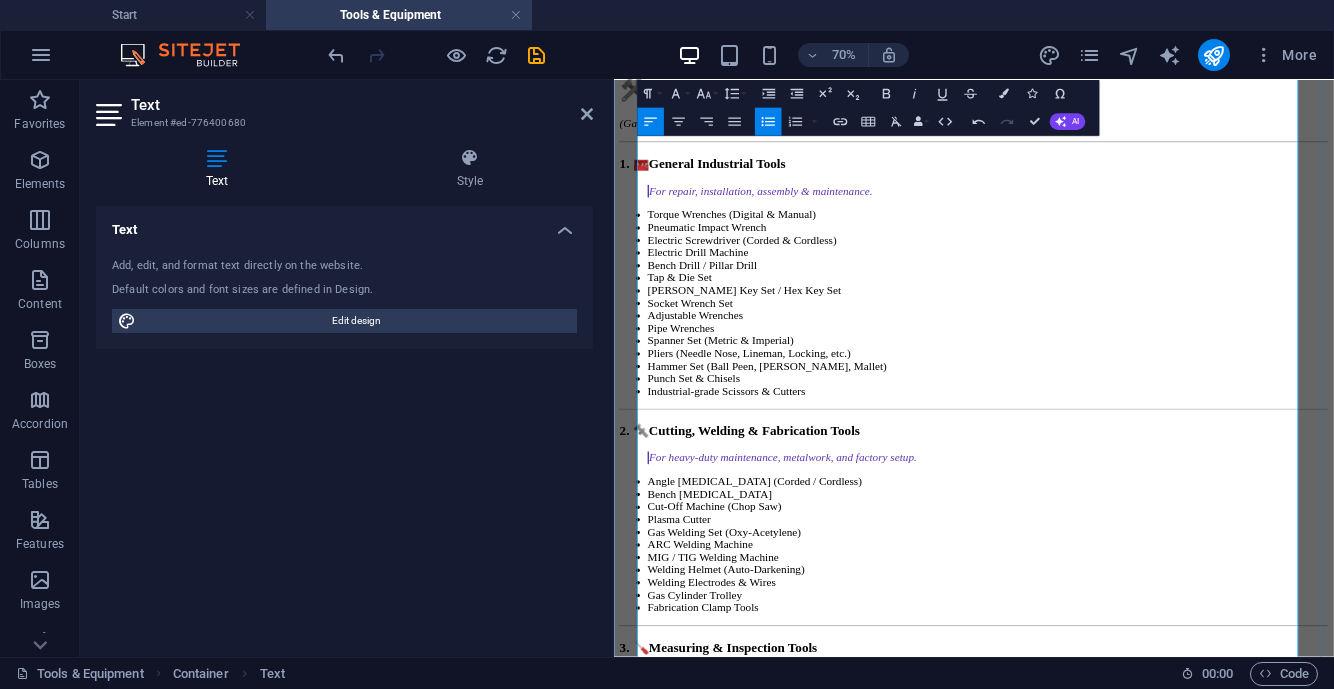 drag, startPoint x: 995, startPoint y: 695, endPoint x: 657, endPoint y: 341, distance: 489.44867 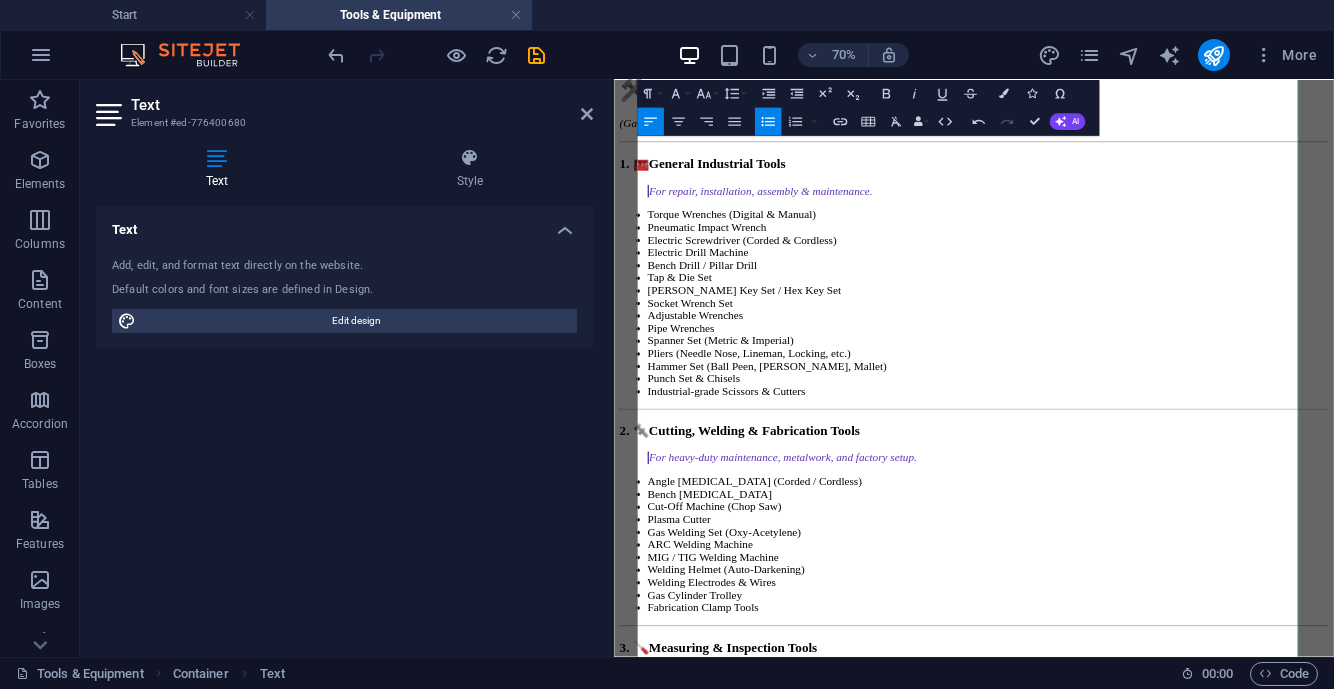 click on "Unordered List" at bounding box center (768, 122) 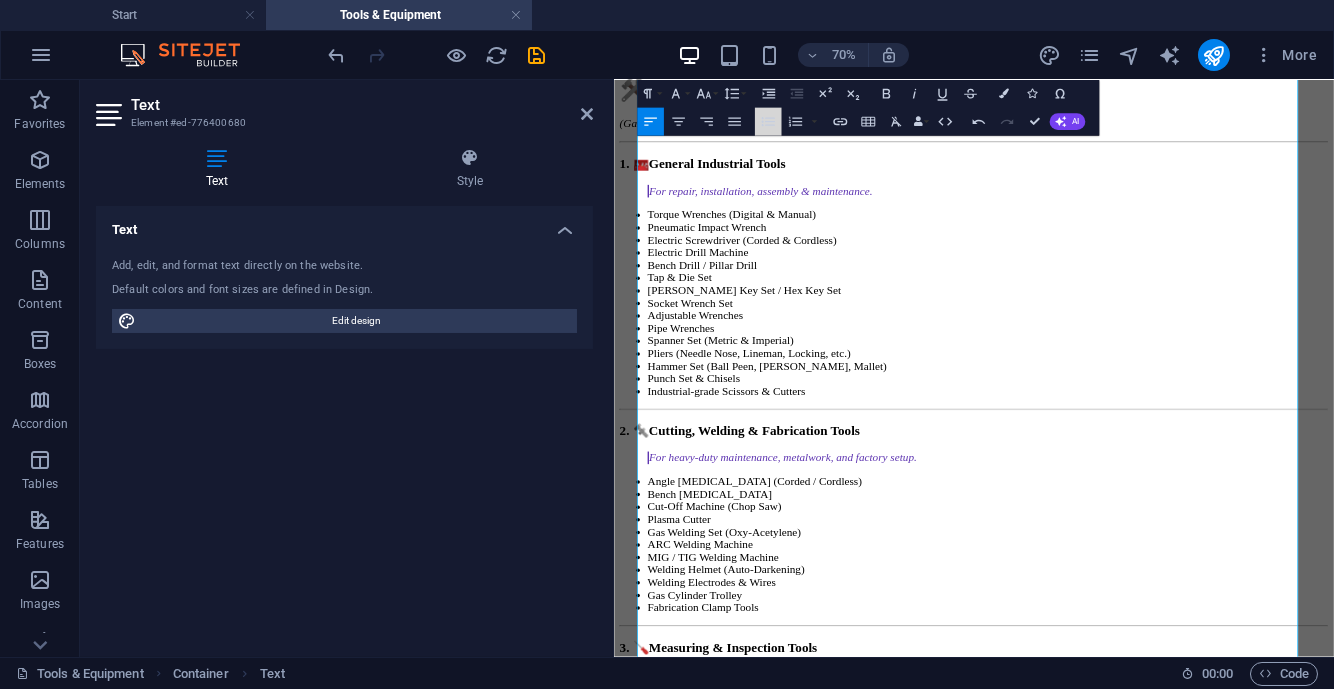 click on "Unordered List" at bounding box center [768, 122] 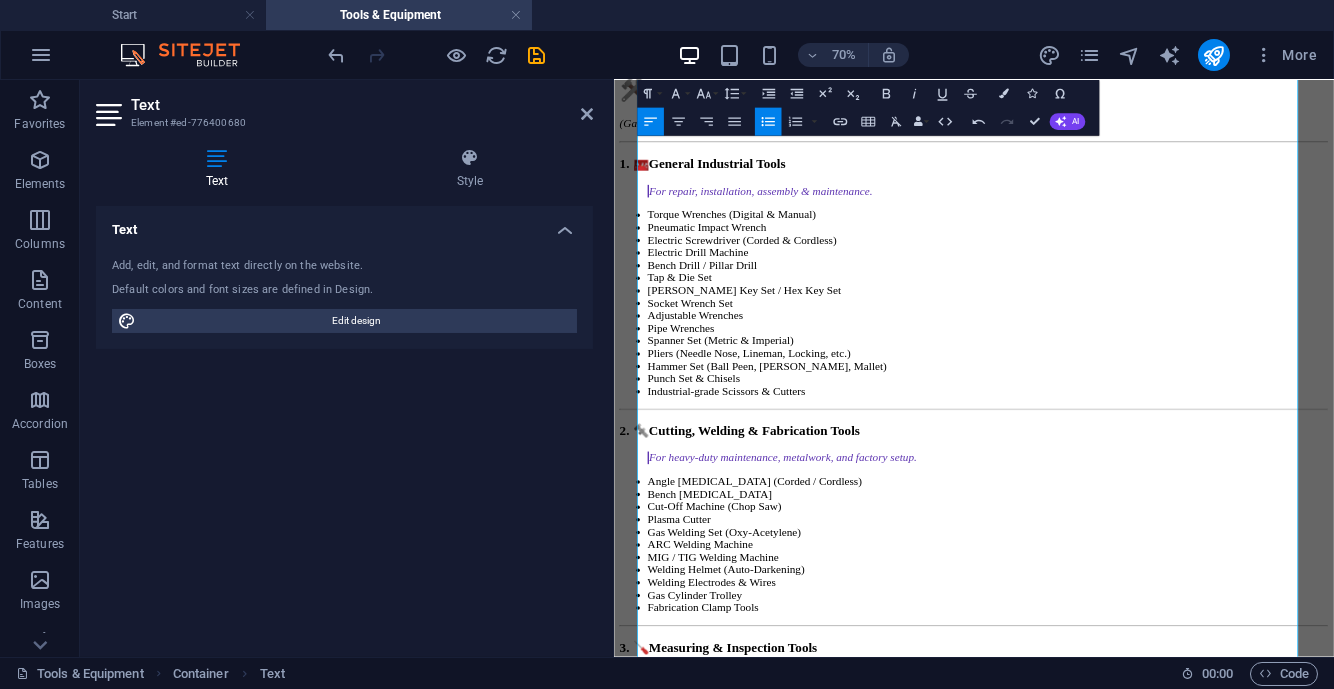 click at bounding box center (1004, 94) 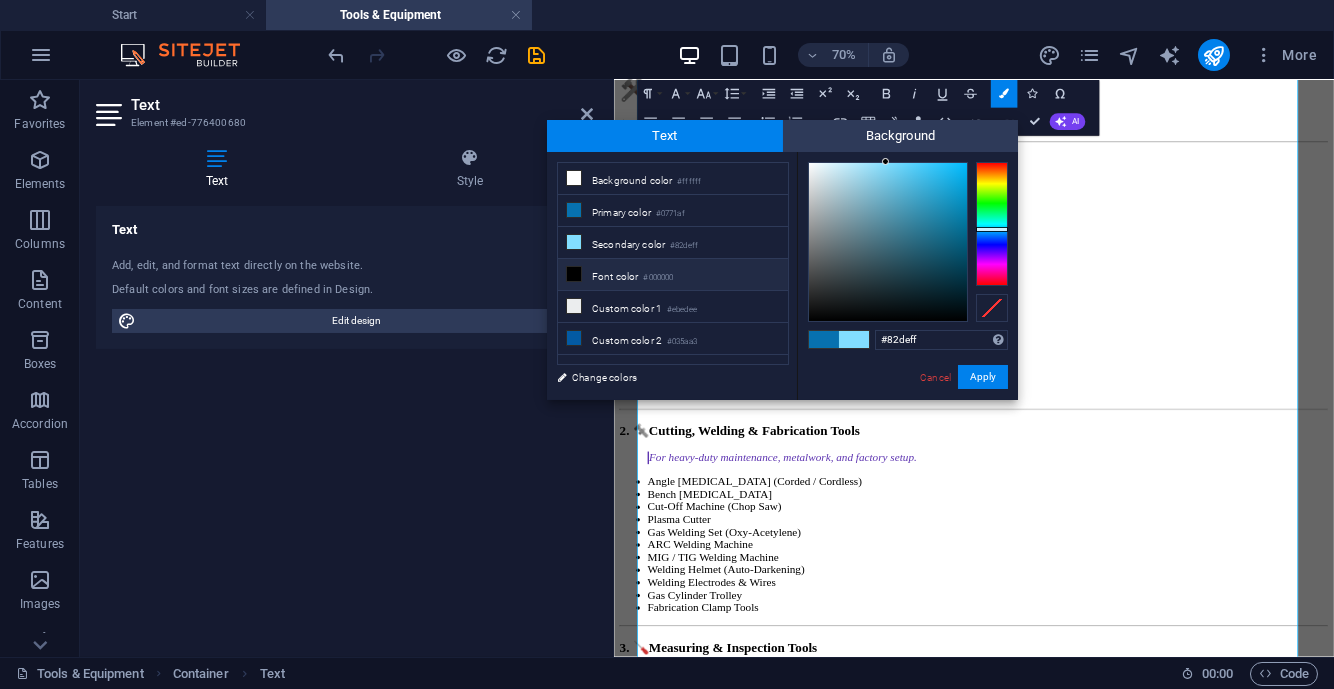 click on "Font color
#000000" at bounding box center (673, 275) 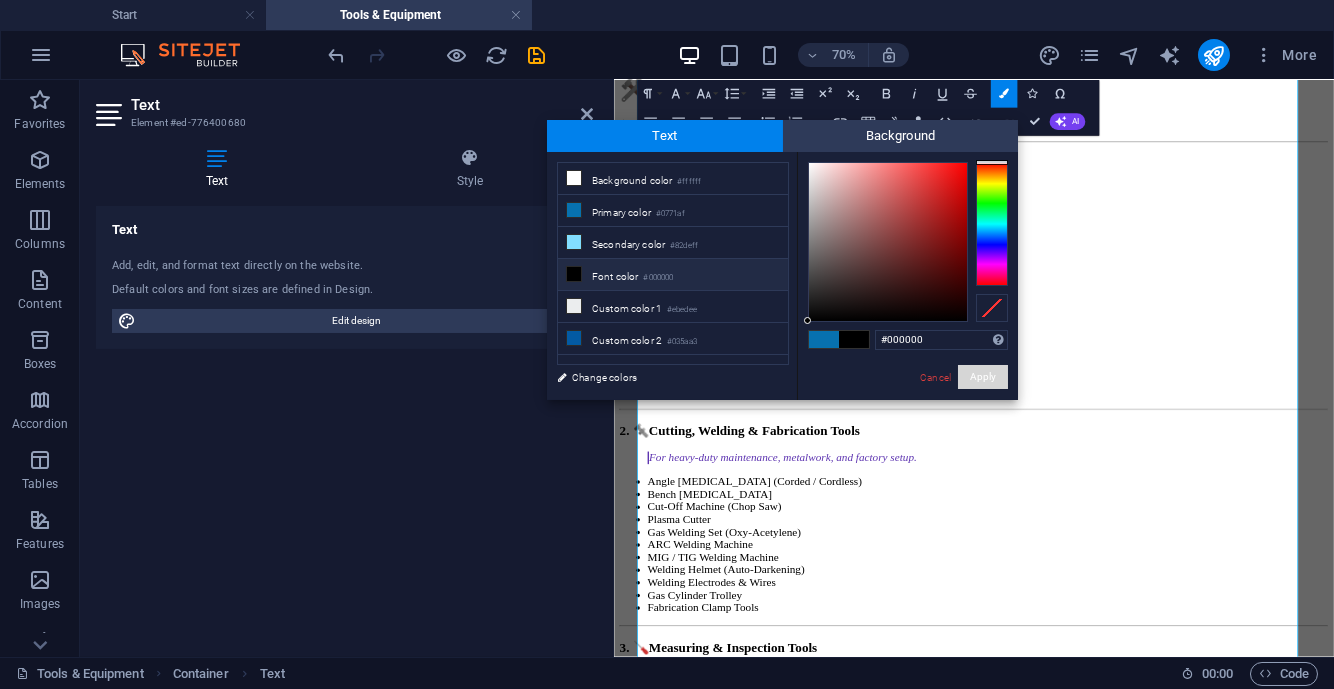 click on "Apply" at bounding box center (983, 377) 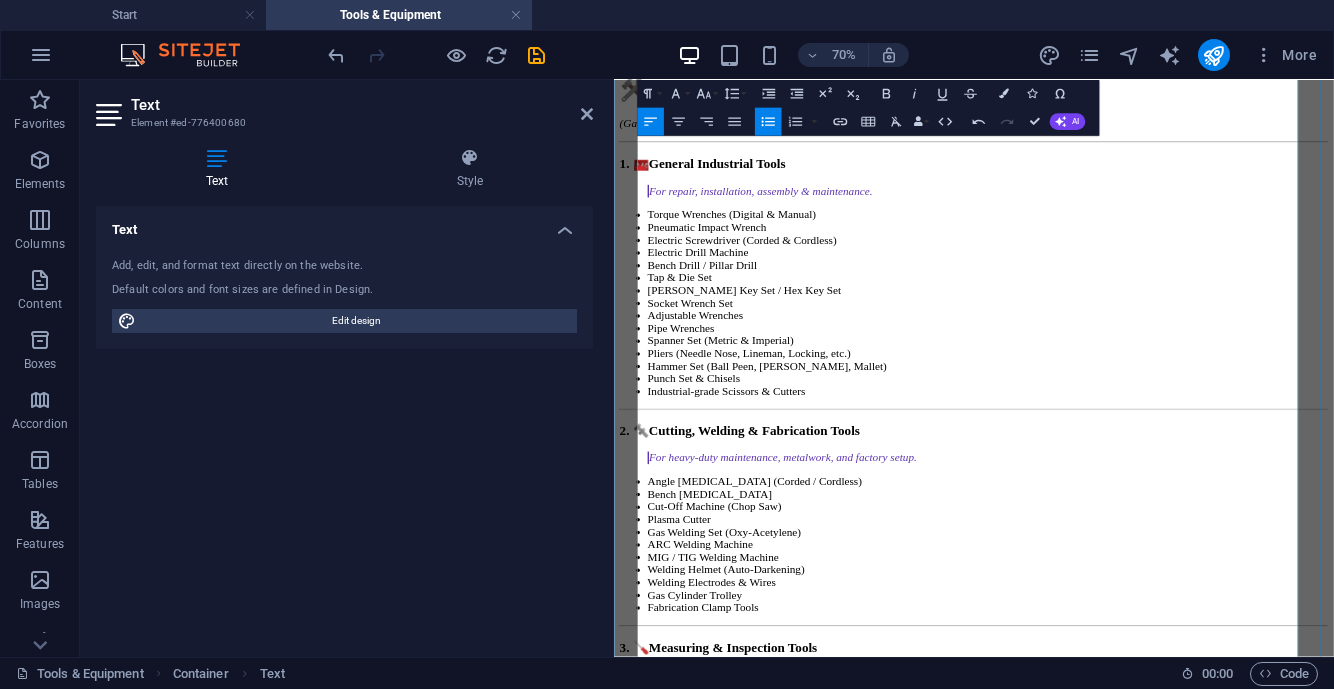 click on "PLC Programming Cable" at bounding box center [1148, 1853] 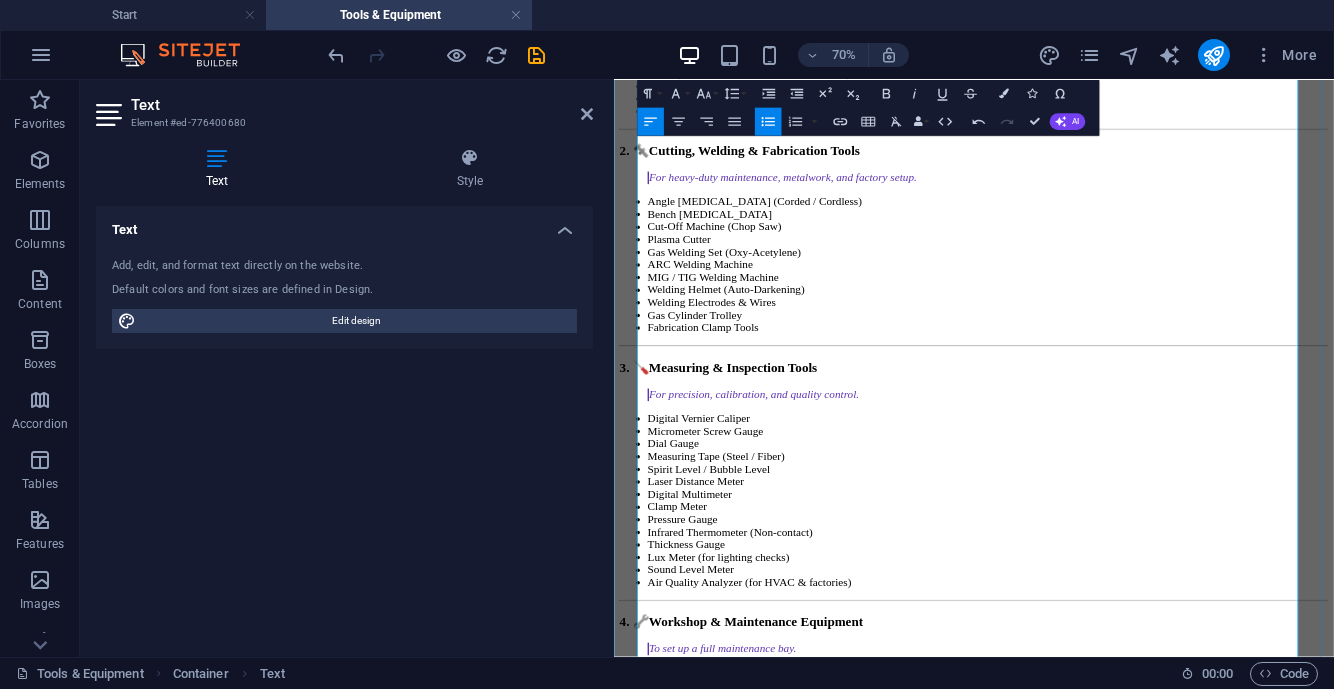 scroll, scrollTop: 3691, scrollLeft: 0, axis: vertical 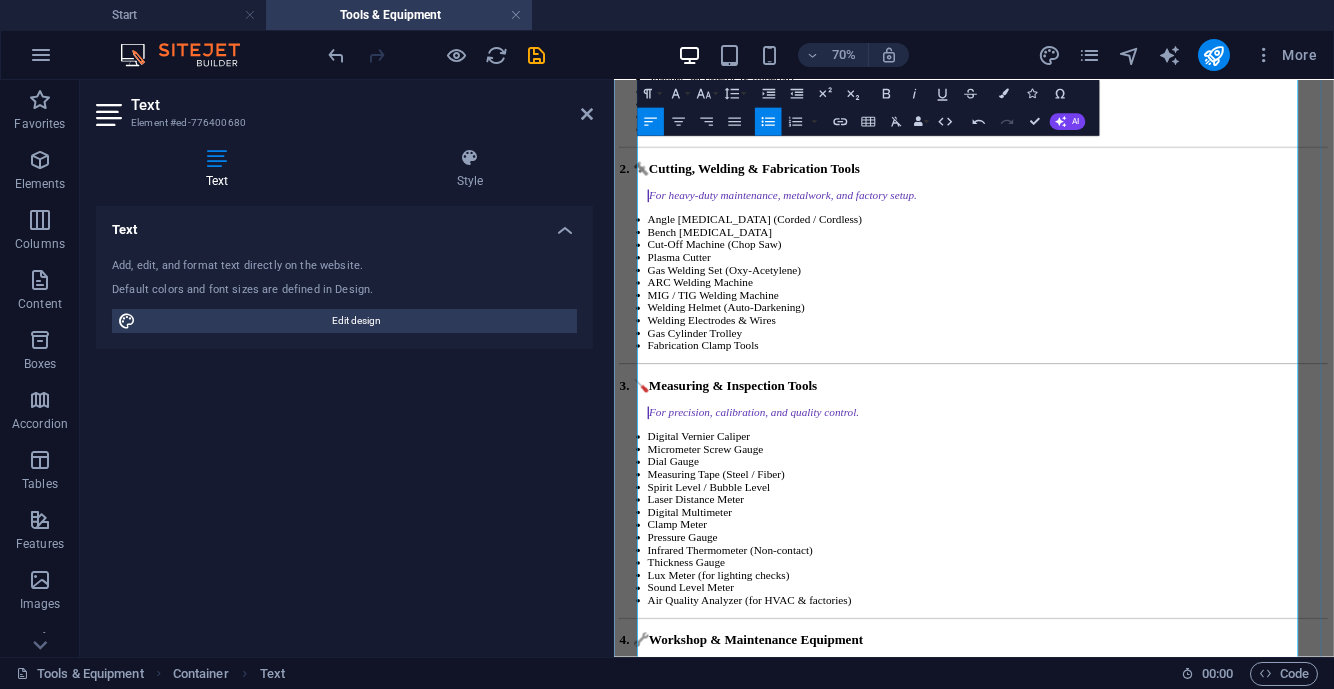 drag, startPoint x: 994, startPoint y: 677, endPoint x: 659, endPoint y: 406, distance: 430.88977 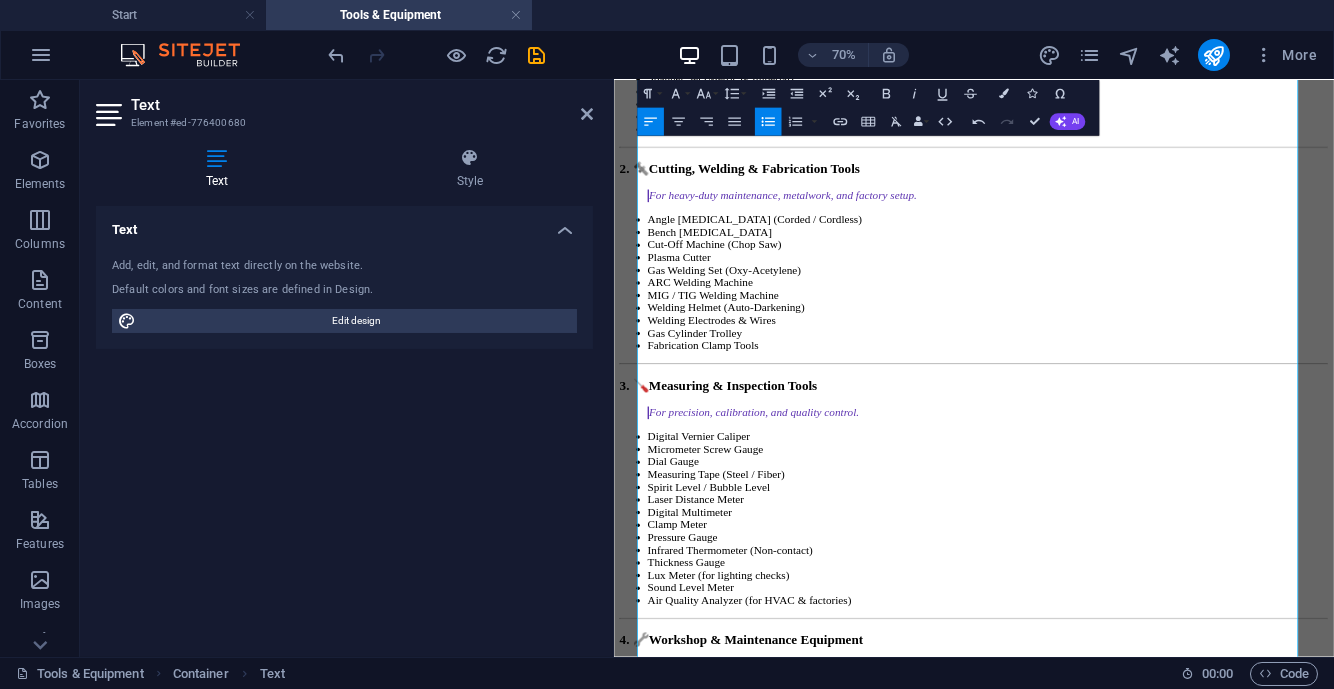 click on "Unordered List" at bounding box center (768, 122) 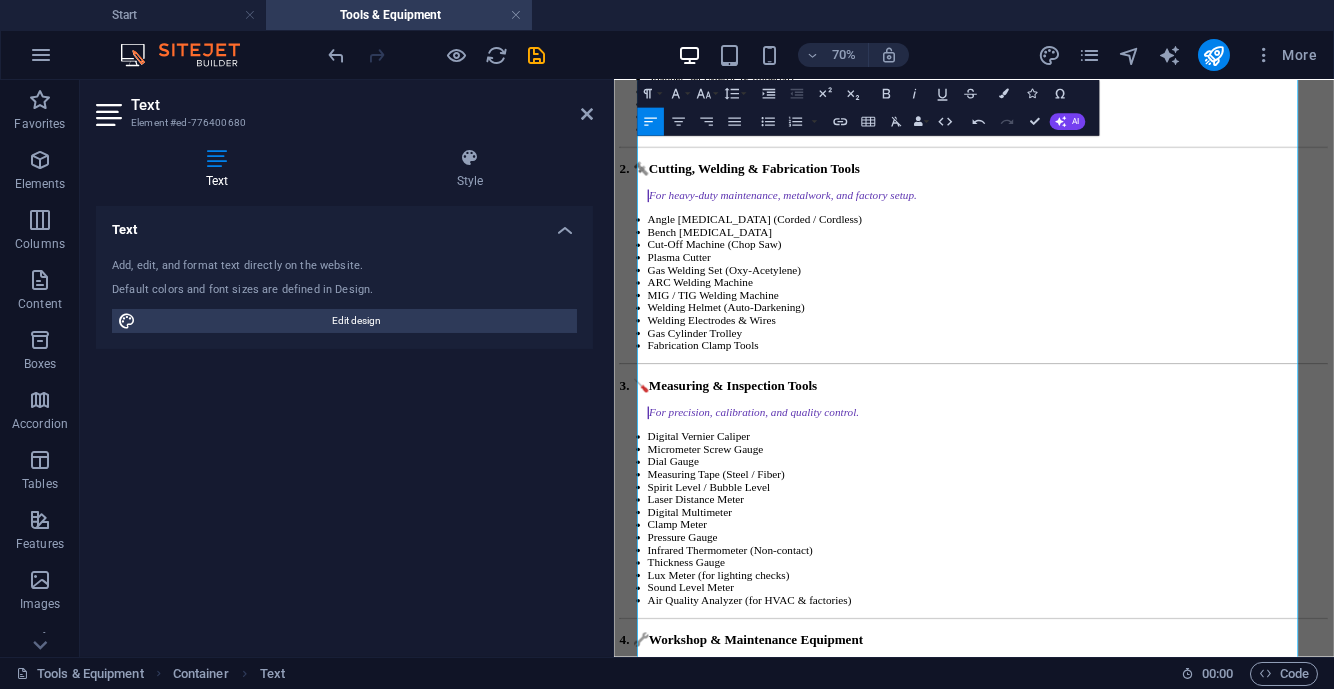 click 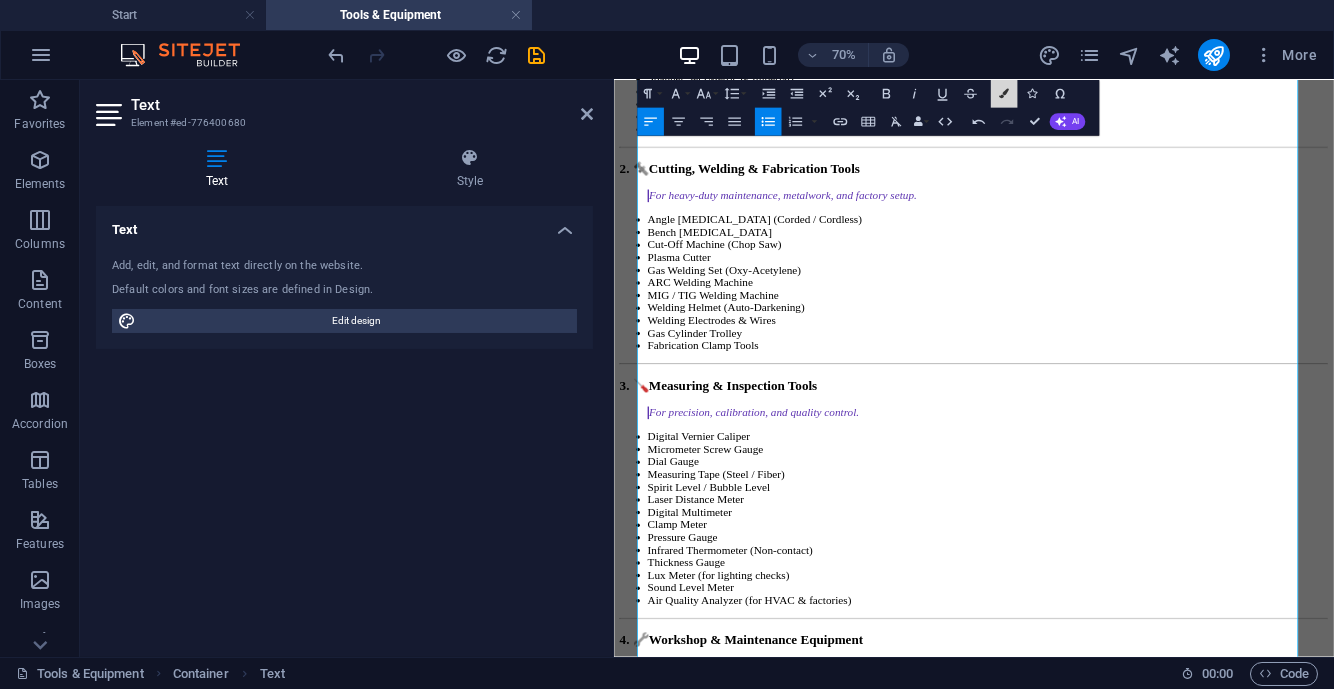 click at bounding box center [1004, 94] 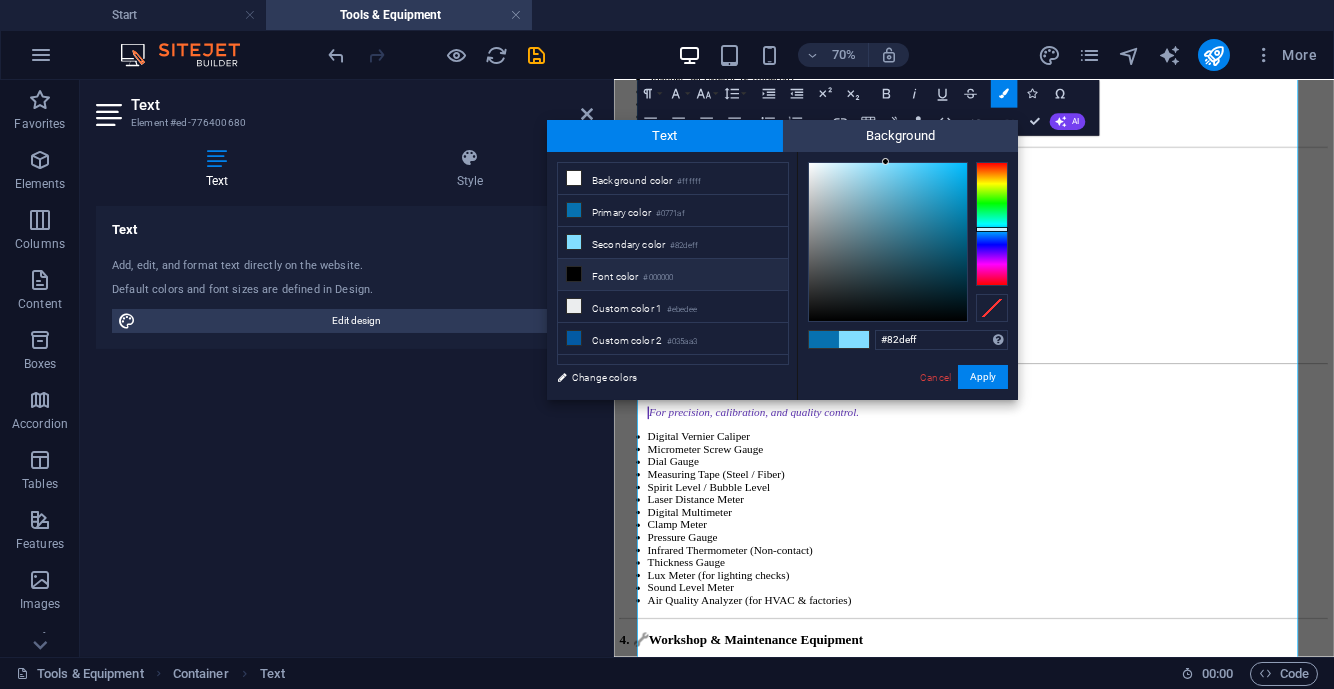 click on "Font color
#000000" at bounding box center [673, 275] 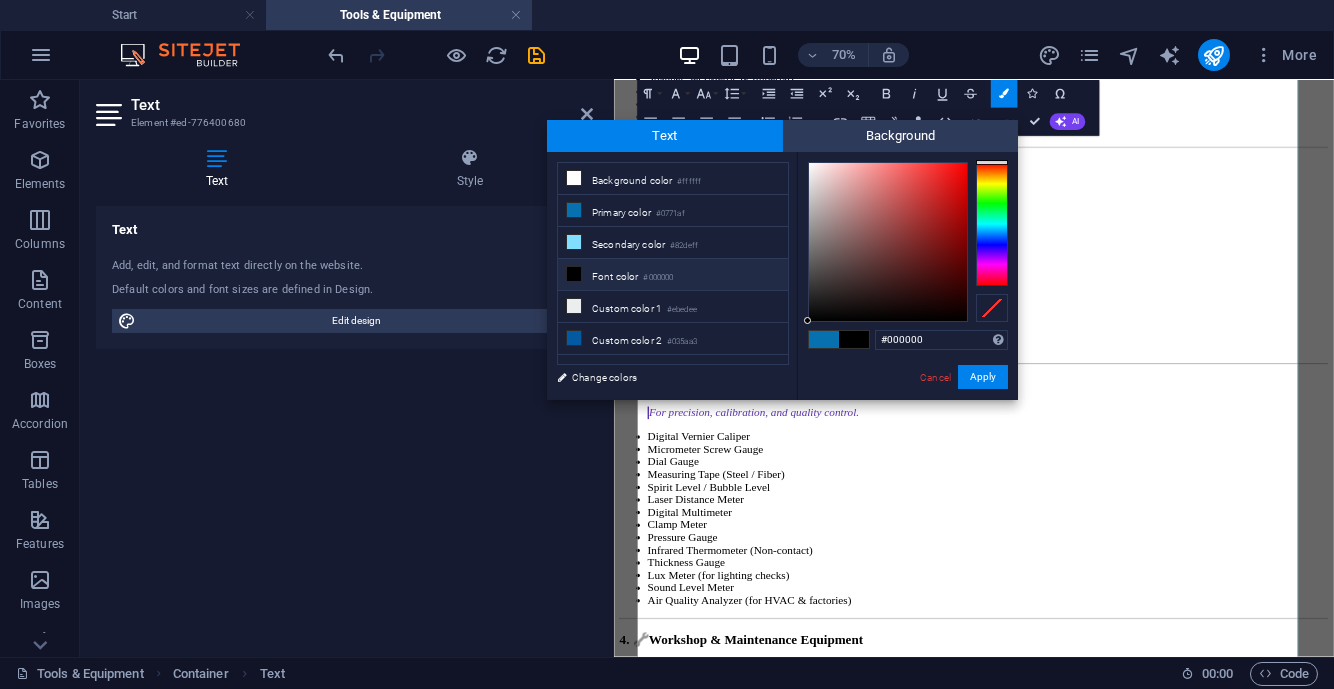 click on "Apply" at bounding box center [983, 377] 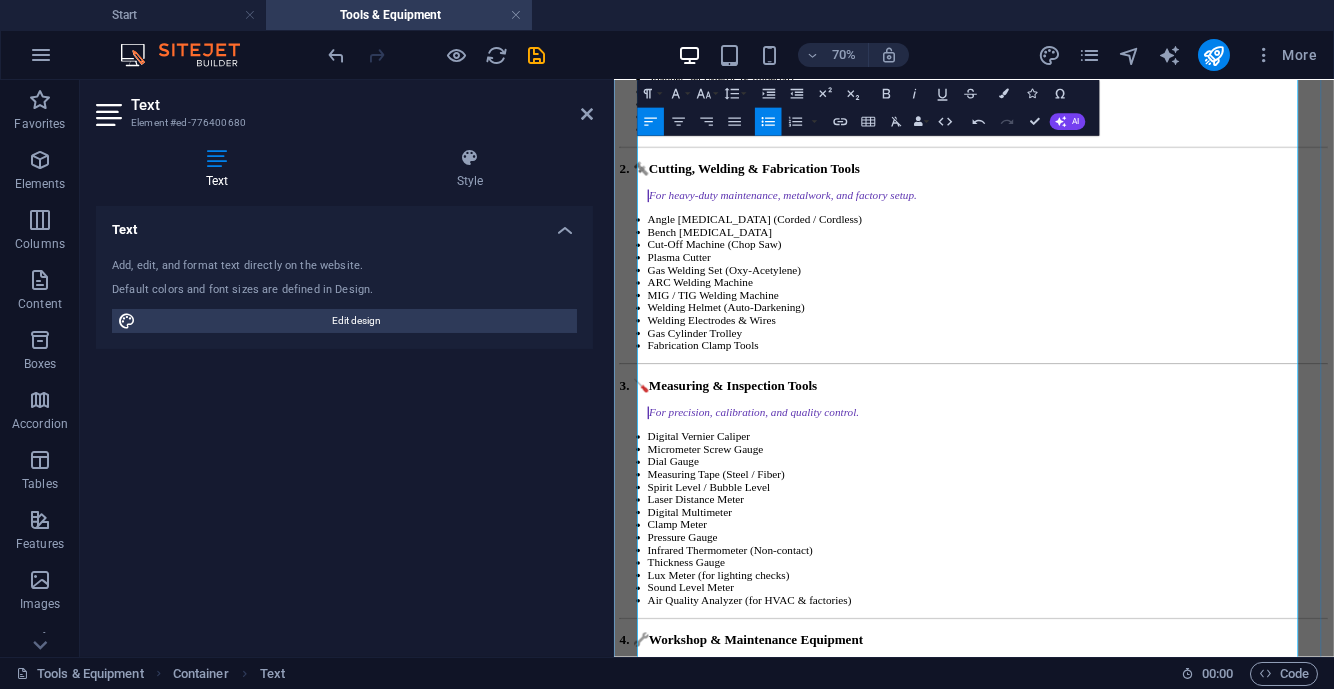 click on "Emergency Exit Sign Boards" at bounding box center (1148, 1842) 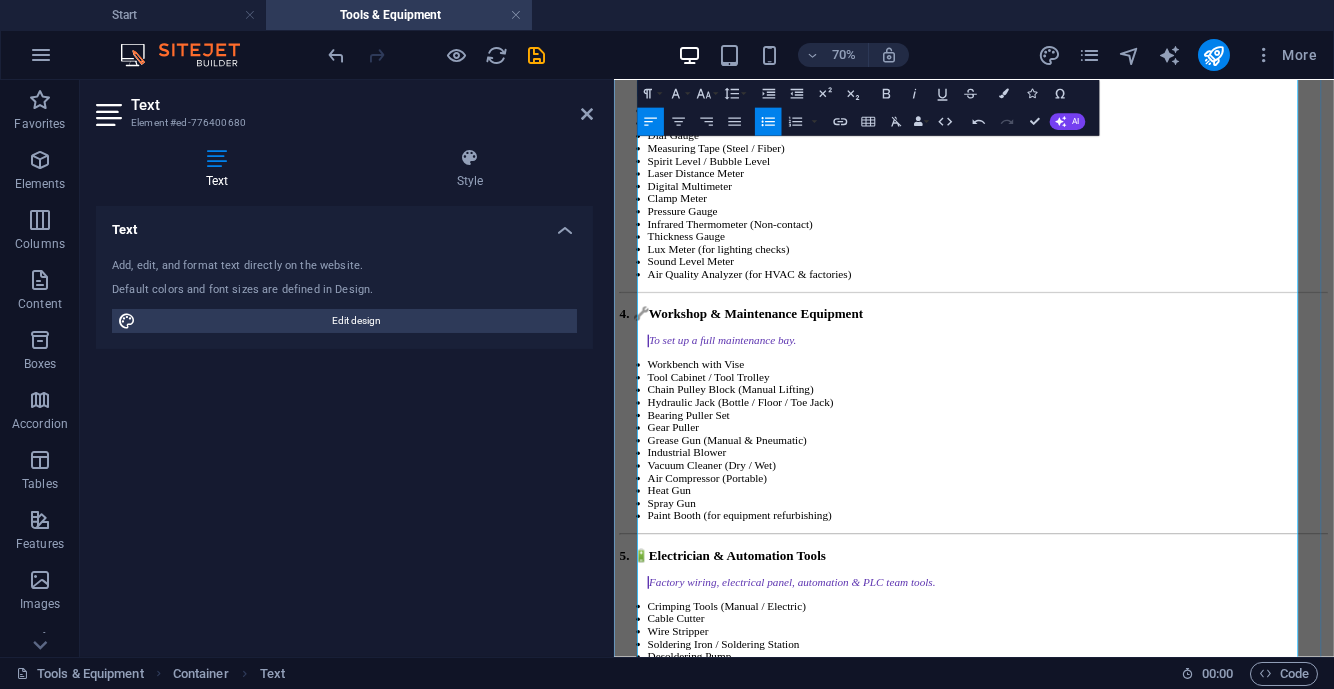 scroll, scrollTop: 4191, scrollLeft: 0, axis: vertical 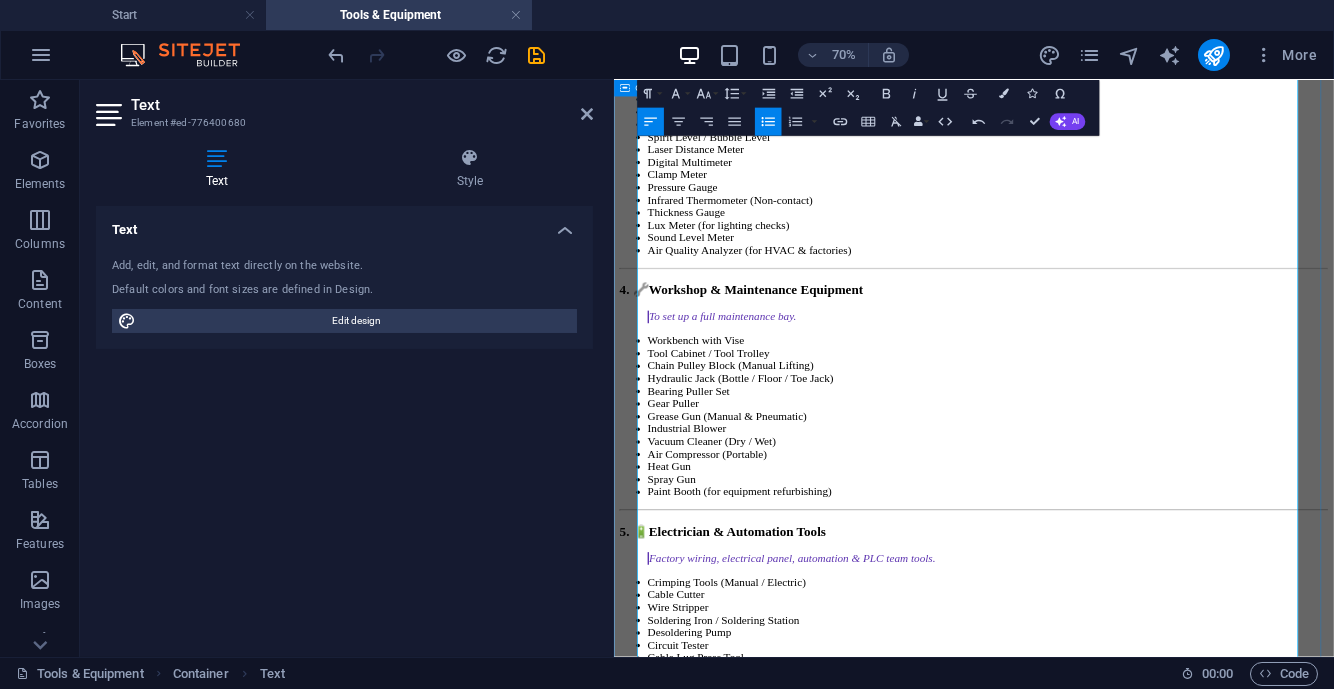 drag, startPoint x: 1251, startPoint y: 688, endPoint x: 626, endPoint y: 345, distance: 712.93335 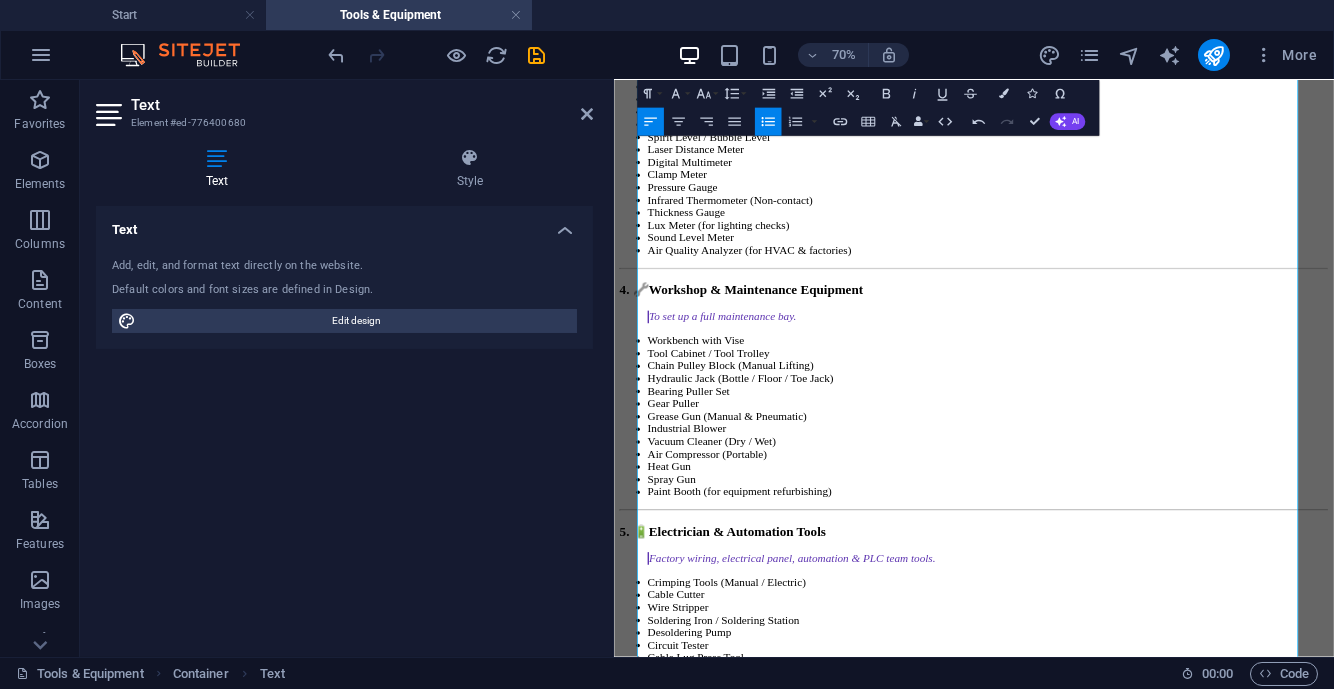 click 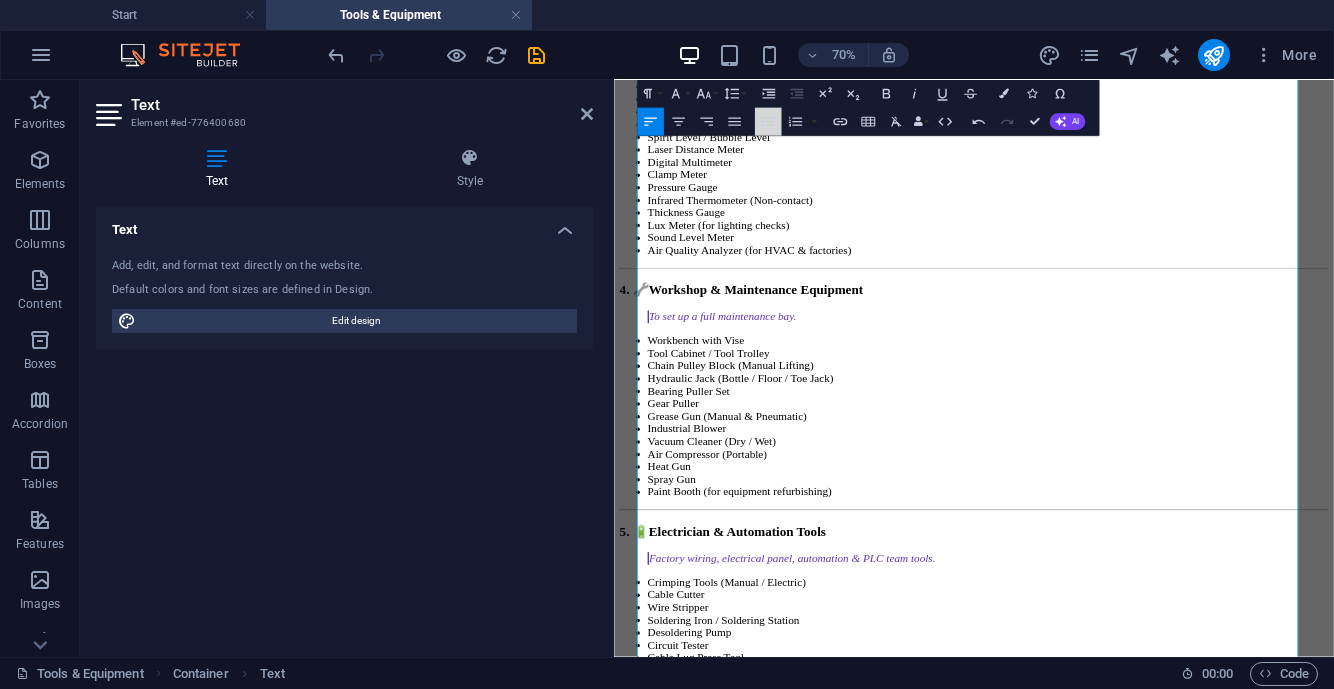 click 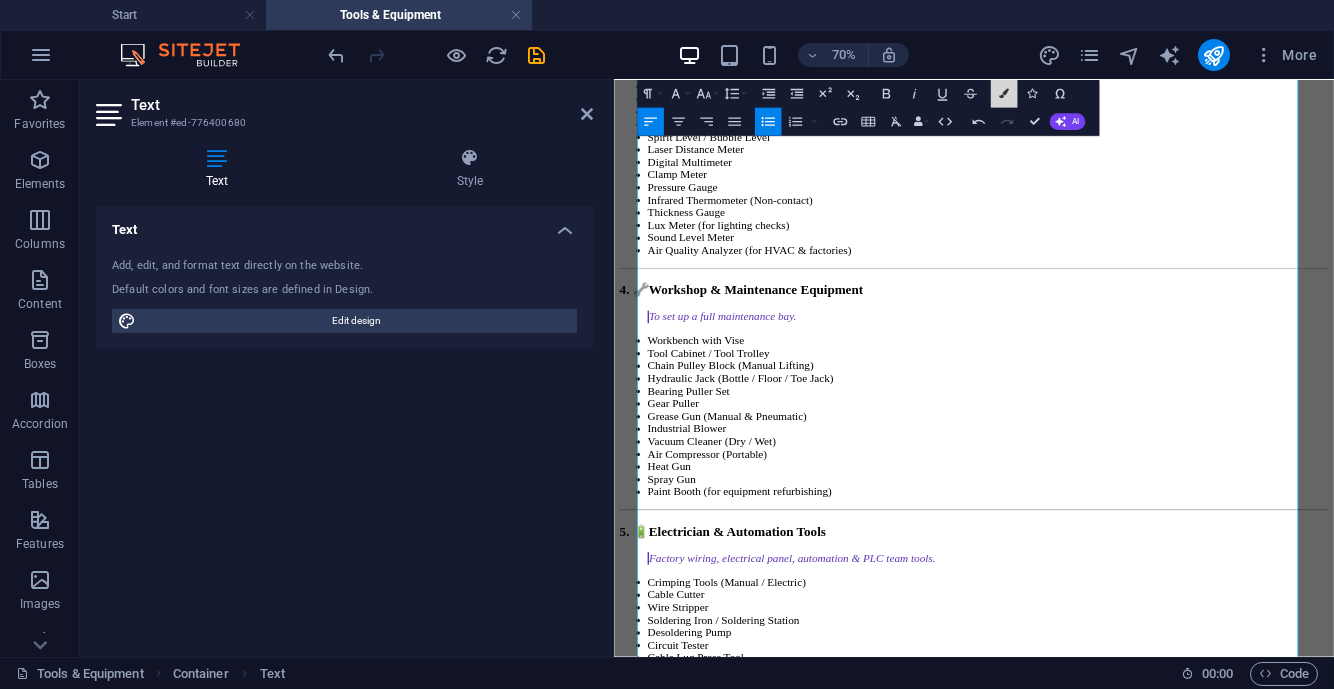 click at bounding box center [1004, 94] 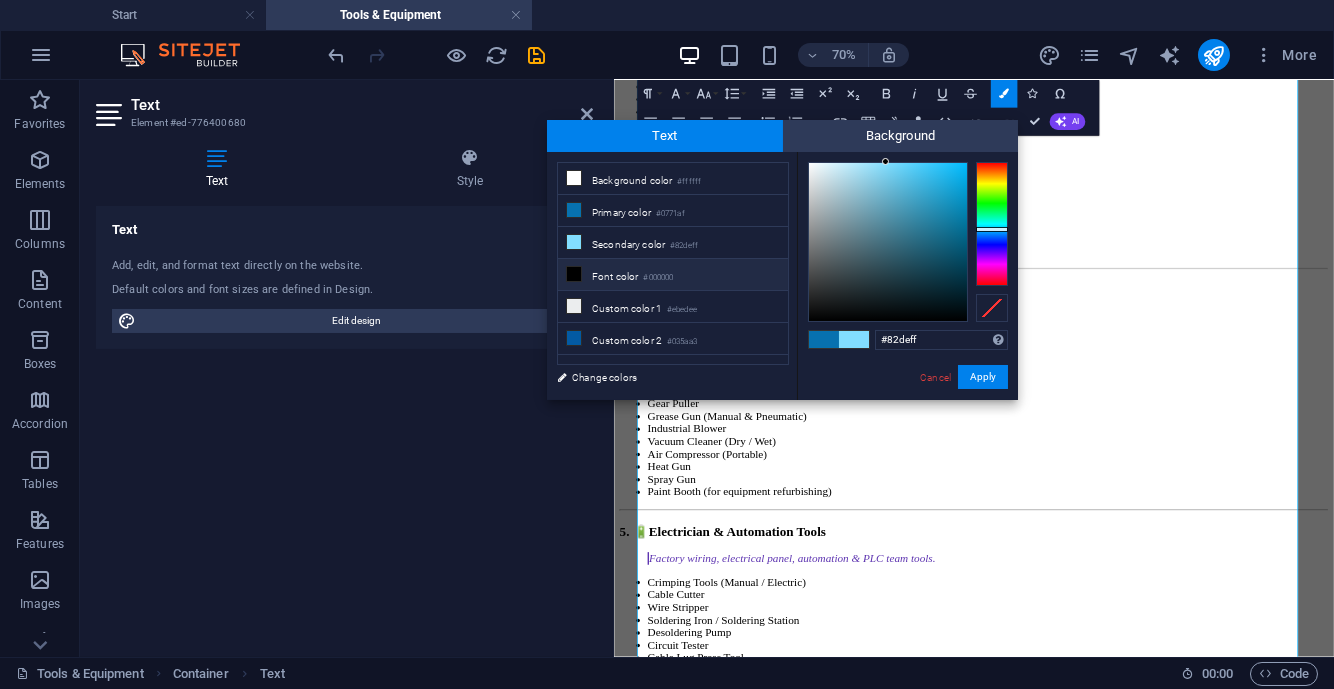 click on "Font color
#000000" at bounding box center (673, 275) 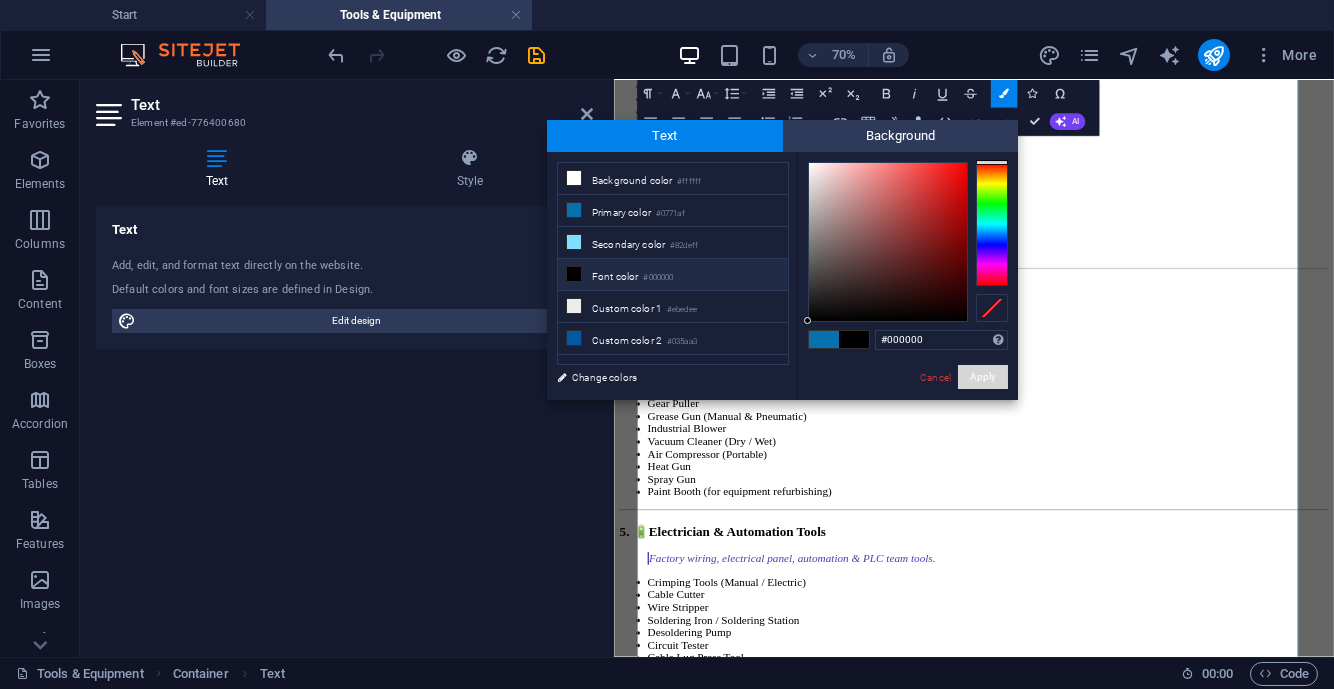 drag, startPoint x: 987, startPoint y: 377, endPoint x: 454, endPoint y: 478, distance: 542.48505 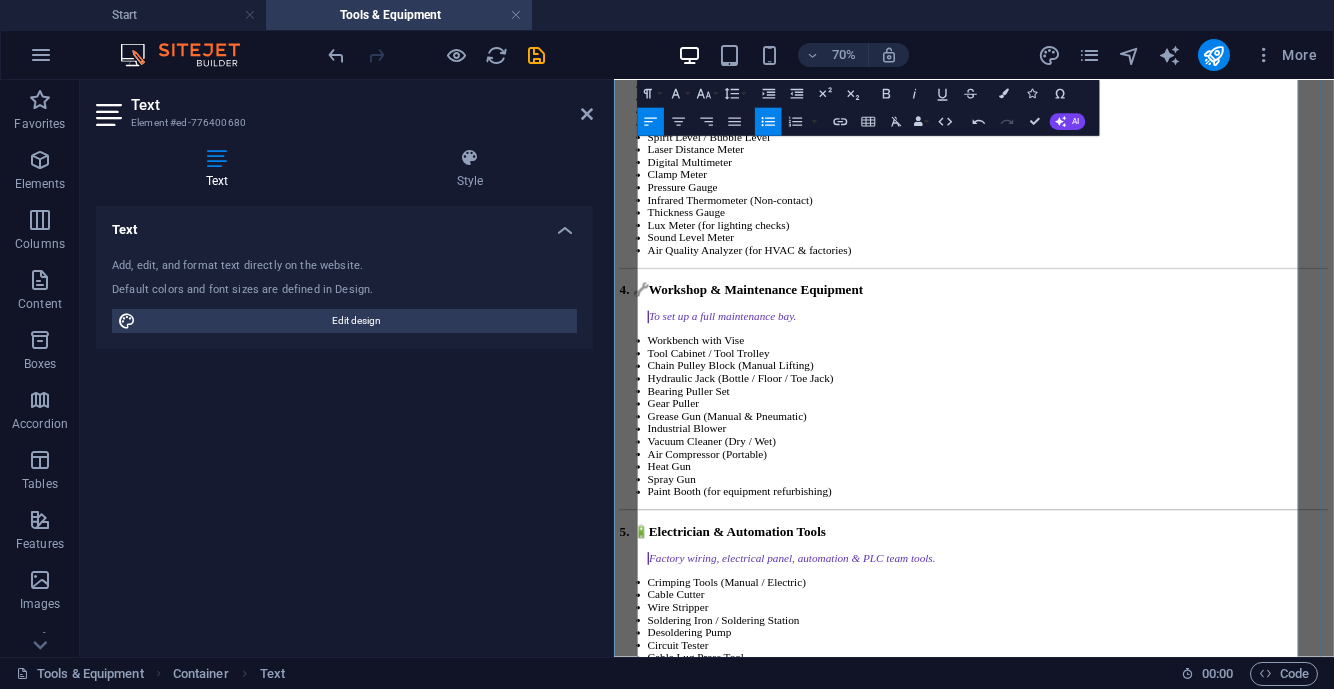 click on "HVAC Tool Set" at bounding box center [1148, 1777] 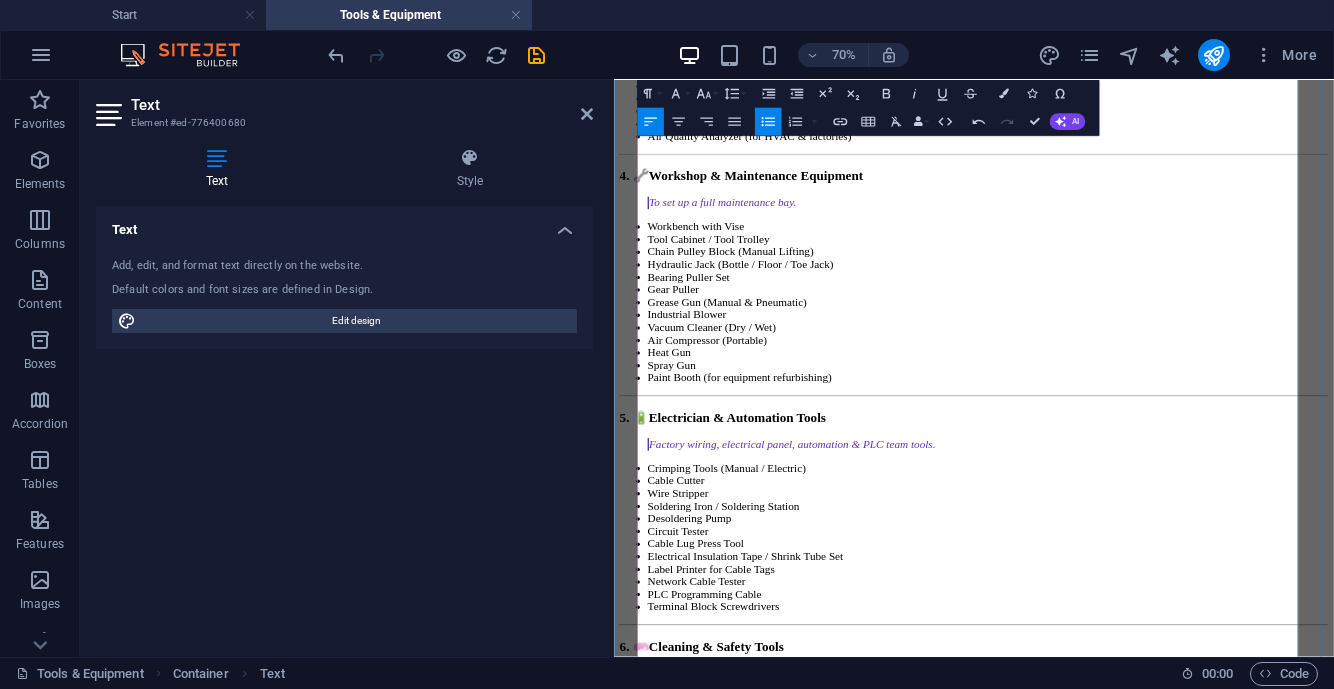 scroll, scrollTop: 4566, scrollLeft: 0, axis: vertical 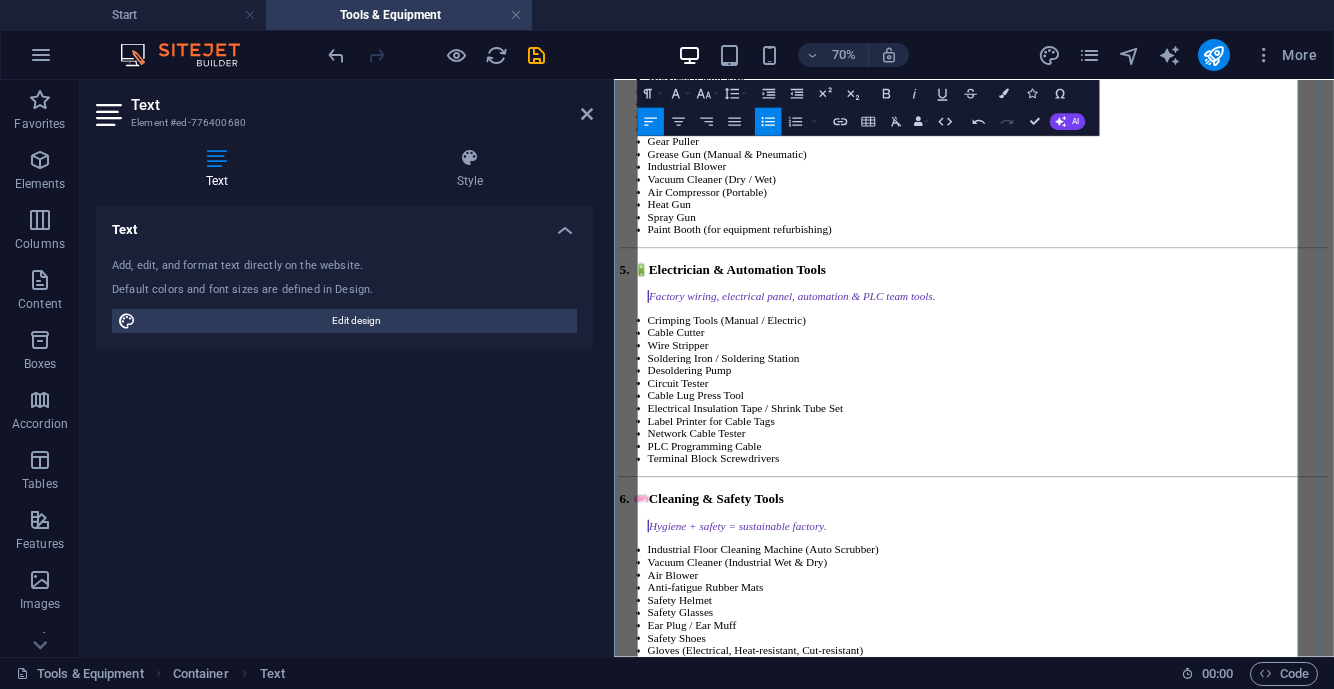 drag, startPoint x: 1085, startPoint y: 592, endPoint x: 704, endPoint y: 192, distance: 552.4138 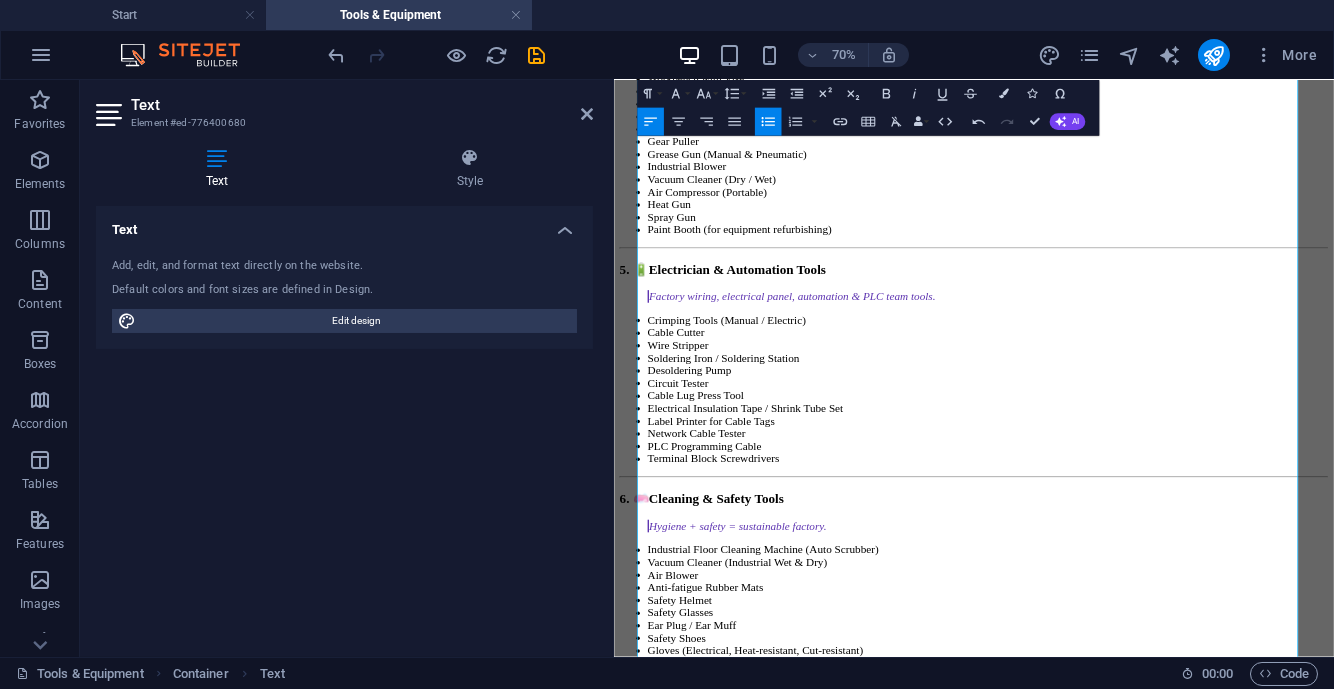 click on "Unordered List" at bounding box center (768, 122) 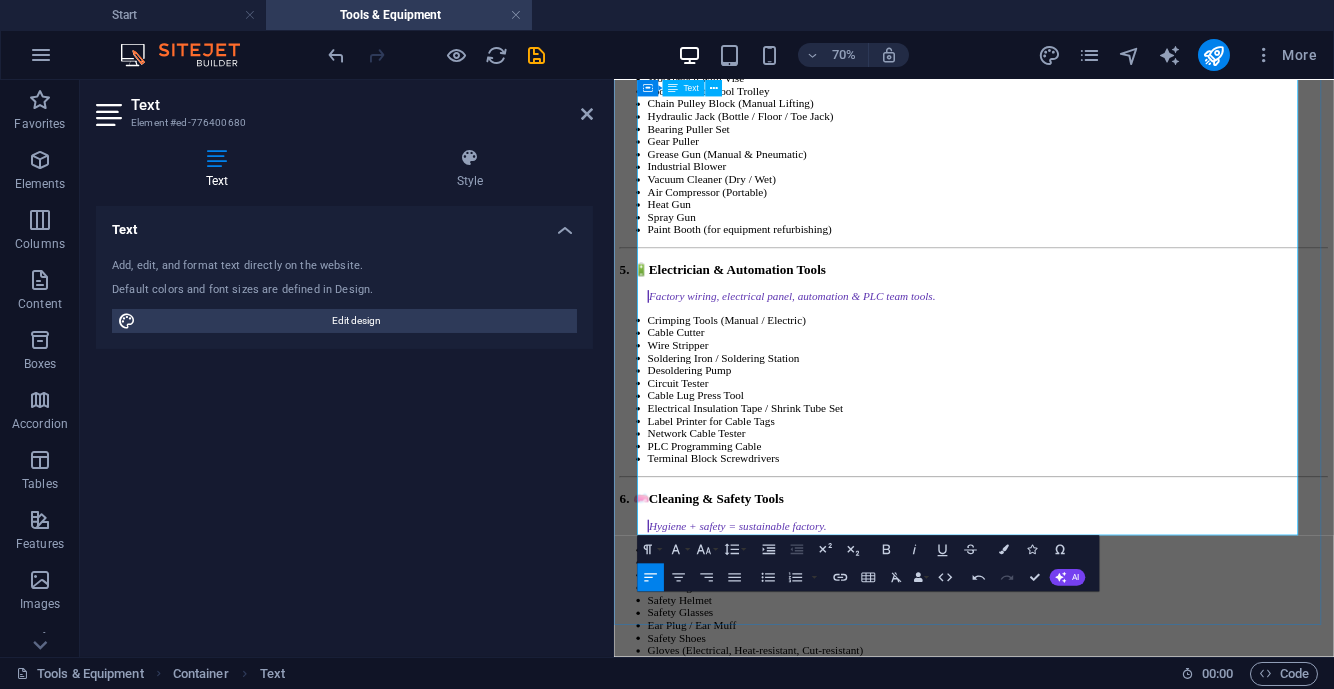 drag, startPoint x: 1370, startPoint y: 197, endPoint x: 818, endPoint y: 133, distance: 555.69775 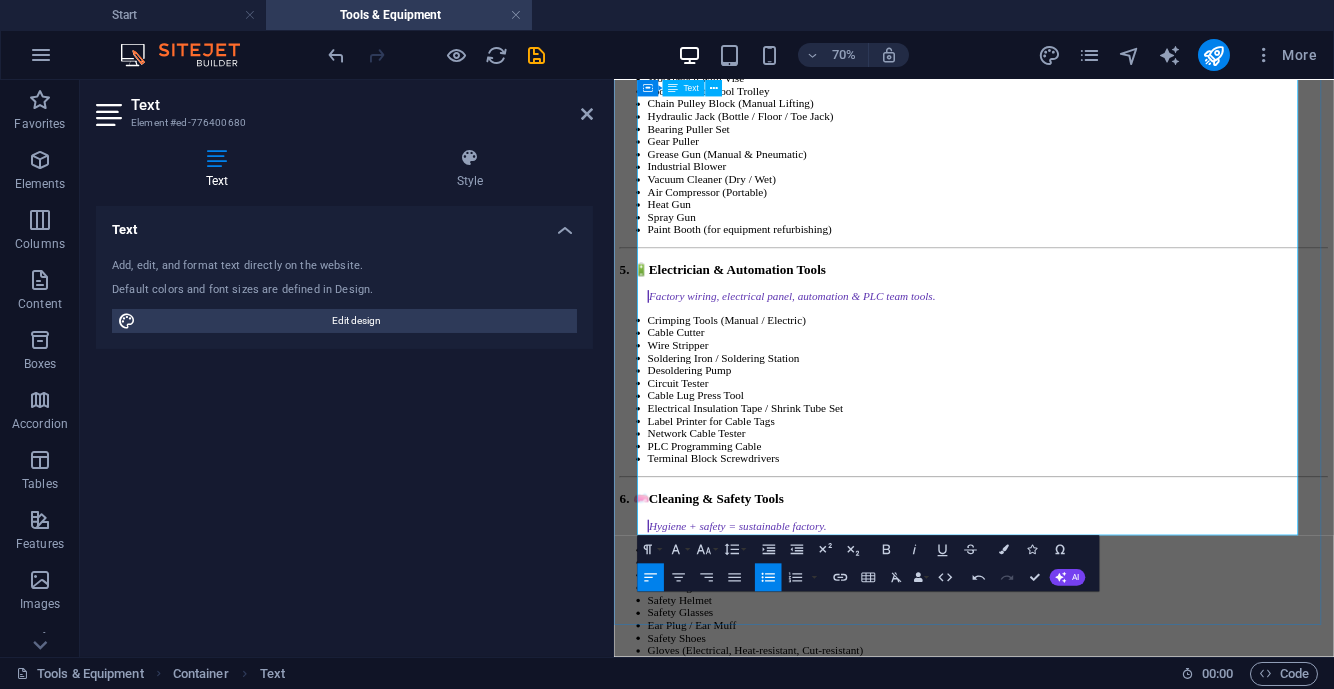 click on "Sewing Machine Technician Tool Kit" at bounding box center (1128, 1504) 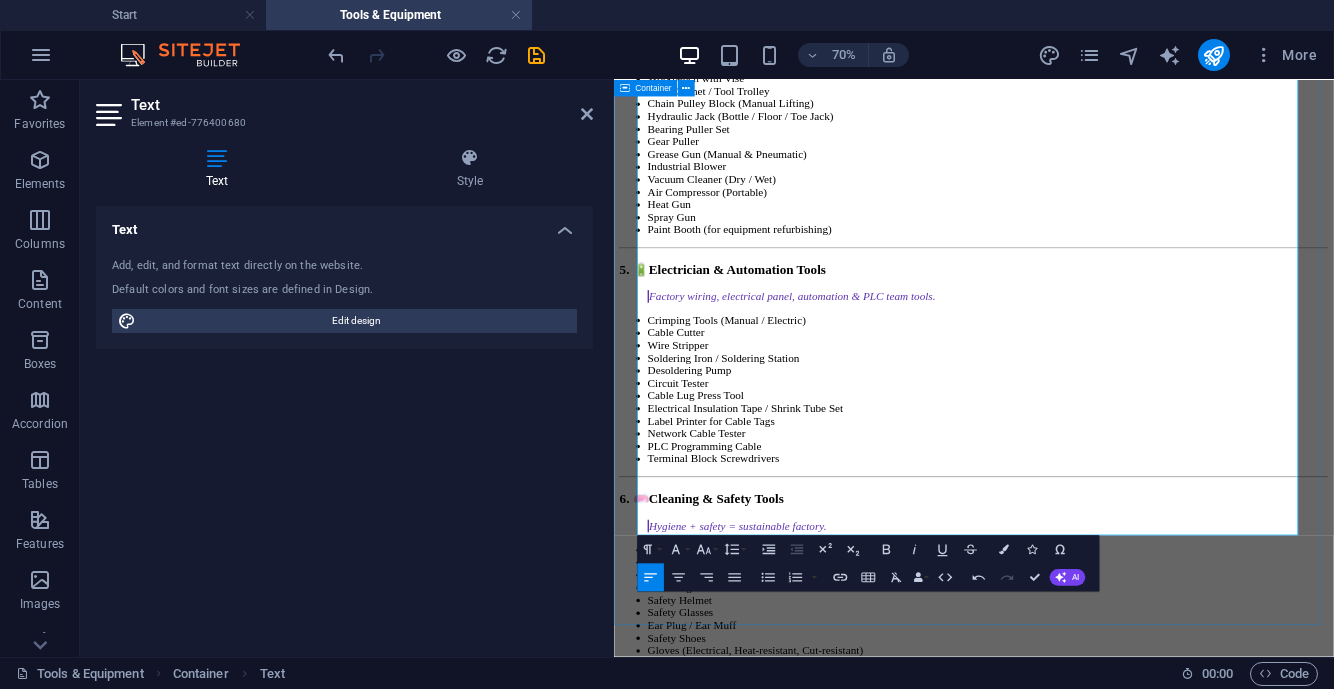 drag, startPoint x: 1065, startPoint y: 399, endPoint x: 641, endPoint y: 239, distance: 453.1843 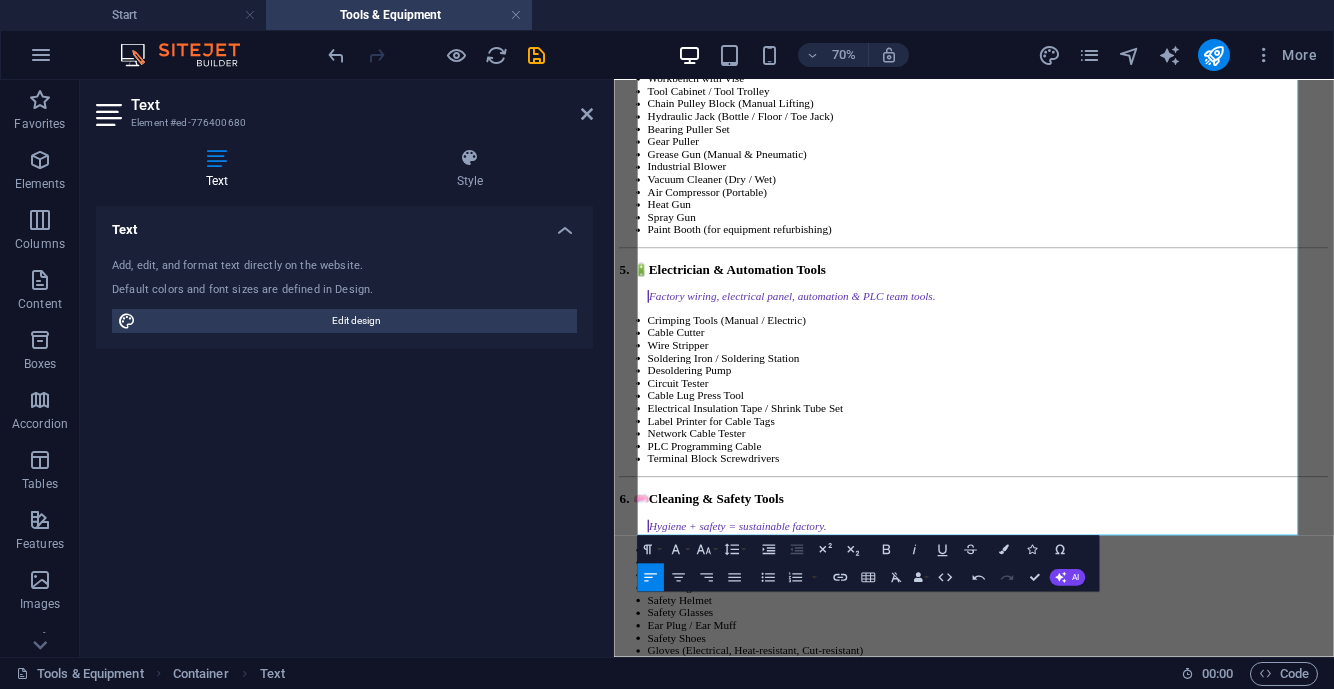 click 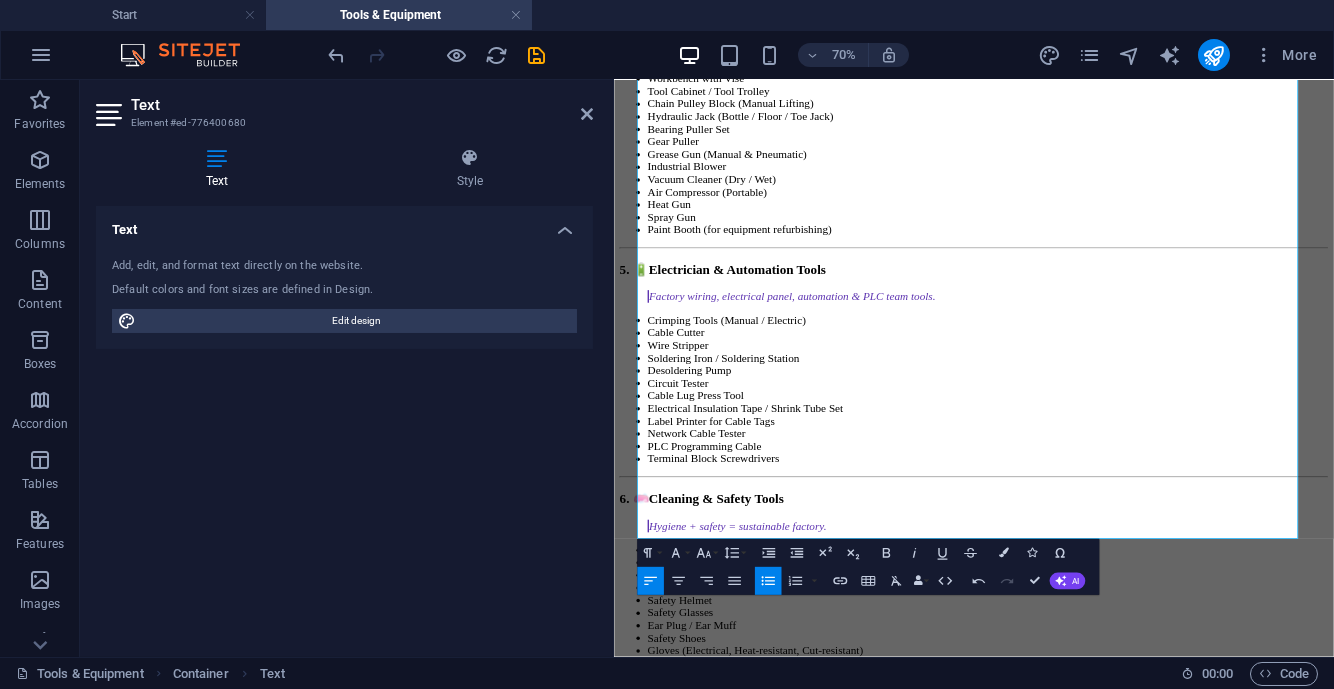 click on "Colors" at bounding box center [1004, 553] 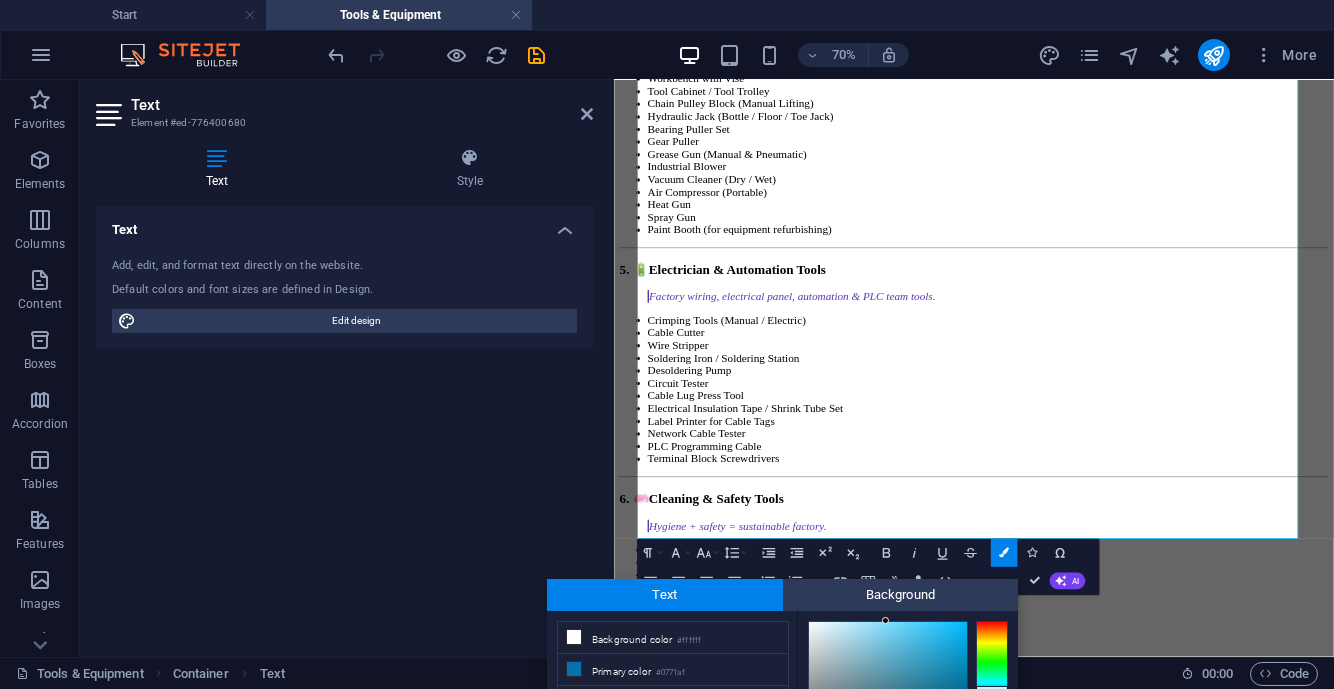 scroll, scrollTop: 170, scrollLeft: 0, axis: vertical 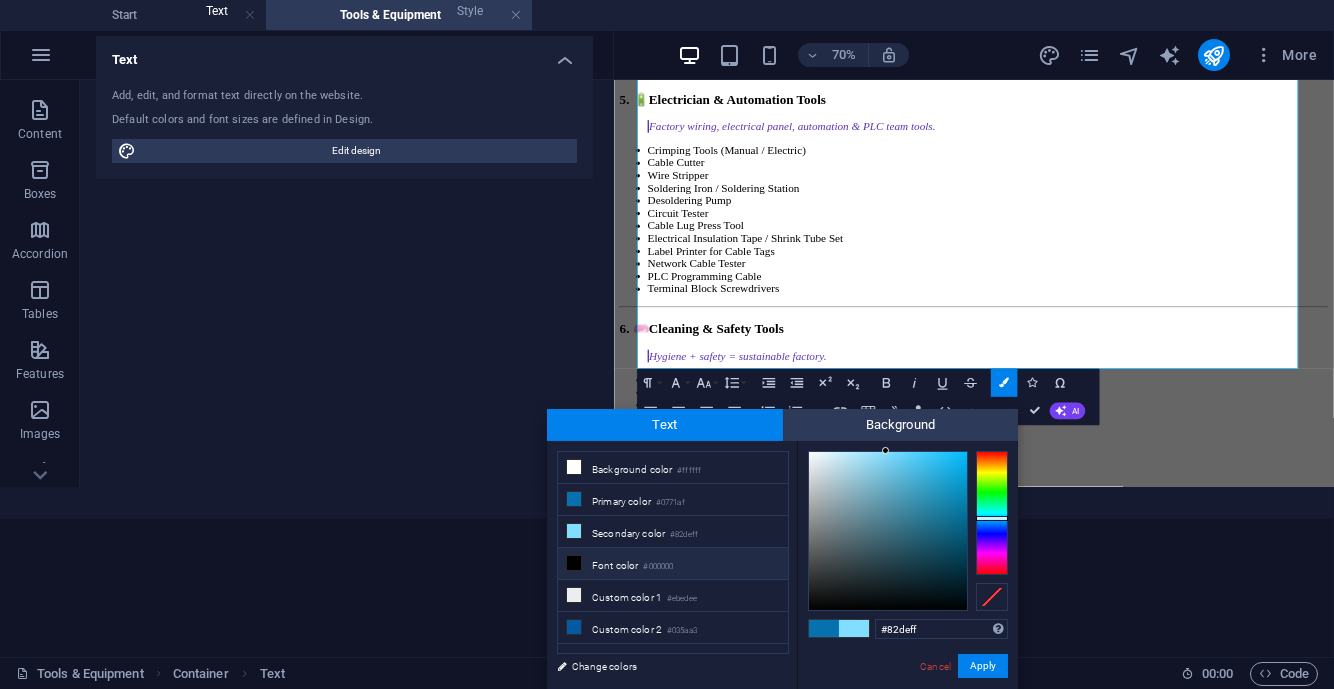 click on "Font color
#000000" at bounding box center (673, 564) 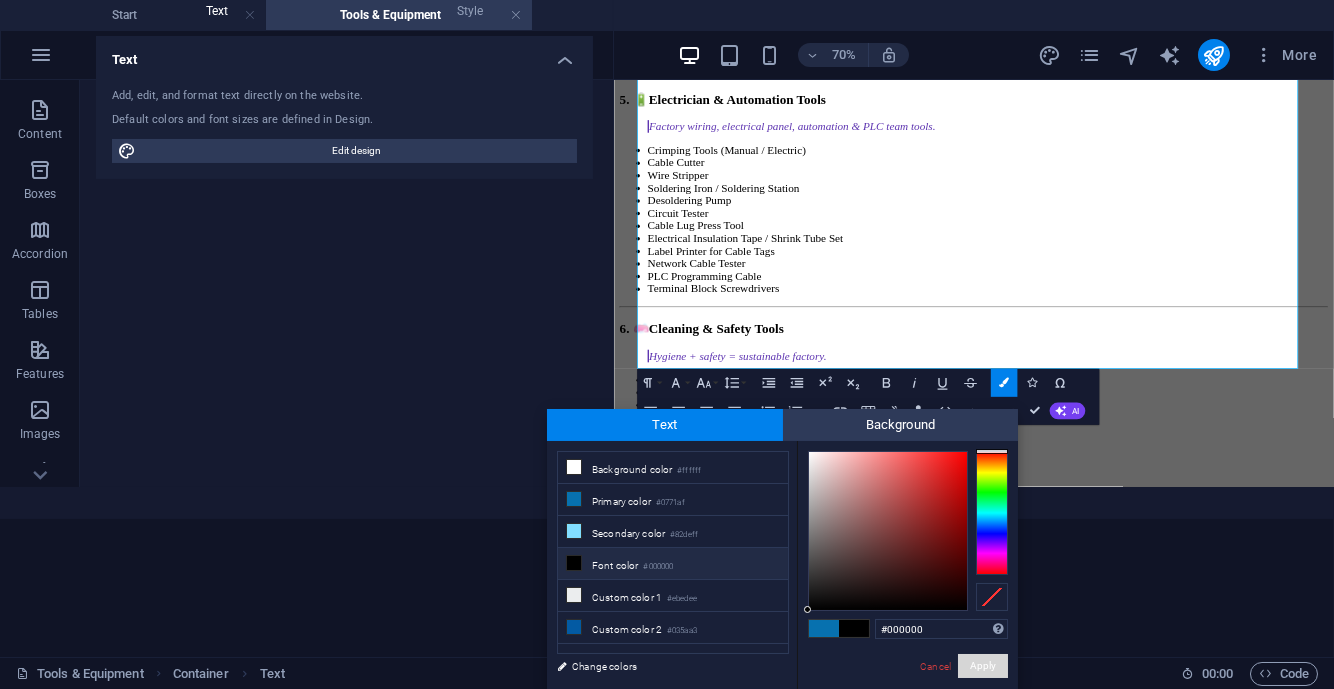 click on "Apply" at bounding box center [983, 666] 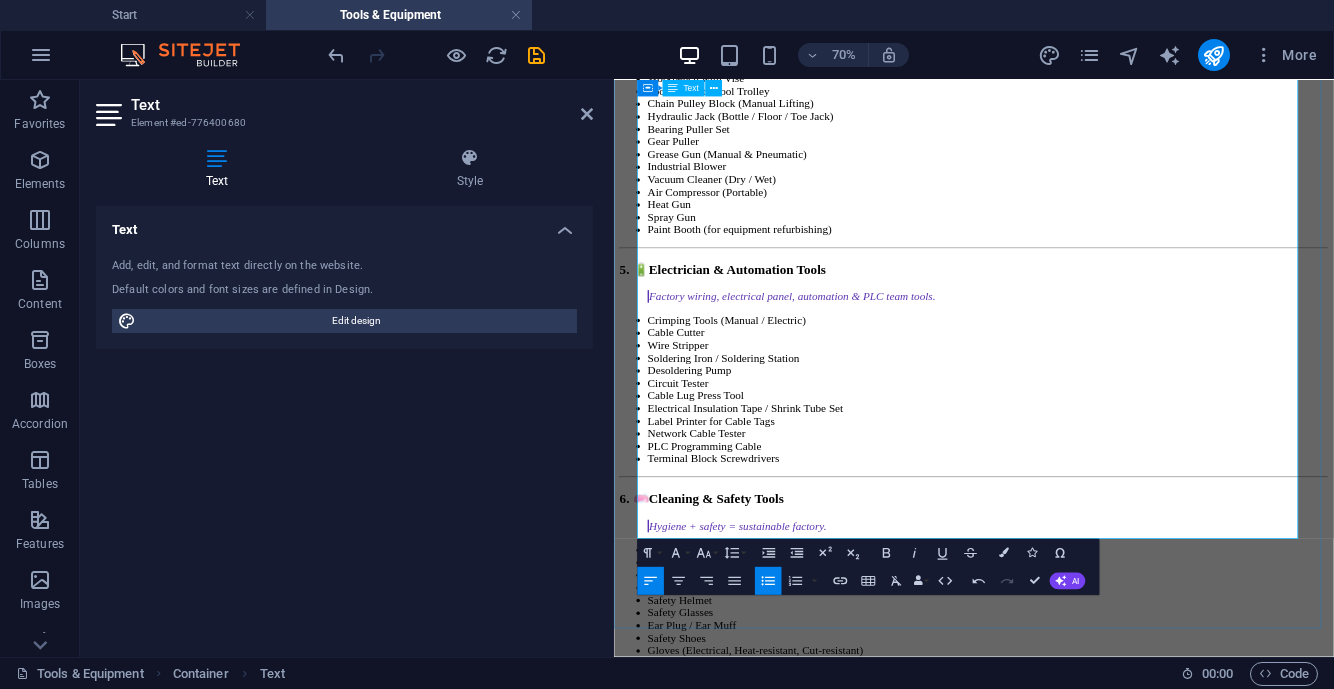click on "Electric ," at bounding box center [1148, 1563] 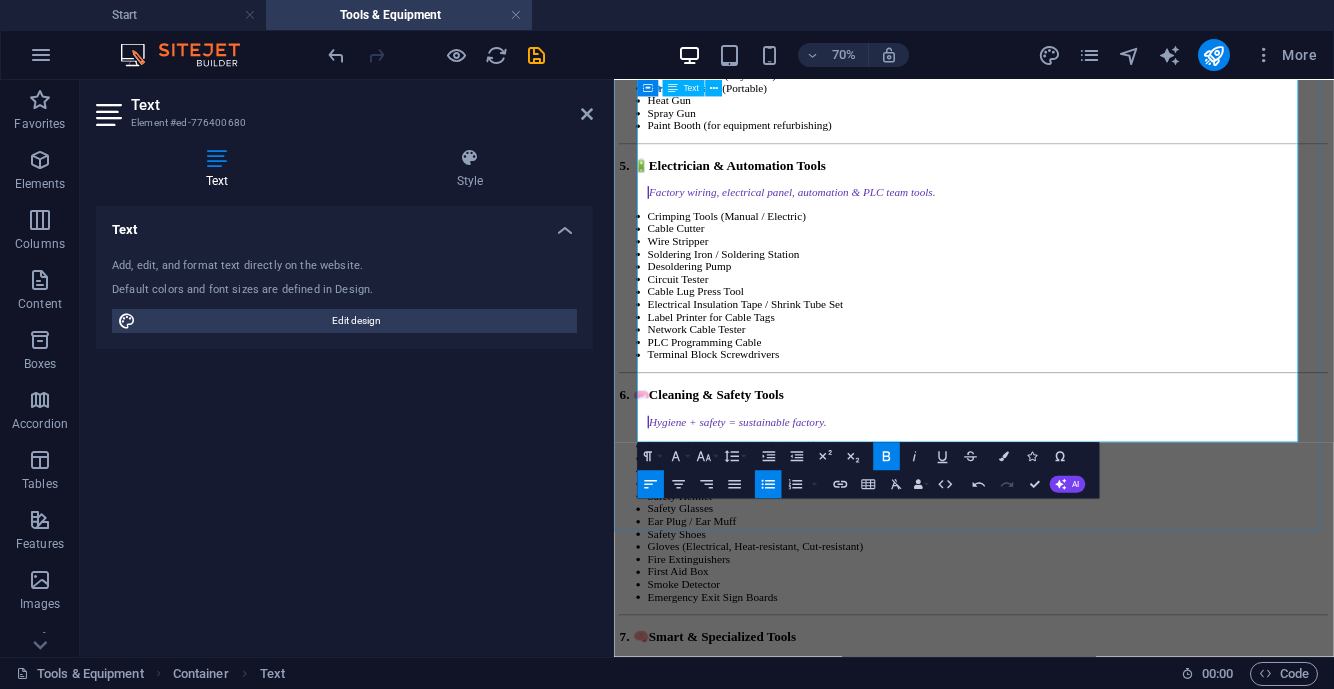 scroll, scrollTop: 4725, scrollLeft: 0, axis: vertical 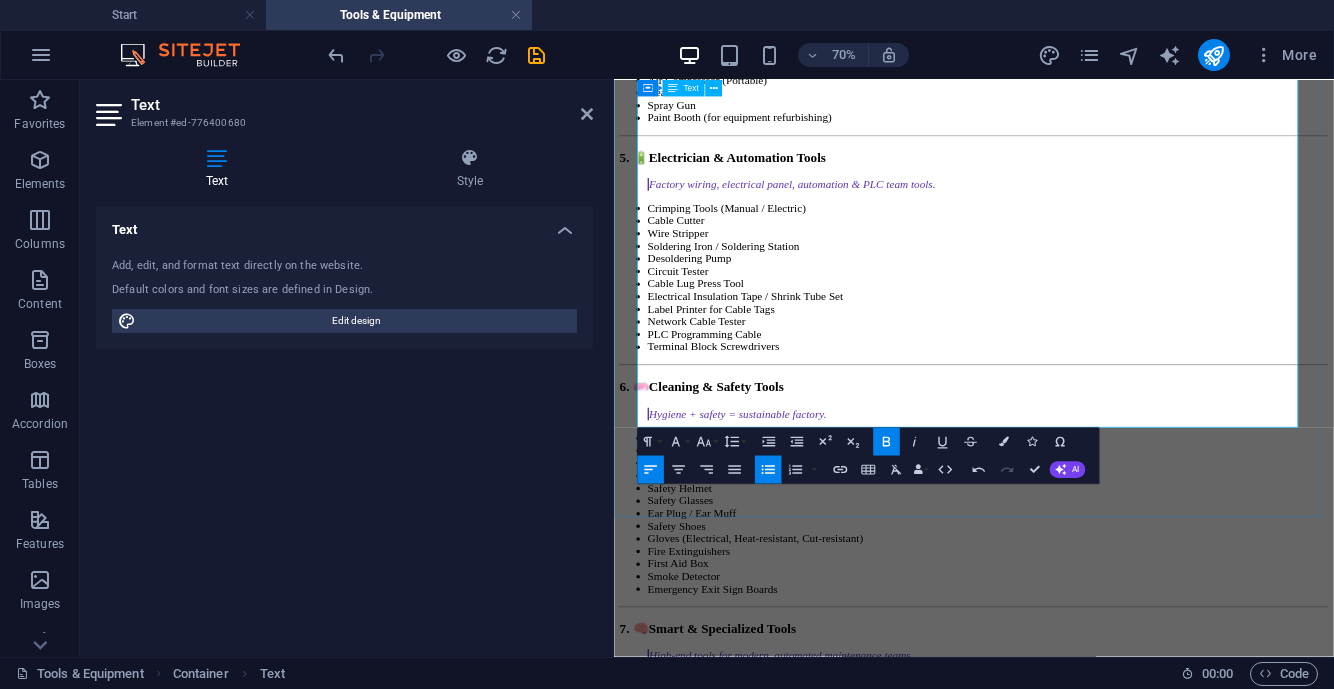 drag, startPoint x: 1322, startPoint y: 553, endPoint x: 663, endPoint y: 347, distance: 690.44696 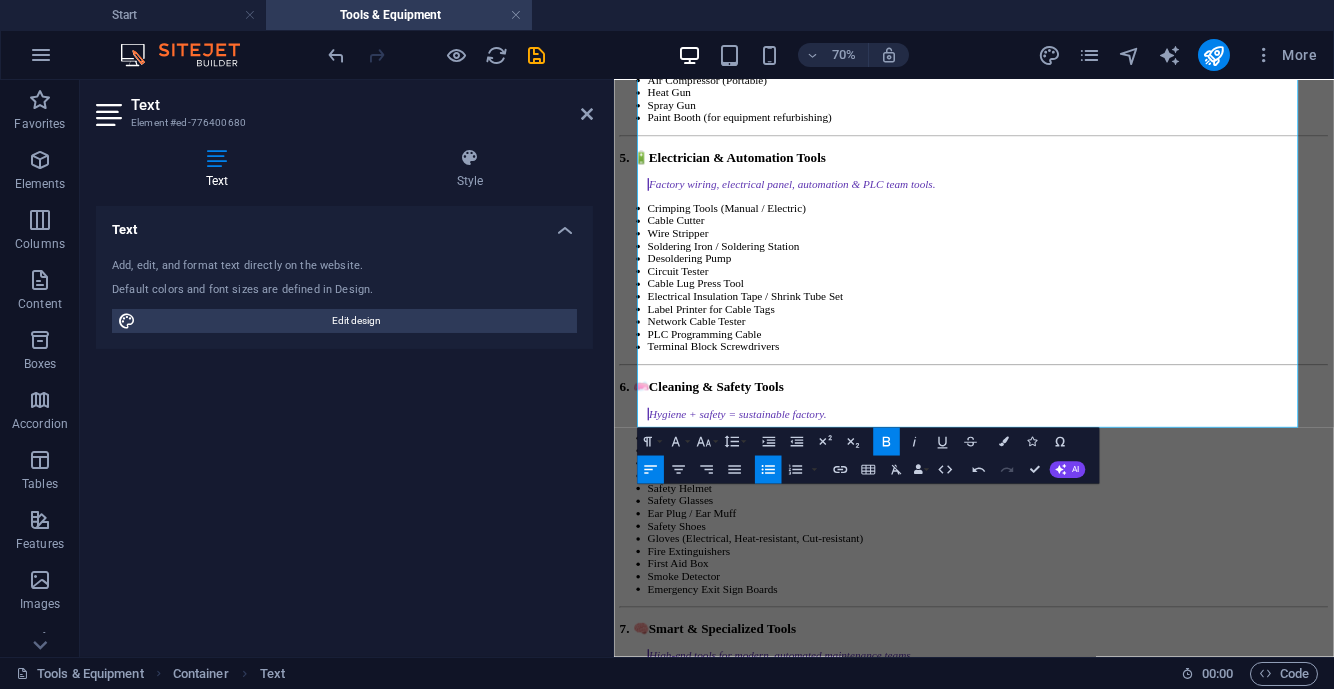 click 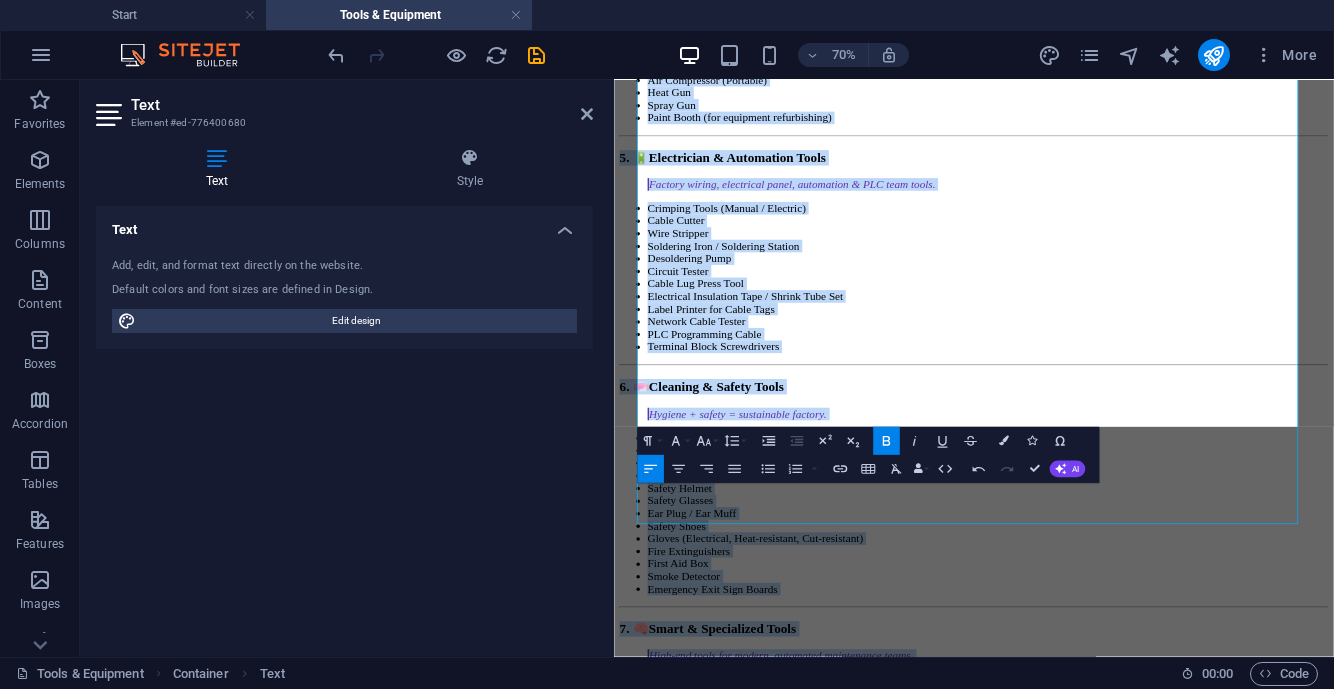 scroll, scrollTop: 4587, scrollLeft: 0, axis: vertical 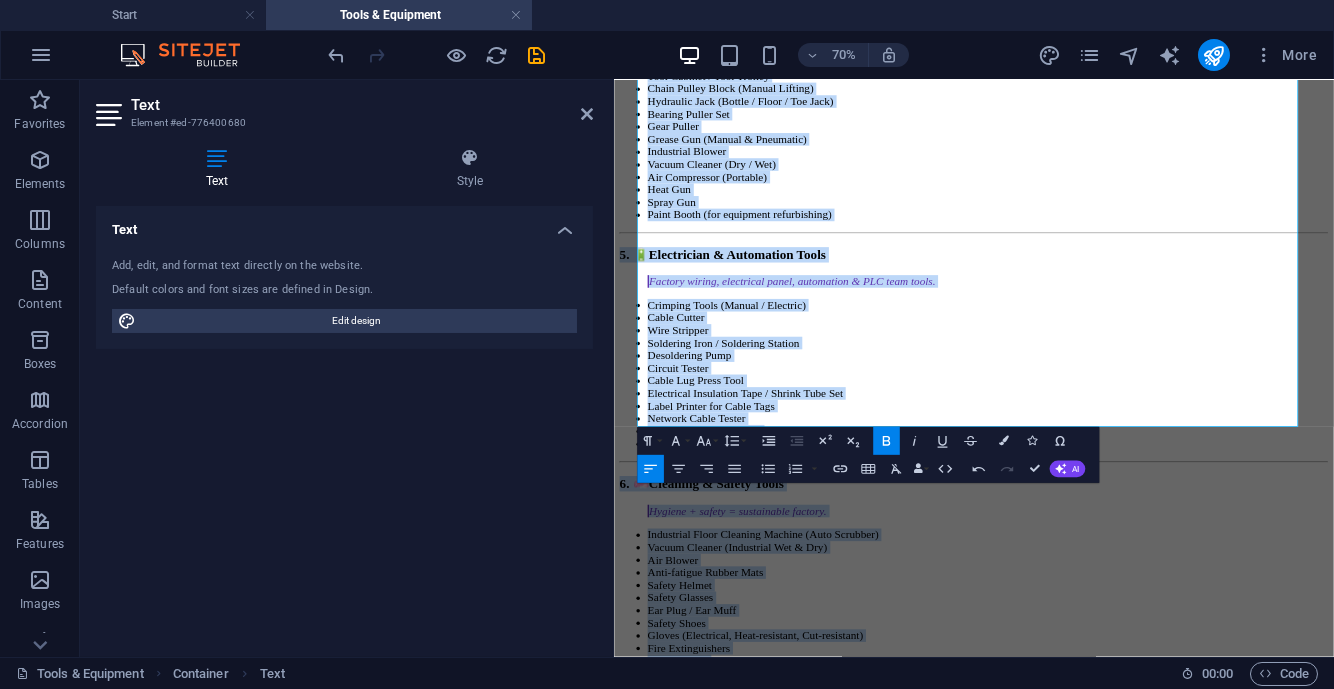 click 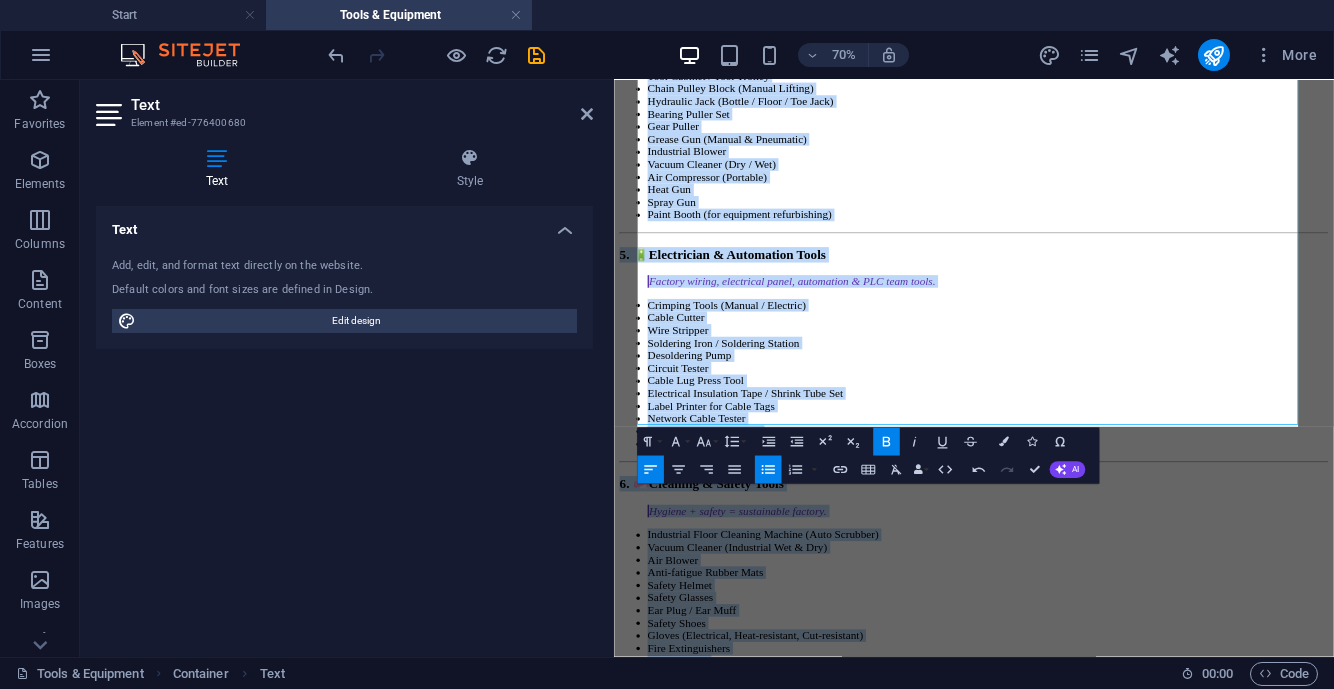 scroll, scrollTop: 4590, scrollLeft: 0, axis: vertical 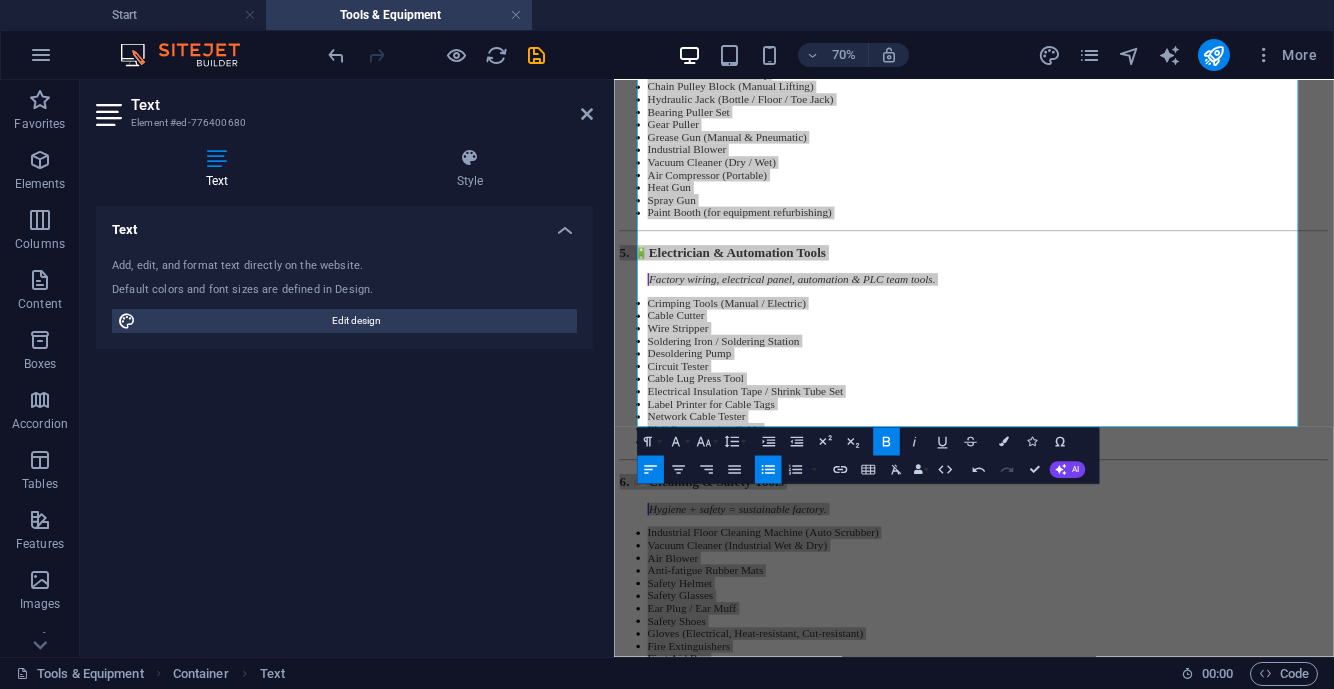 click at bounding box center (1004, 442) 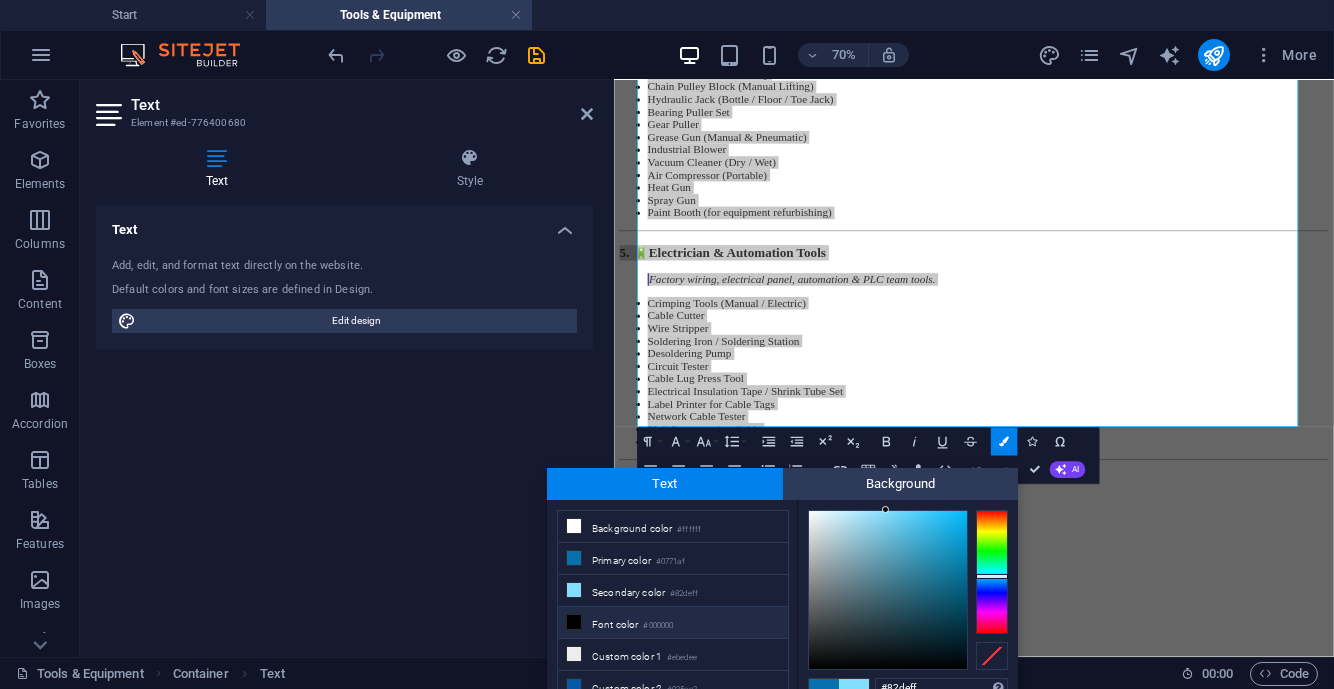scroll, scrollTop: 9, scrollLeft: 0, axis: vertical 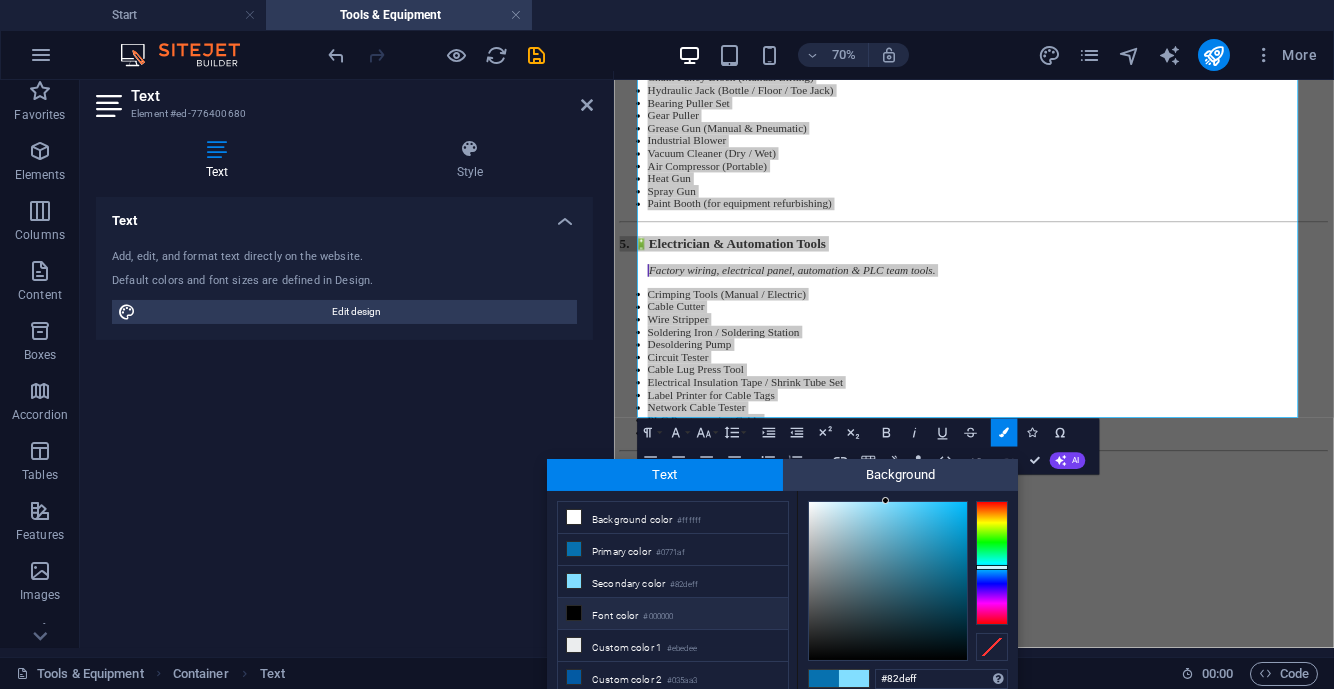 click on "Font color
#000000" at bounding box center (673, 614) 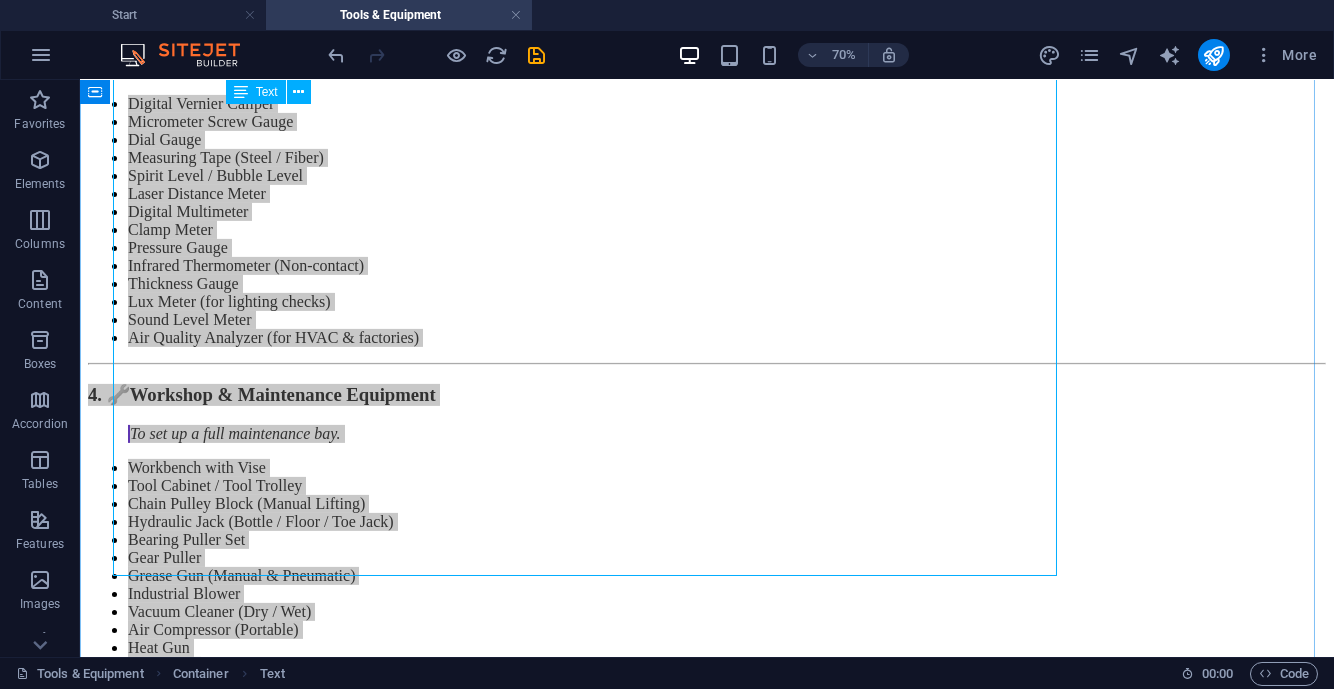 scroll, scrollTop: 0, scrollLeft: 0, axis: both 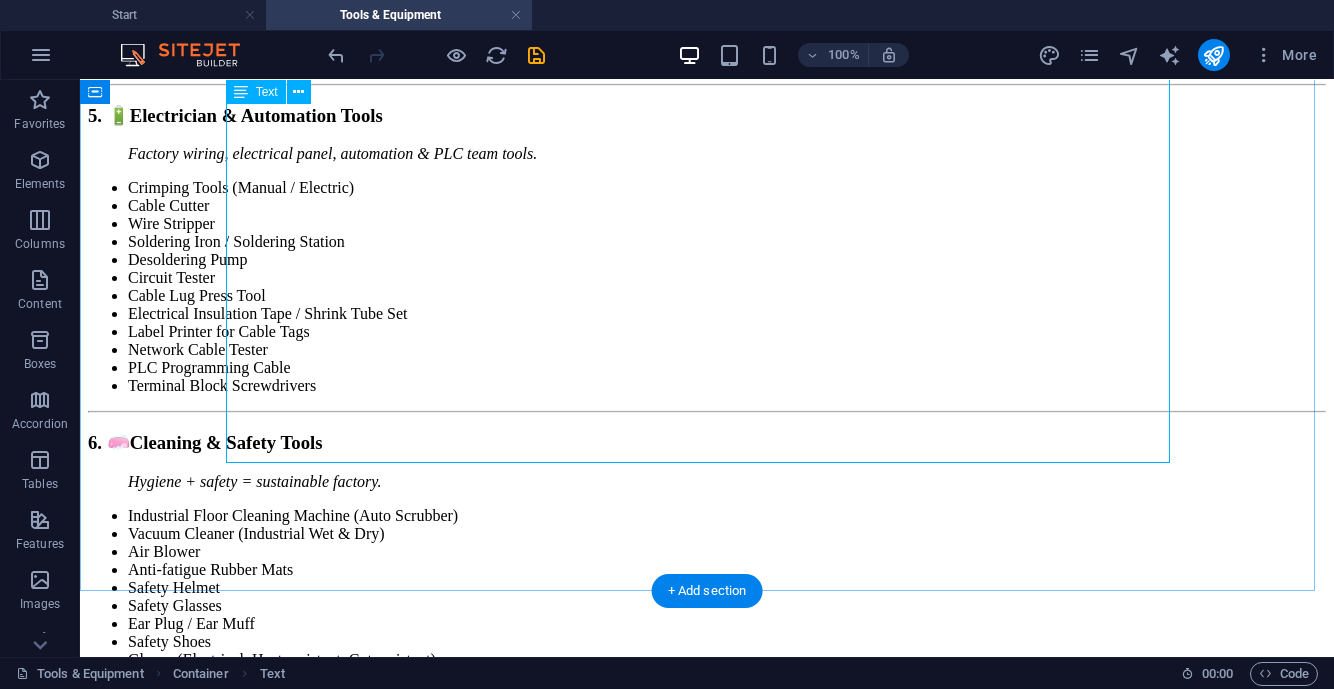 click on "🛠️  Tools & Equipment for Industrial Use (Garments, Textile, Leather, Packaging, Washing, Power & General Factory Use) 1. 🧰  General Industrial Tools For repair, installation, assembly & maintenance. Torque Wrenches (Digital & Manual) Pneumatic Impact Wrench Electric Screwdriver (Corded & Cordless) Electric Drill Machine Bench Drill / Pillar Drill Tap & Die Set [PERSON_NAME] Key Set / Hex Key Set Socket Wrench Set Adjustable Wrenches Pipe Wrenches Spanner Set (Metric & Imperial) Pliers (Needle Nose, Lineman, Locking, etc.) Hammer Set (Ball Peen, [PERSON_NAME], Mallet) Punch Set & Chisels Industrial-grade Scissors & Cutters 2. 🔩  Cutting, Welding & Fabrication Tools For heavy-duty maintenance, metalwork, and factory setup. Angle [MEDICAL_DATA] (Corded / Cordless) Bench [MEDICAL_DATA] Cut-Off Machine (Chop Saw) Plasma Cutter Gas Welding Set (Oxy-Acetylene) ARC Welding Machine MIG / TIG Welding Machine Welding Helmet (Auto-Darkening) Welding Electrodes & Wires Gas Cylinder Trolley Fabrication Clamp Tools 3. 🪛  Dial Gauge 🧠" at bounding box center (707, -17) 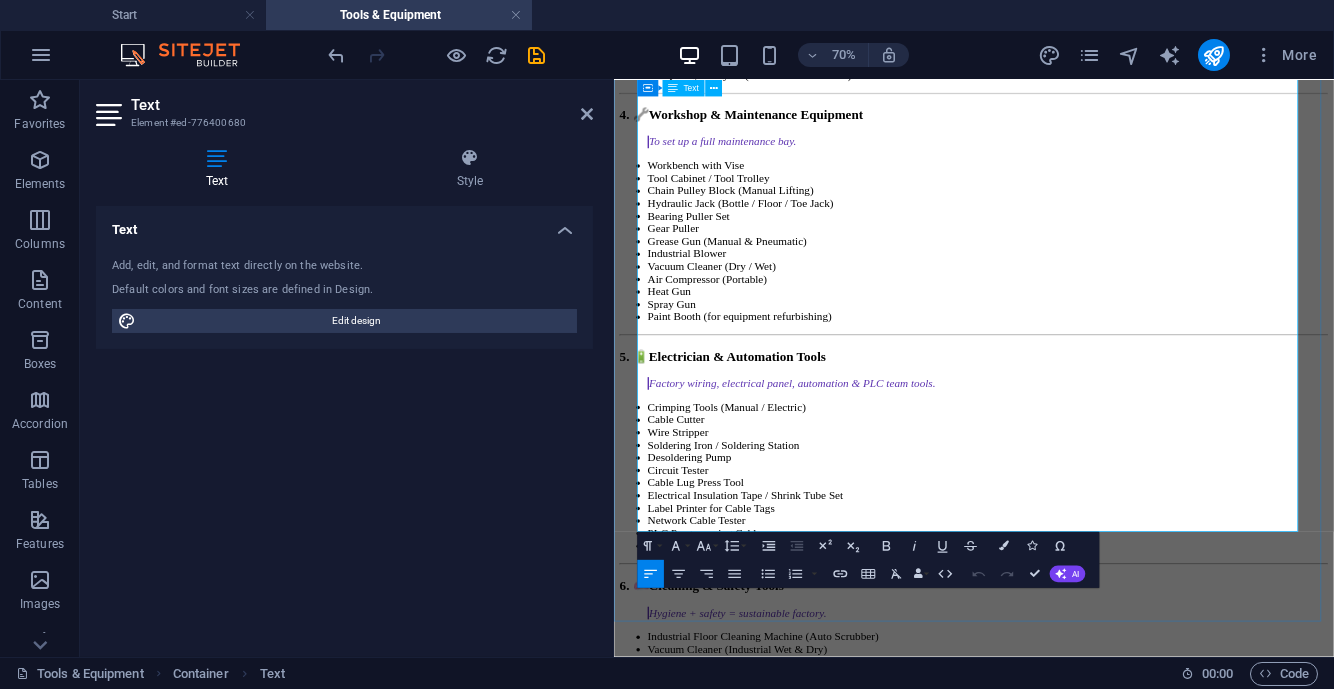 scroll, scrollTop: 4590, scrollLeft: 0, axis: vertical 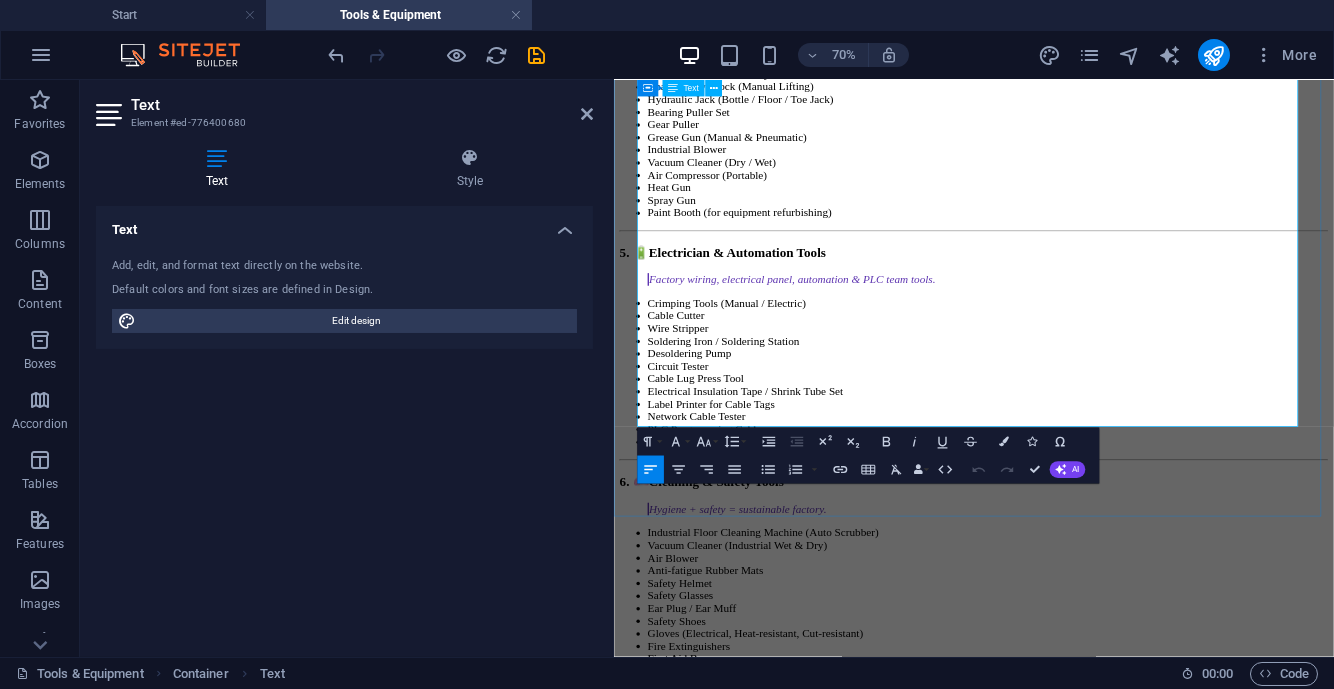 drag, startPoint x: 1180, startPoint y: 560, endPoint x: 657, endPoint y: 454, distance: 533.6338 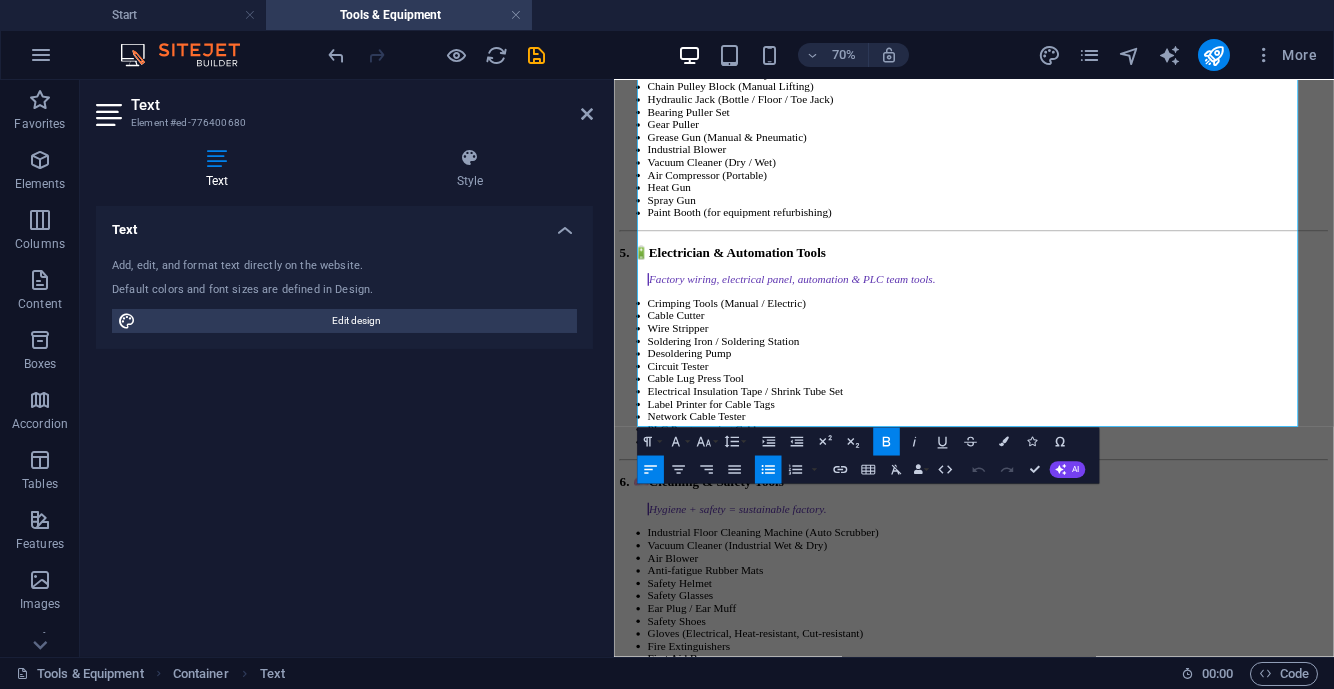 click at bounding box center (1004, 442) 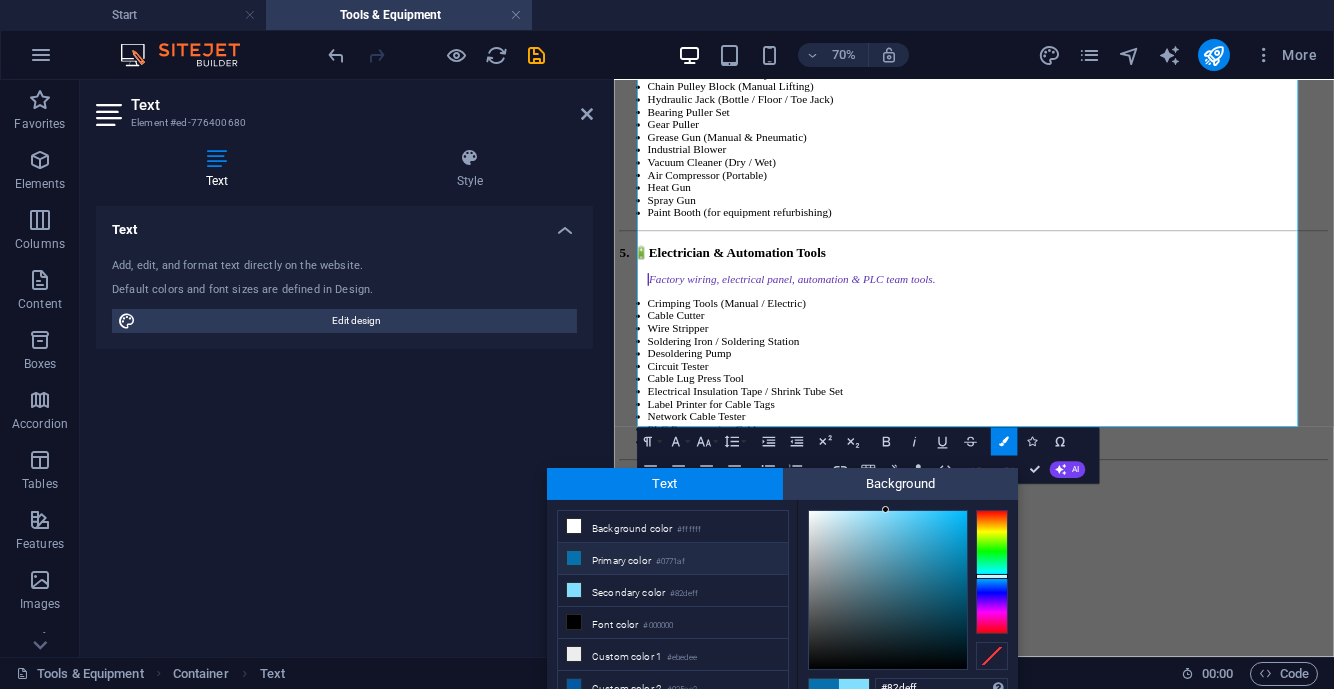 scroll, scrollTop: 9, scrollLeft: 0, axis: vertical 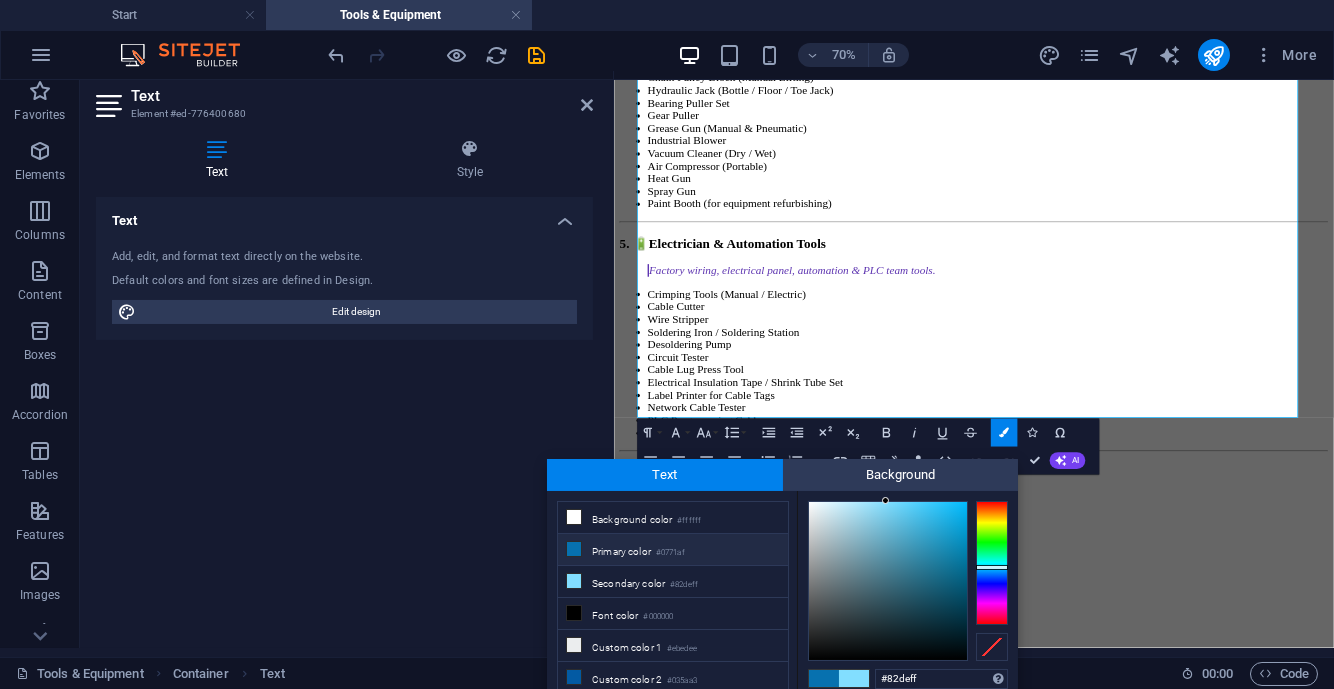 click on "Font color
#000000" at bounding box center (673, 614) 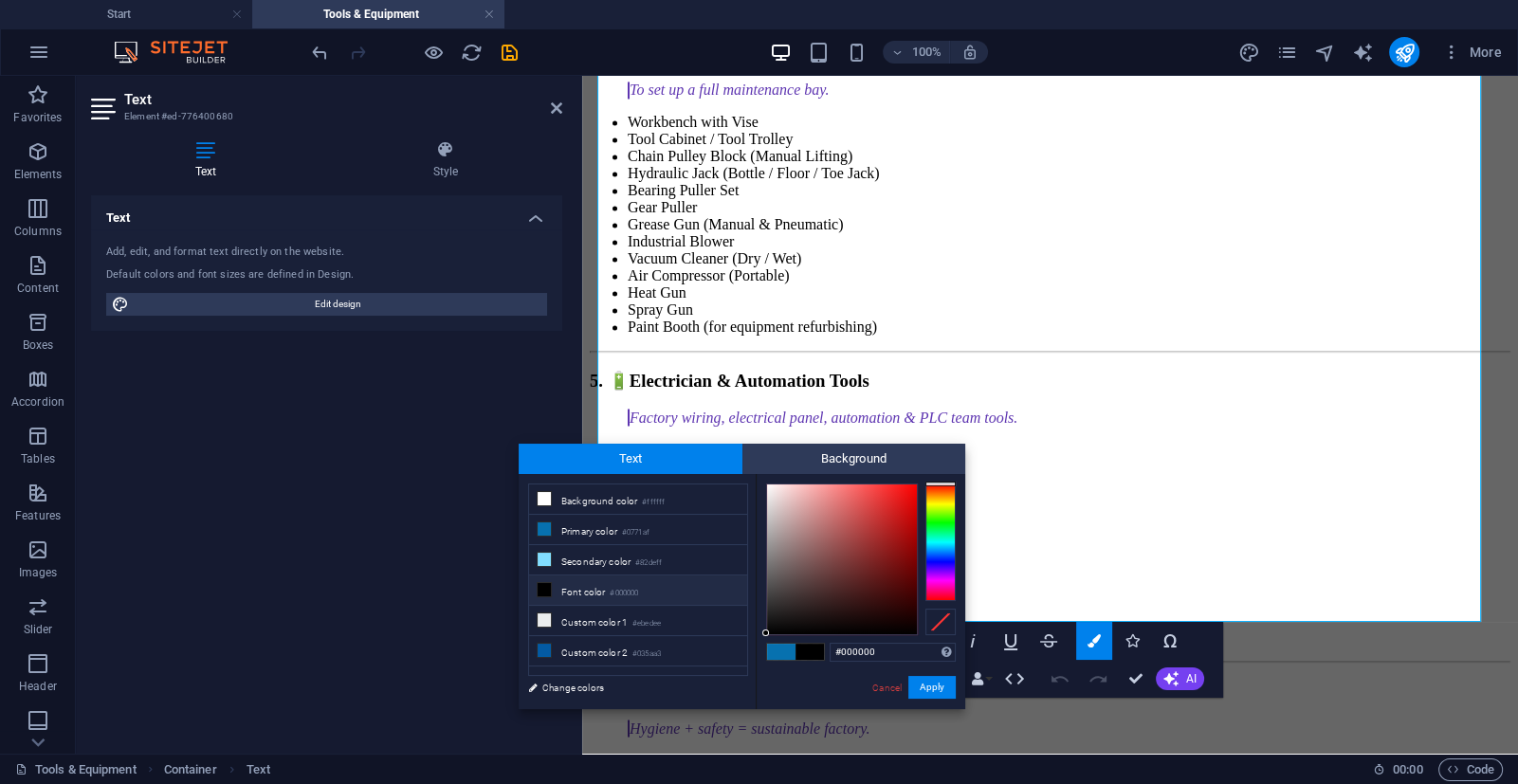 scroll, scrollTop: 4204, scrollLeft: 0, axis: vertical 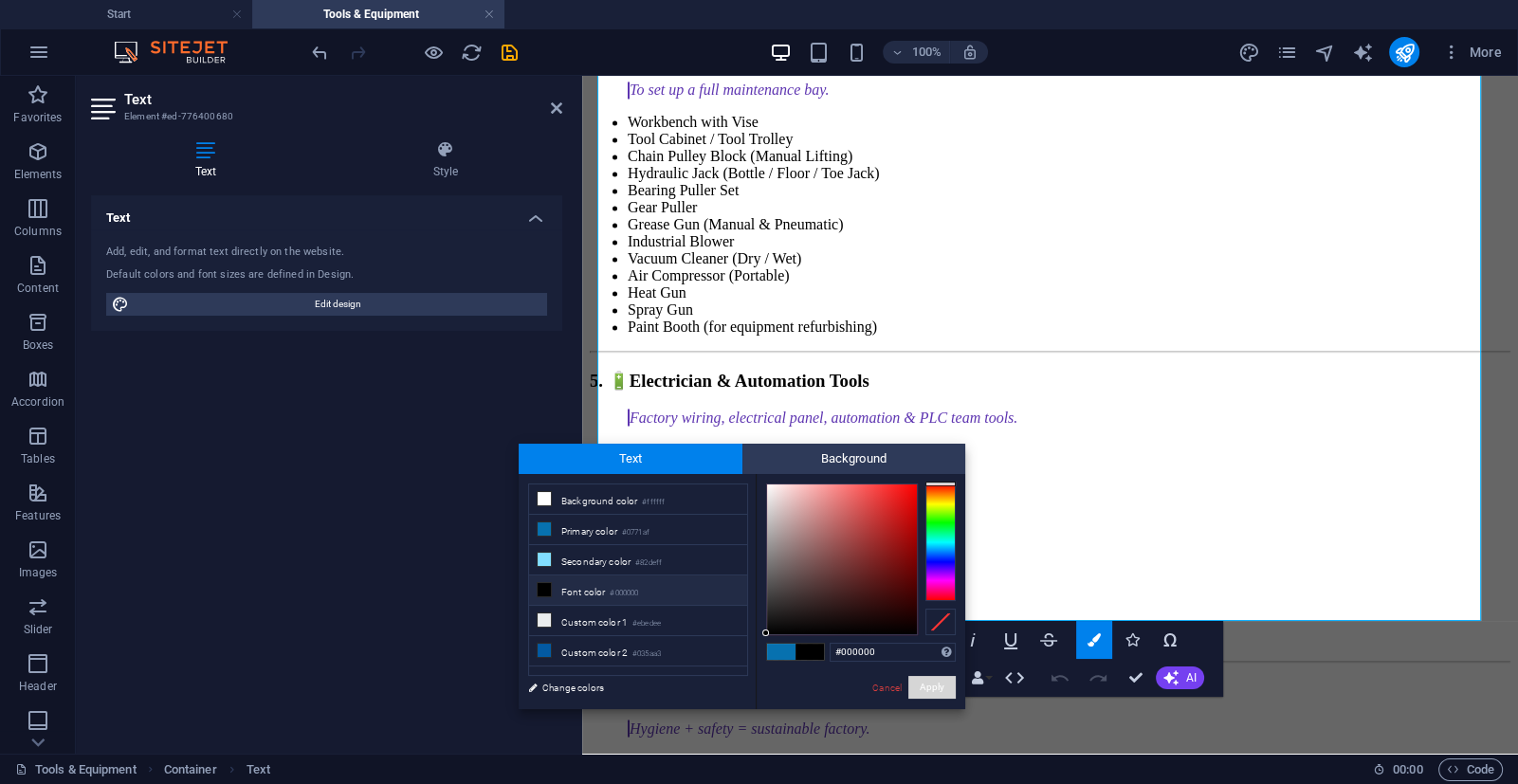 click on "Apply" at bounding box center [932, 687] 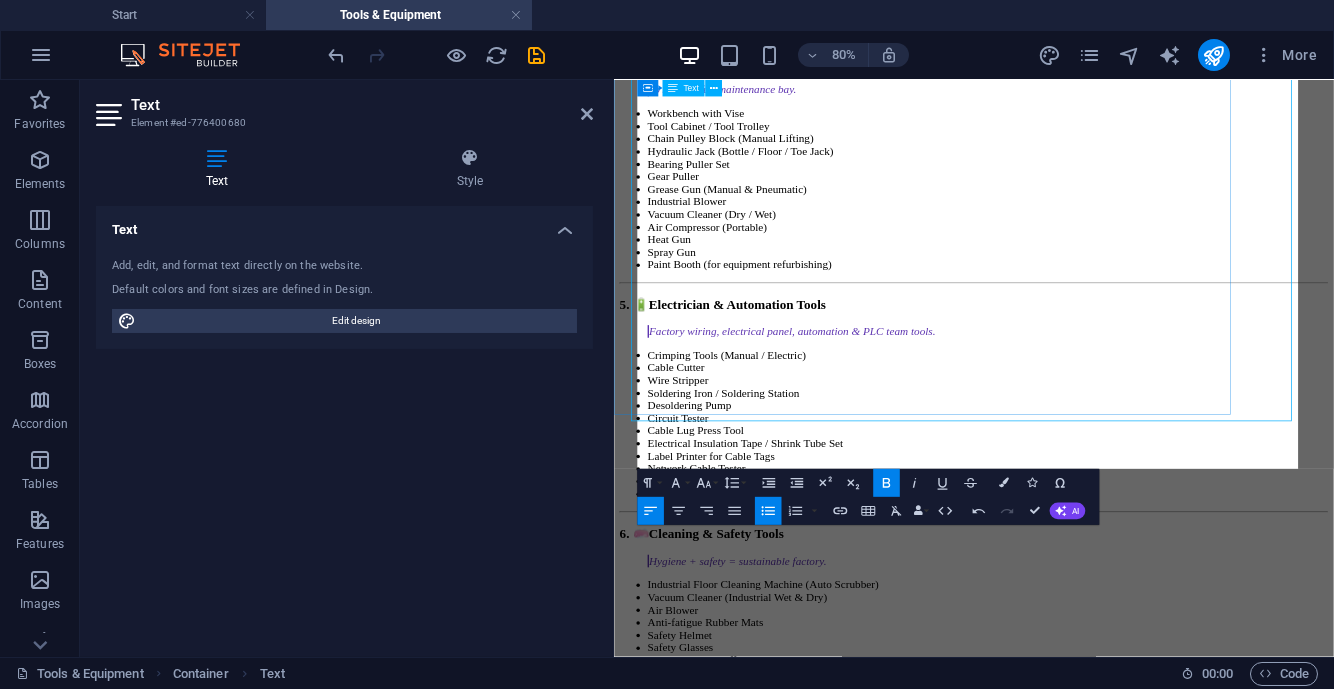 scroll, scrollTop: 4531, scrollLeft: 0, axis: vertical 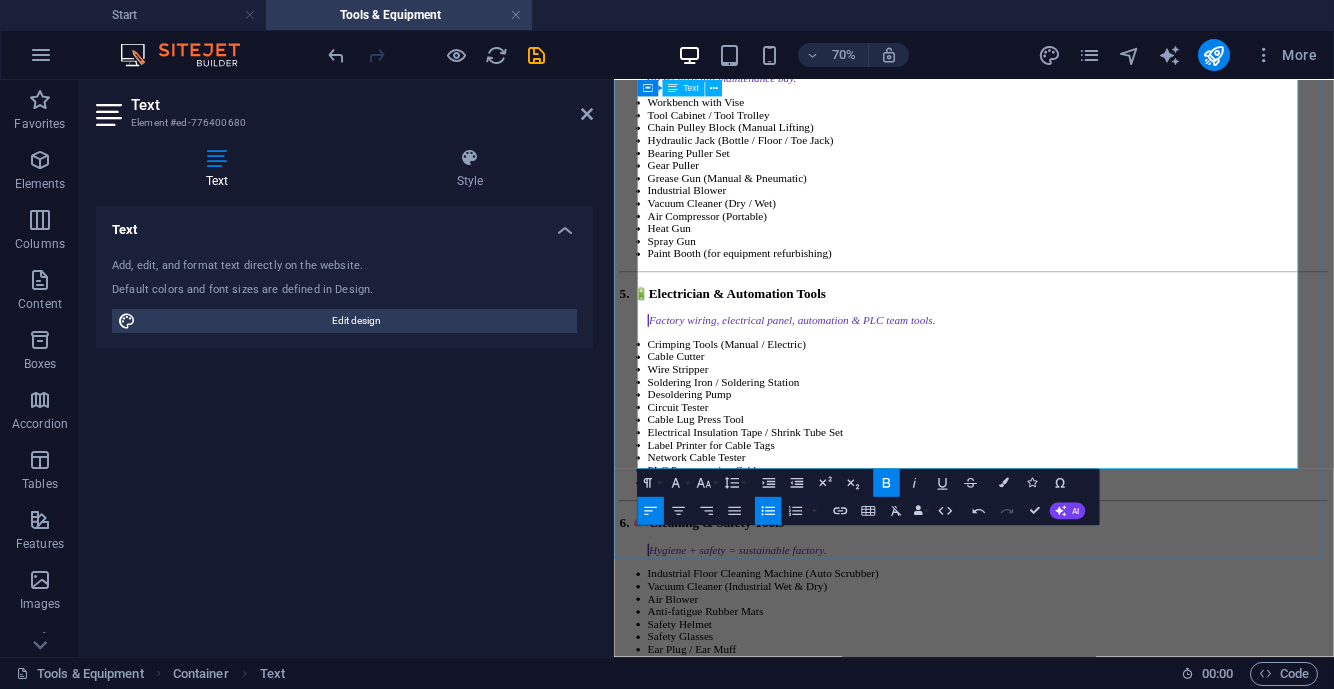 click on "Manual ," at bounding box center (1148, 1564) 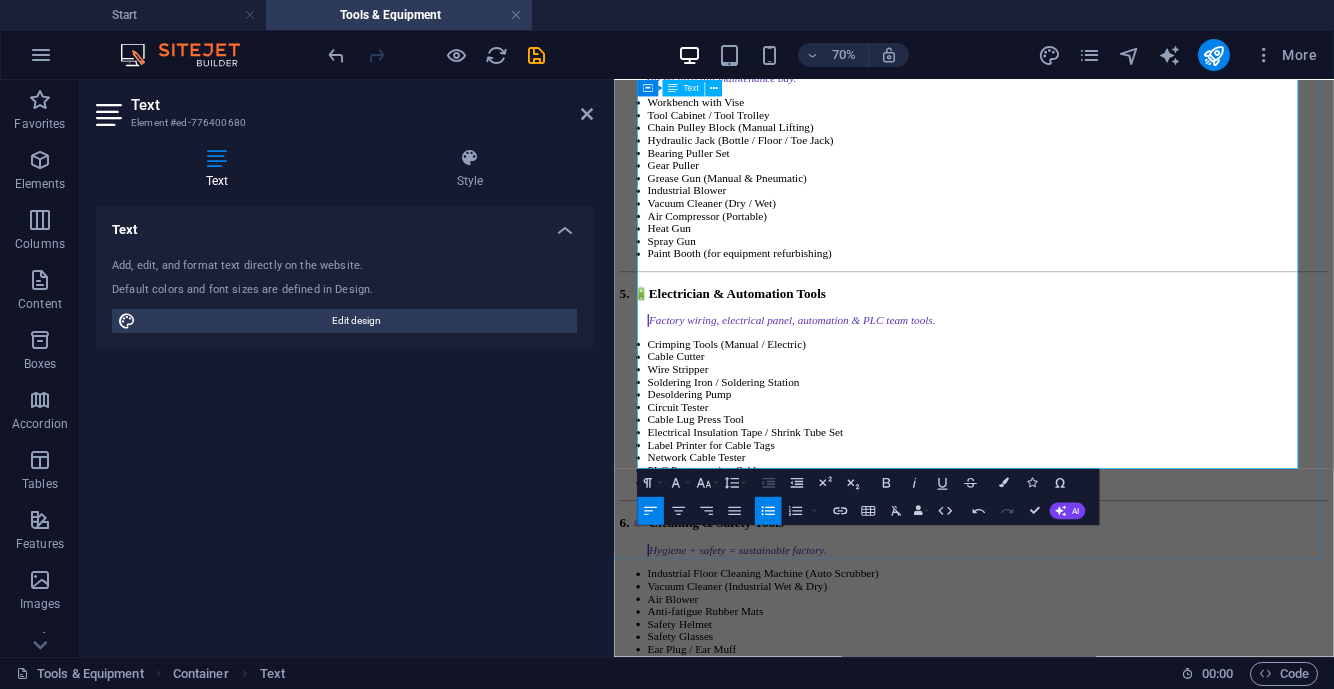 click on "Note:" at bounding box center [660, 1529] 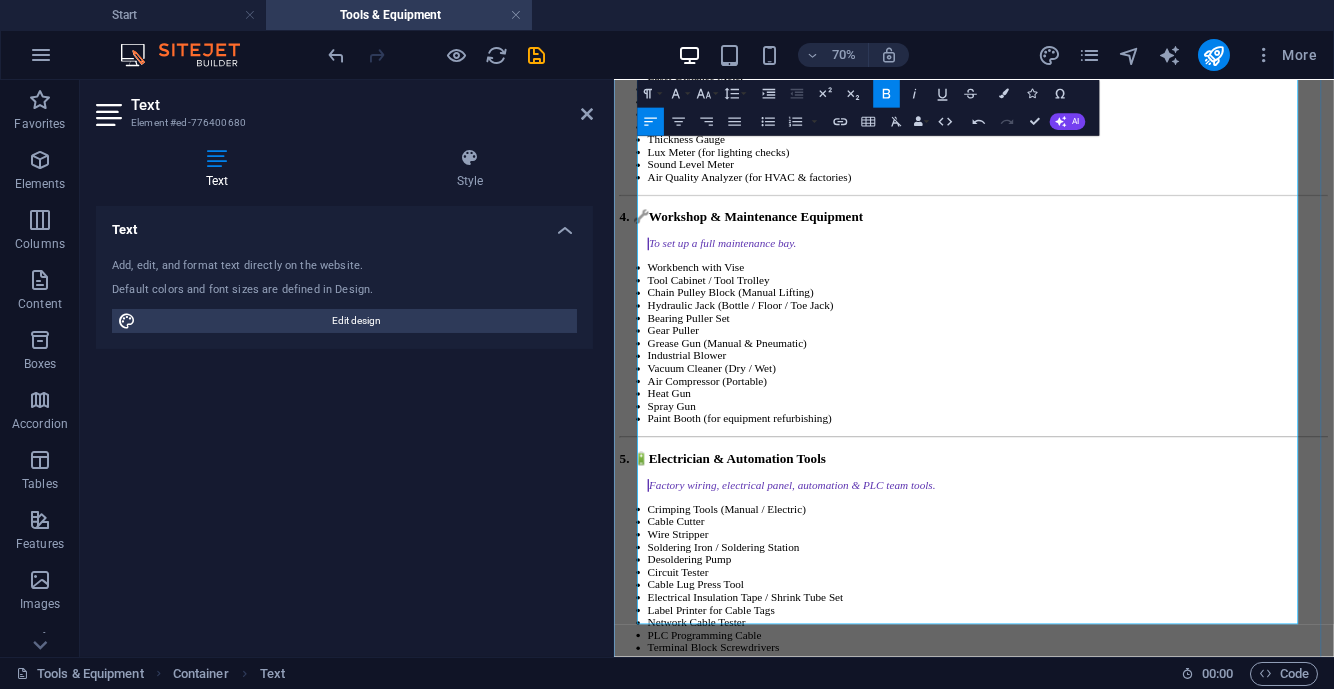 scroll, scrollTop: 4281, scrollLeft: 0, axis: vertical 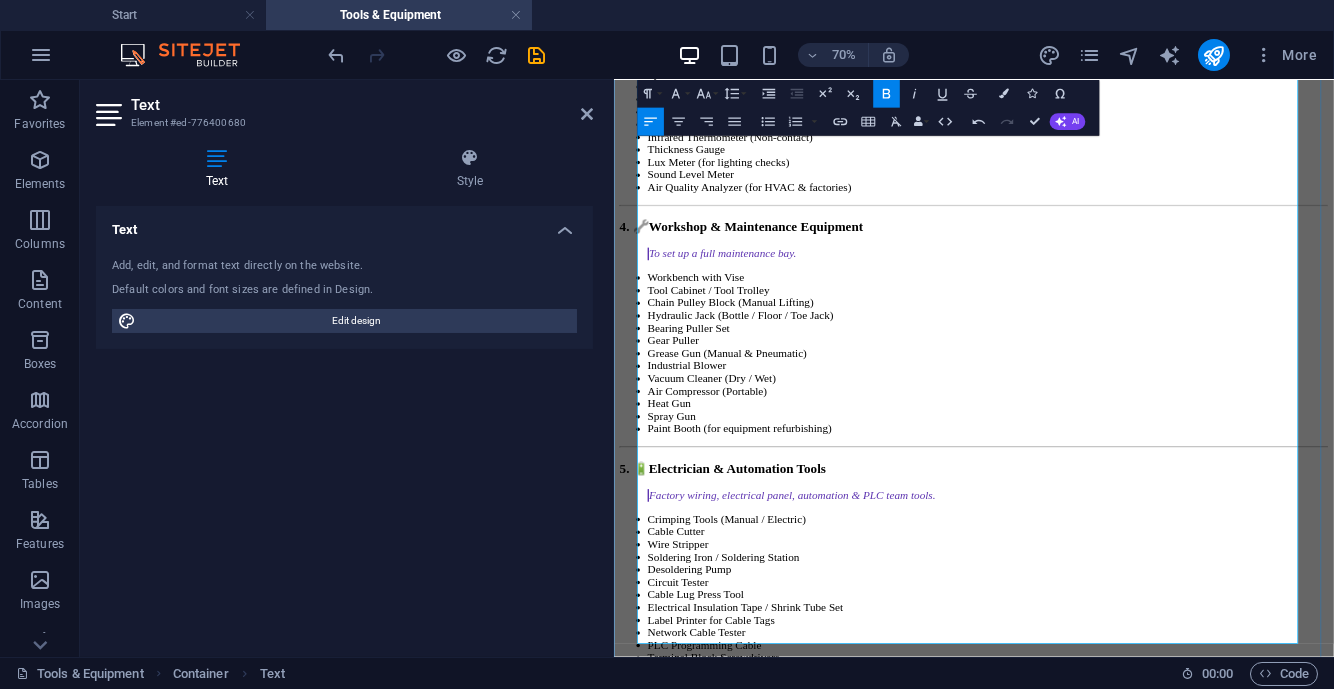 click on "8. 🛠️  Tool Kits & Box Sets" at bounding box center (1128, 1546) 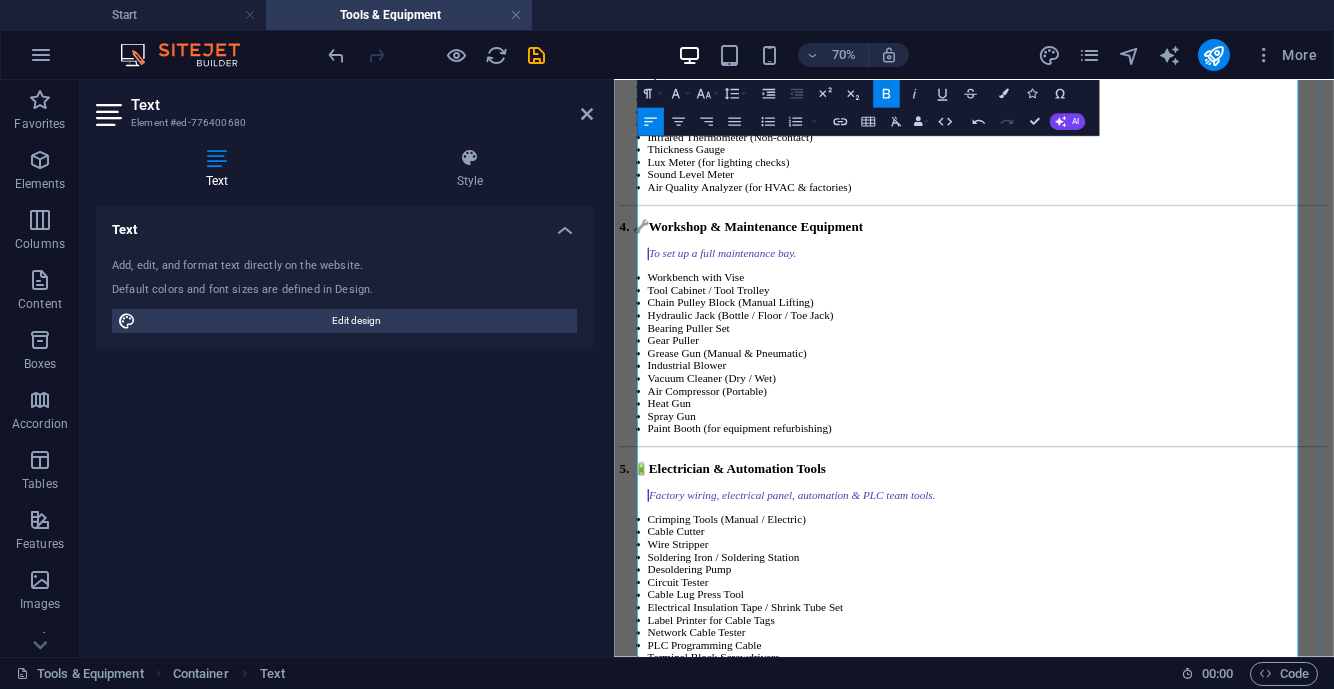click on "Note:" at bounding box center (640, 1818) 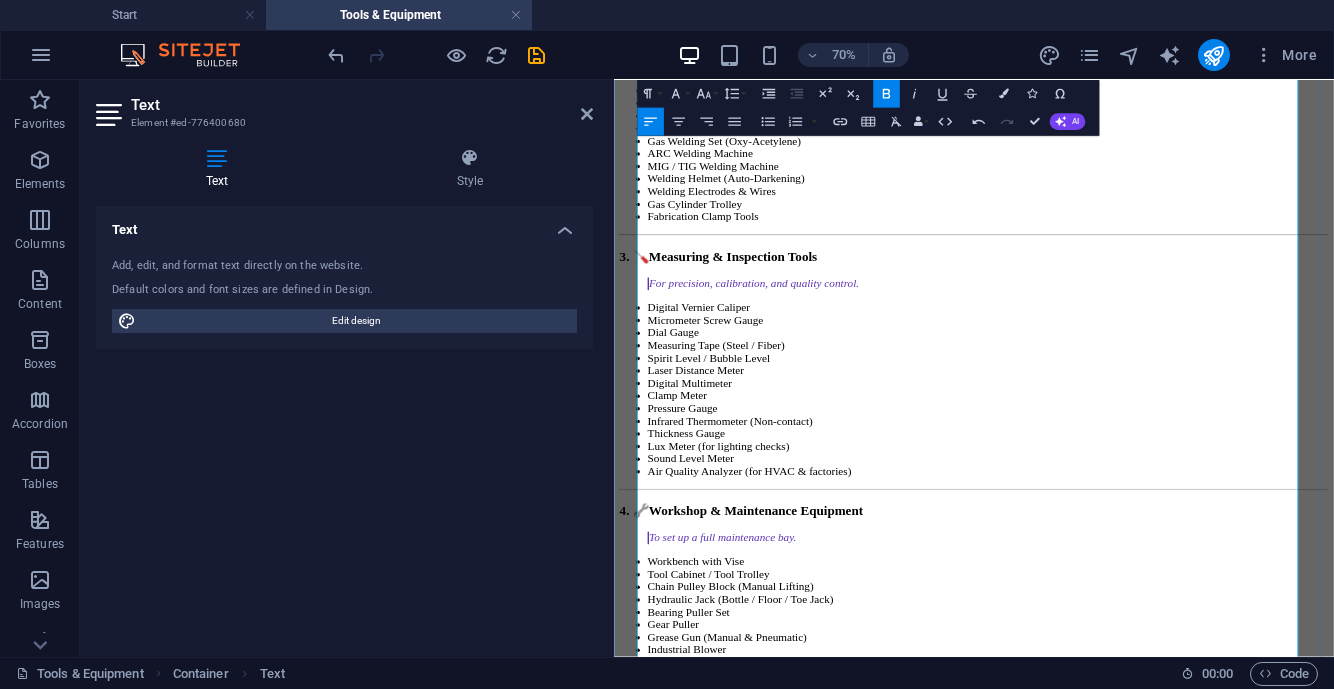 scroll, scrollTop: 3781, scrollLeft: 0, axis: vertical 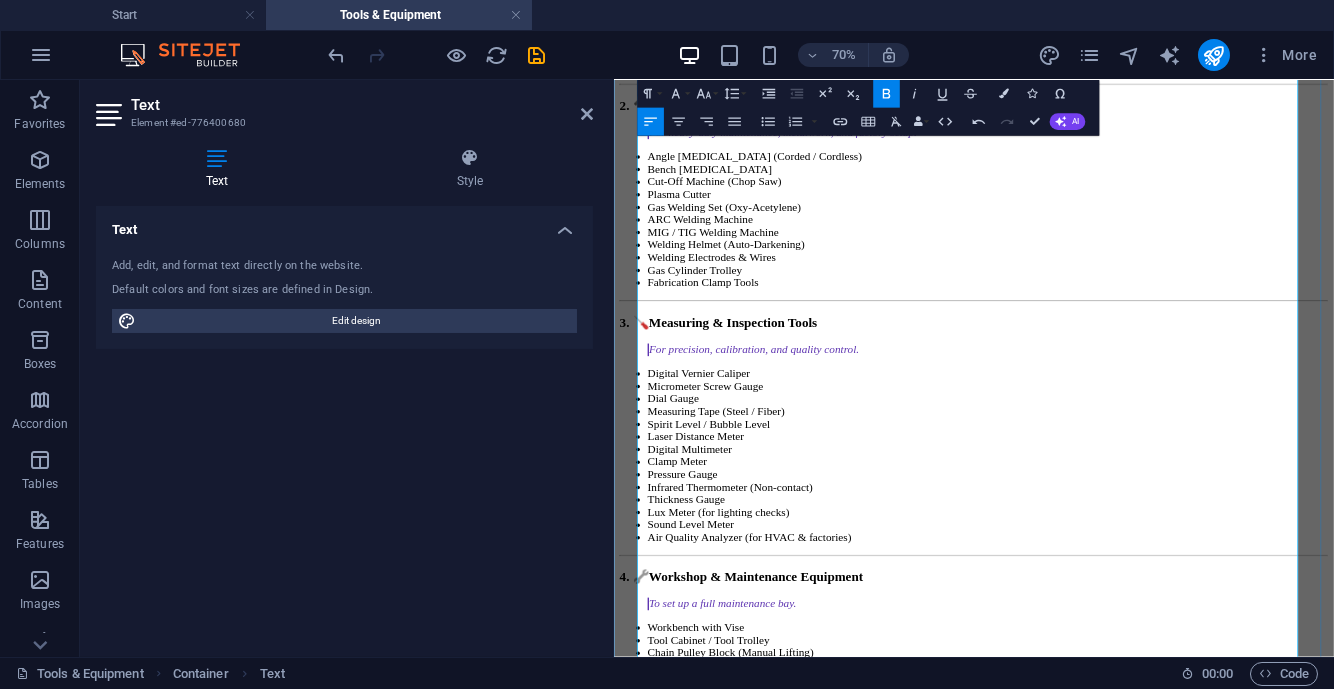 click on "Smart & Specialized Tools" at bounding box center [769, 1808] 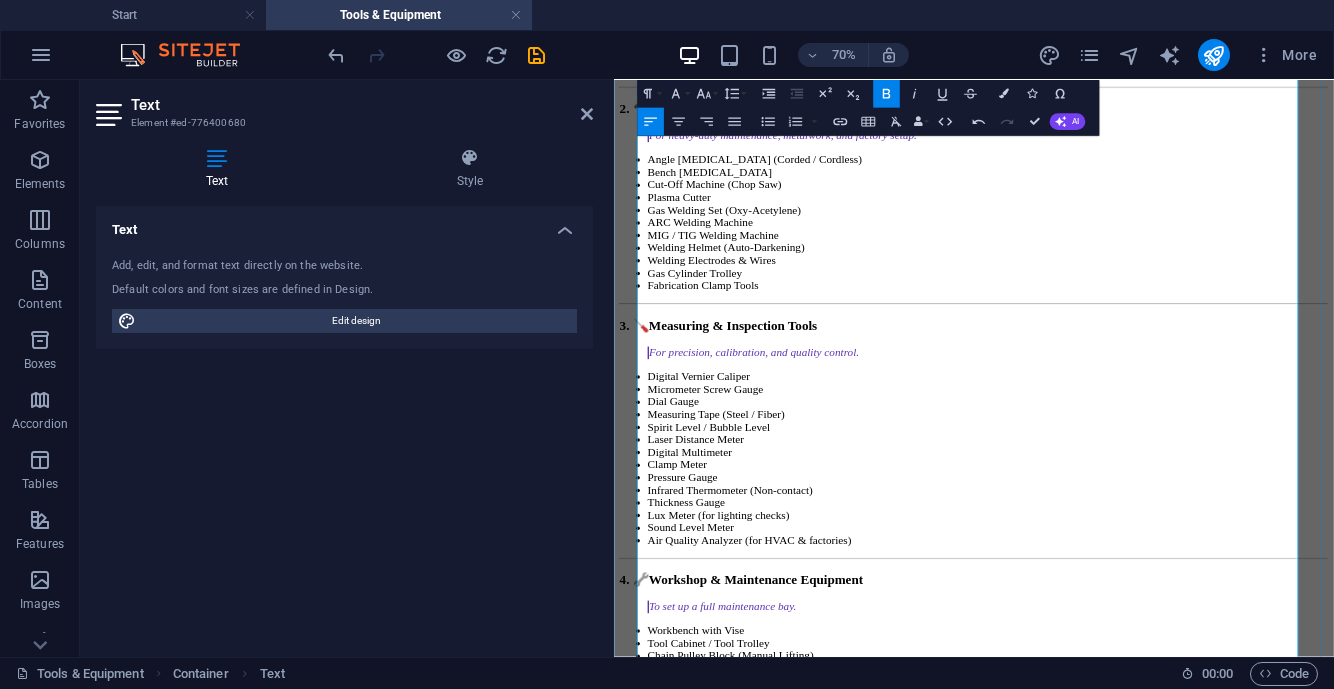 scroll, scrollTop: 3781, scrollLeft: 0, axis: vertical 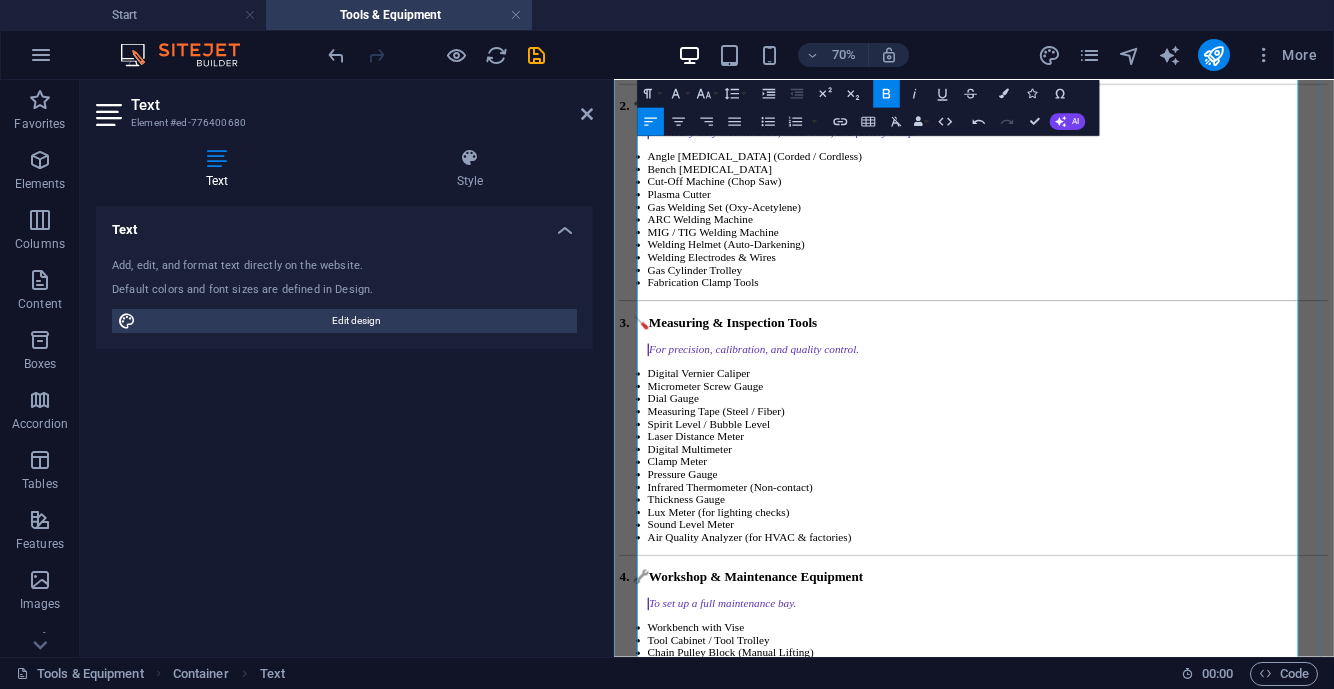 click on "6. 🧼  Cleaning & Safety Tools" at bounding box center [1128, 1463] 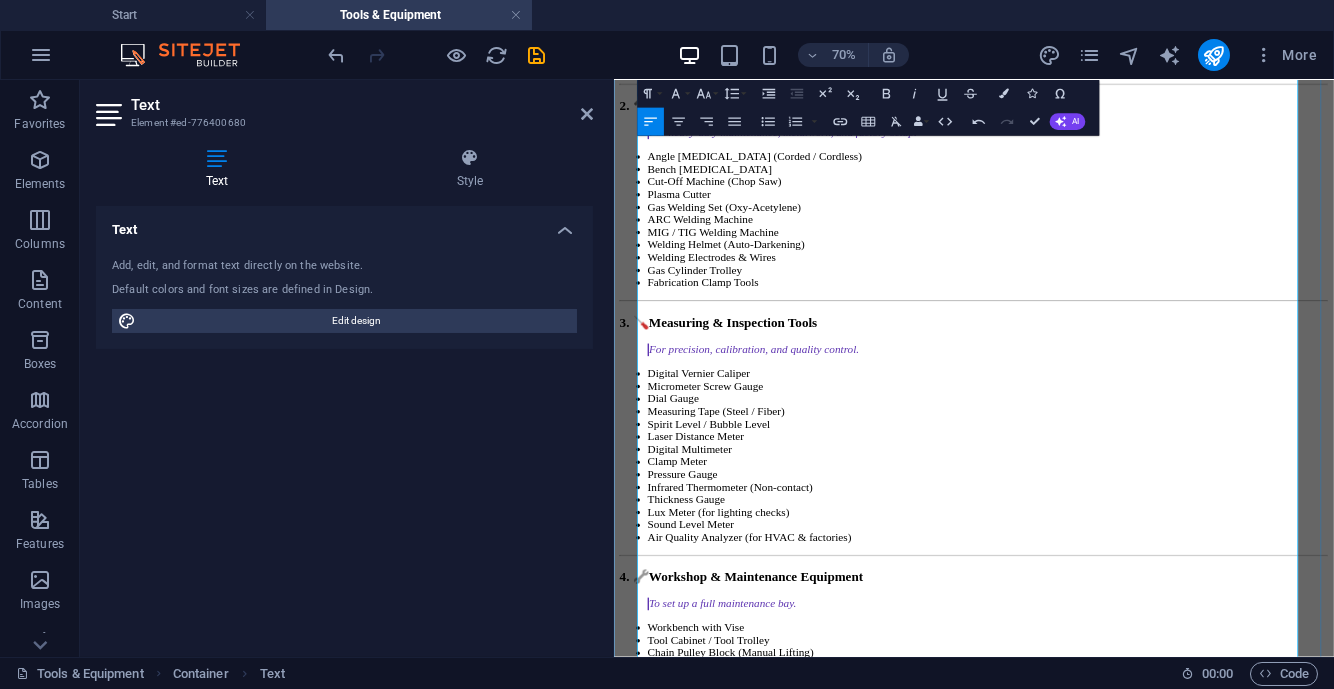 click on "Cleaning & Safety Tools" at bounding box center [760, 1462] 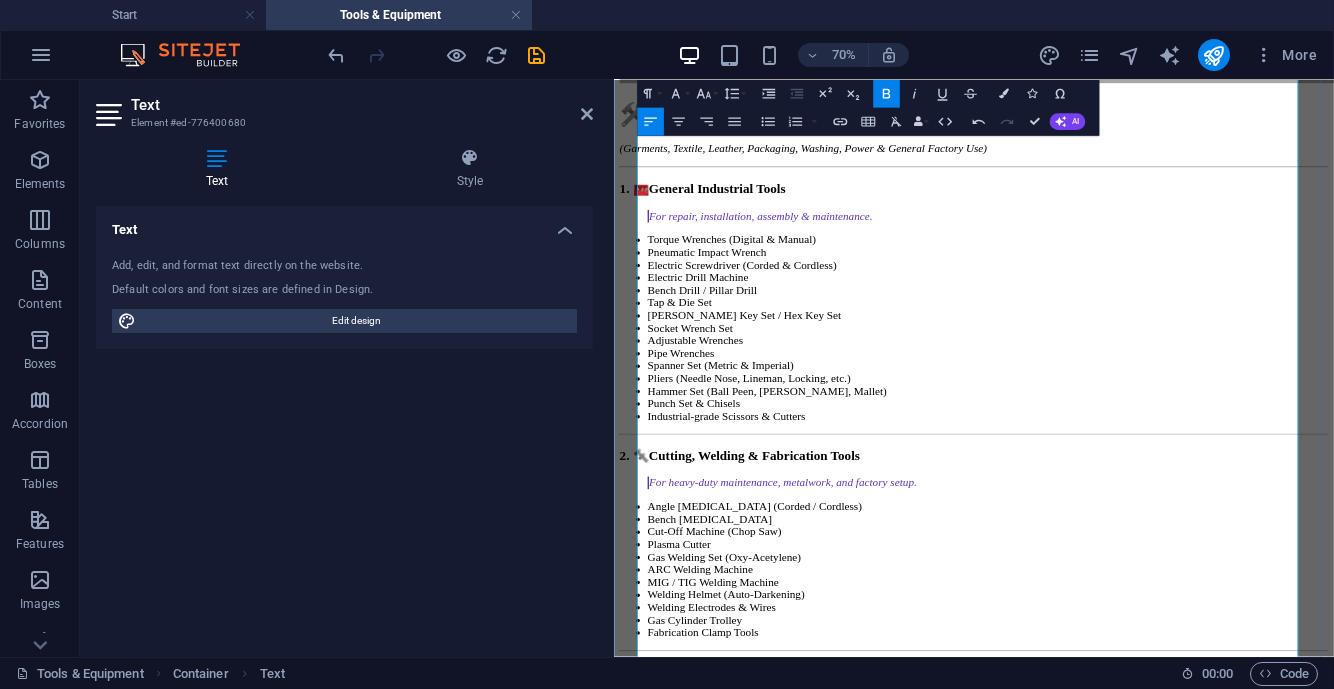 scroll, scrollTop: 3156, scrollLeft: 0, axis: vertical 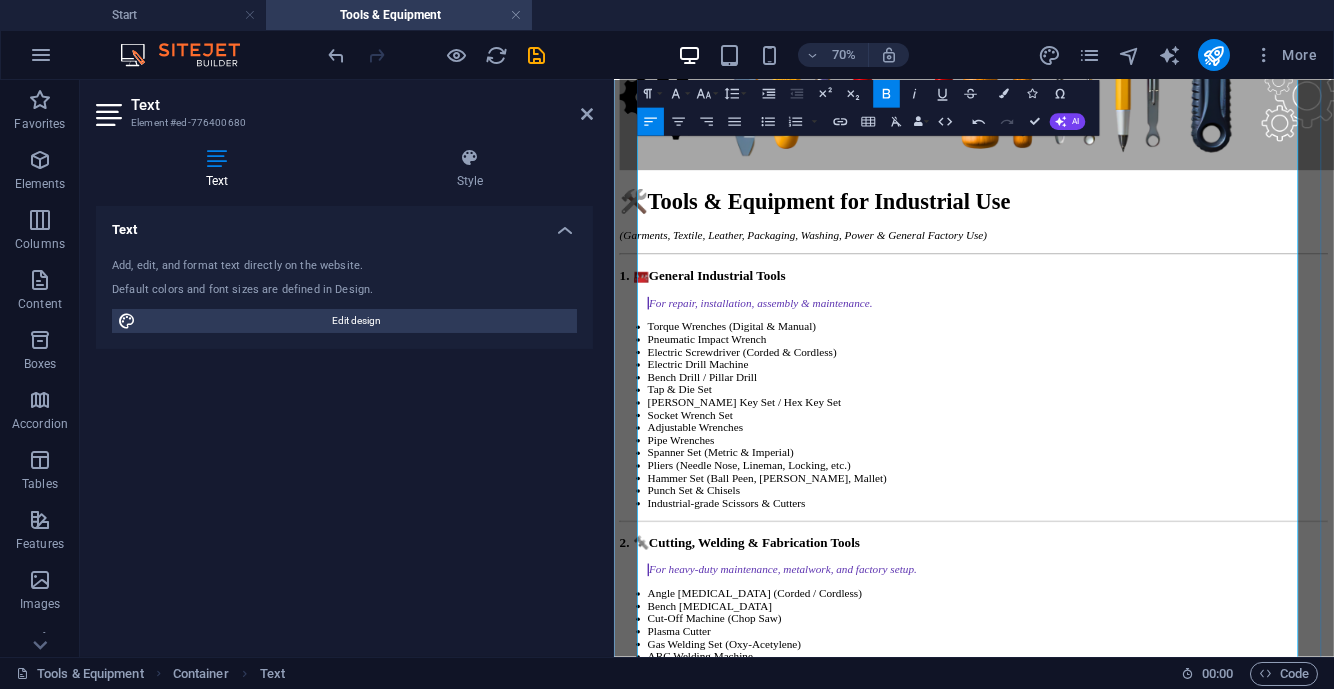 click on "5. 🔋  Electrician & Automation Tools" at bounding box center (1128, 1761) 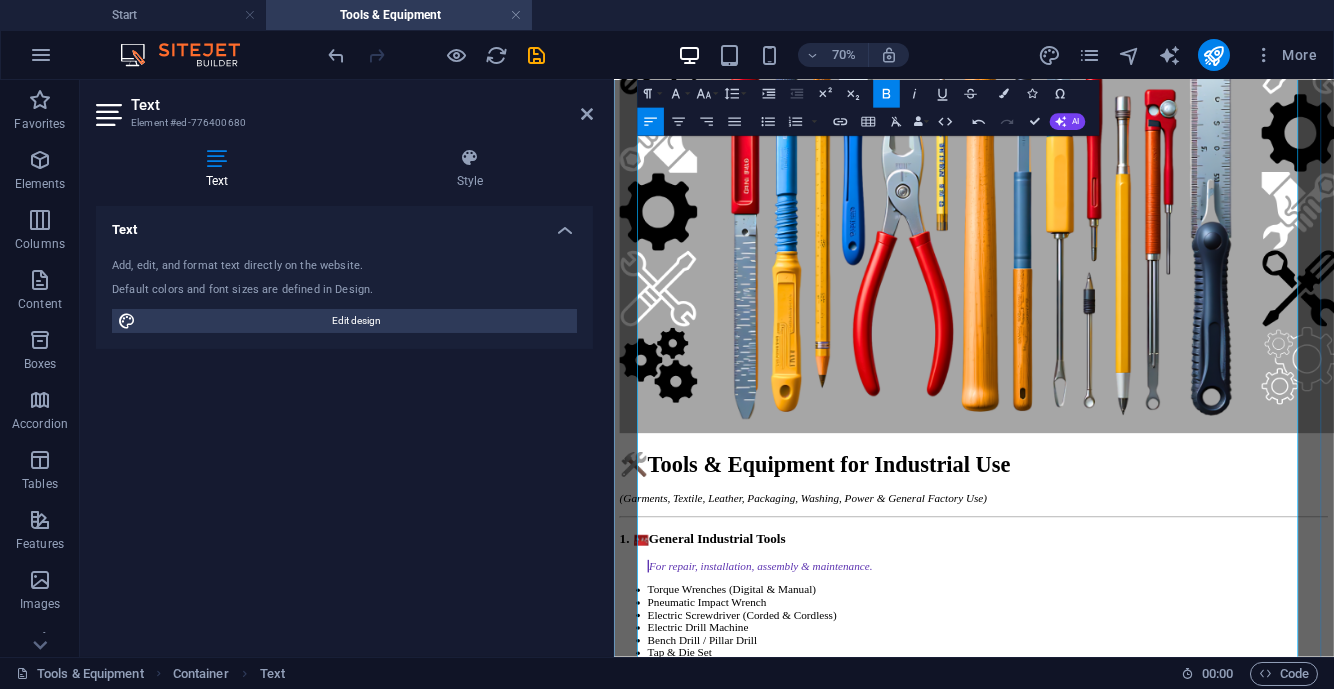 scroll, scrollTop: 2656, scrollLeft: 0, axis: vertical 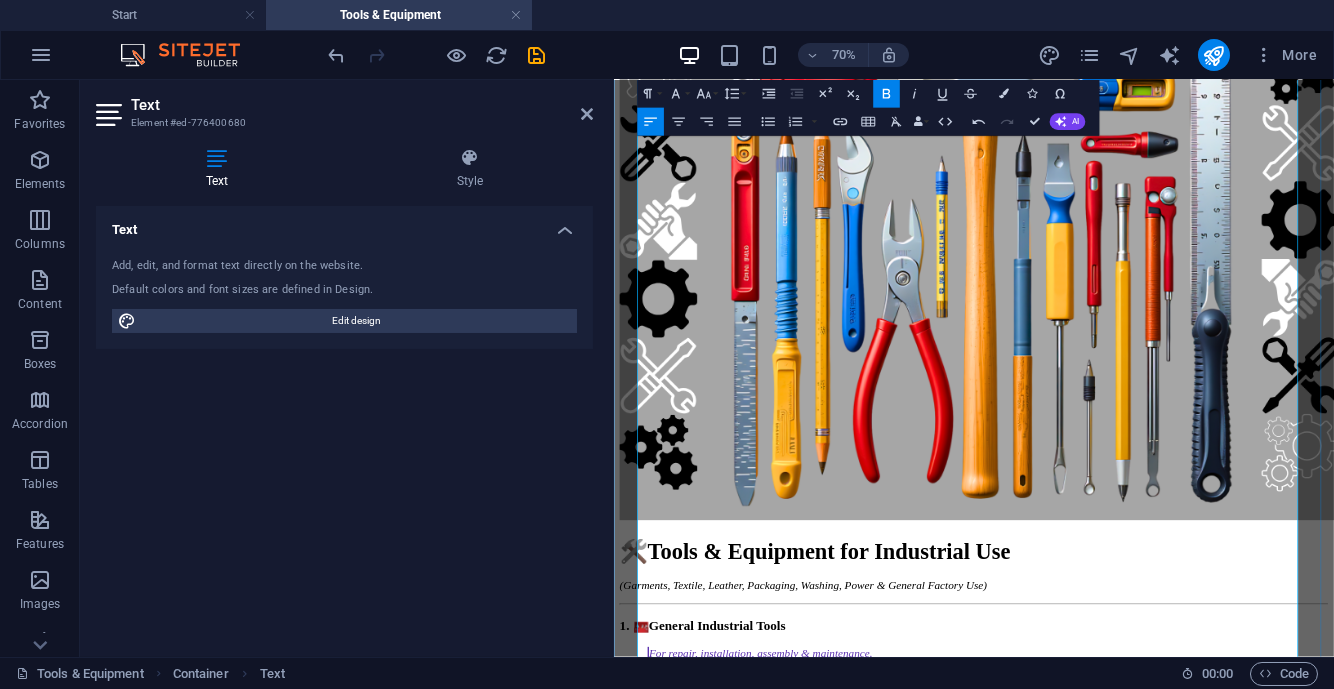 click on "Workshop & Maintenance Equipment" at bounding box center (817, 1914) 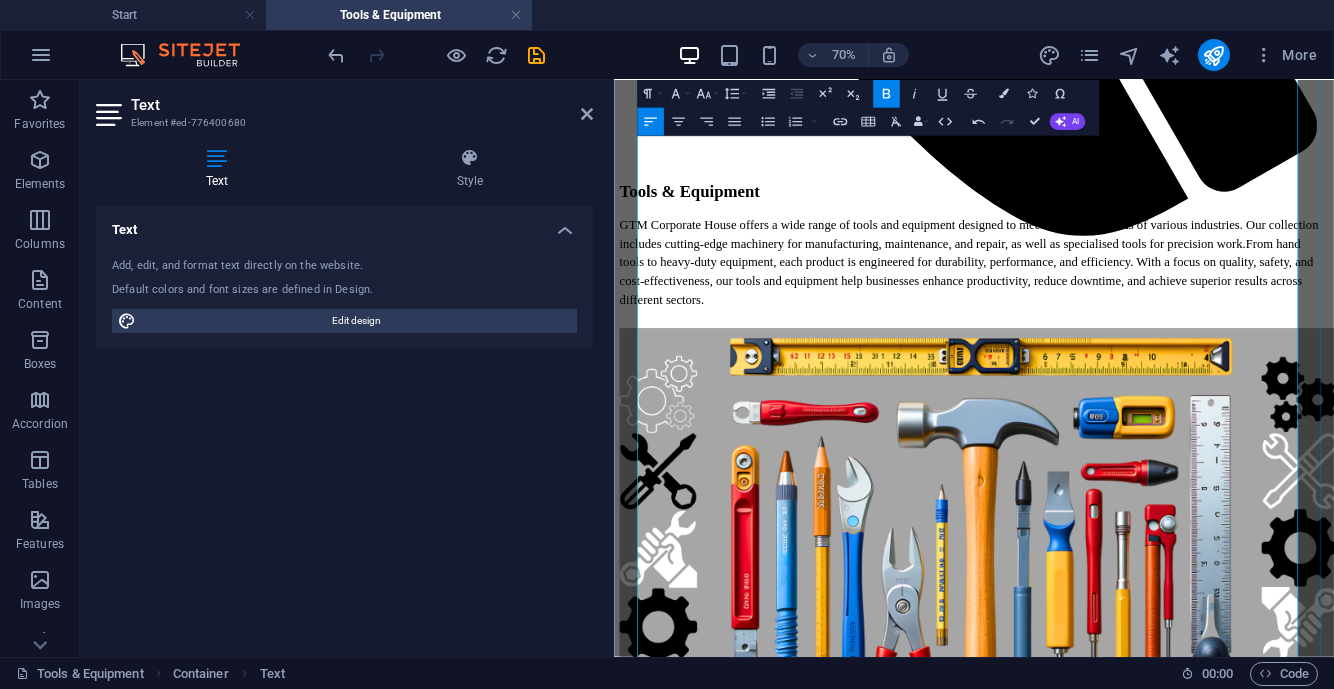 scroll, scrollTop: 2156, scrollLeft: 0, axis: vertical 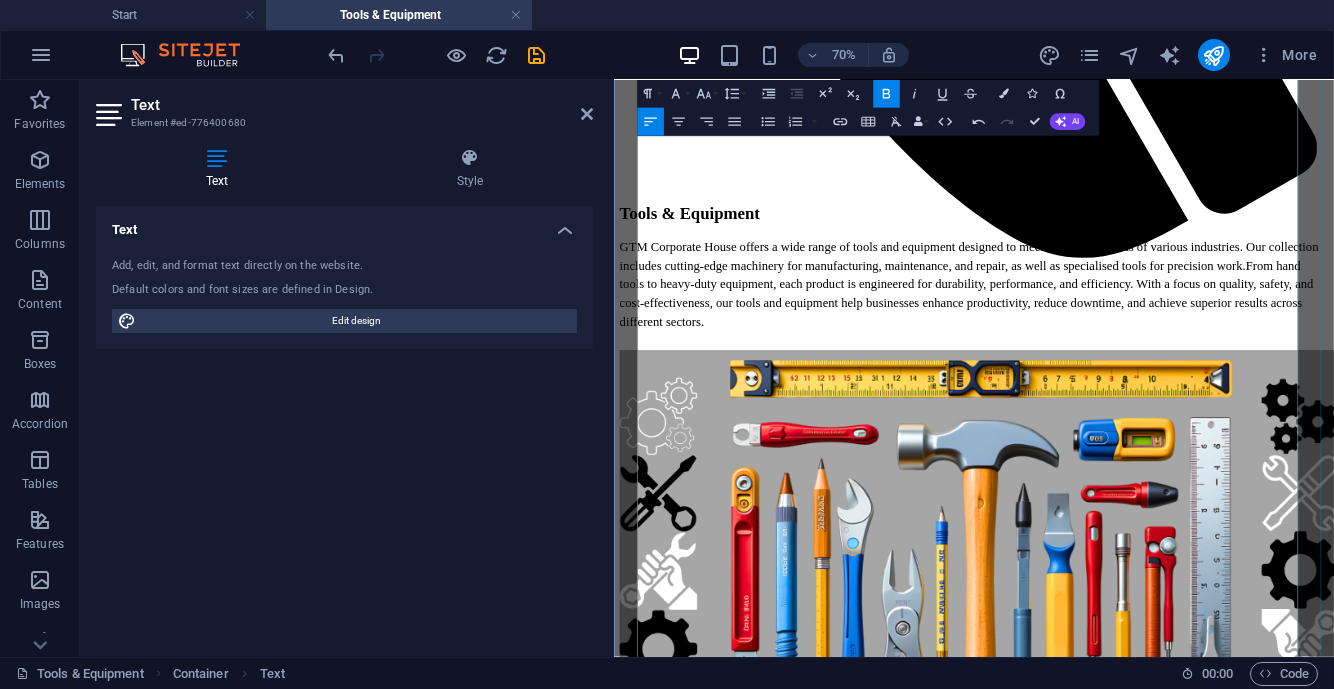 click on "Measuring & Inspection Tools" at bounding box center (784, 2051) 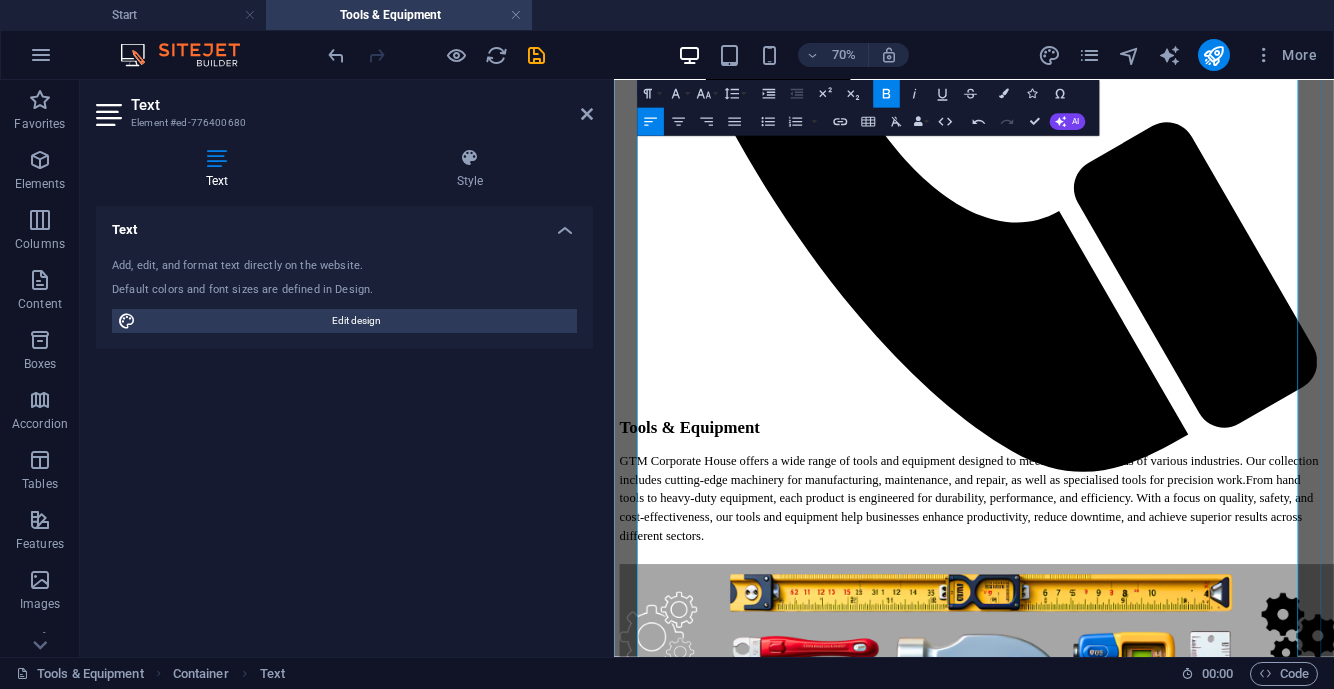 scroll, scrollTop: 1781, scrollLeft: 0, axis: vertical 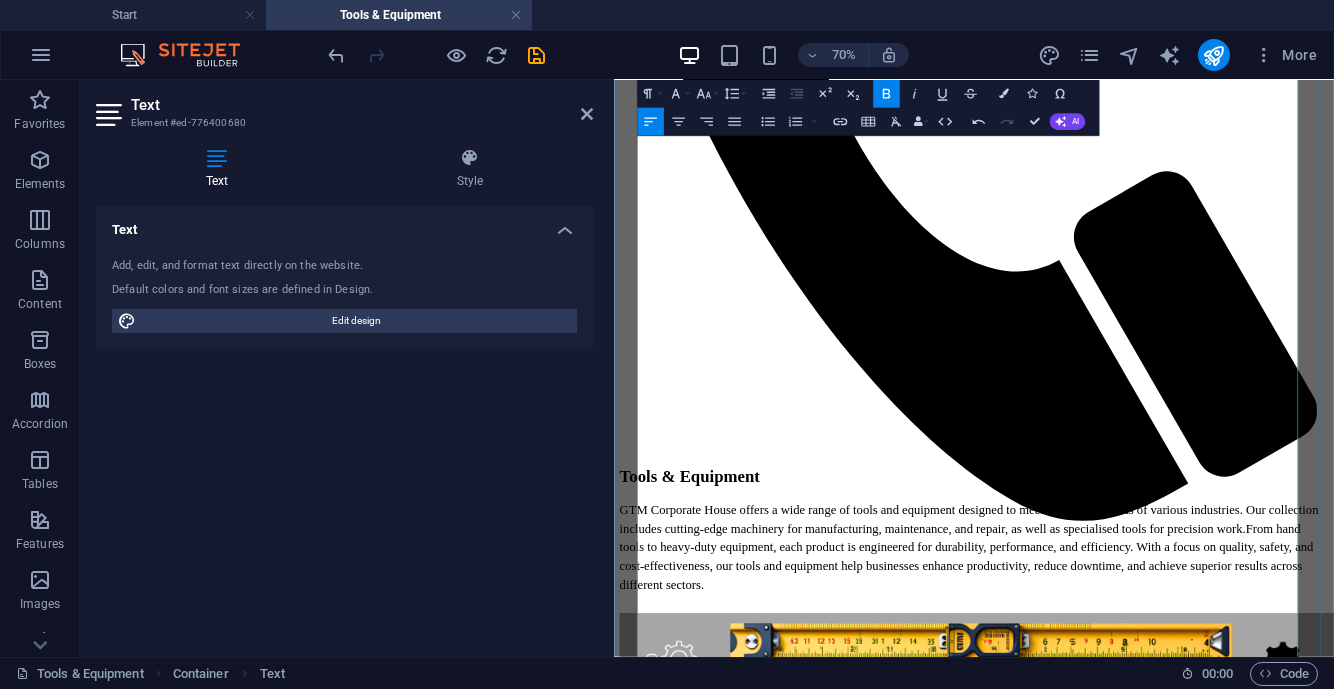 click on "Cutting, Welding & Fabrication Tools" at bounding box center (815, 2116) 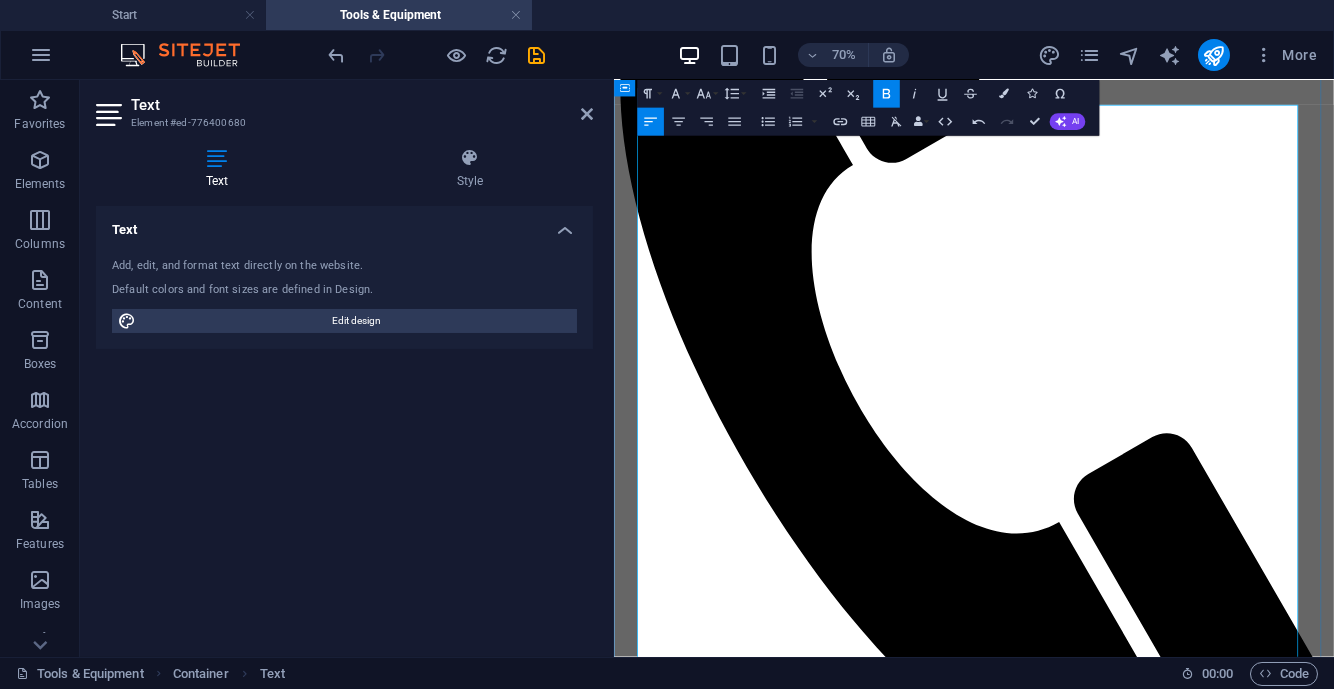 scroll, scrollTop: 1281, scrollLeft: 0, axis: vertical 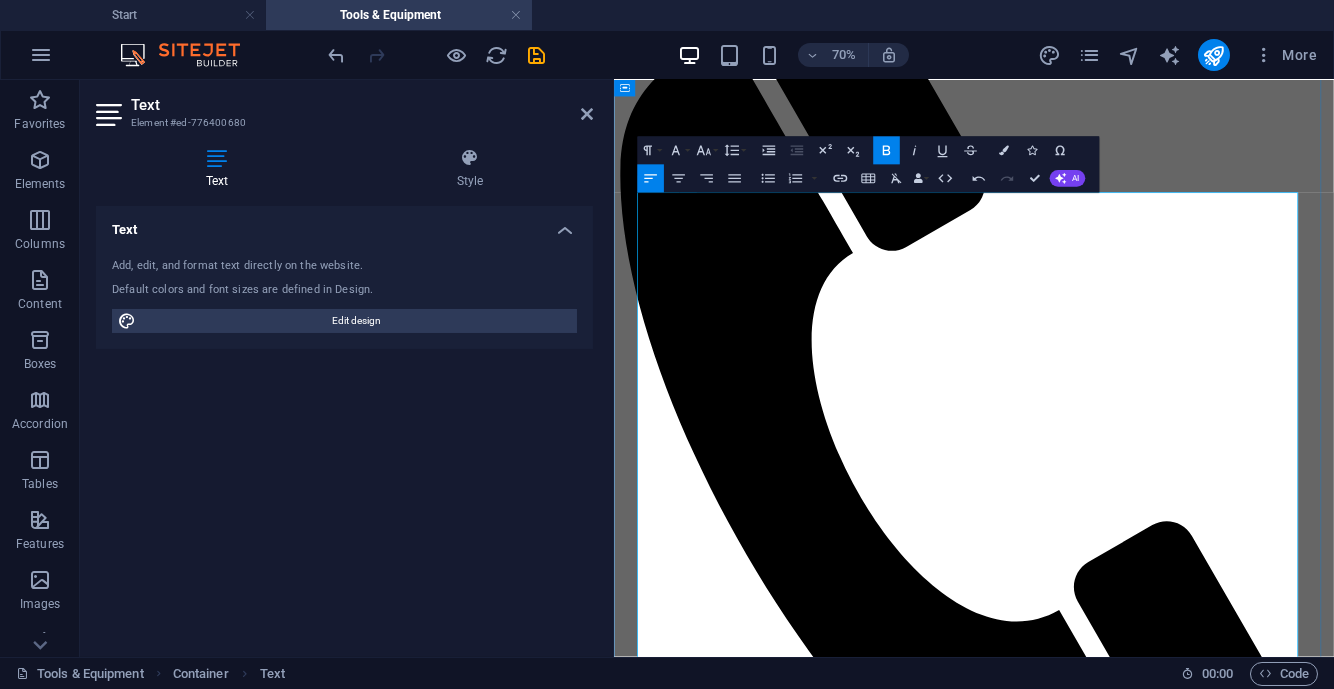 click on "1. 🧰  General Industrial Tools" at bounding box center [1128, 2236] 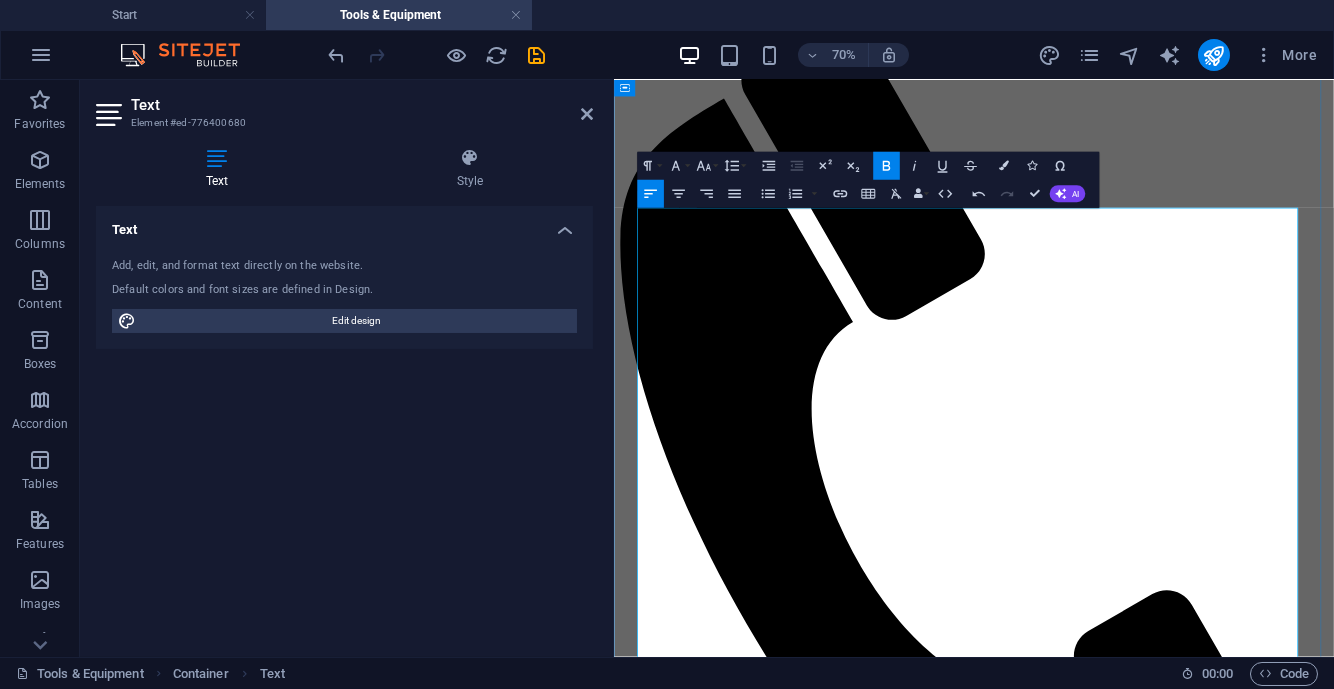 scroll, scrollTop: 1156, scrollLeft: 0, axis: vertical 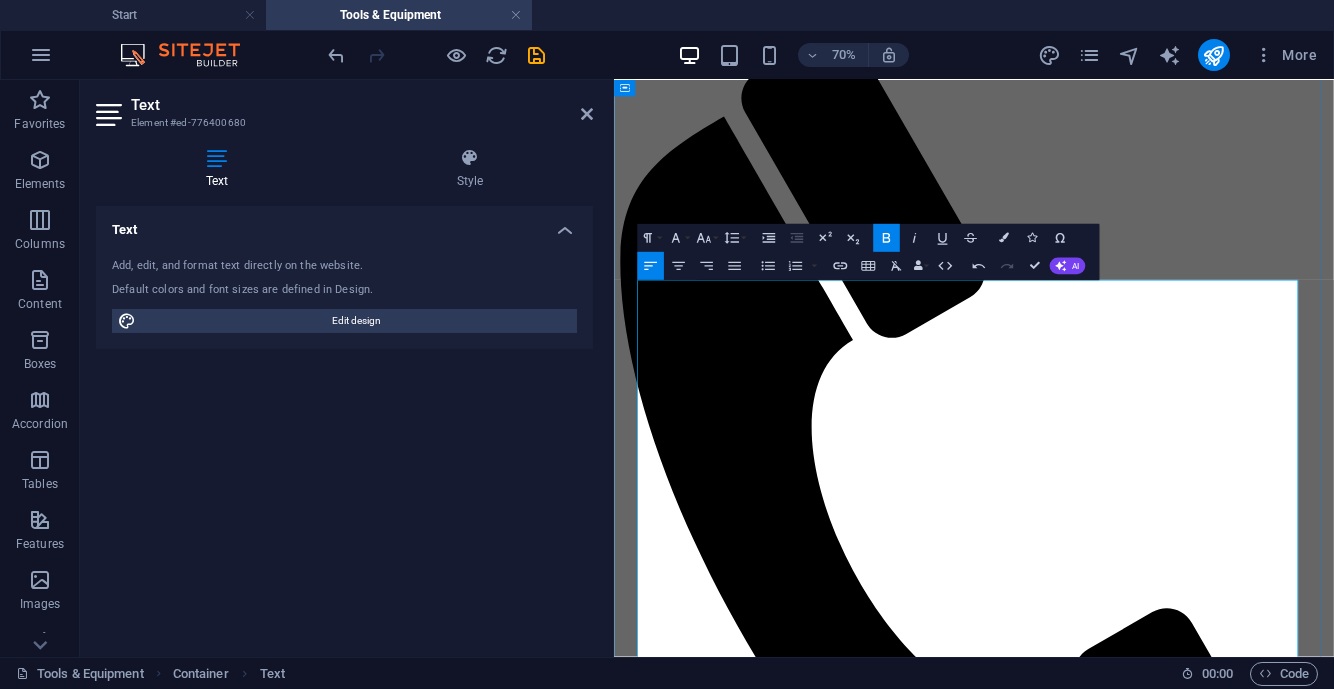 click on "Tools & Equipment for Industrial Use" at bounding box center [921, 2255] 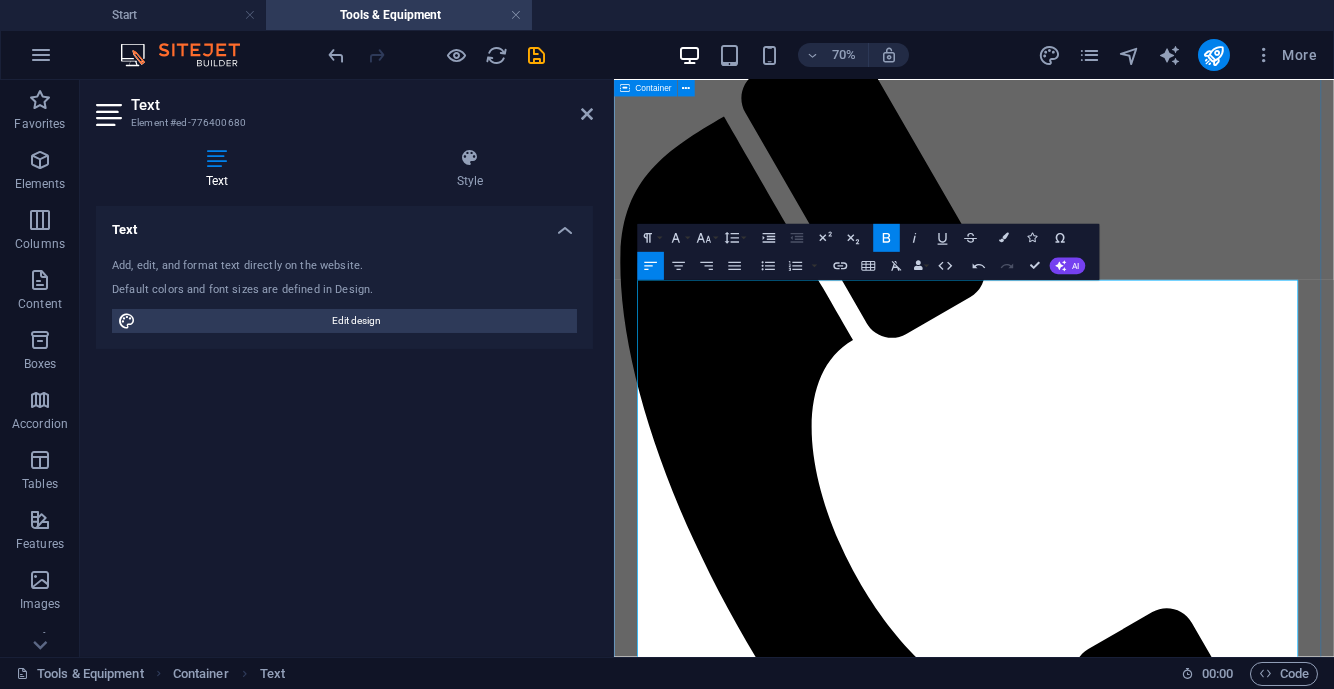 drag, startPoint x: 1512, startPoint y: 519, endPoint x: 640, endPoint y: 513, distance: 872.0206 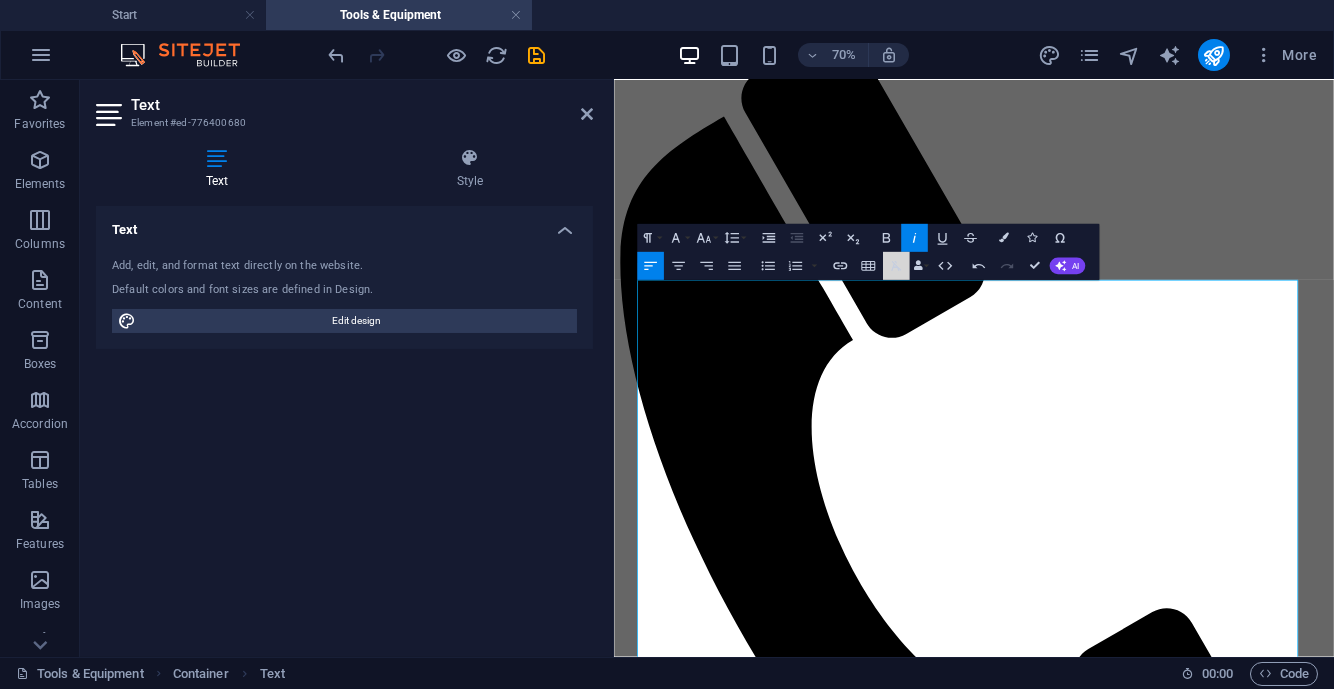 click 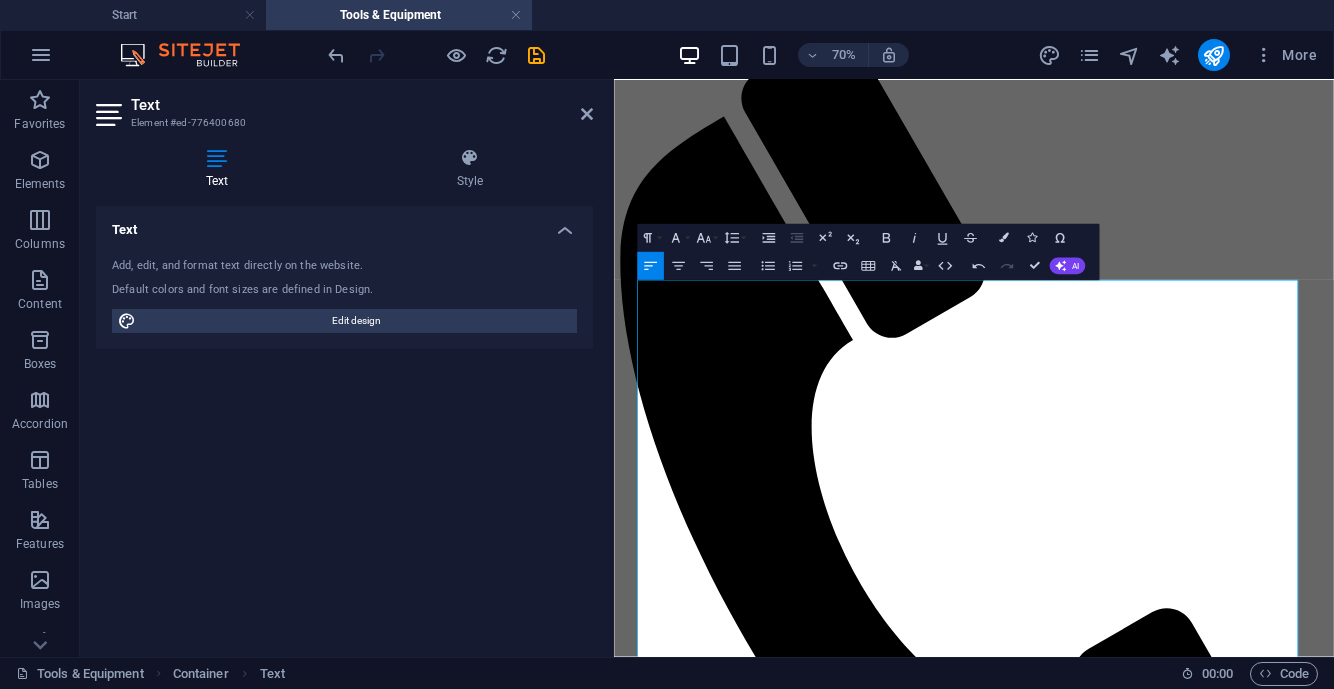 click at bounding box center (1004, 238) 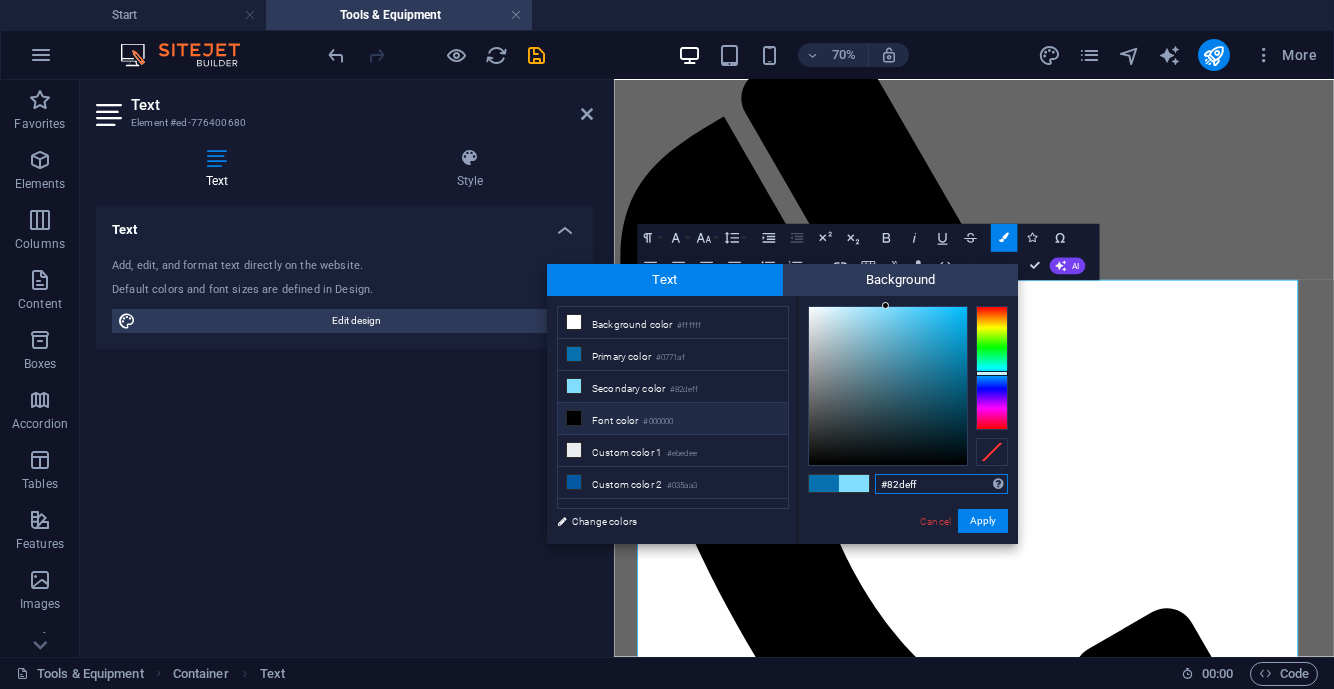 click at bounding box center (1004, 238) 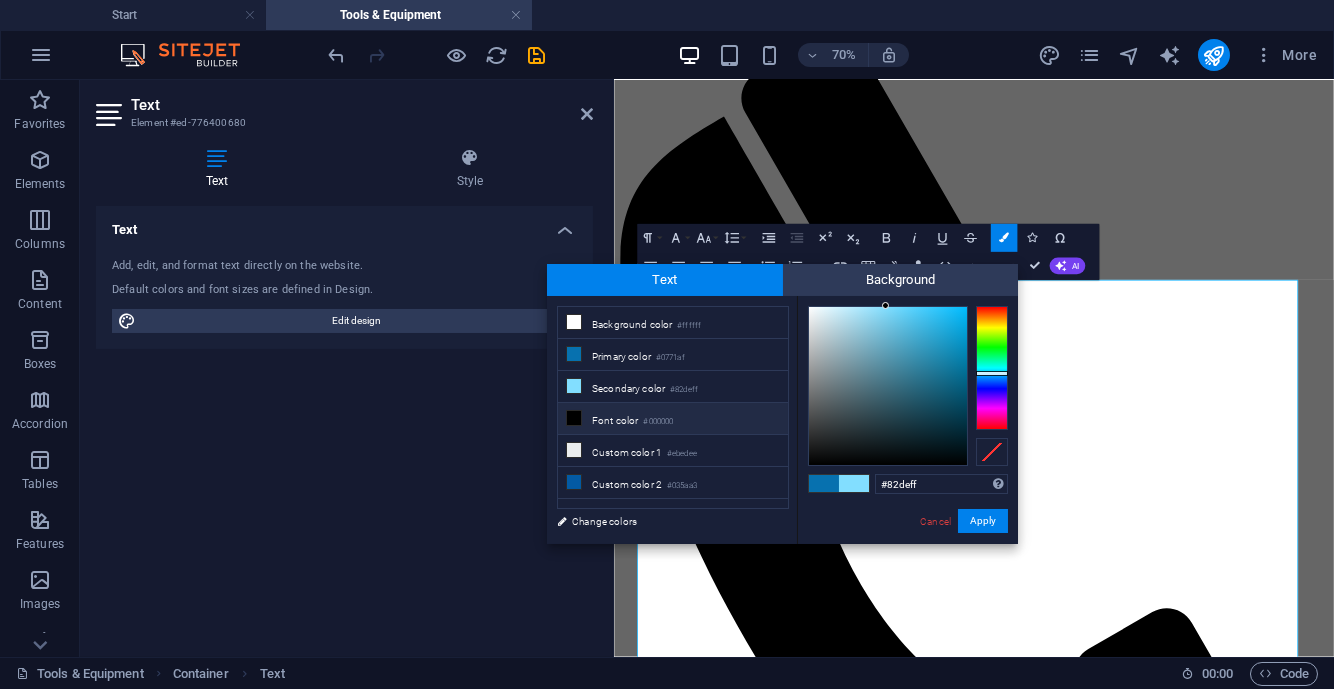 drag, startPoint x: 637, startPoint y: 414, endPoint x: 835, endPoint y: 493, distance: 213.17833 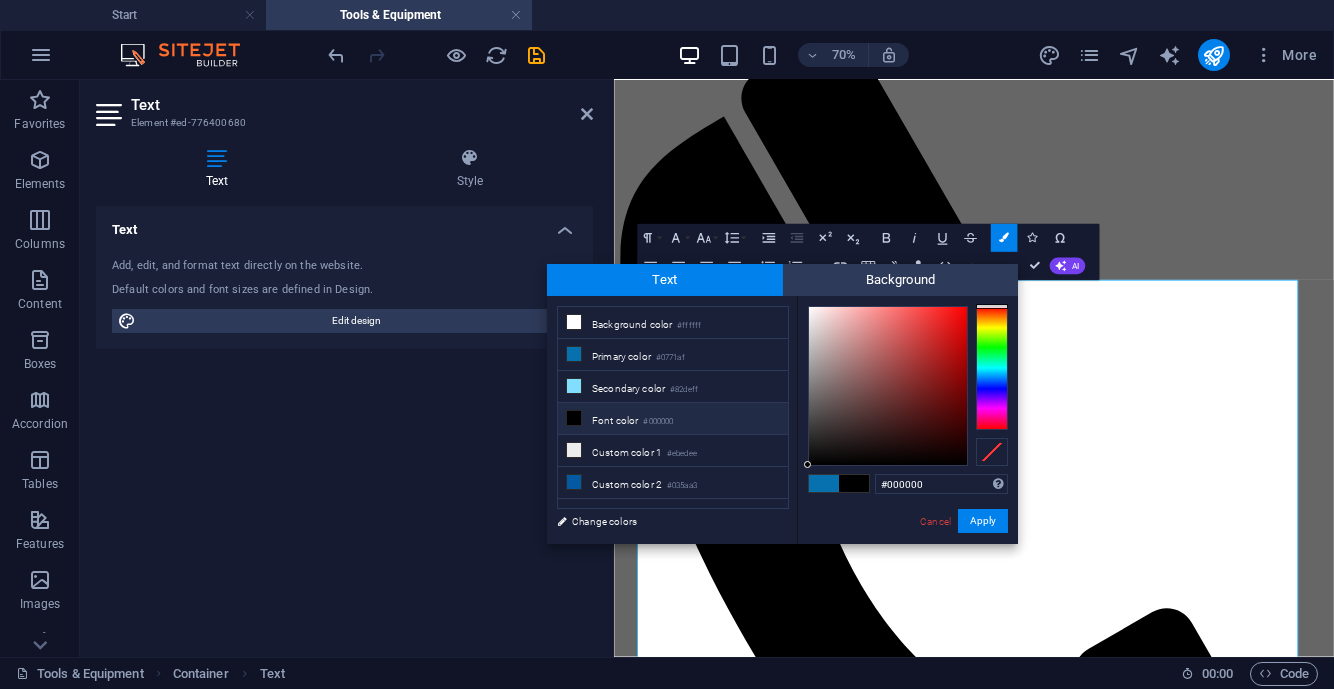 click on "Apply" at bounding box center (983, 521) 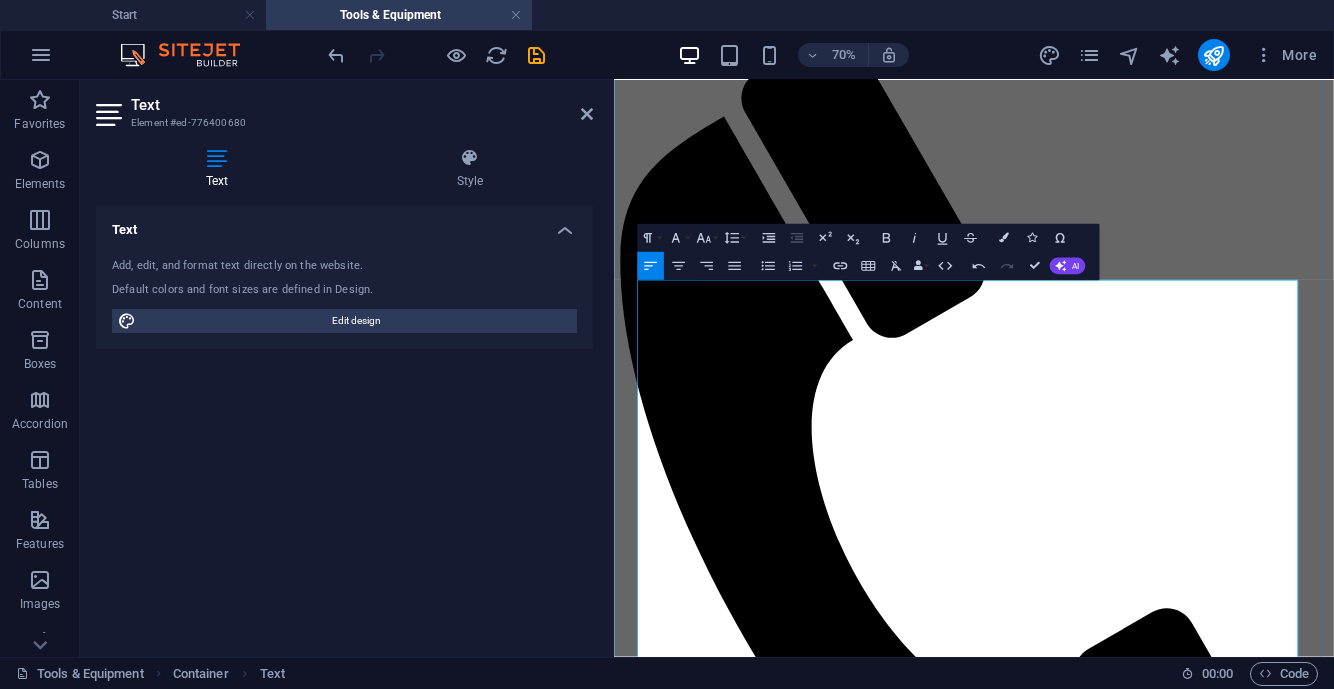 click on "General Industrial Tools" at bounding box center [719, 2400] 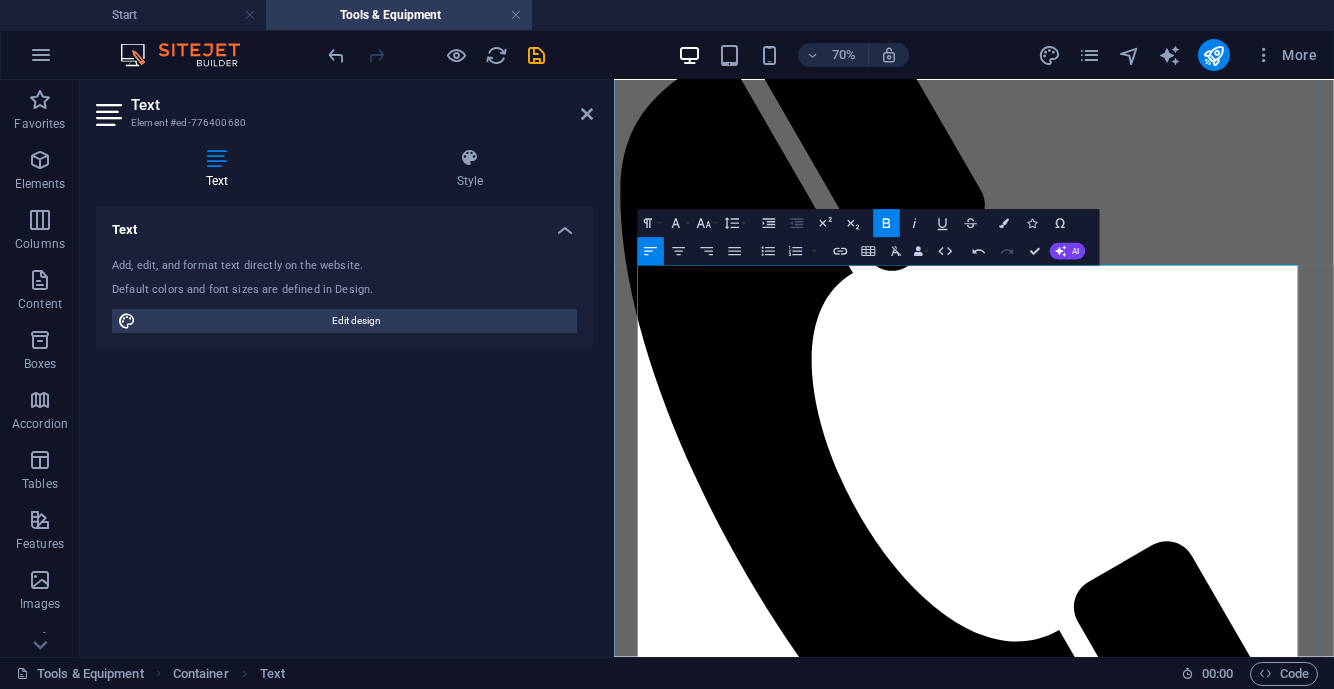 scroll, scrollTop: 1281, scrollLeft: 0, axis: vertical 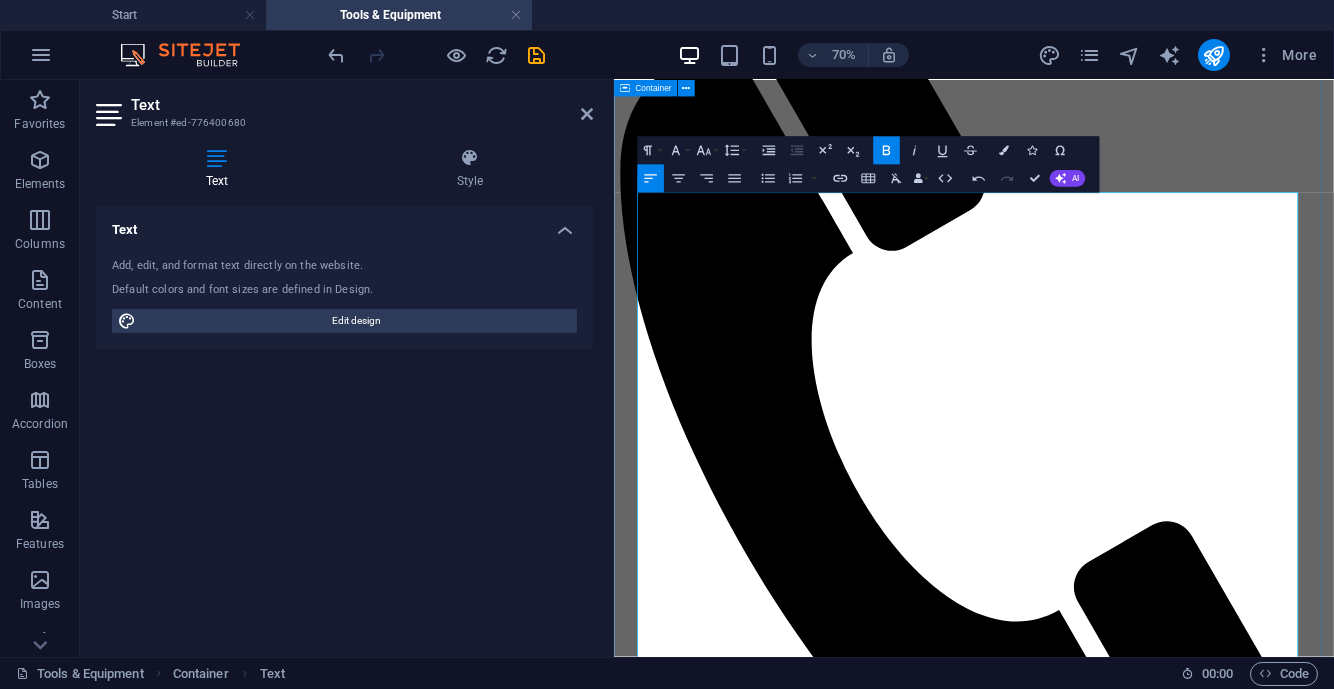 drag, startPoint x: 1245, startPoint y: 526, endPoint x: 691, endPoint y: 493, distance: 554.982 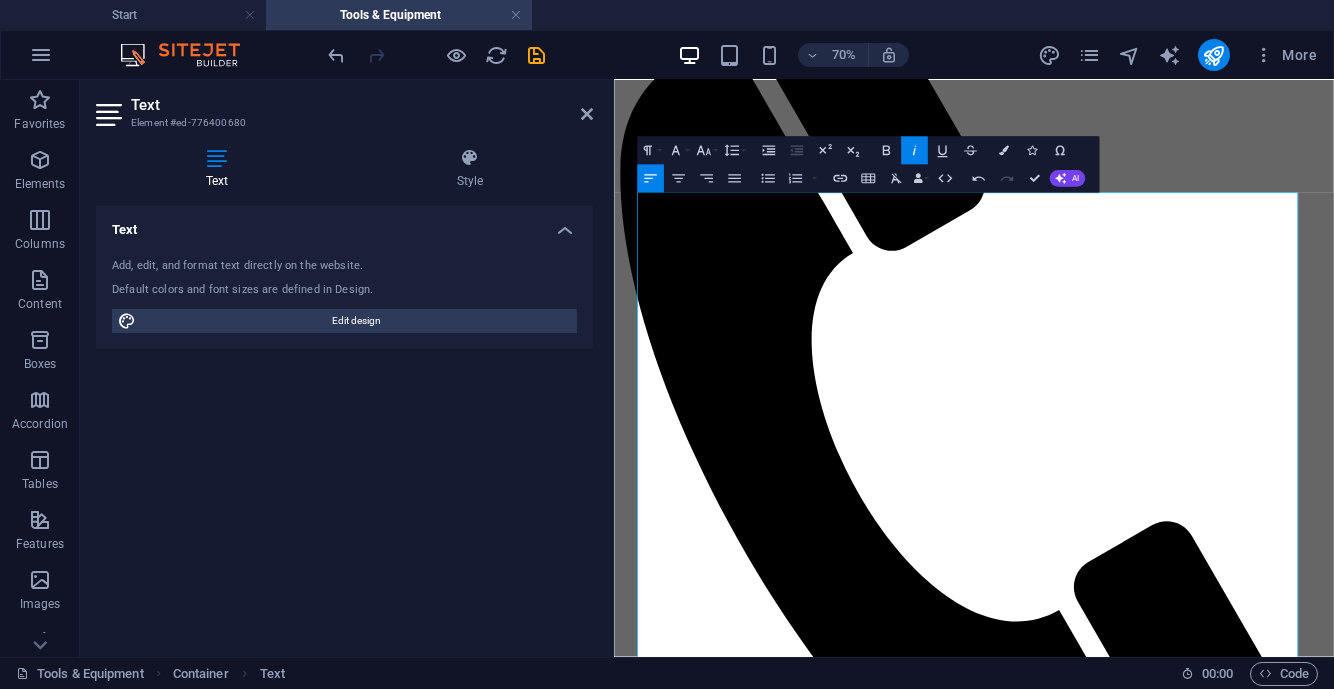 click 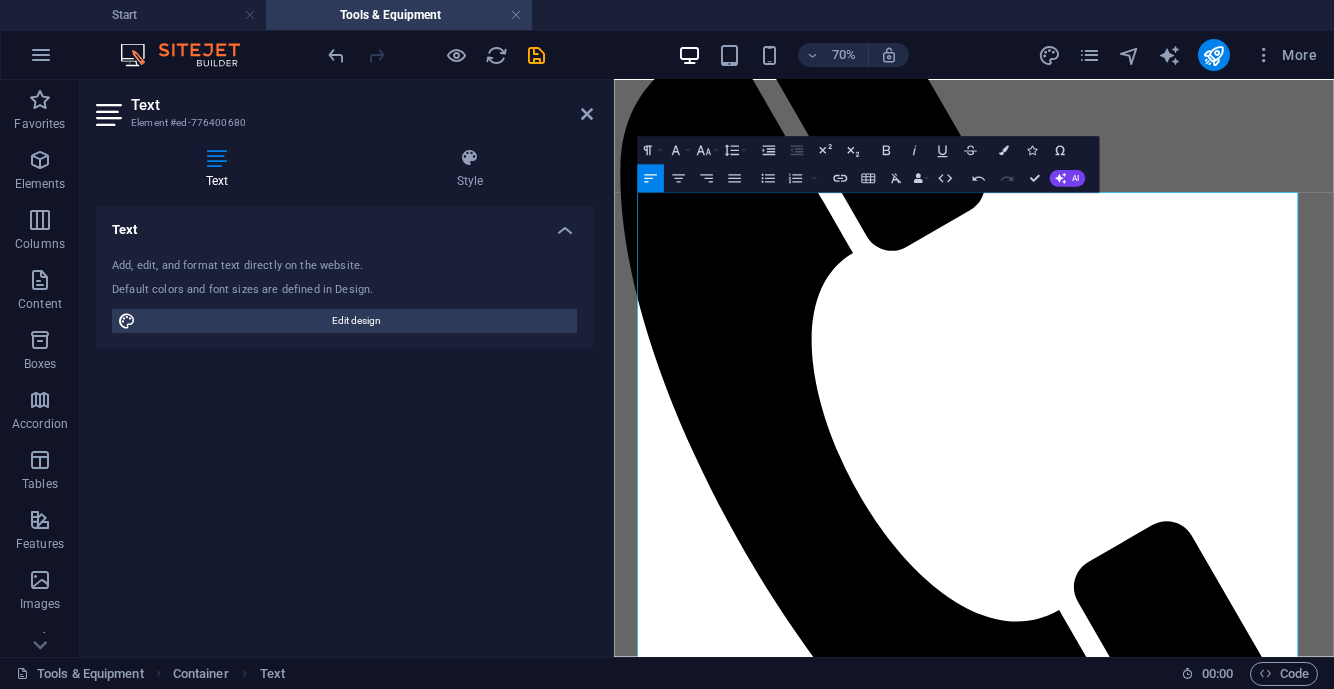click on "Colors" at bounding box center (1004, 151) 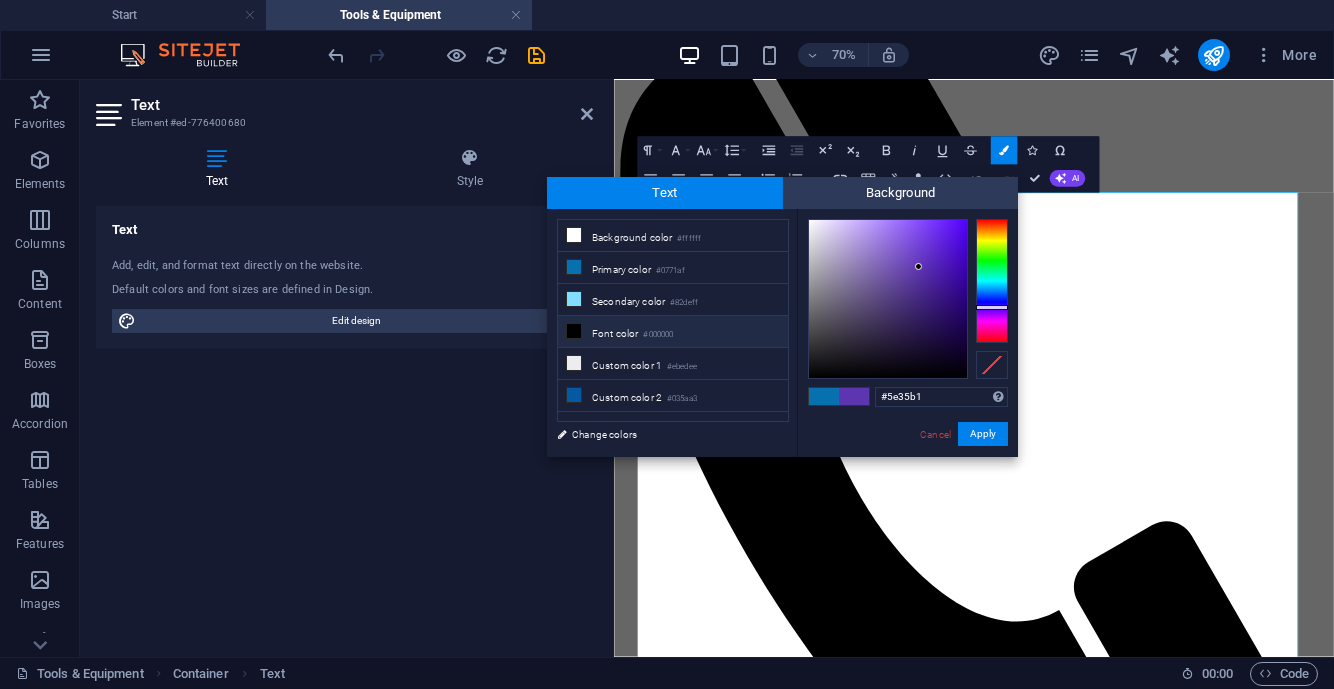 click on "Font color
#000000" at bounding box center [673, 332] 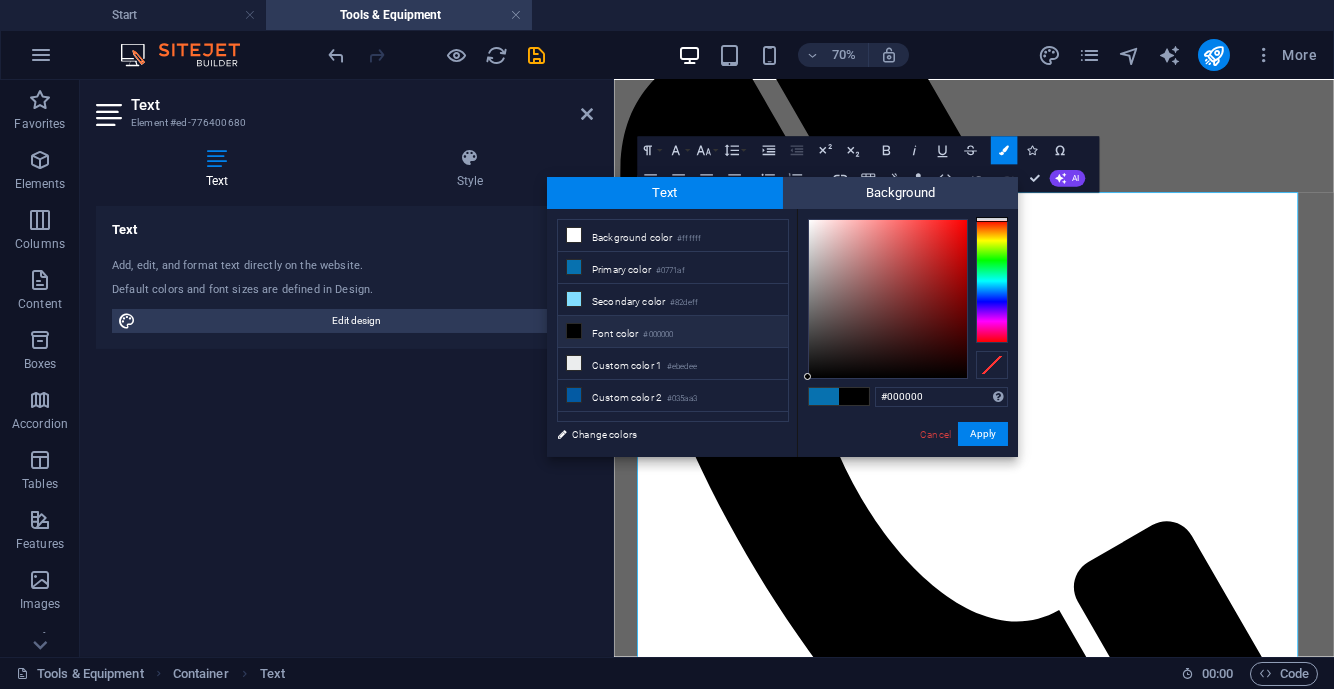 click on "Apply" at bounding box center [983, 434] 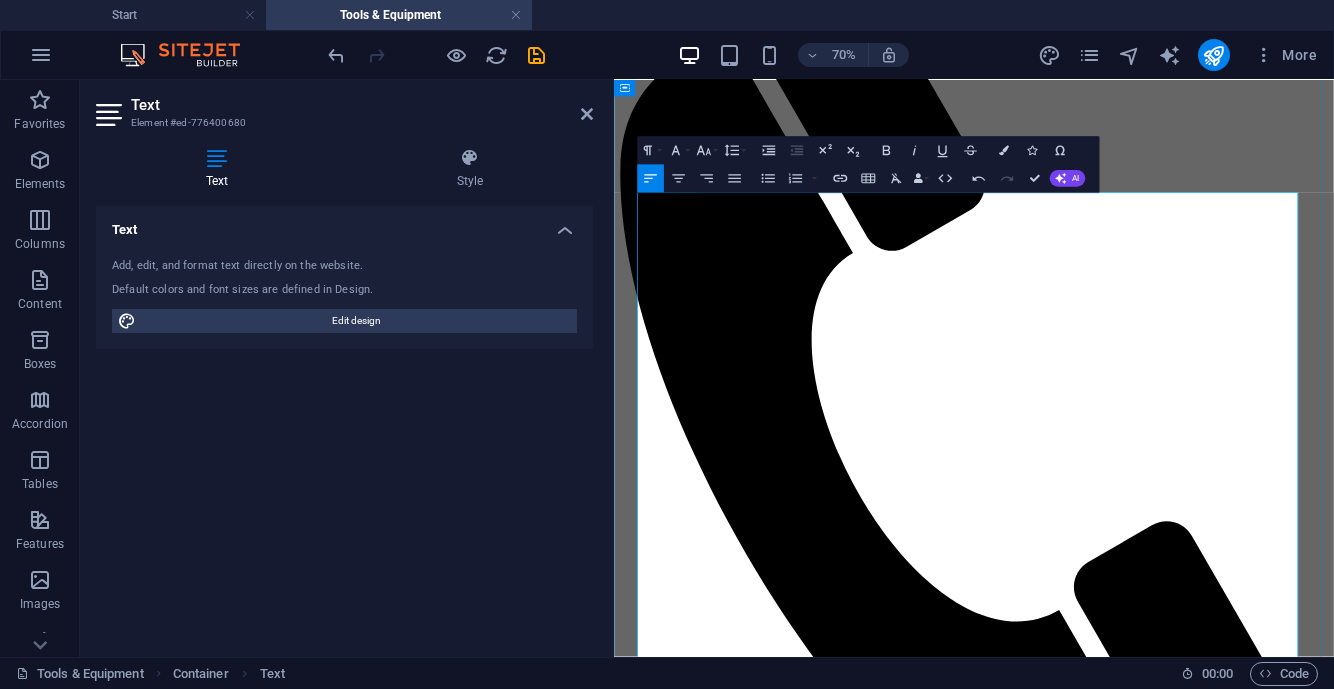 click on "Electric Drill Machine" at bounding box center [1148, 2402] 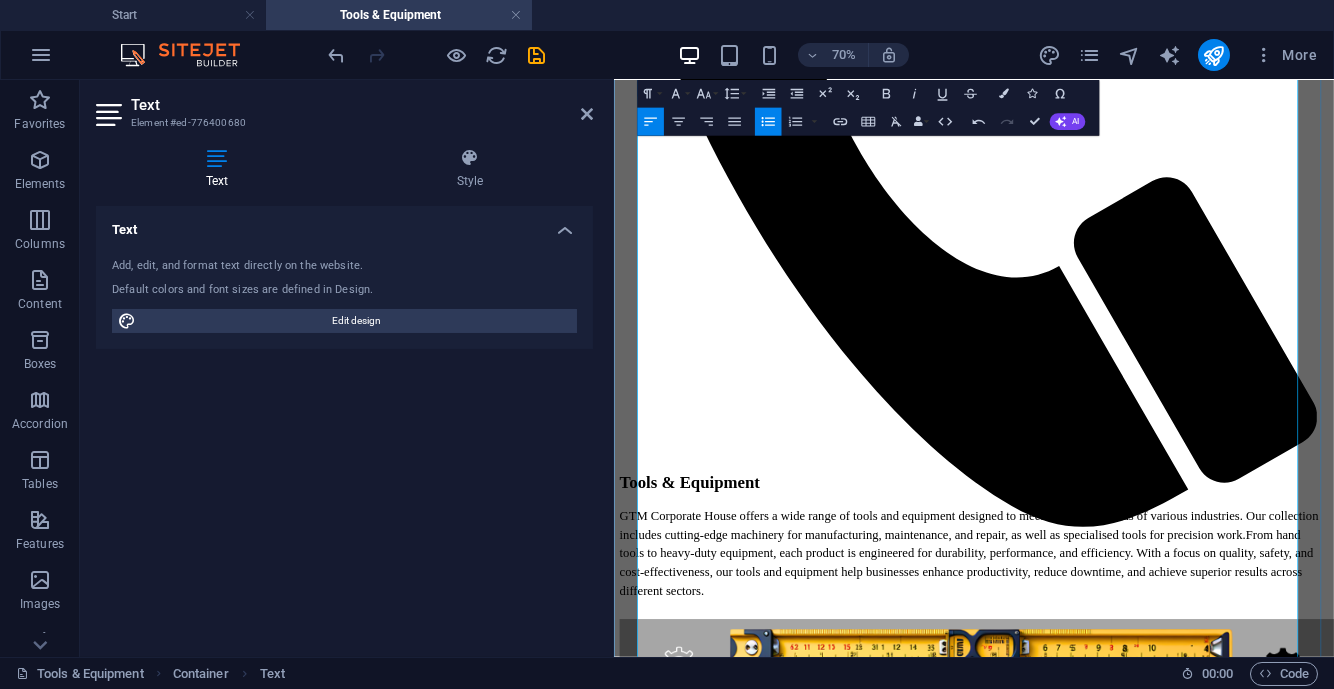 scroll, scrollTop: 1781, scrollLeft: 0, axis: vertical 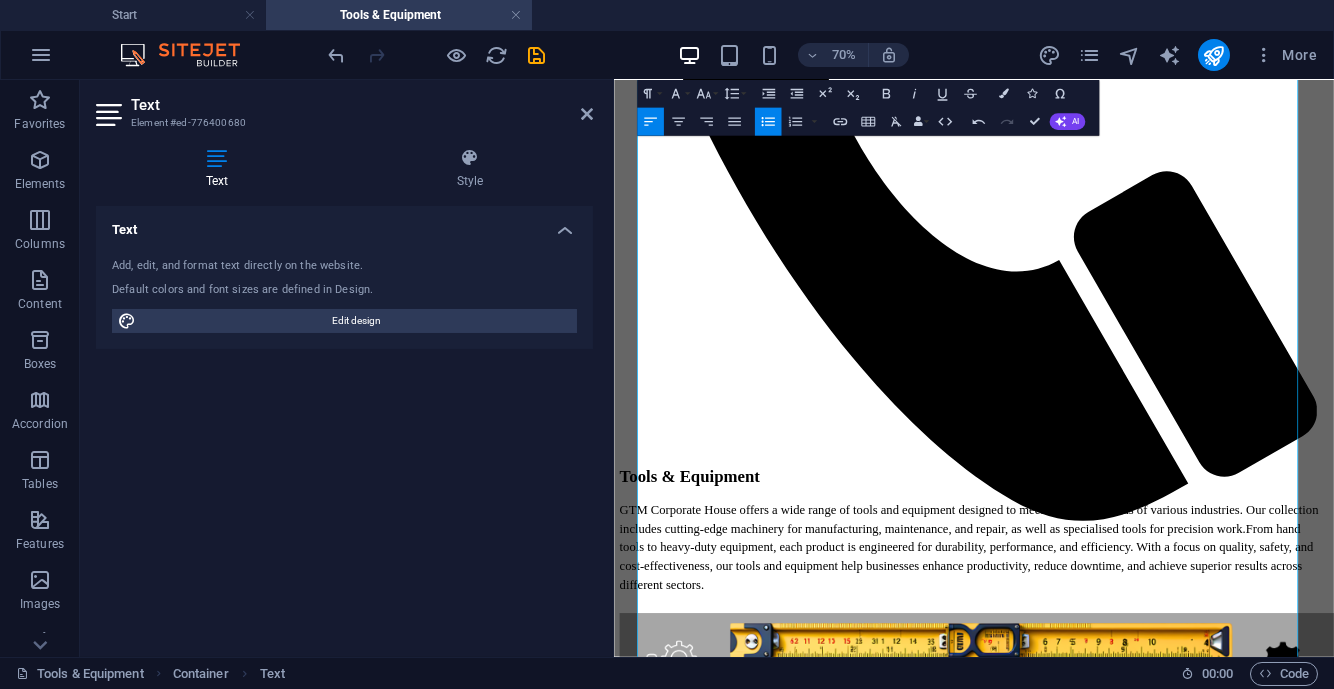 drag, startPoint x: 1073, startPoint y: 586, endPoint x: 1220, endPoint y: 490, distance: 175.5705 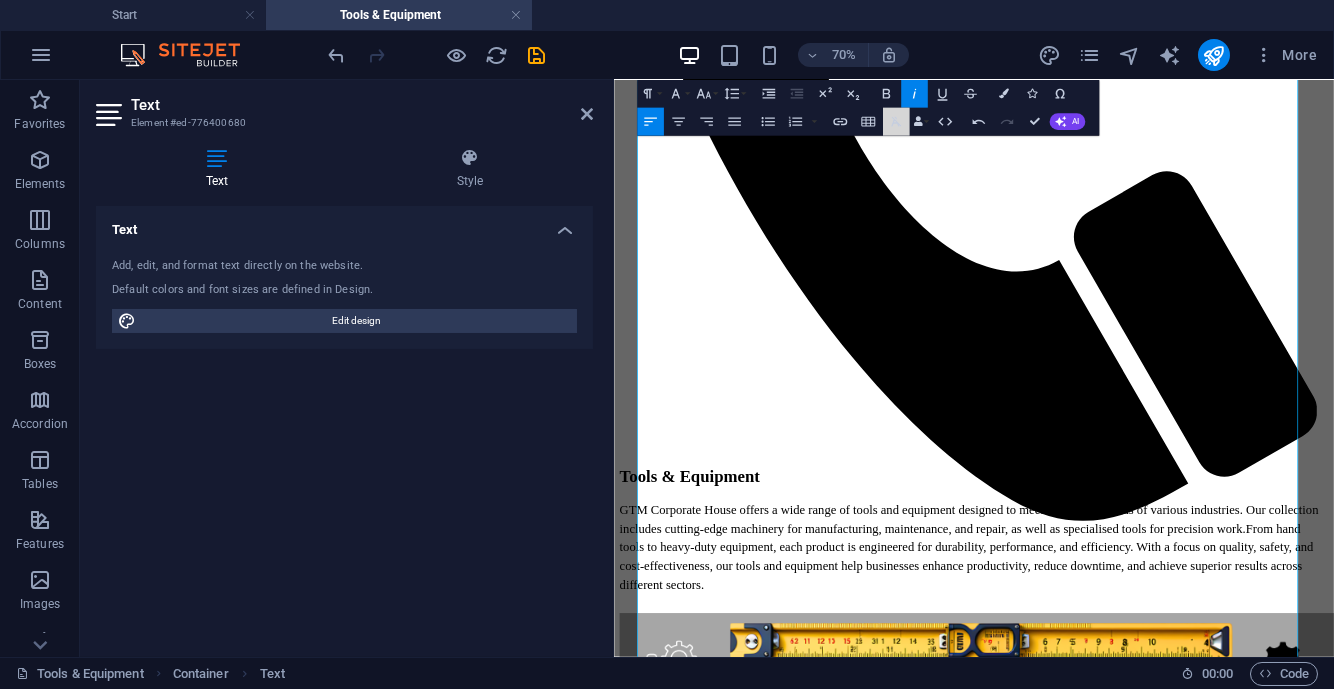 click 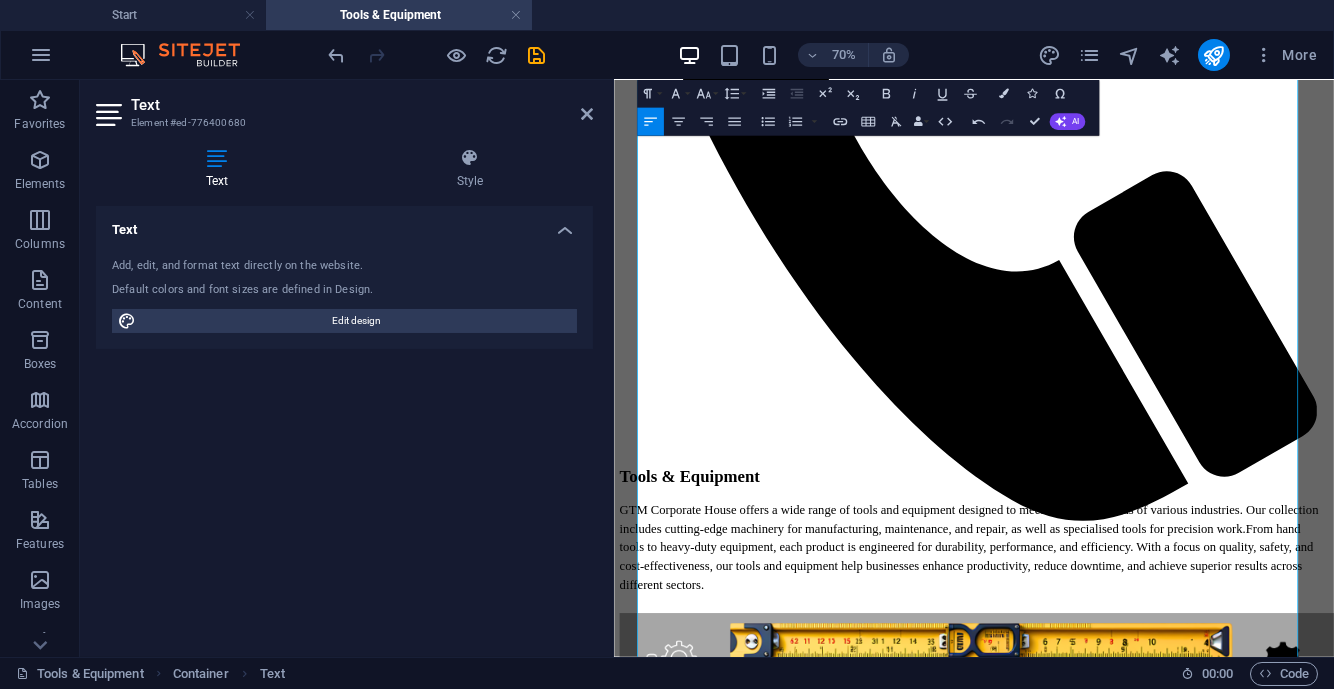 click at bounding box center (1004, 94) 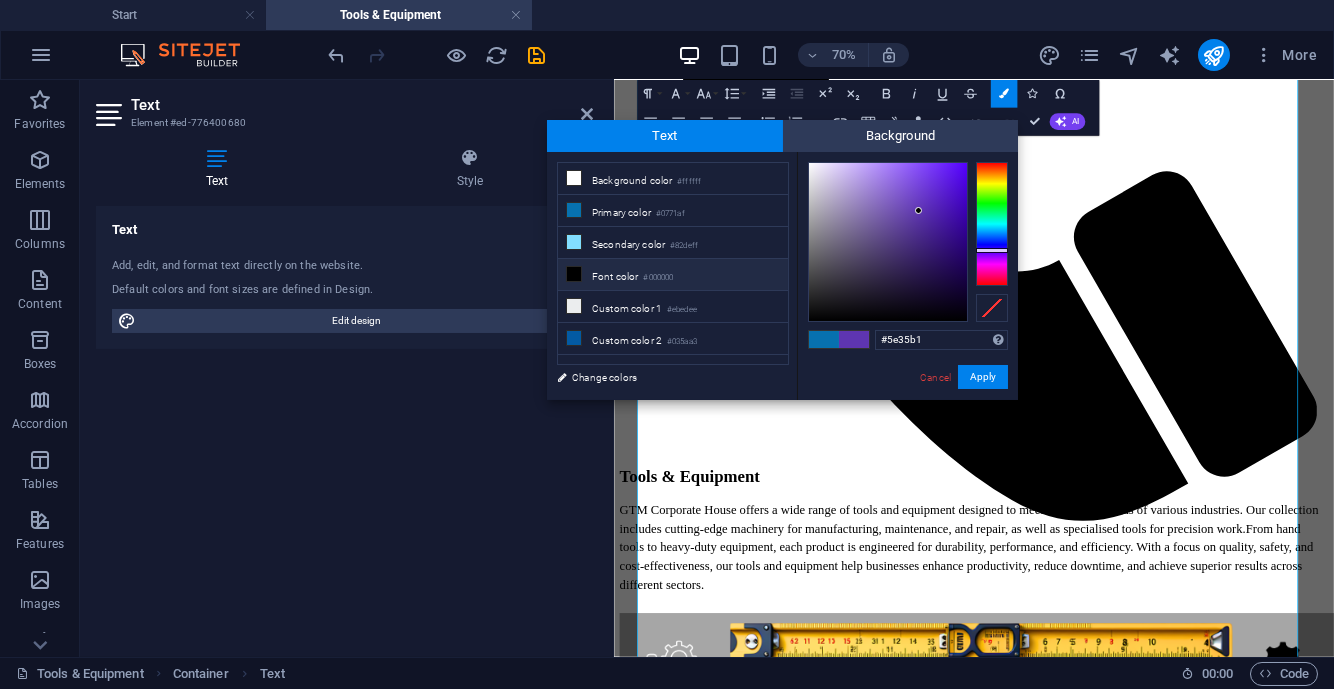 click on "#000000" at bounding box center [658, 278] 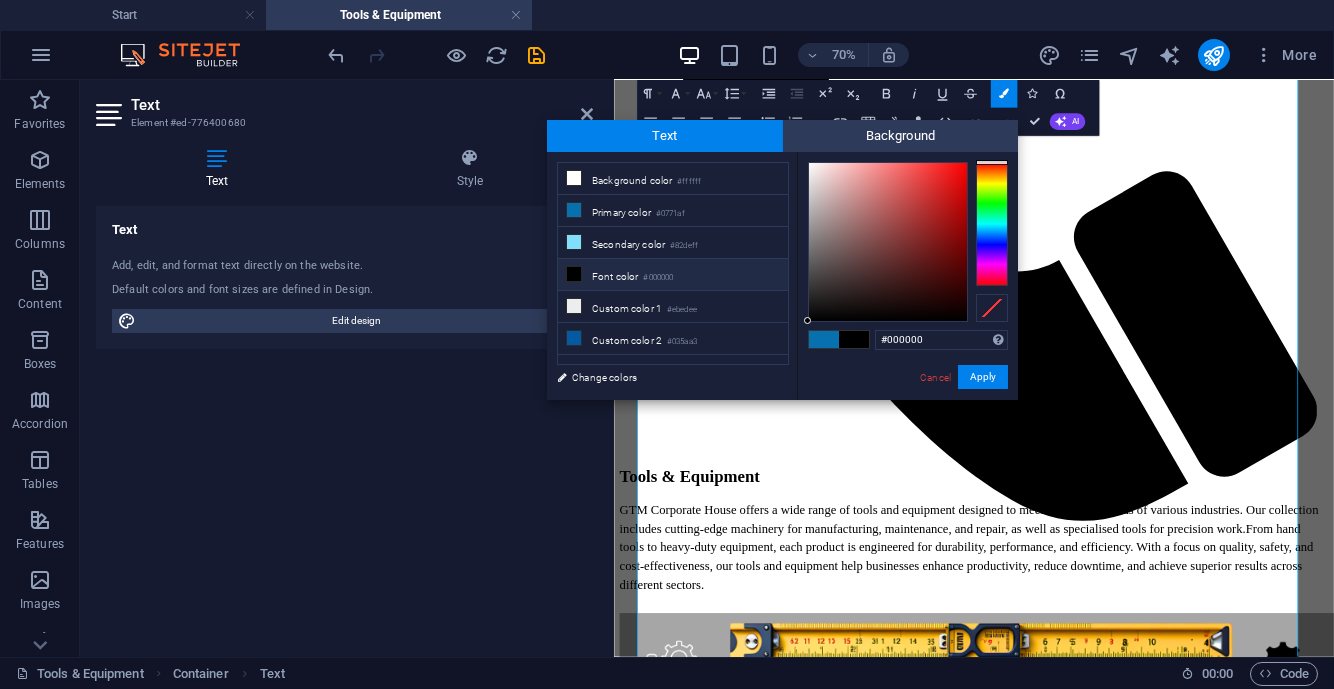 click on "Apply" at bounding box center (983, 377) 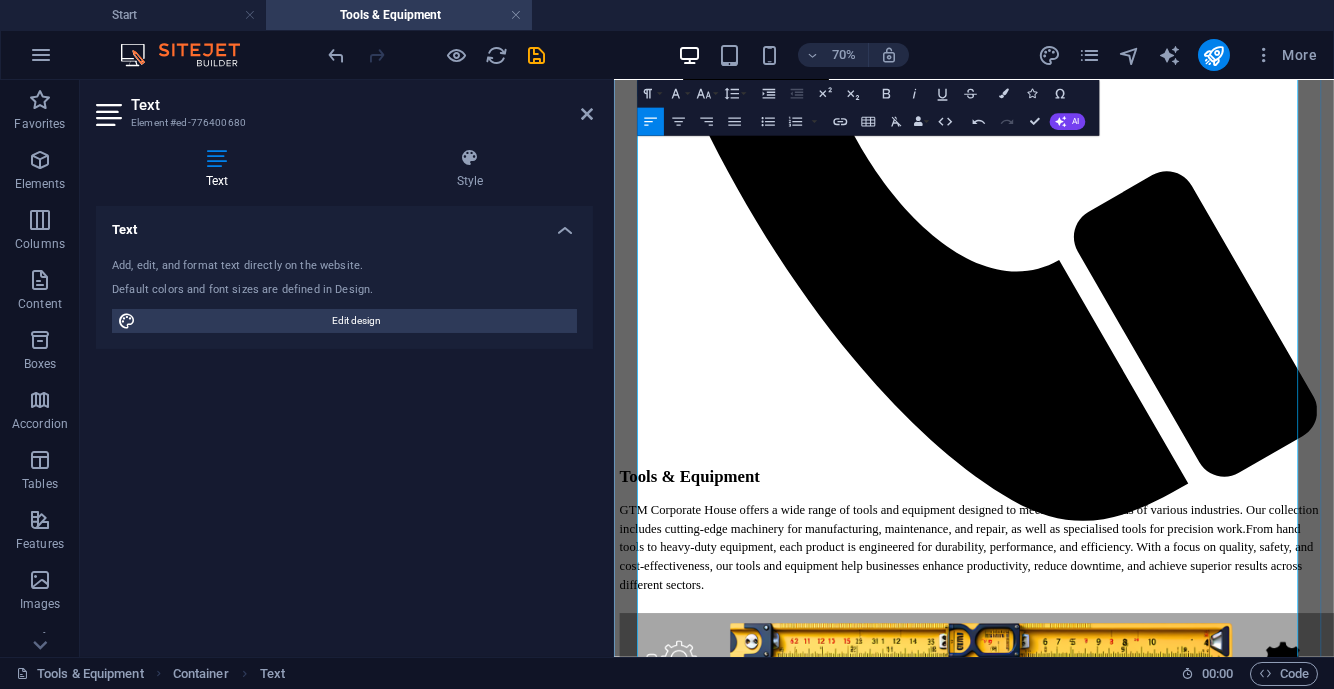 click on "Pliers (Needle Nose, Lineman, Locking, etc.)" at bounding box center (807, 2045) 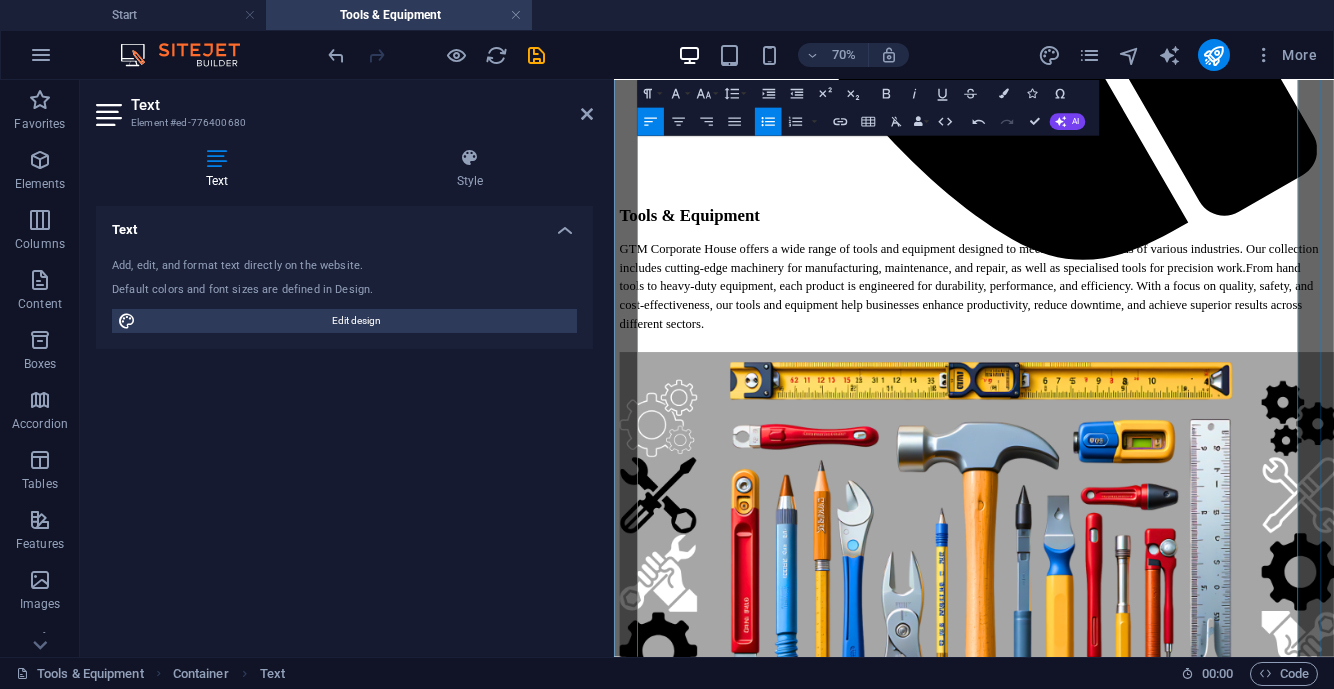 scroll, scrollTop: 2156, scrollLeft: 0, axis: vertical 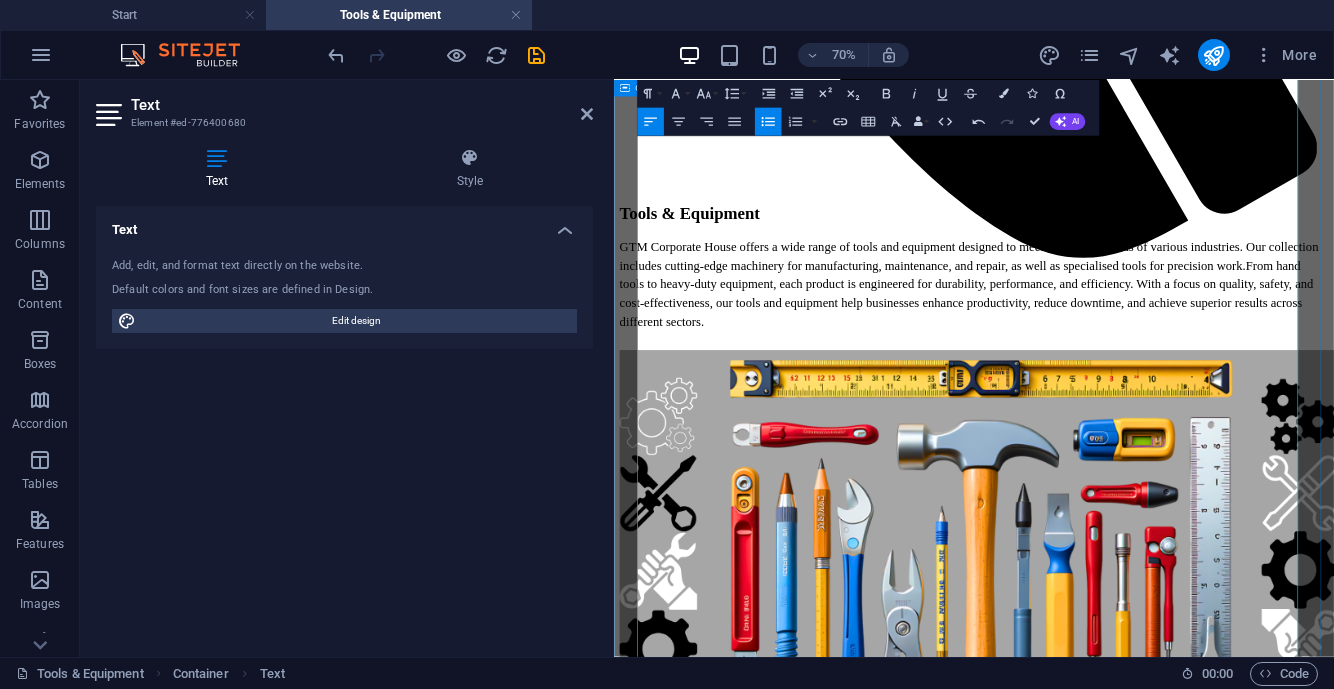 drag, startPoint x: 1187, startPoint y: 641, endPoint x: 631, endPoint y: 624, distance: 556.2598 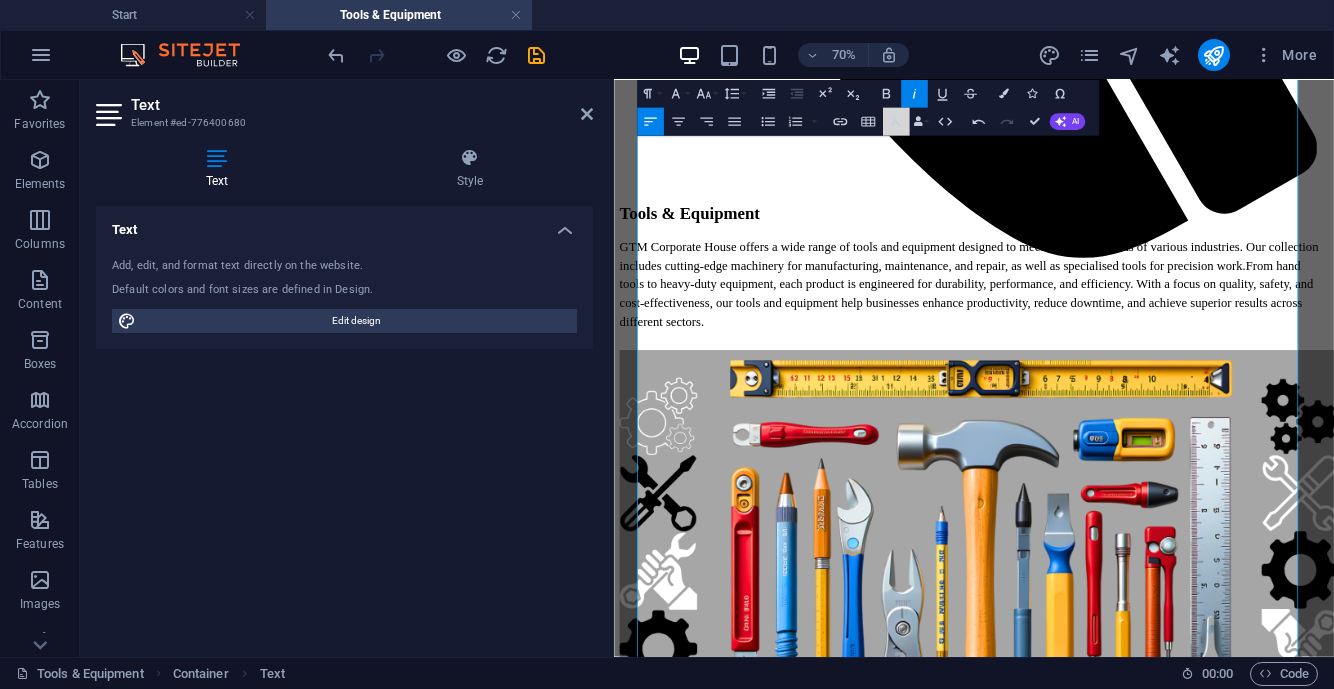click 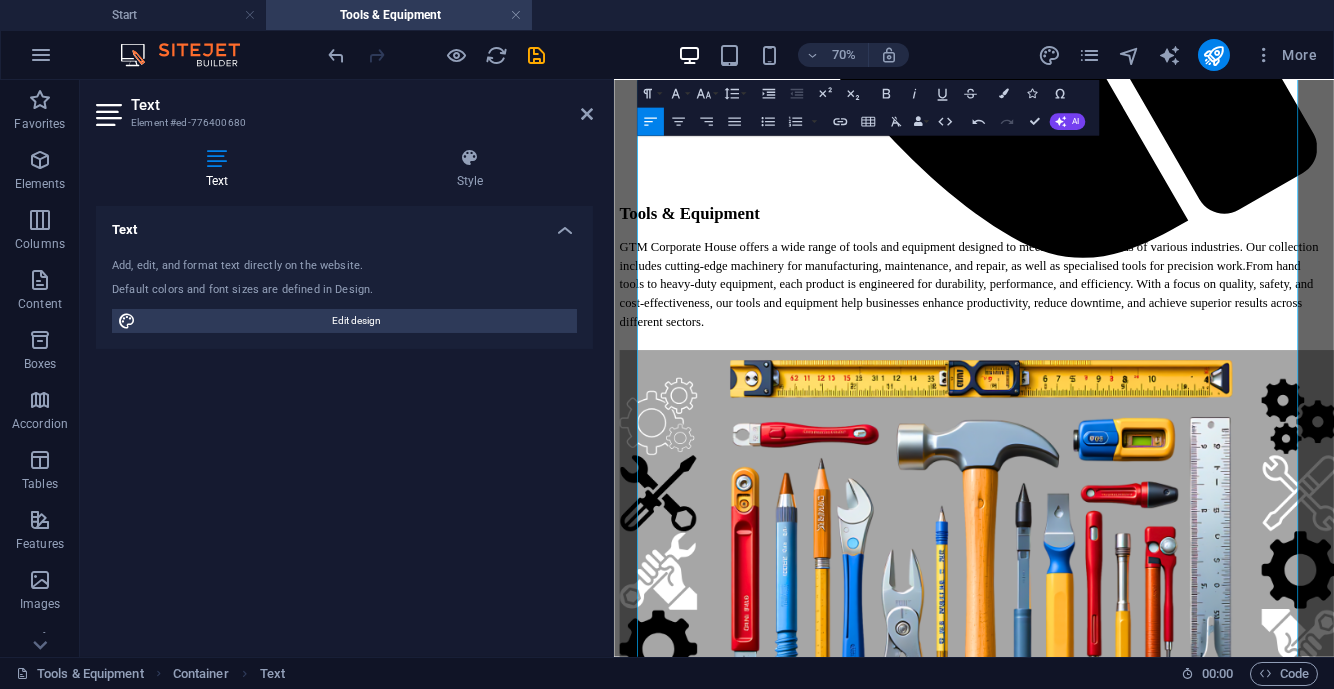 click on "Colors" at bounding box center [1004, 94] 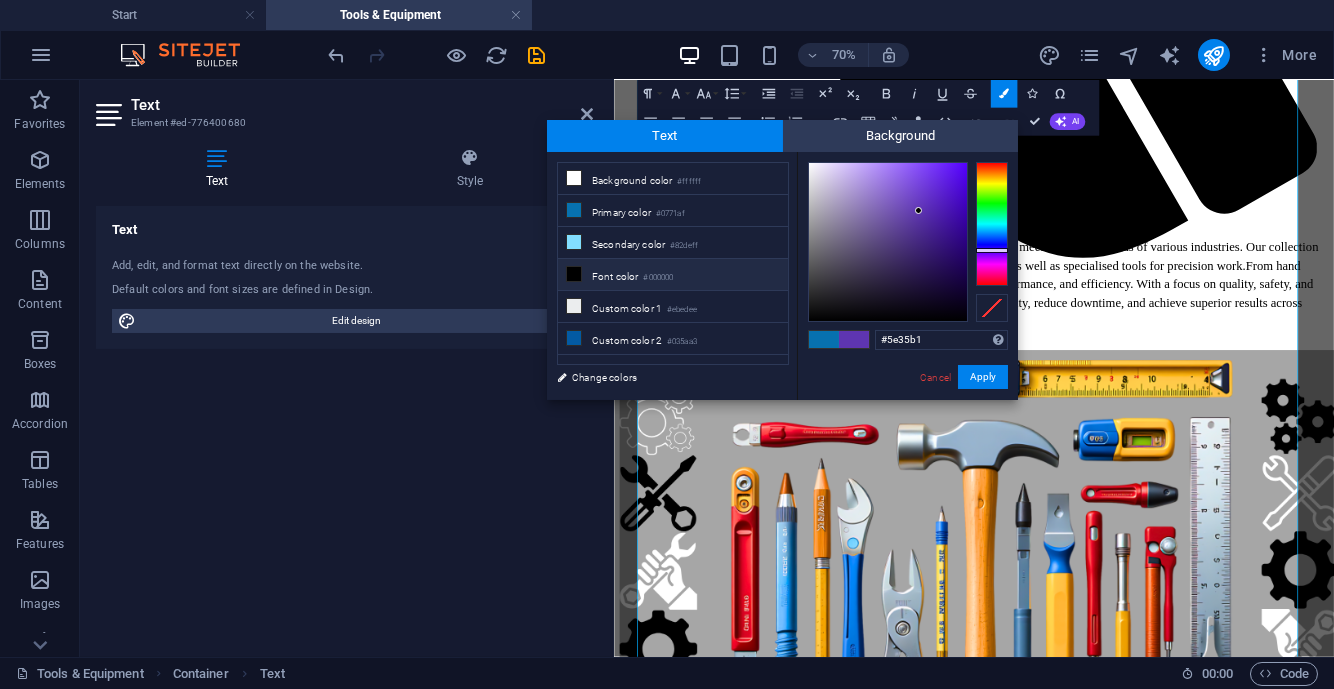click on "Font color
#000000" at bounding box center (673, 275) 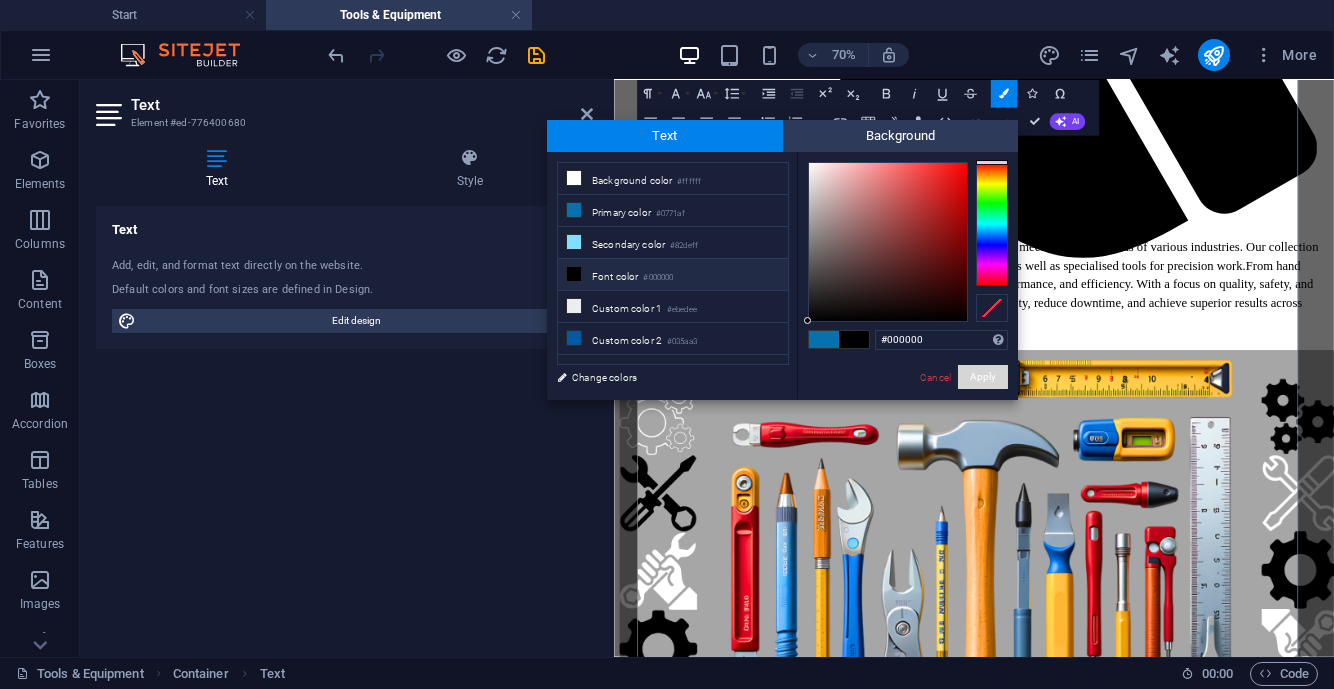 click on "Apply" at bounding box center (983, 377) 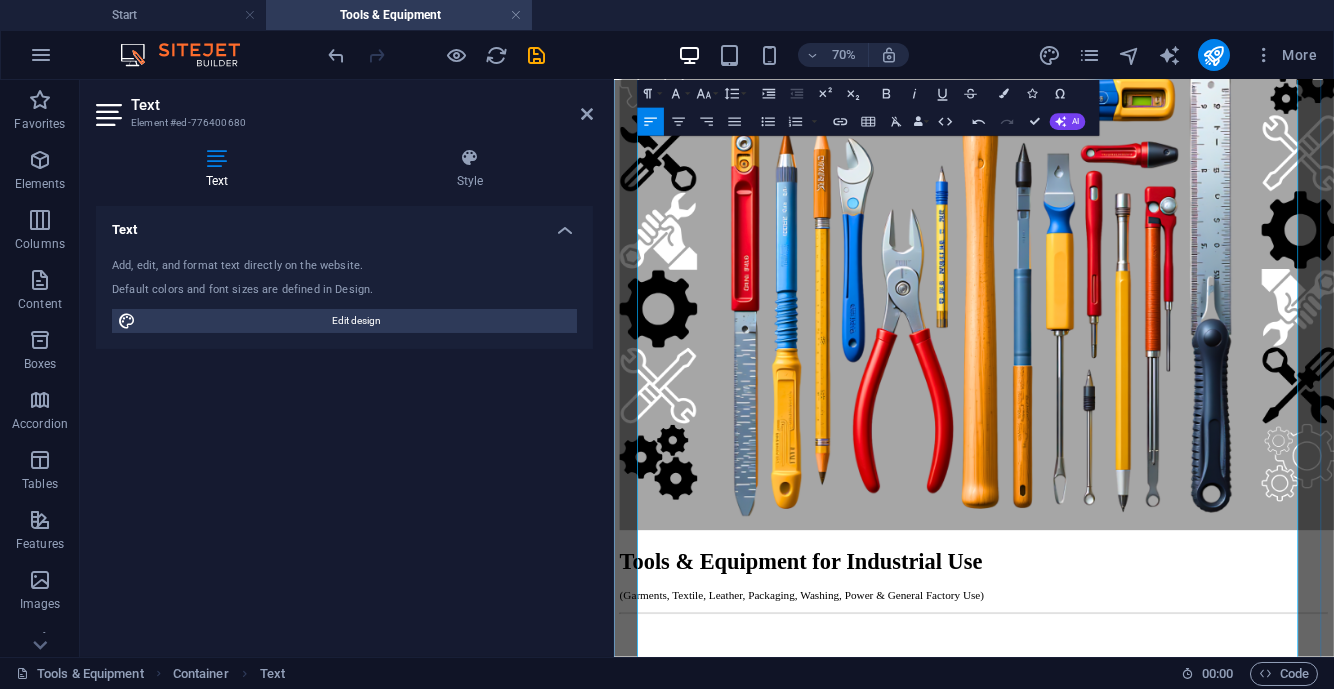 scroll, scrollTop: 2656, scrollLeft: 0, axis: vertical 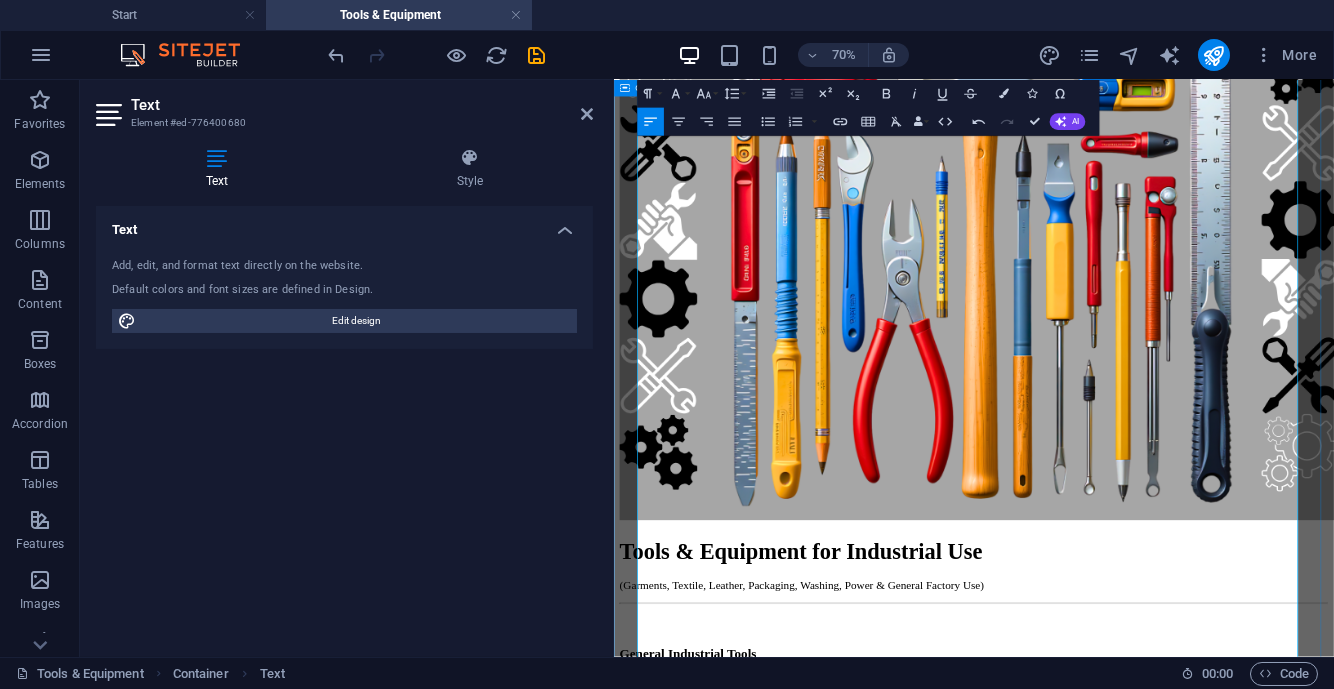 drag, startPoint x: 1029, startPoint y: 660, endPoint x: 639, endPoint y: 651, distance: 390.10382 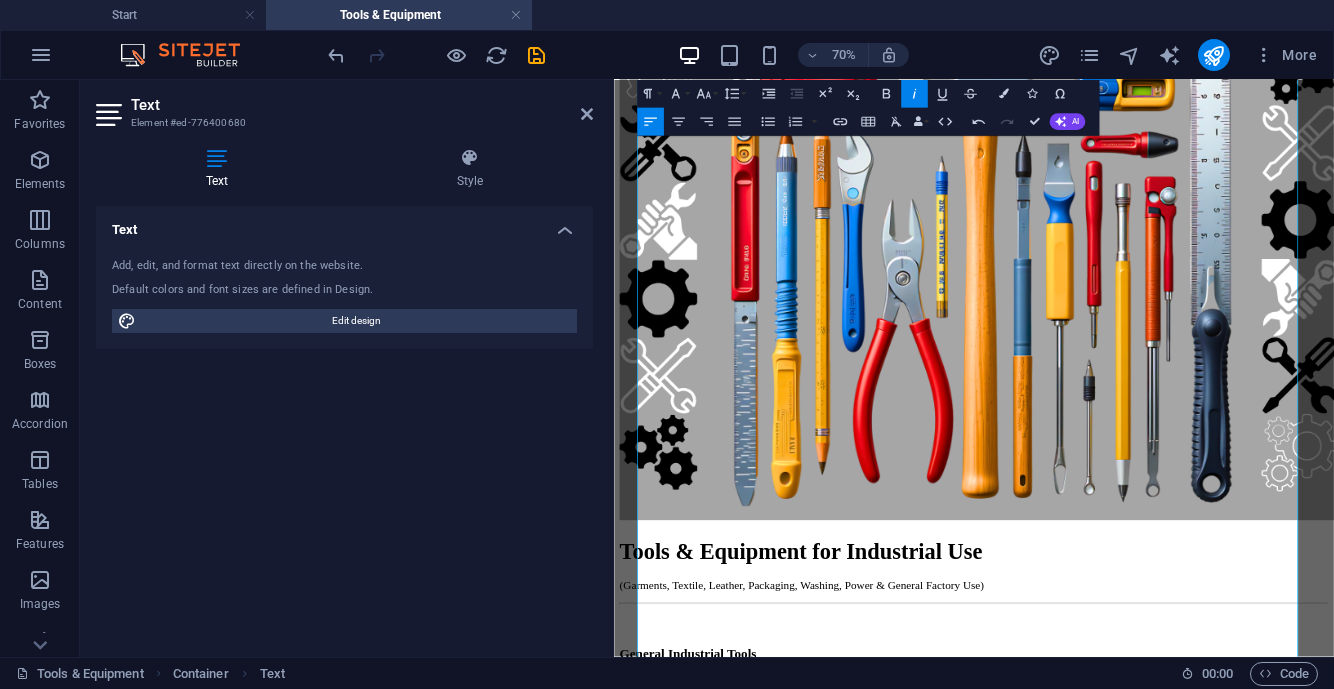 click on "Insert Link Insert Table Clear Formatting Data Bindings Company First name Last name Street ZIP code City Email Phone Mobile Fax Custom field 1 Custom field 2 Custom field 3 Custom field 4 Custom field 5 Custom field 6 HTML" at bounding box center [893, 122] 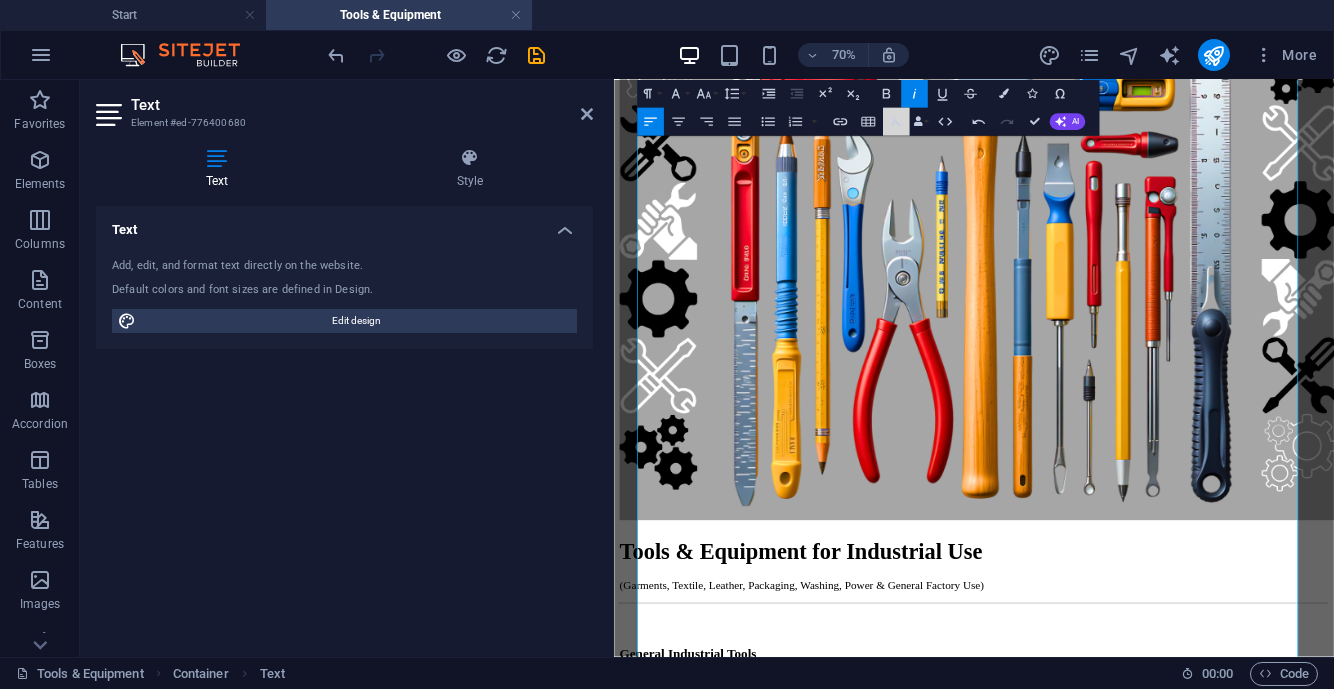 click 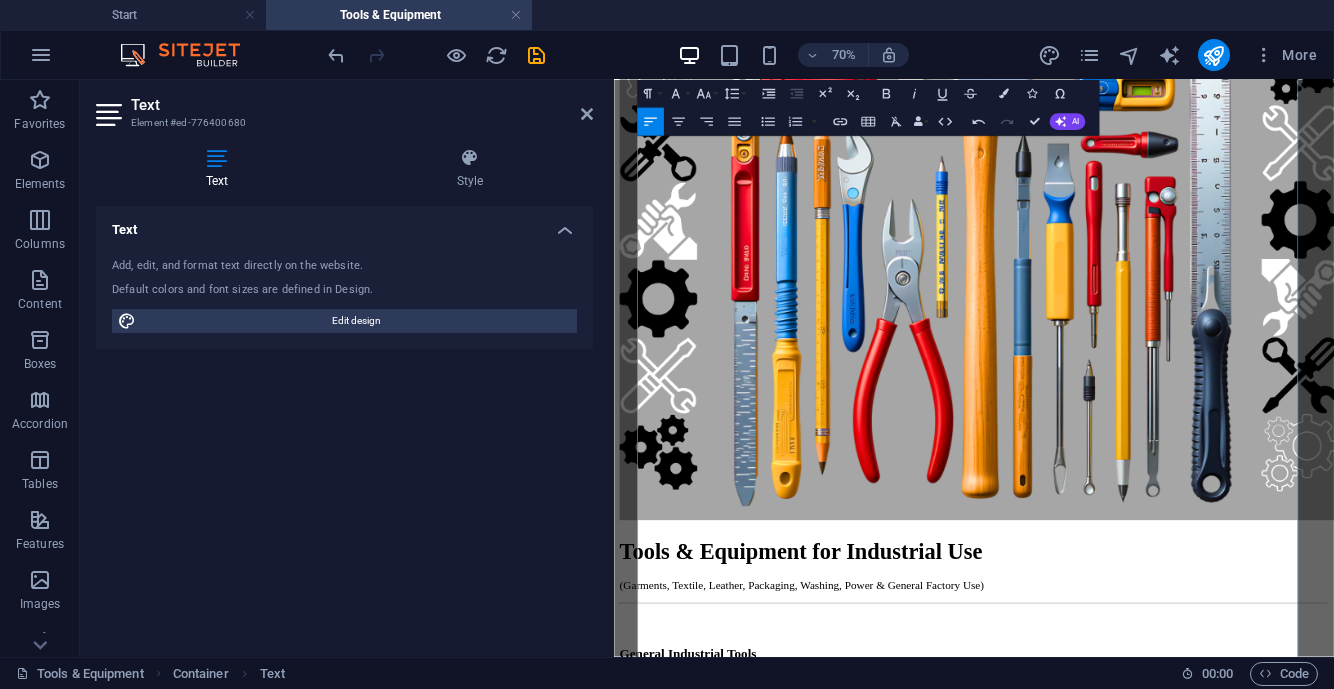 click at bounding box center [1004, 94] 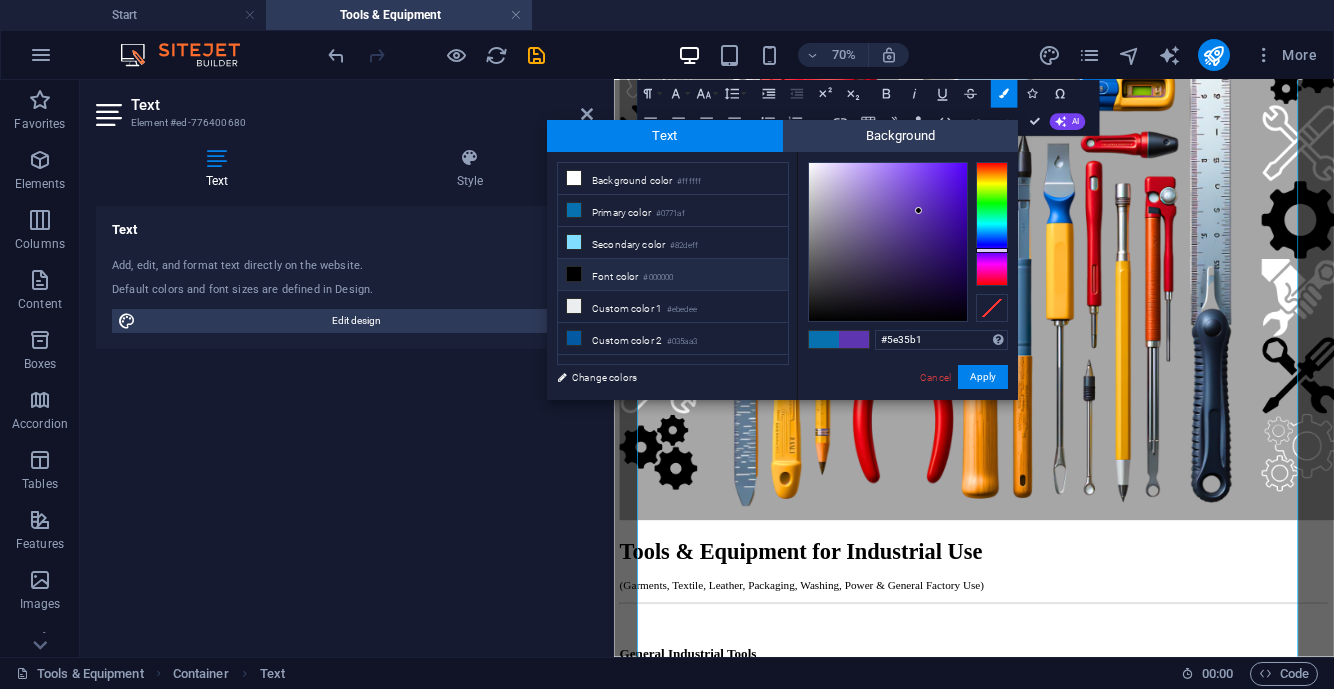 click on "#000000" at bounding box center (658, 278) 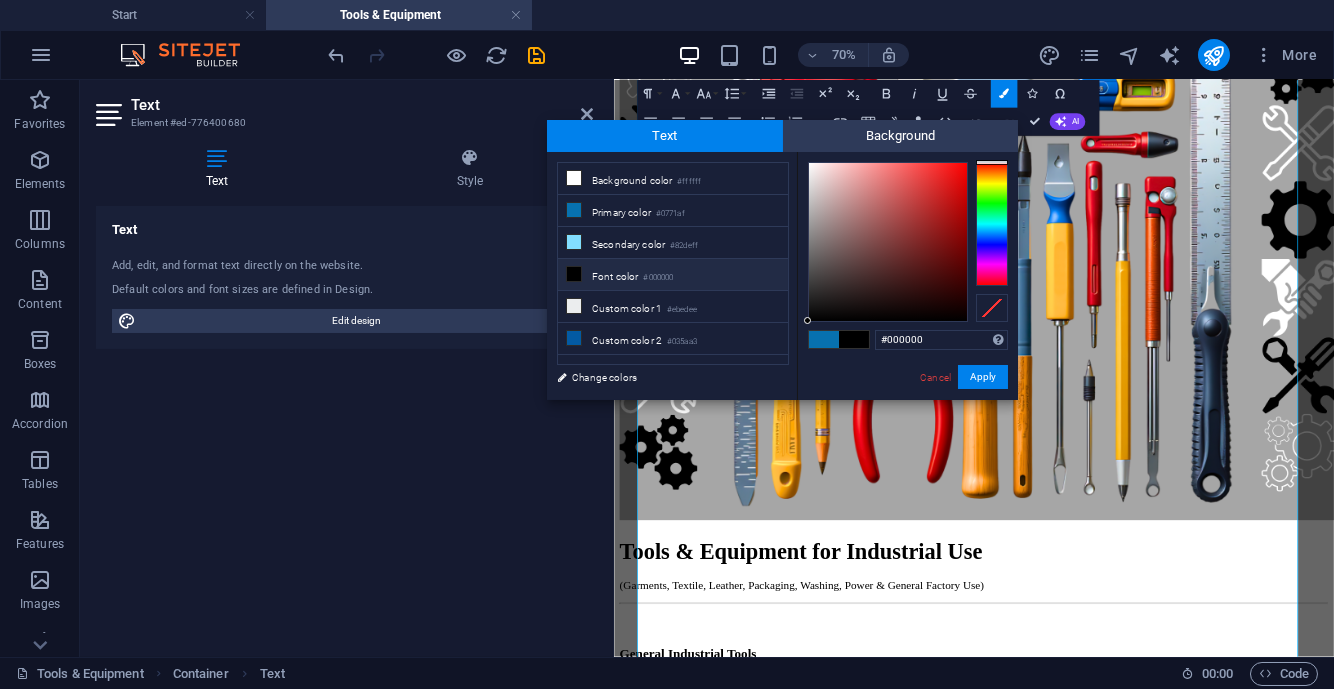 click on "Apply" at bounding box center [983, 377] 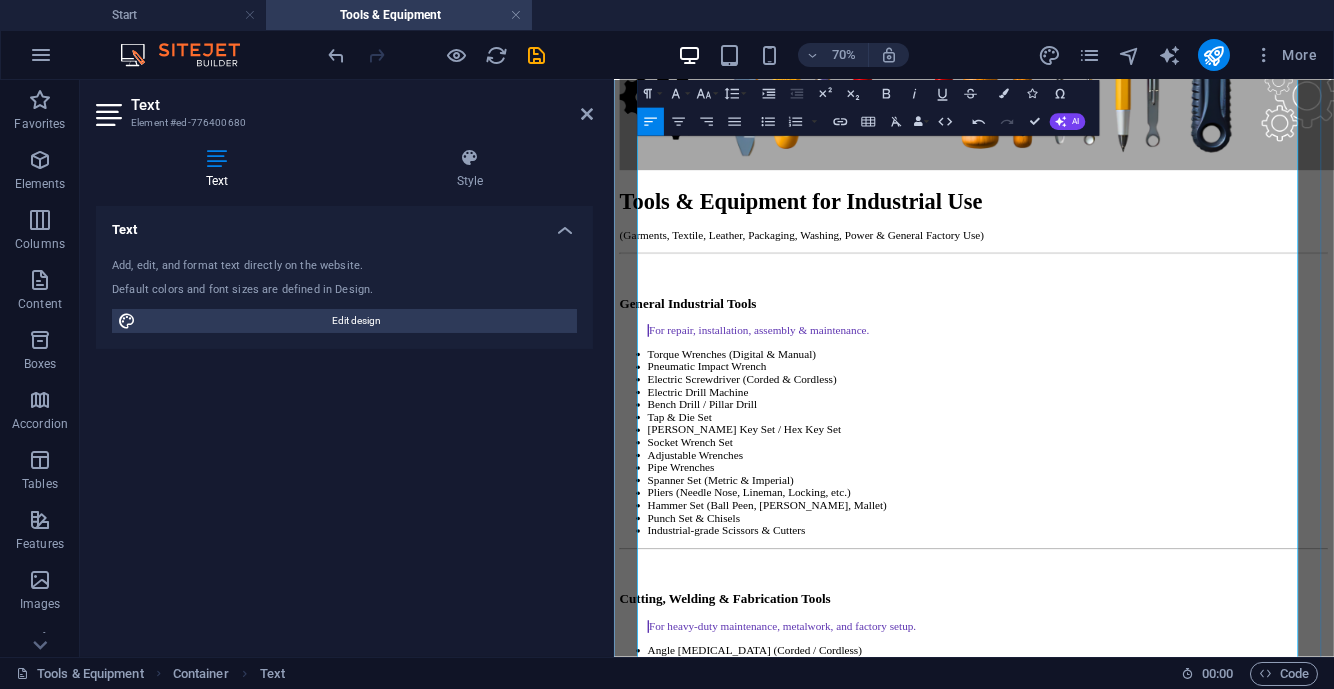 scroll, scrollTop: 3281, scrollLeft: 0, axis: vertical 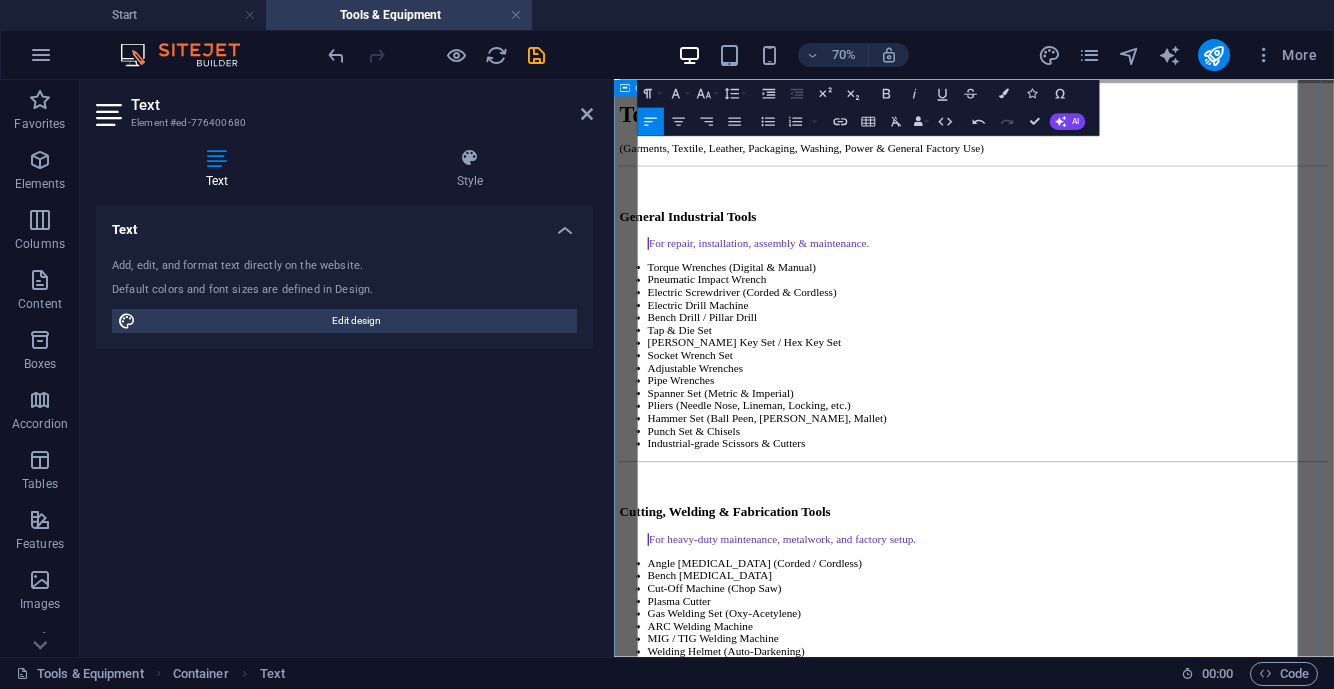 drag, startPoint x: 1363, startPoint y: 530, endPoint x: 781, endPoint y: 350, distance: 609.19946 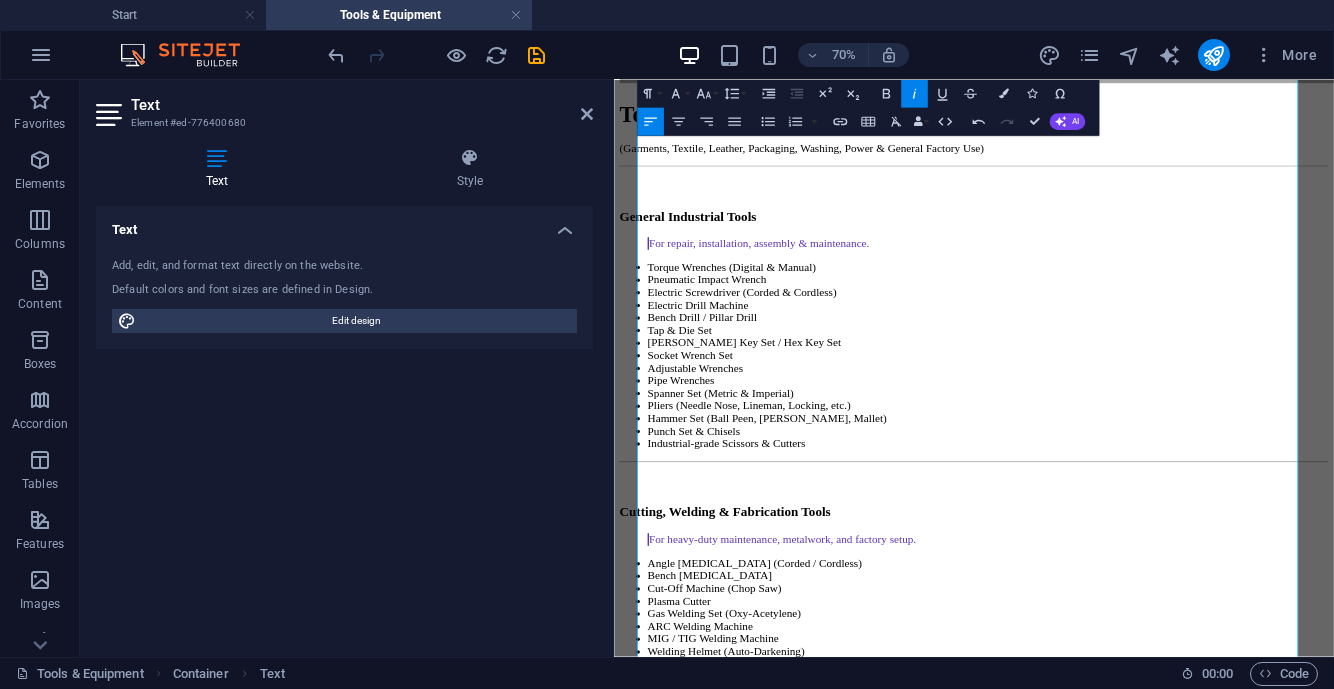 click 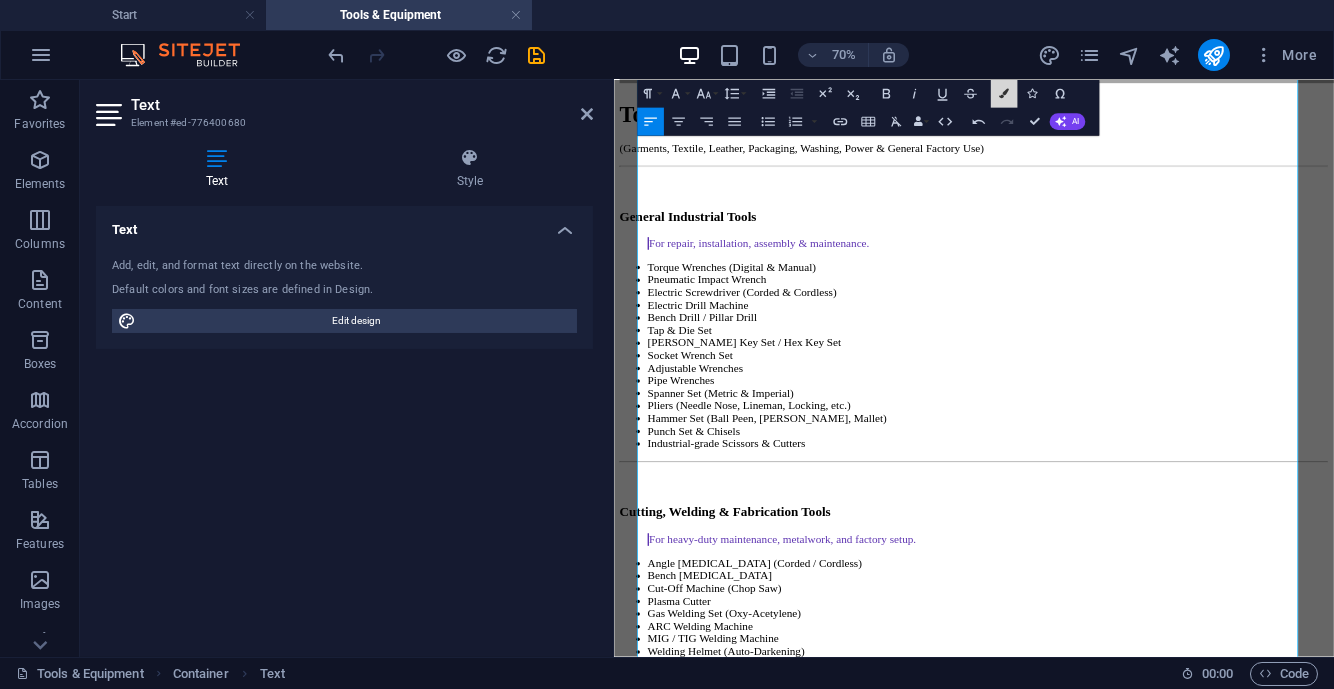 click at bounding box center (1004, 94) 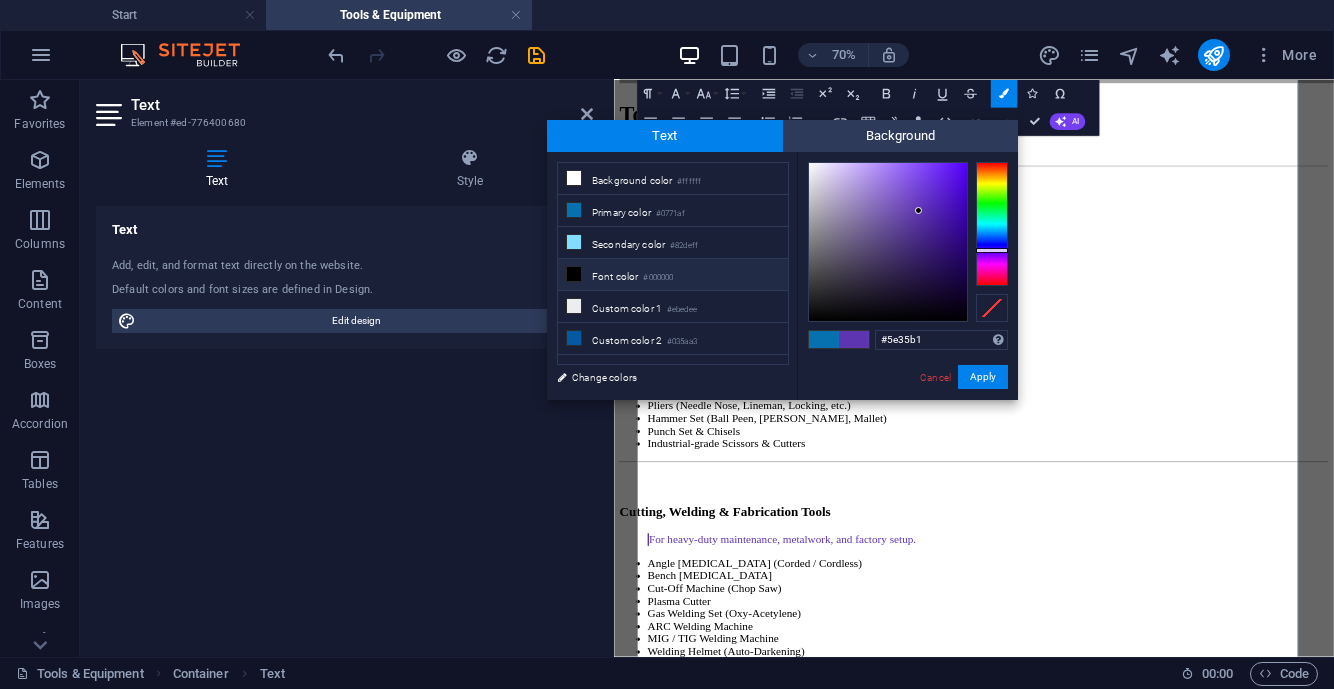 click on "#000000" at bounding box center (658, 278) 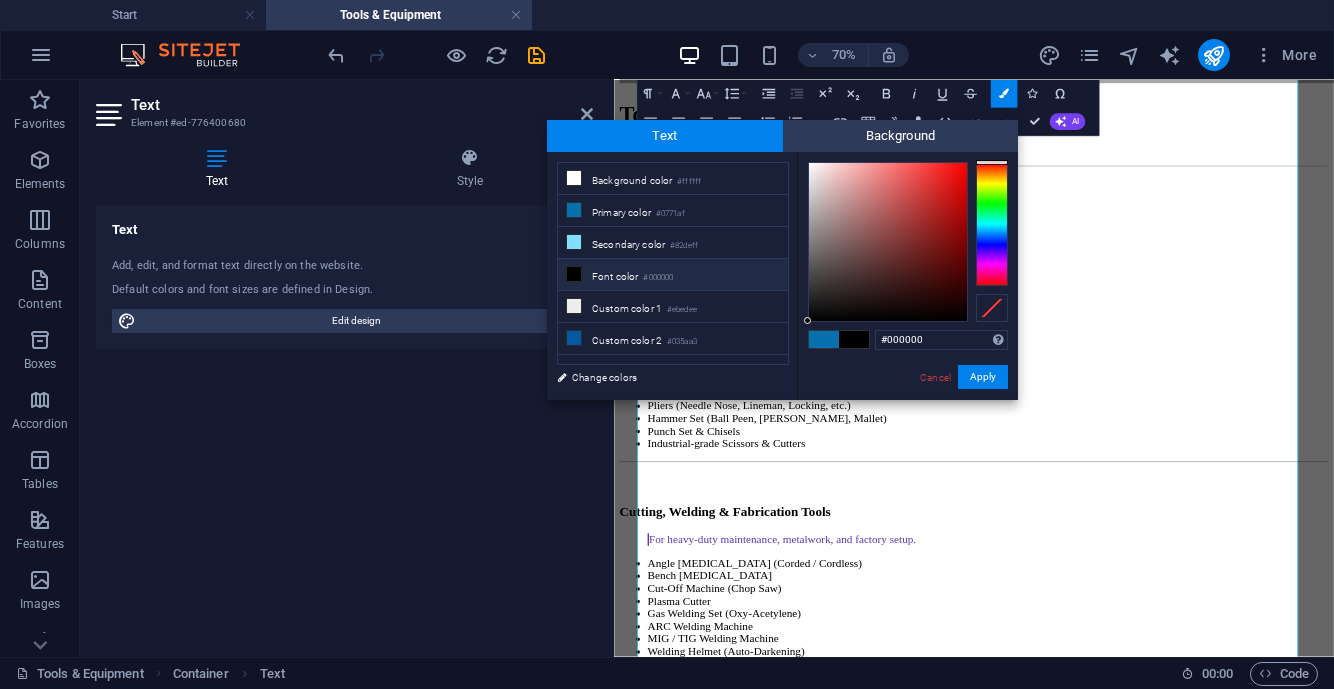 click on "Apply" at bounding box center (983, 377) 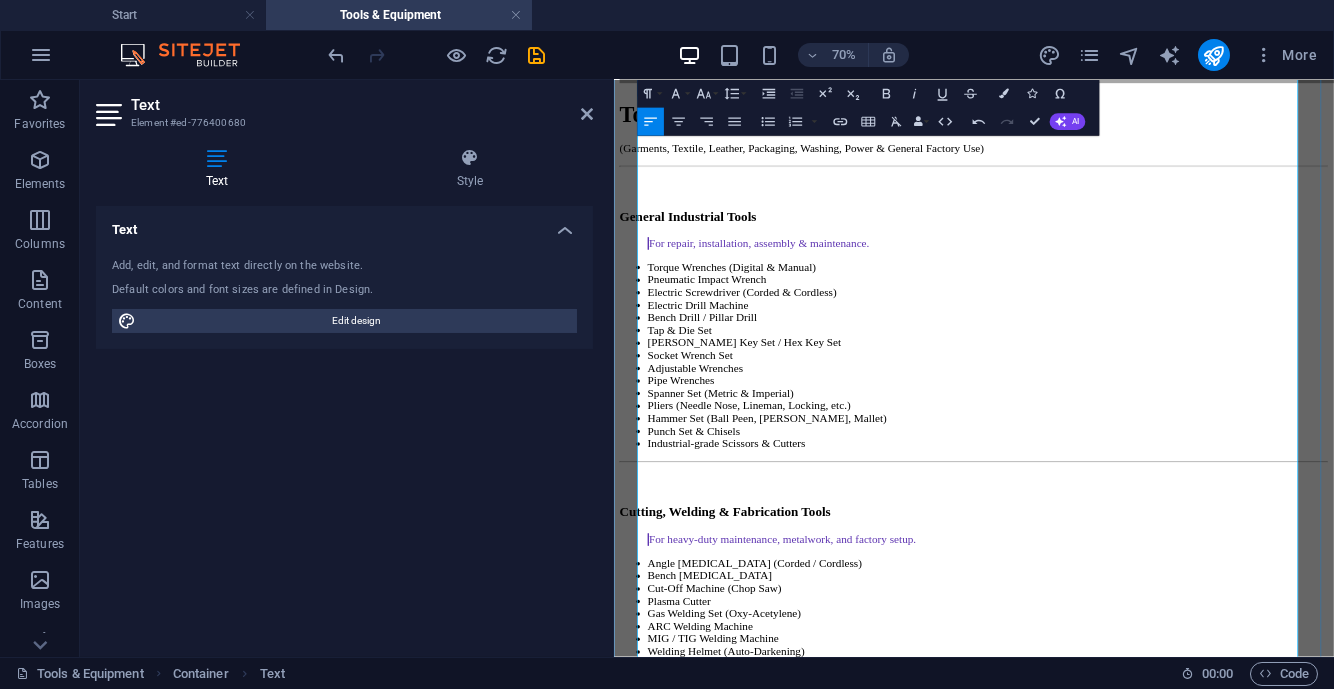 click on "Desoldering Pump" at bounding box center (1148, 1983) 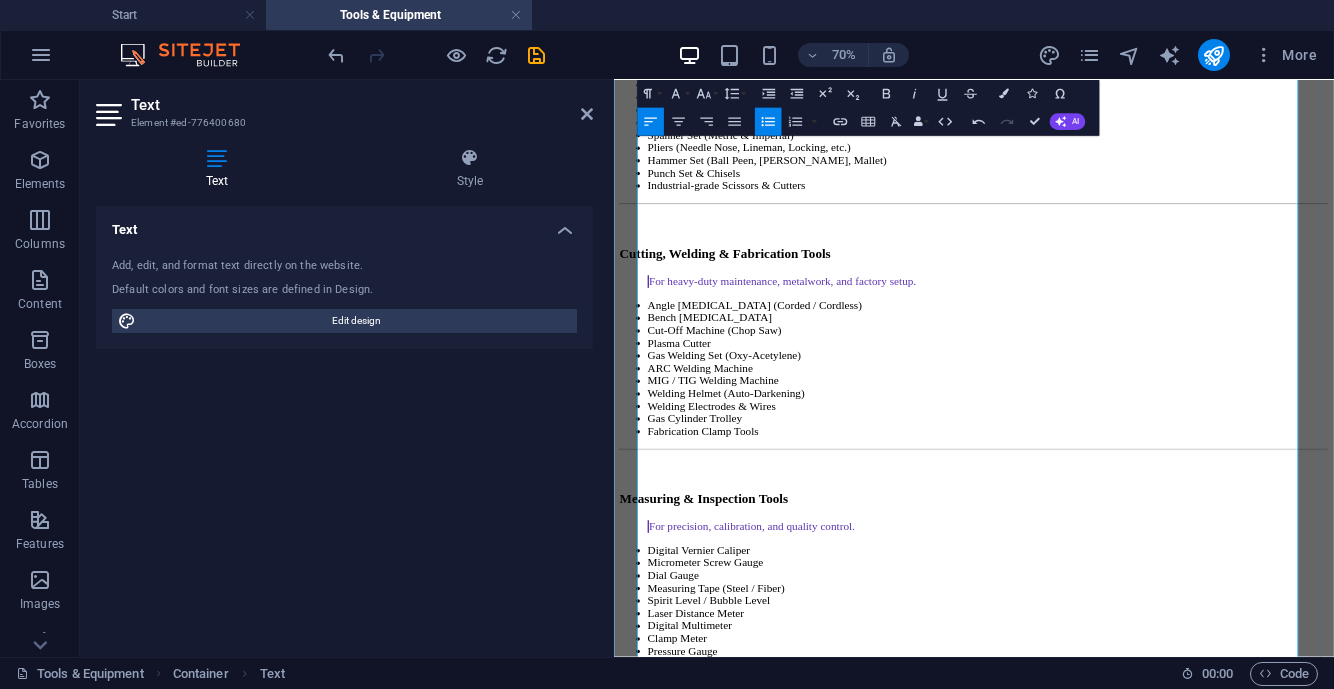 scroll, scrollTop: 3656, scrollLeft: 0, axis: vertical 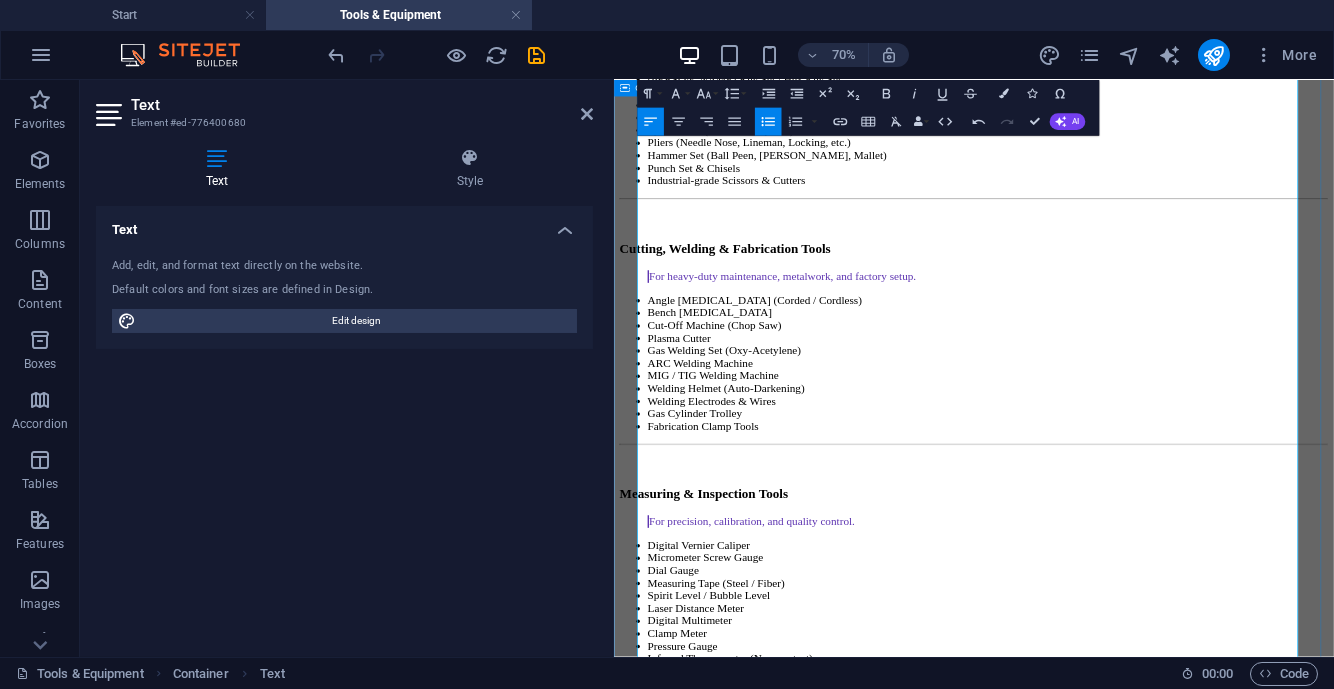 drag, startPoint x: 1103, startPoint y: 618, endPoint x: 658, endPoint y: 598, distance: 445.44922 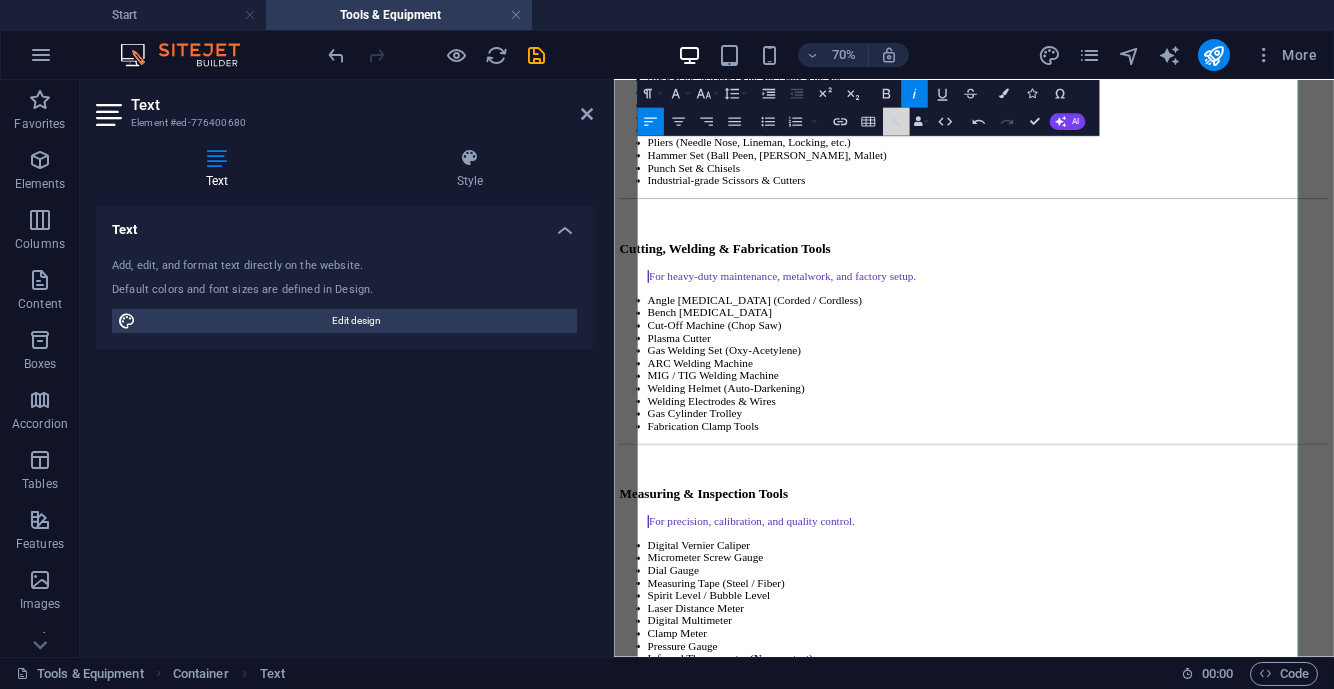 click 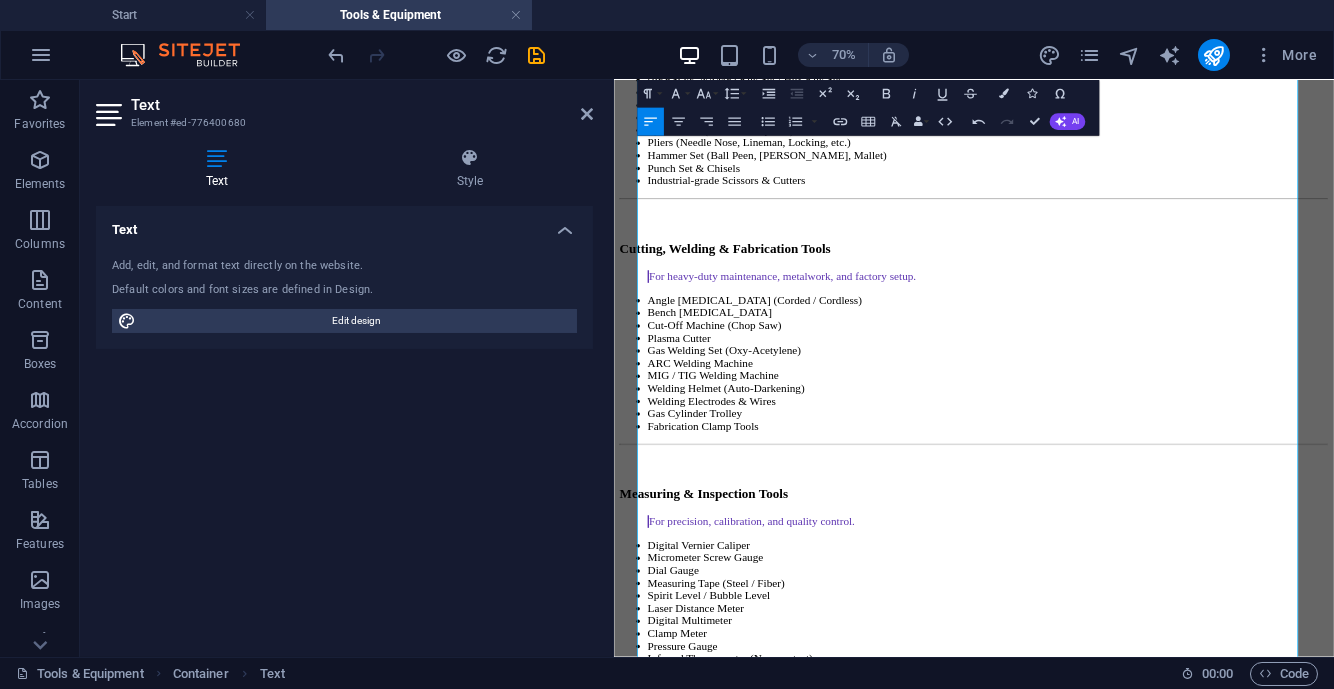 click on "Colors" at bounding box center (1004, 94) 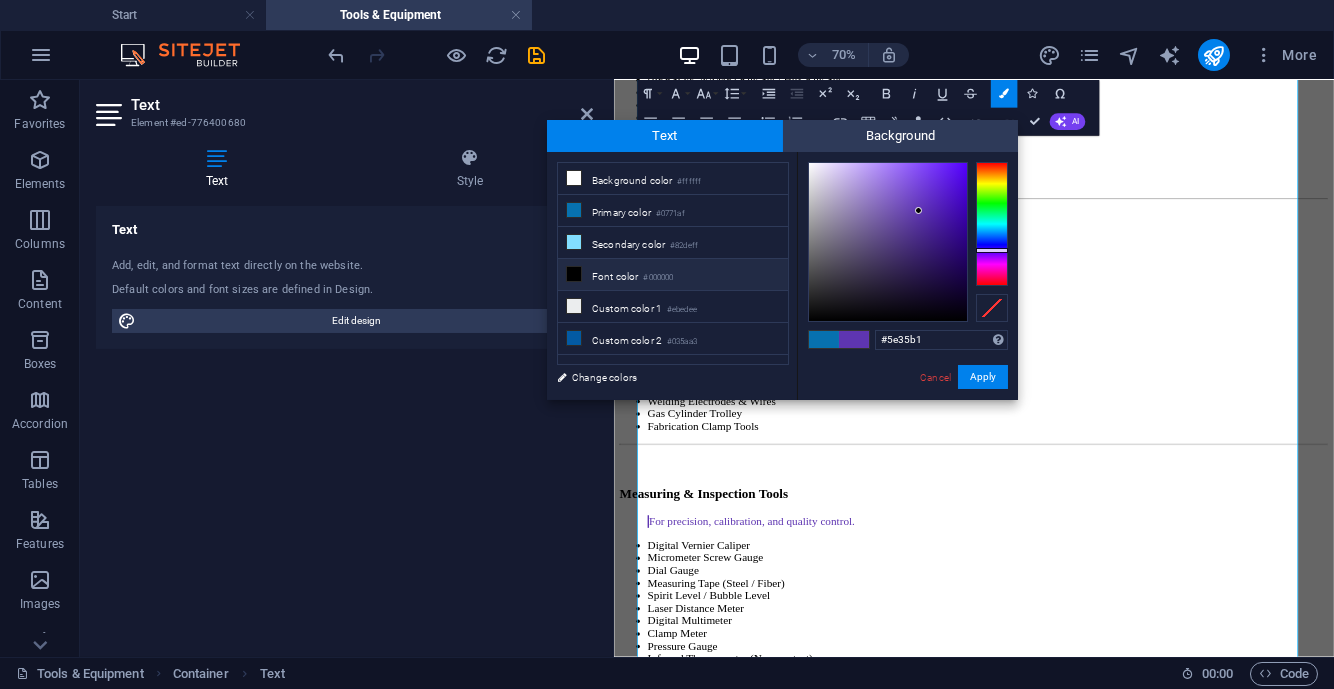 click on "Font color
#000000" at bounding box center (673, 275) 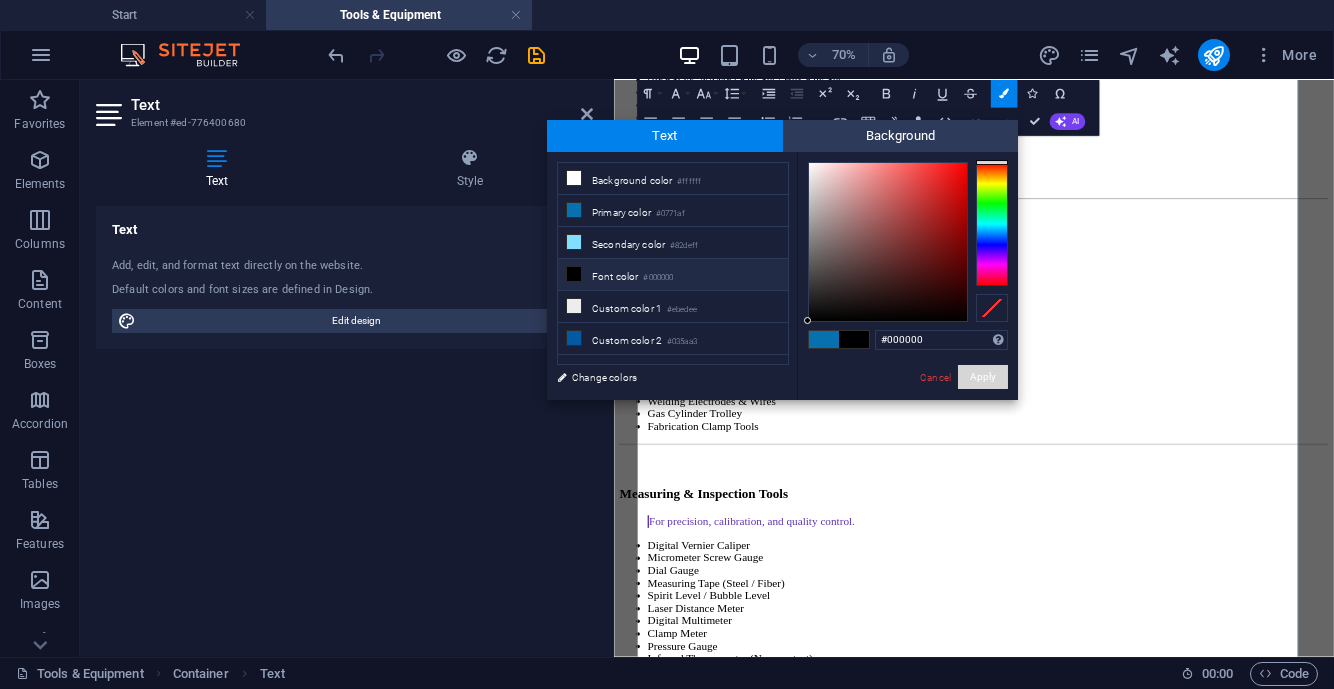 click on "Apply" at bounding box center (983, 377) 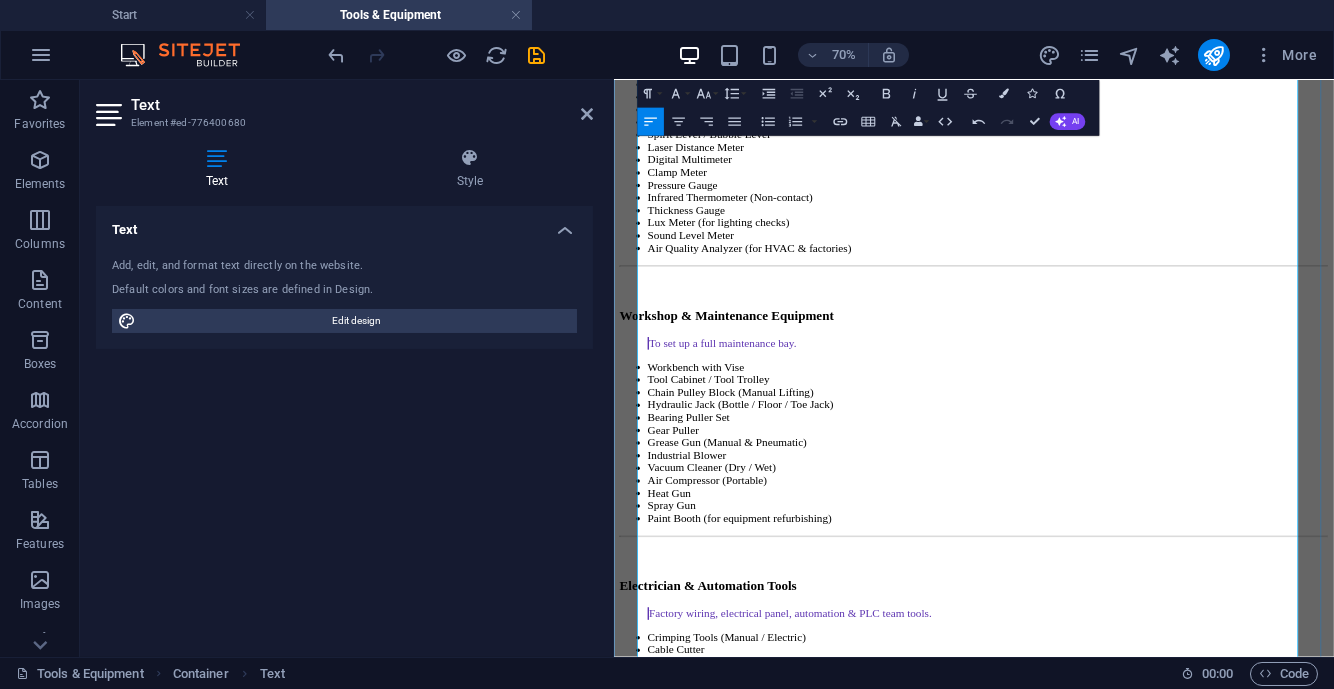 scroll, scrollTop: 4406, scrollLeft: 0, axis: vertical 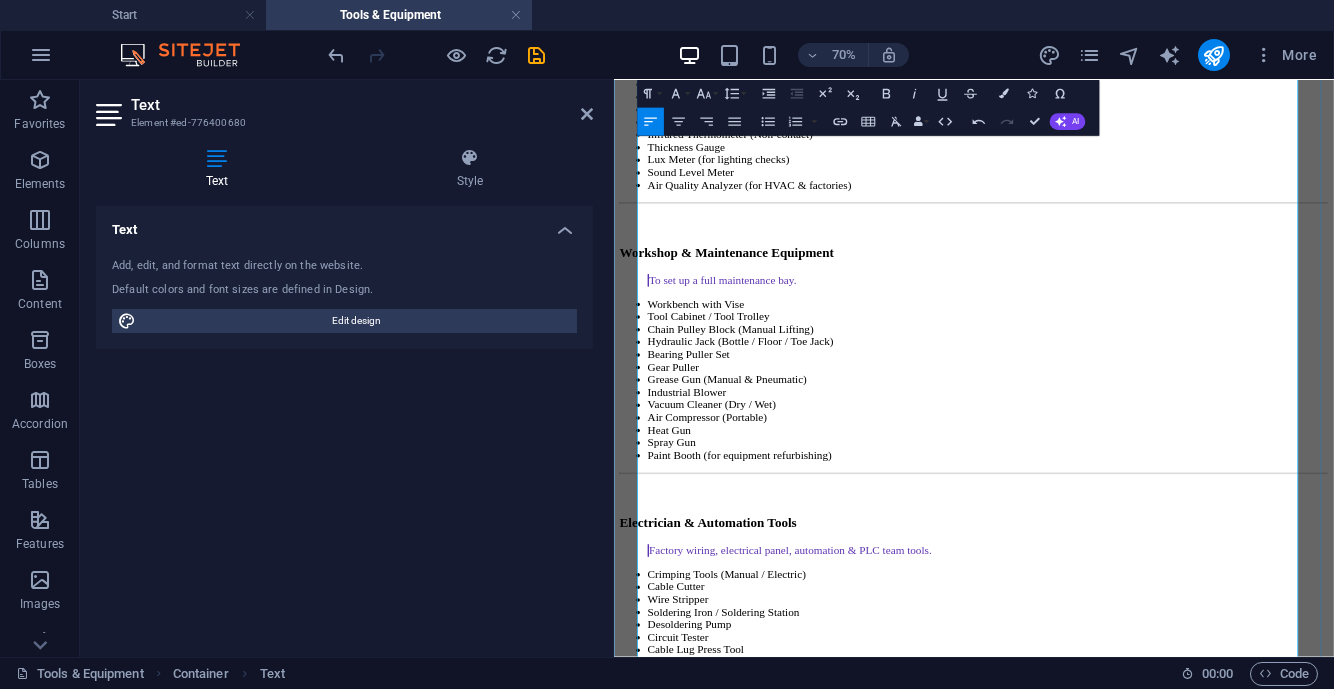 drag, startPoint x: 1282, startPoint y: 369, endPoint x: 666, endPoint y: 314, distance: 618.4505 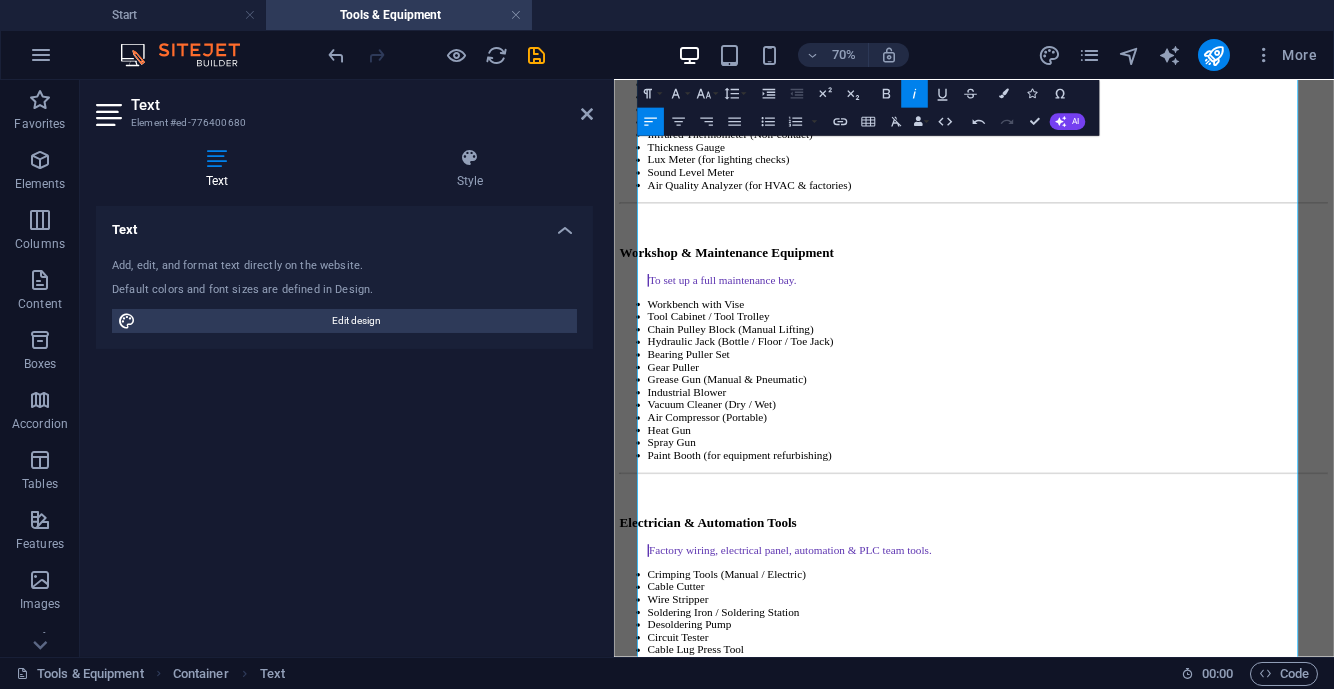 click 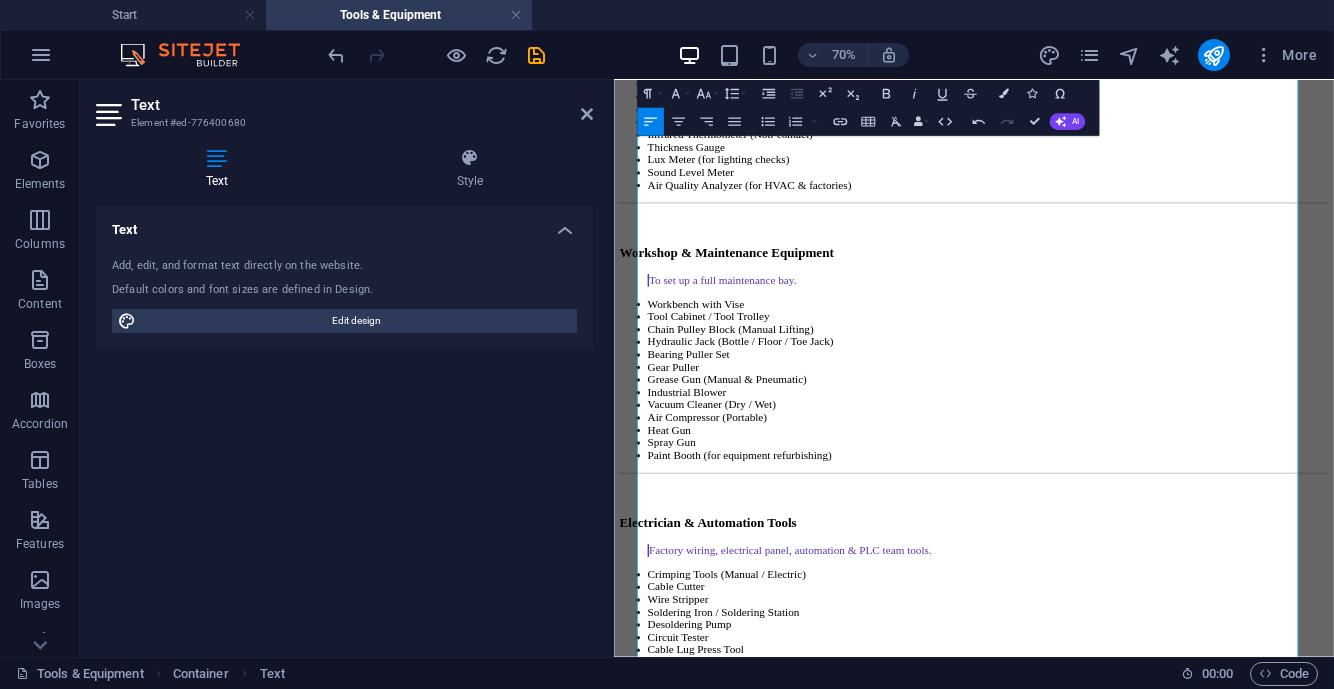 click on "Colors" at bounding box center (1004, 94) 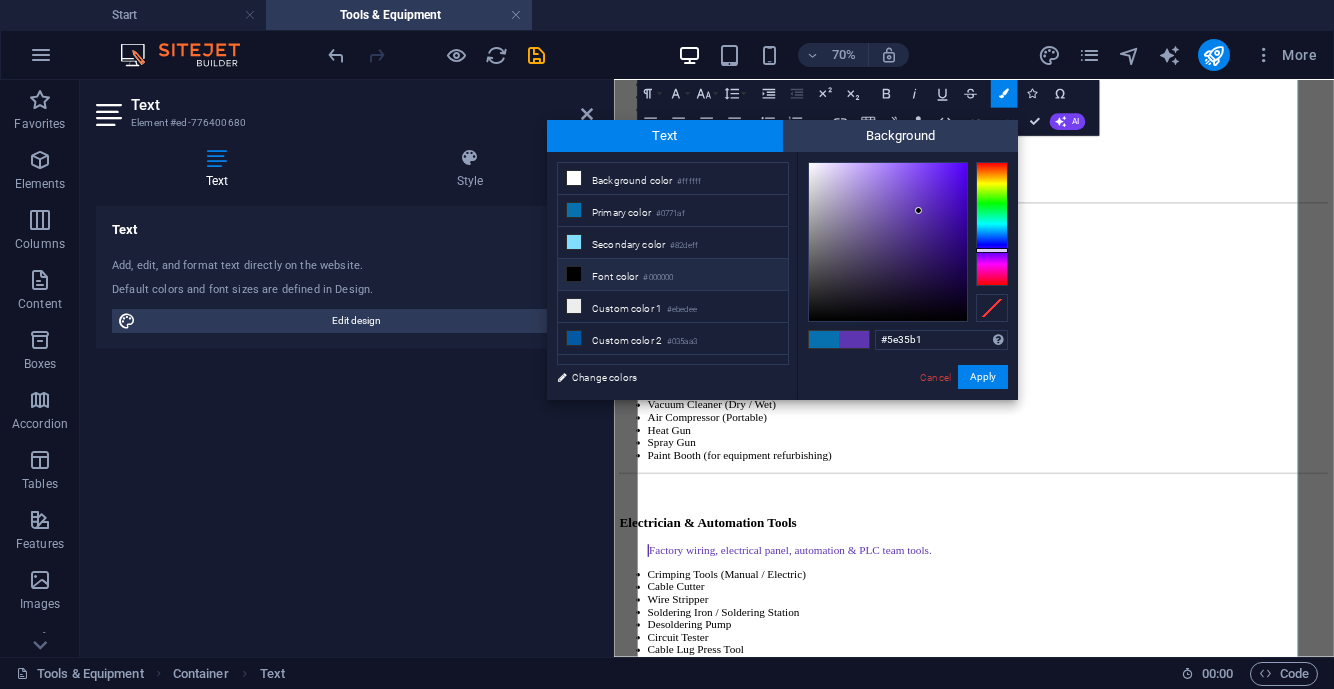 click on "Font color
#000000" at bounding box center [673, 275] 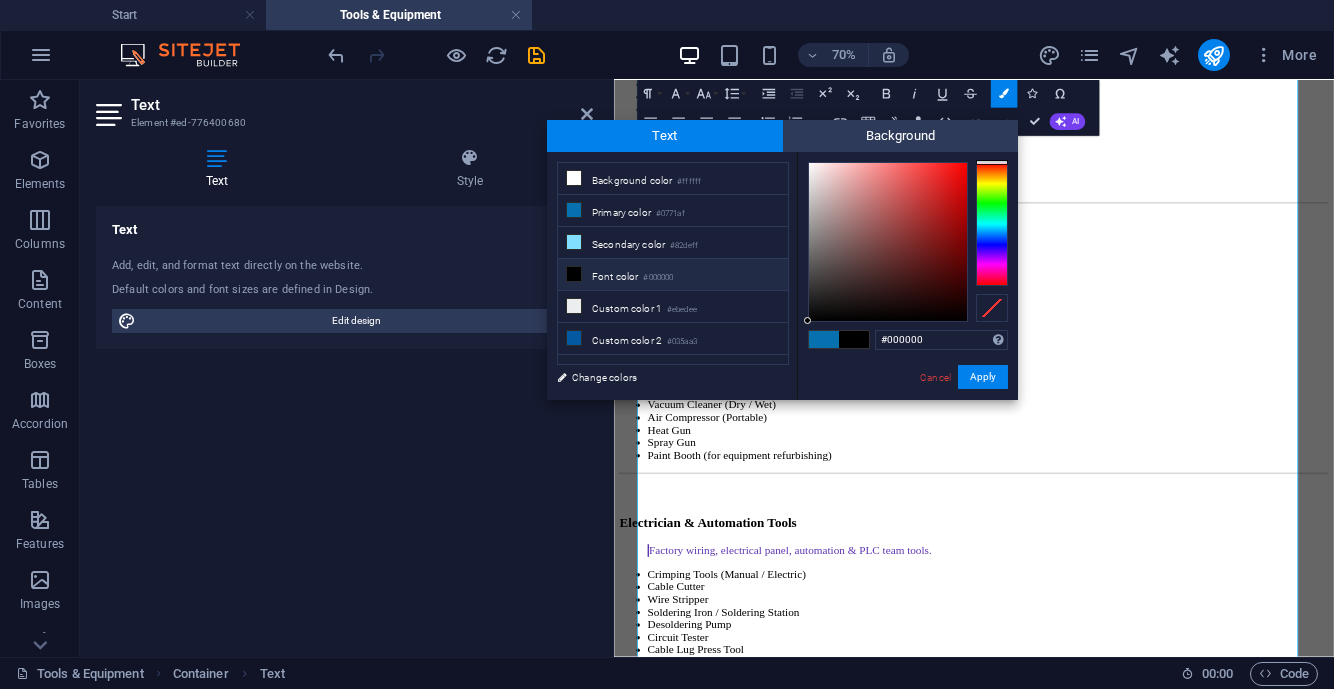 click on "Apply" at bounding box center [983, 377] 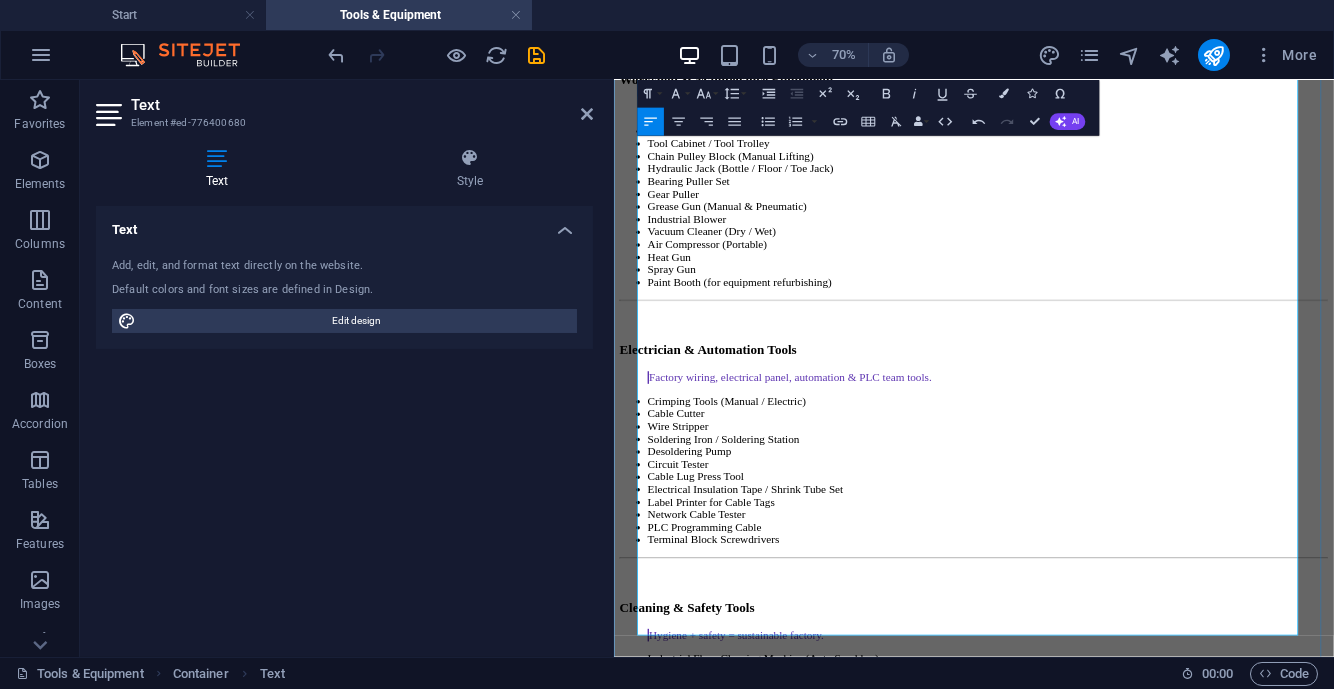 scroll, scrollTop: 4656, scrollLeft: 0, axis: vertical 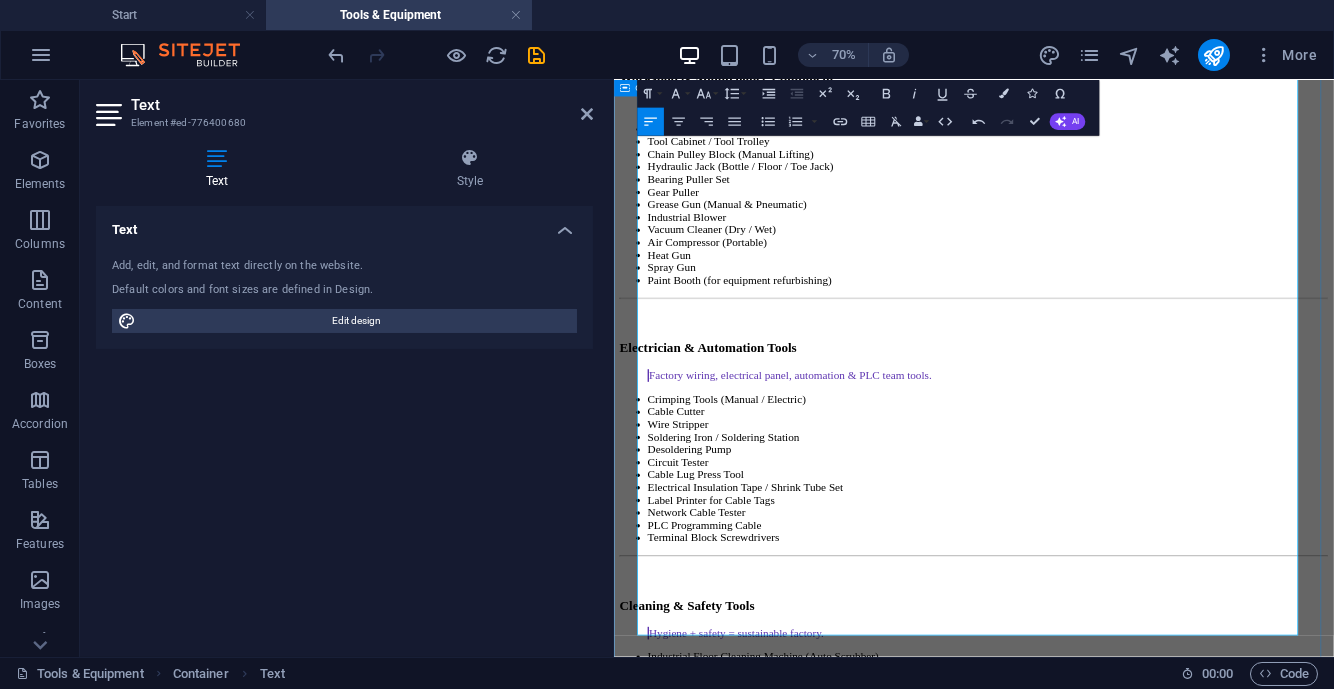 drag, startPoint x: 1065, startPoint y: 445, endPoint x: 643, endPoint y: 455, distance: 422.11847 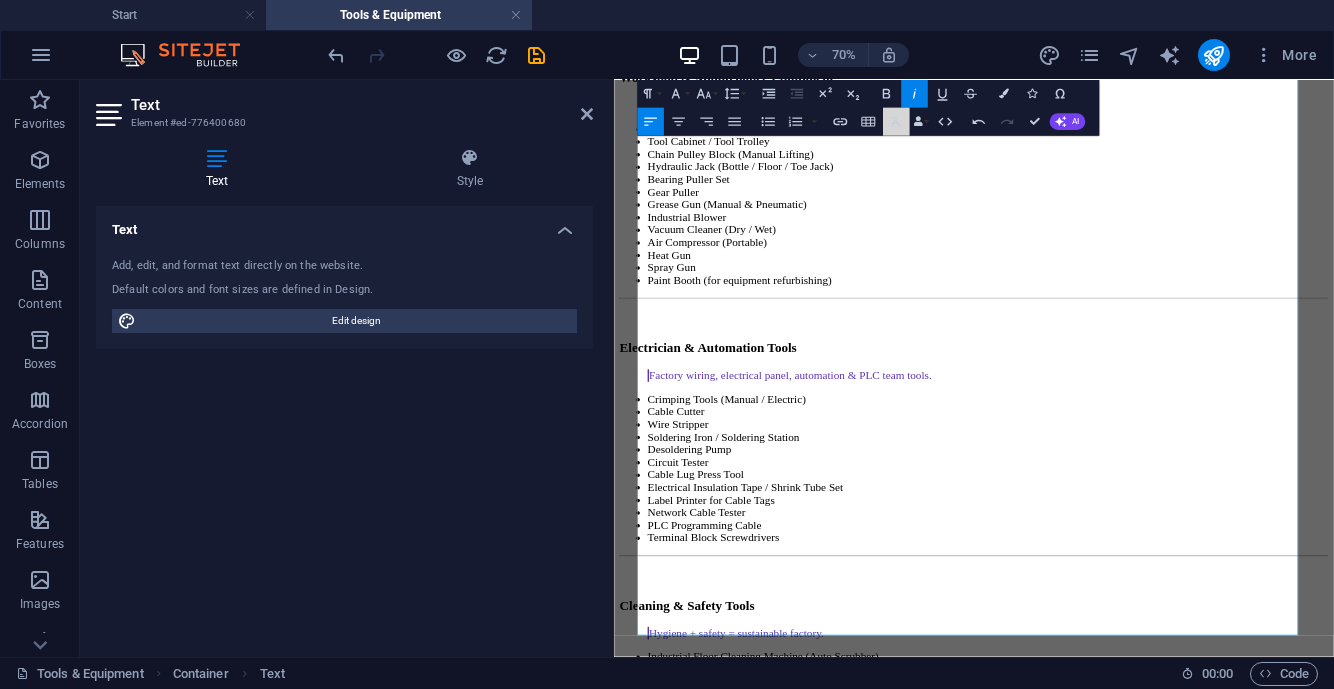 click 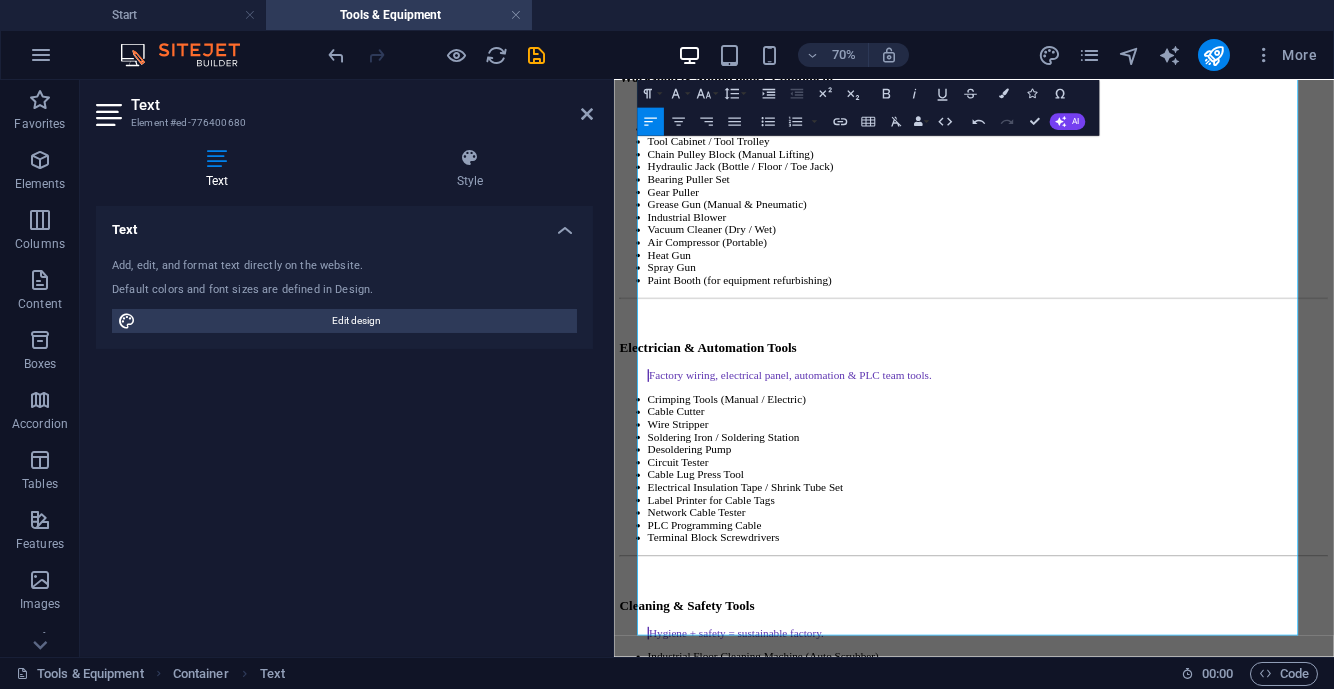 click at bounding box center (1004, 94) 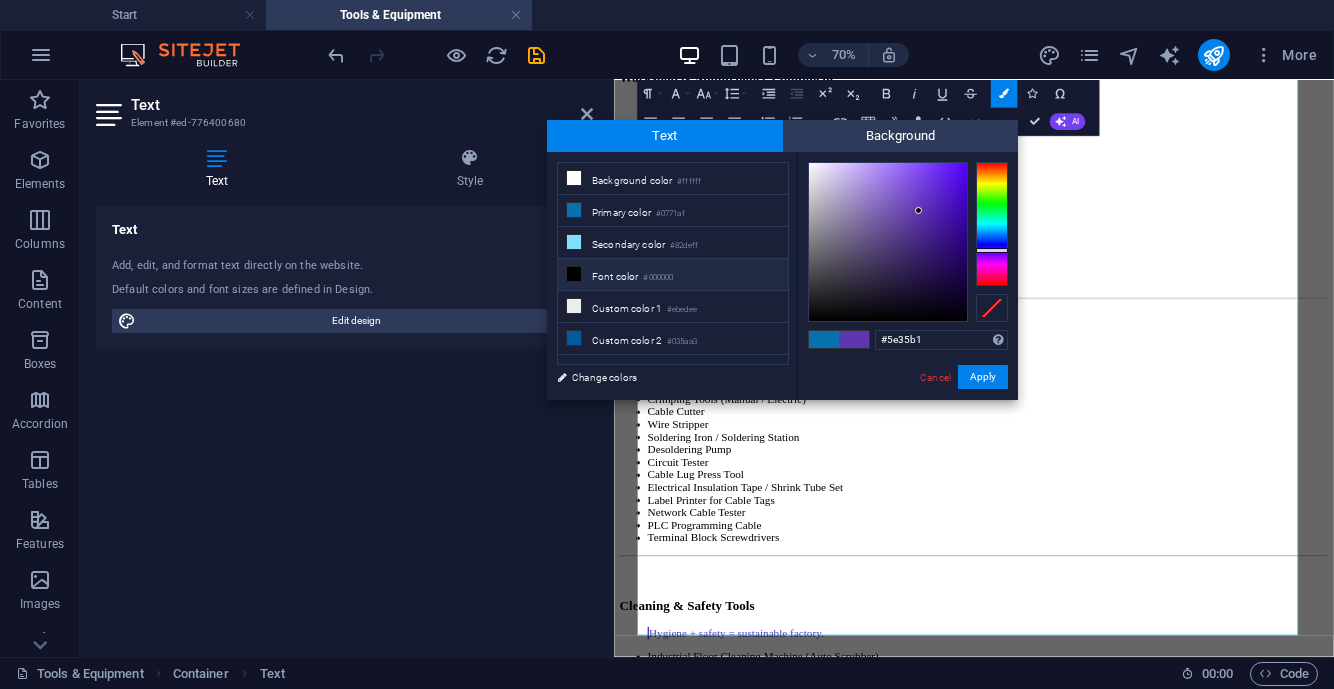 click on "#000000" at bounding box center [658, 278] 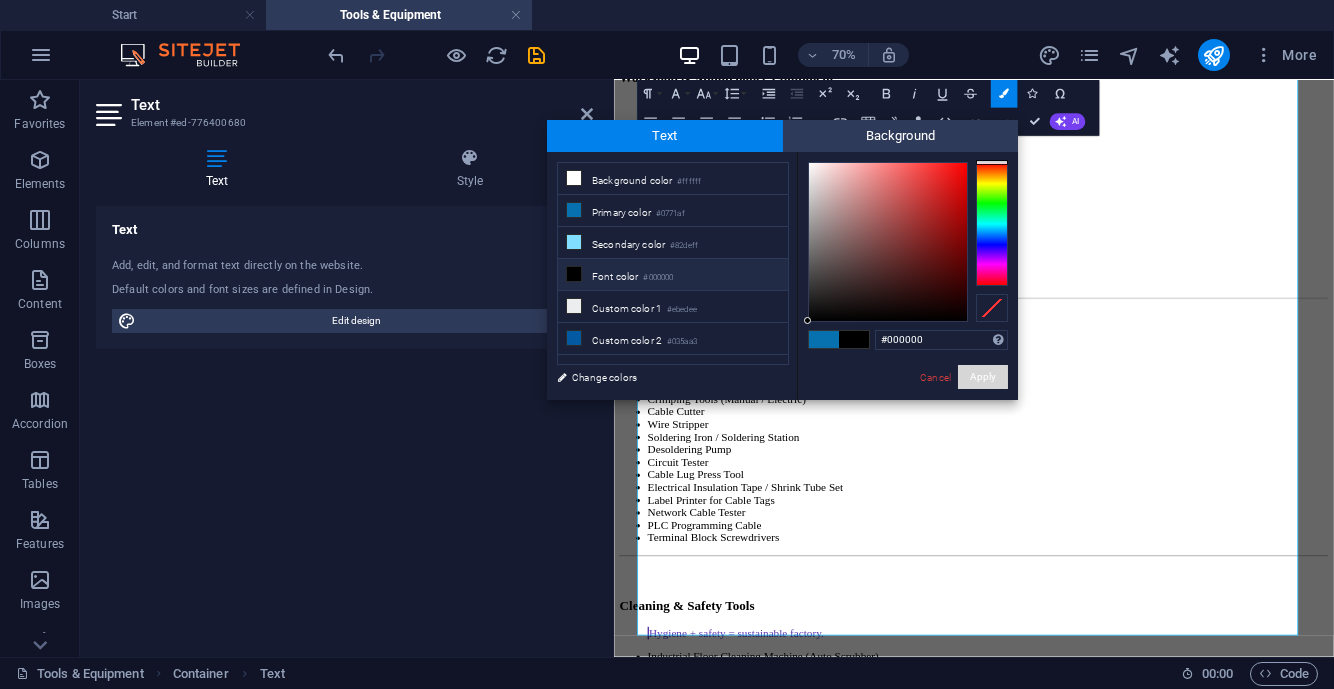 click on "Apply" at bounding box center [983, 377] 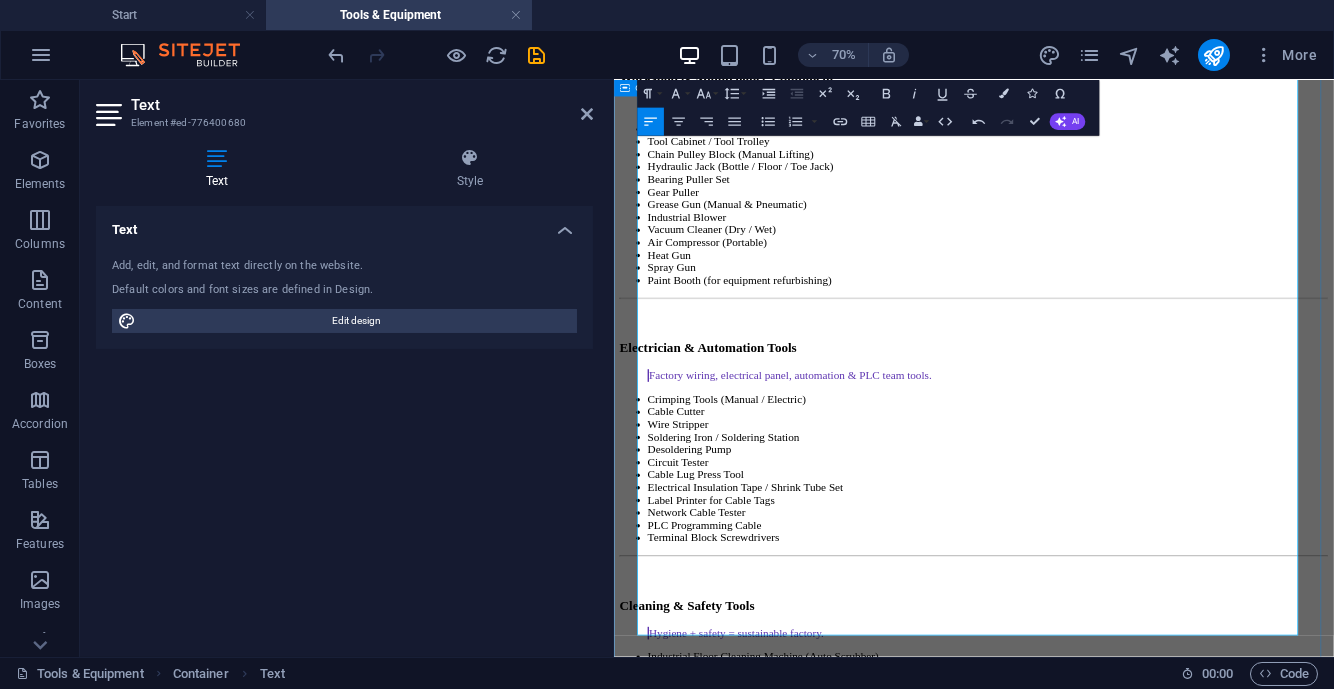 drag, startPoint x: 997, startPoint y: 722, endPoint x: 702, endPoint y: 638, distance: 306.72626 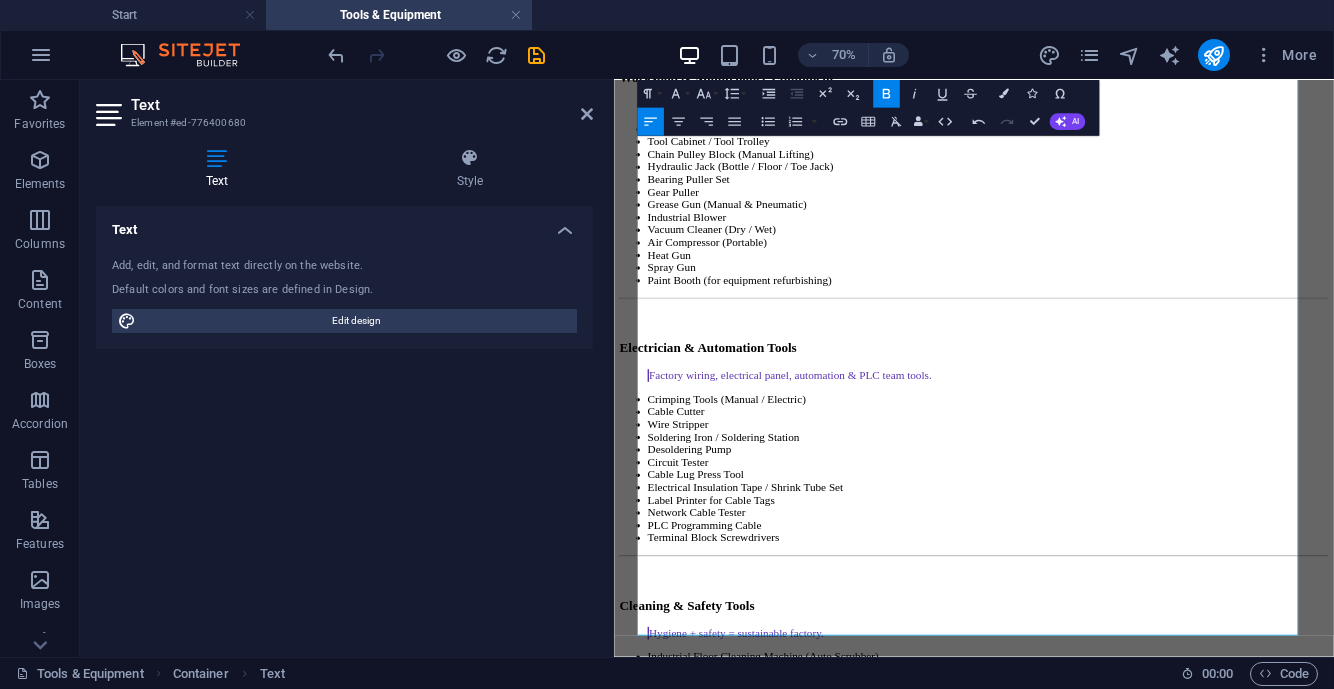 click on "Clear Formatting" at bounding box center (896, 122) 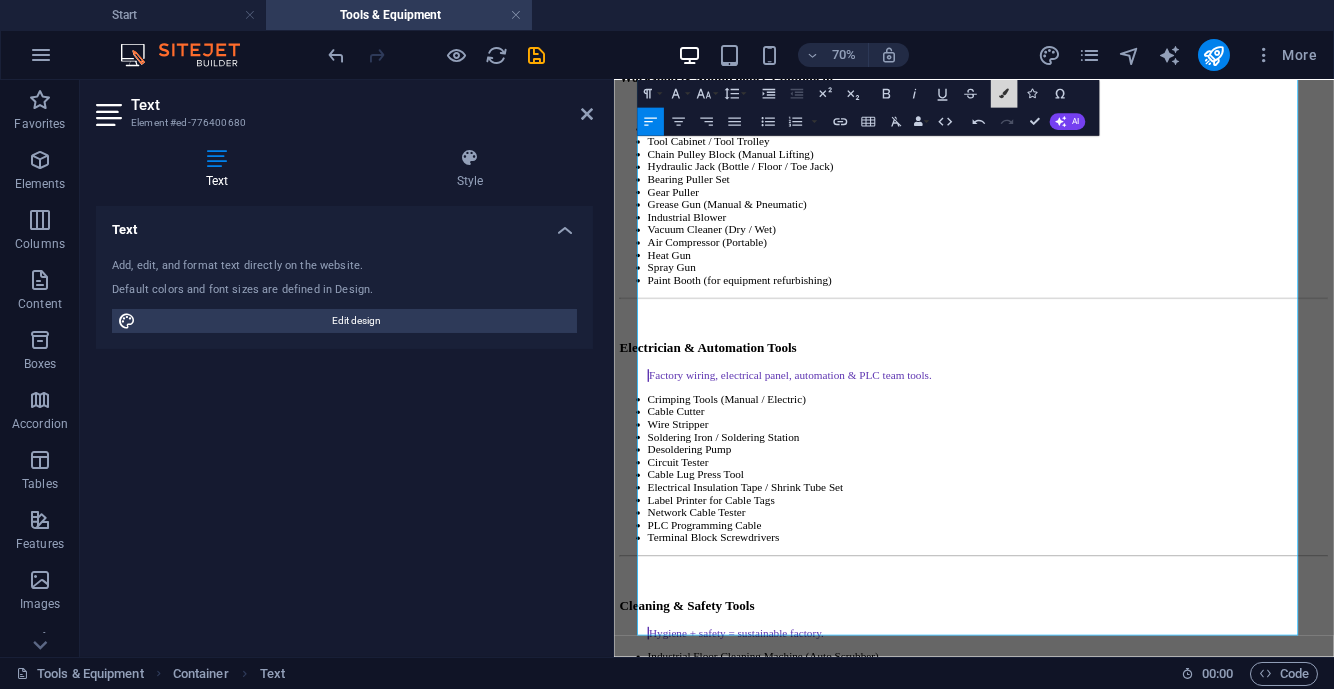 click on "Colors" at bounding box center [1004, 94] 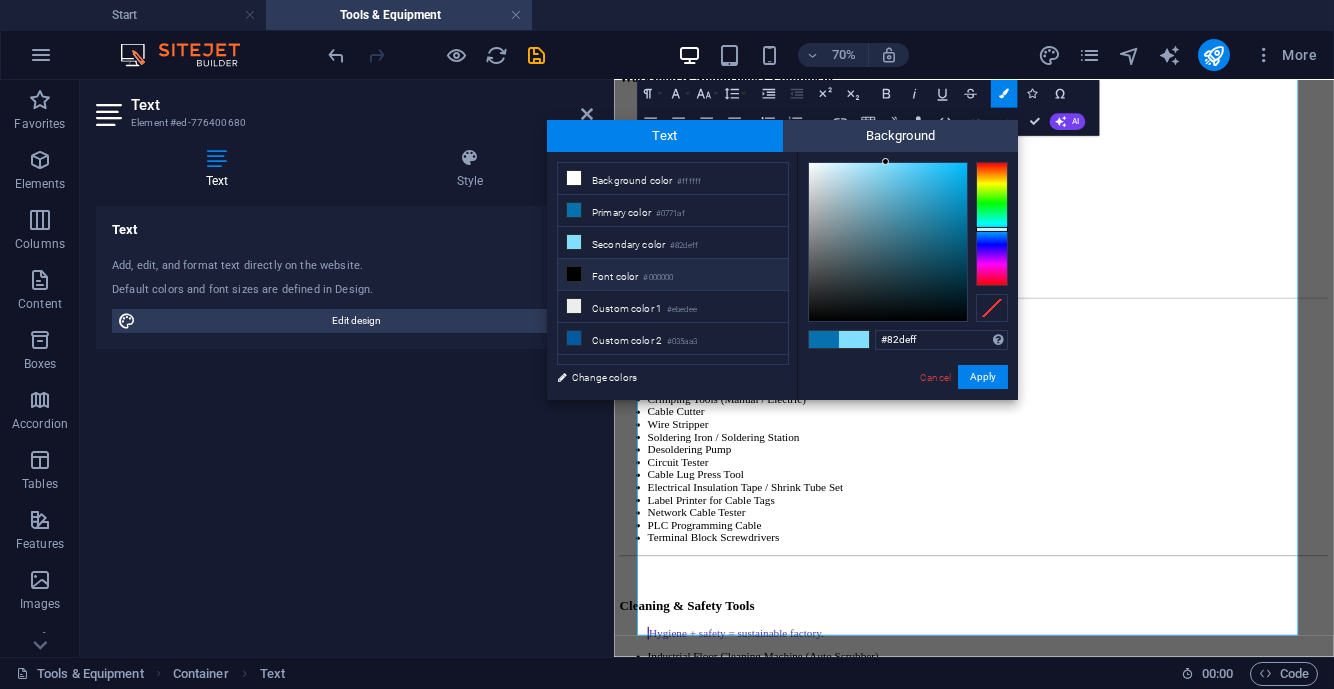 click on "#000000" at bounding box center (658, 278) 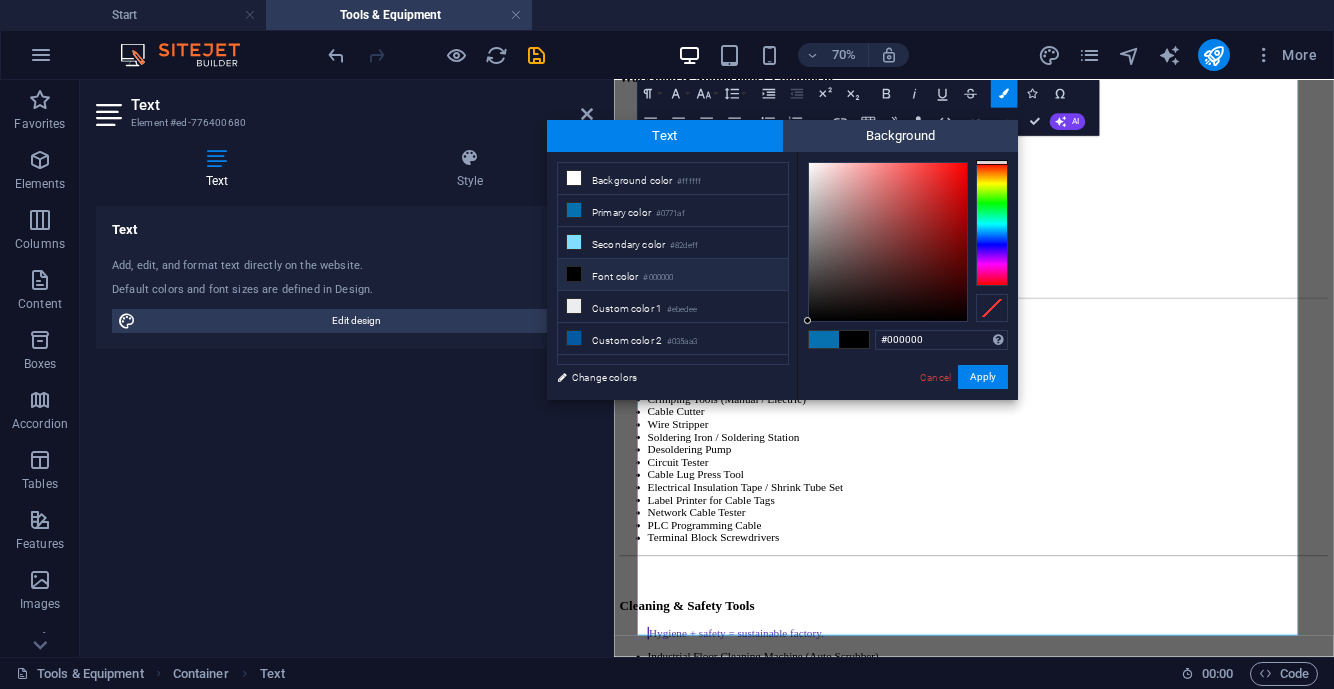 click on "Apply" at bounding box center (983, 377) 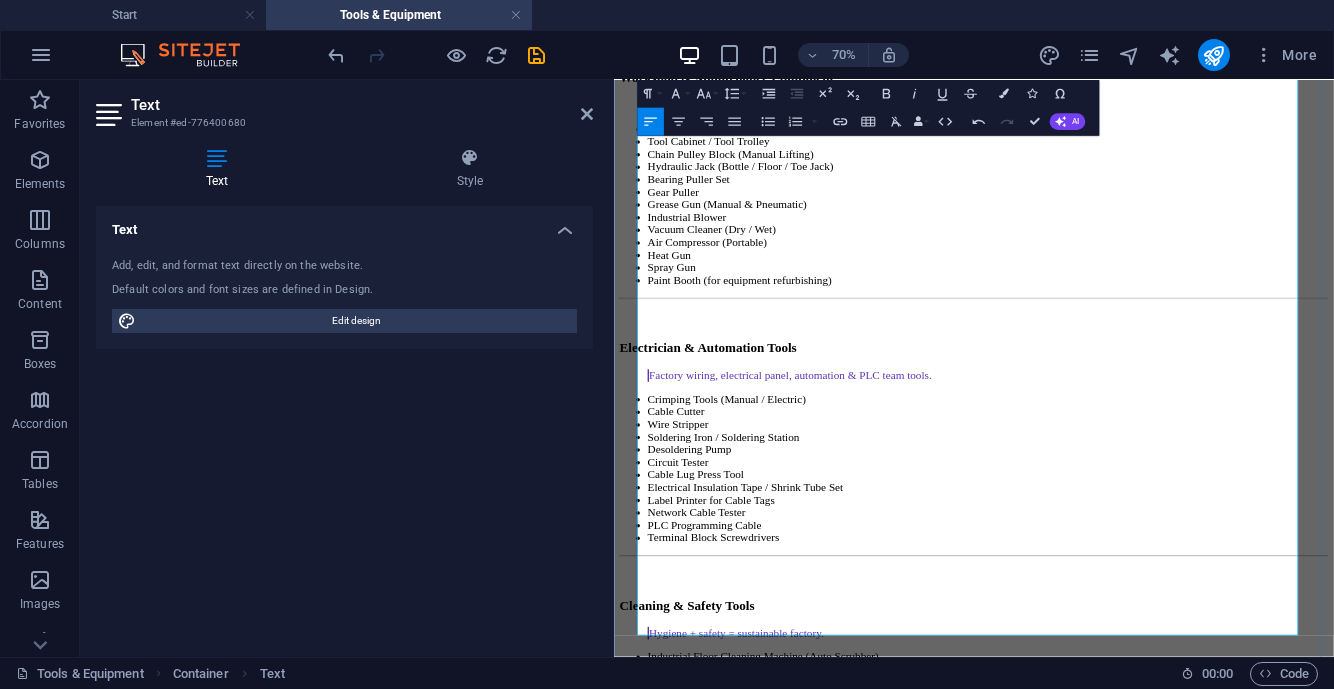 click on "Sewing Machine Technician Tool Kit" at bounding box center (781, 1657) 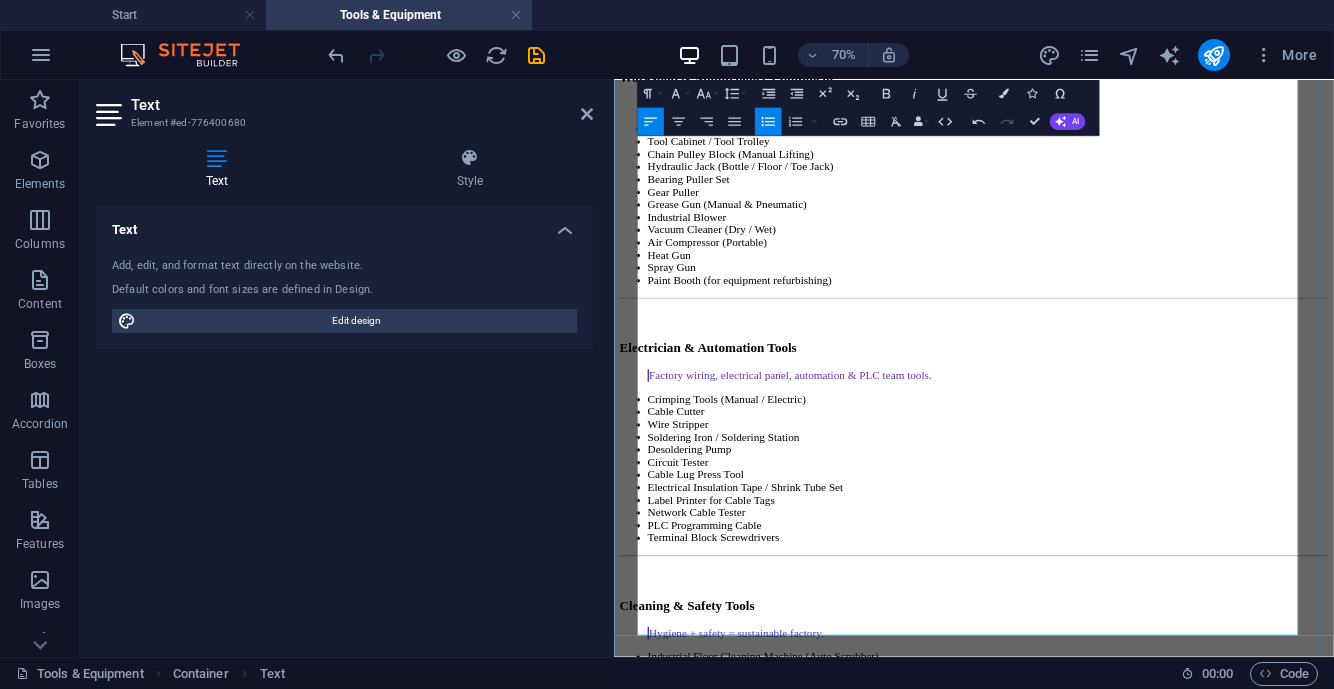 drag, startPoint x: 971, startPoint y: 734, endPoint x: 760, endPoint y: 569, distance: 267.85443 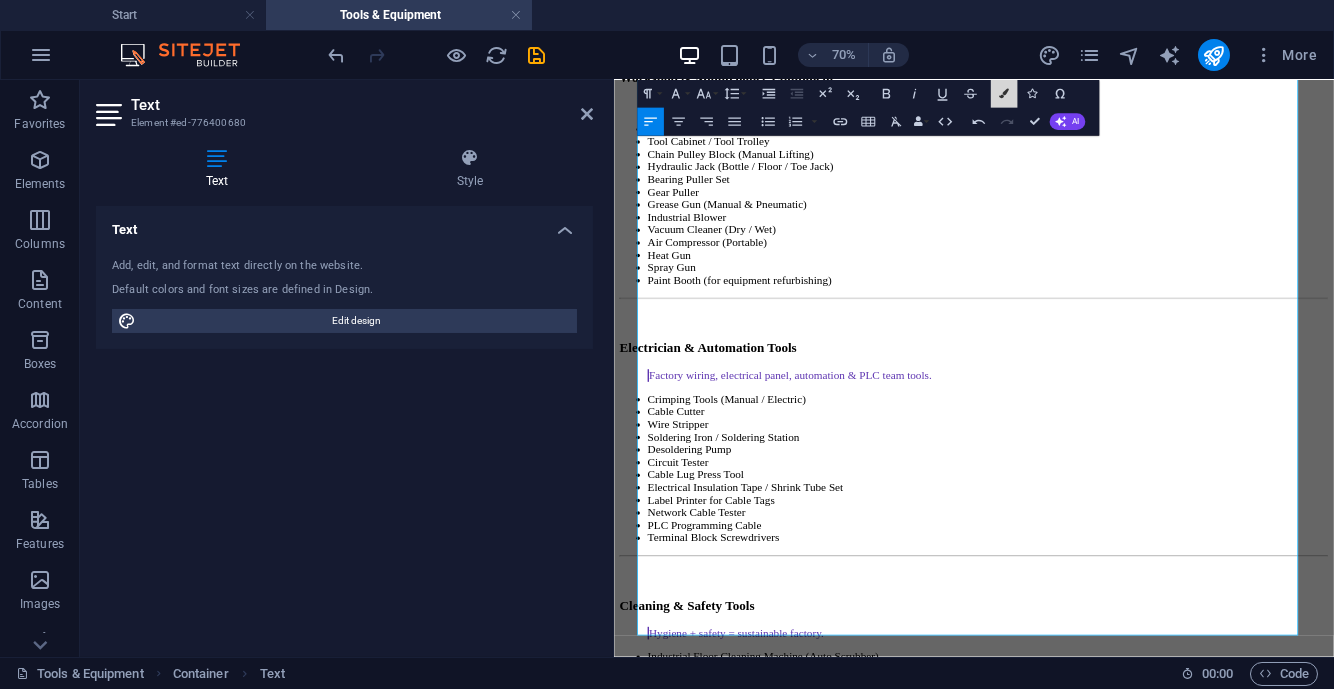 click at bounding box center [1004, 94] 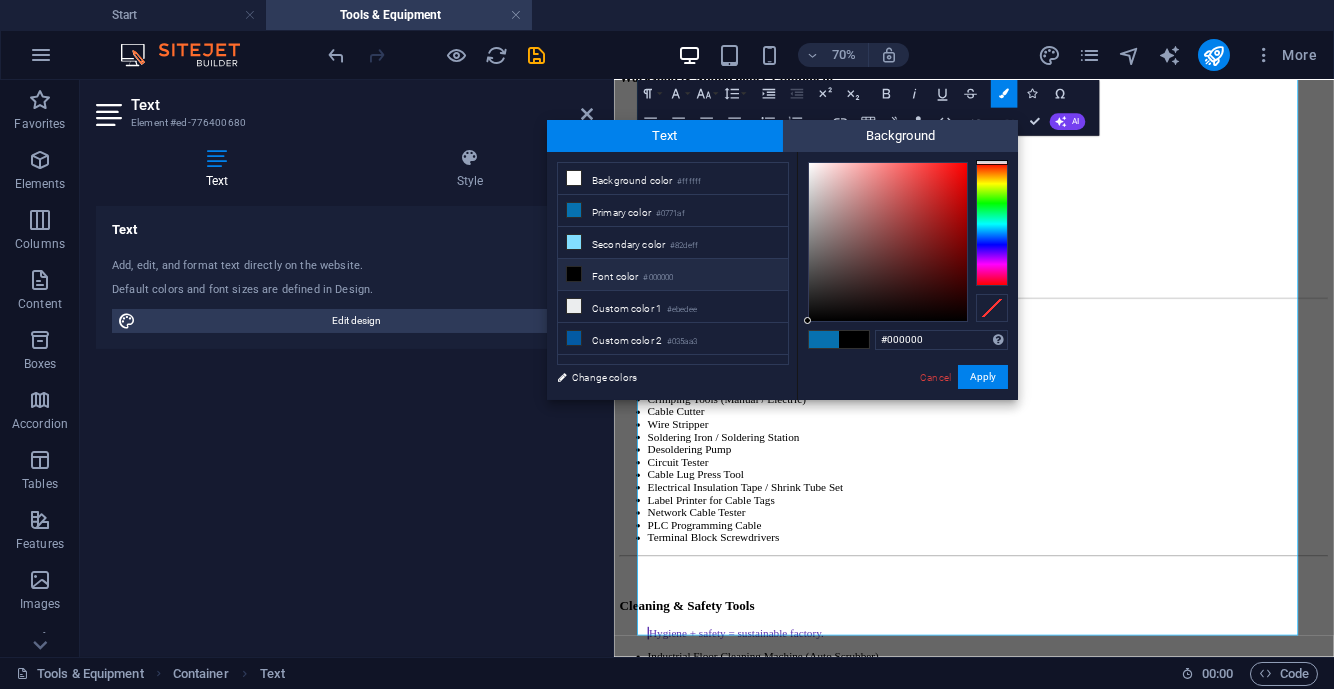 click on "Secondary color
#82deff" at bounding box center (673, 243) 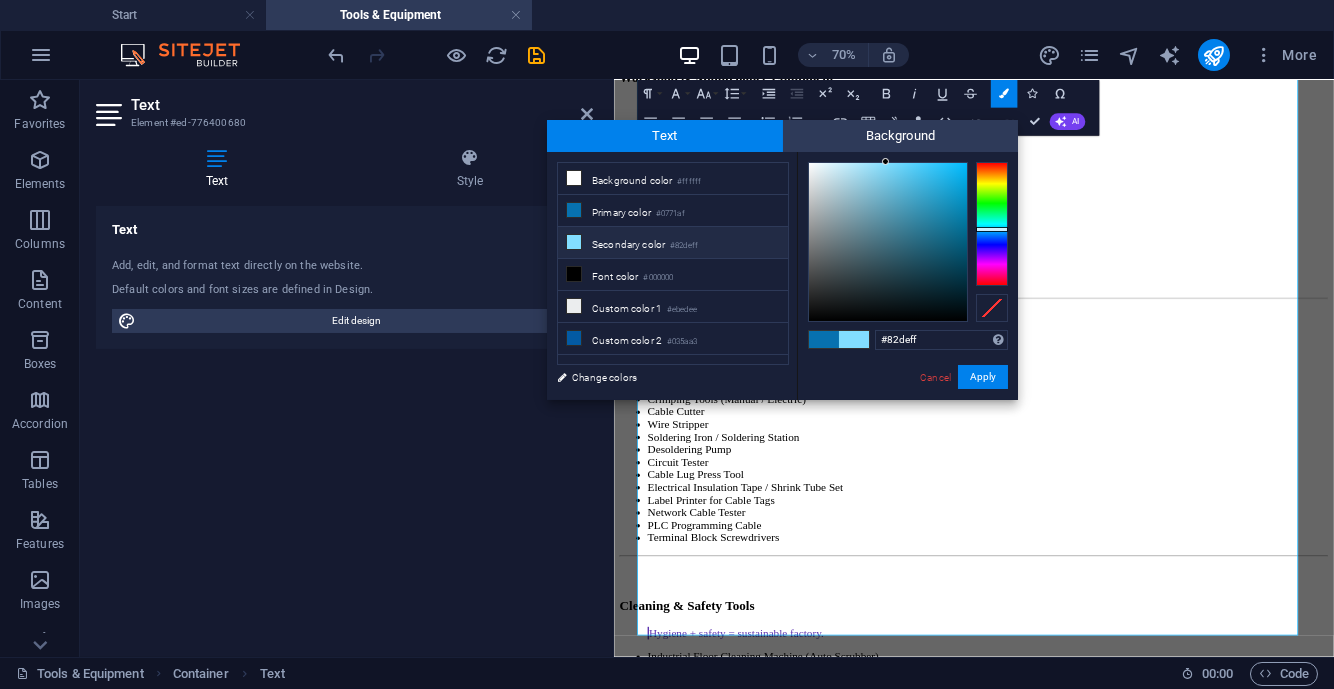 click on "Primary color
#0771af" at bounding box center (673, 211) 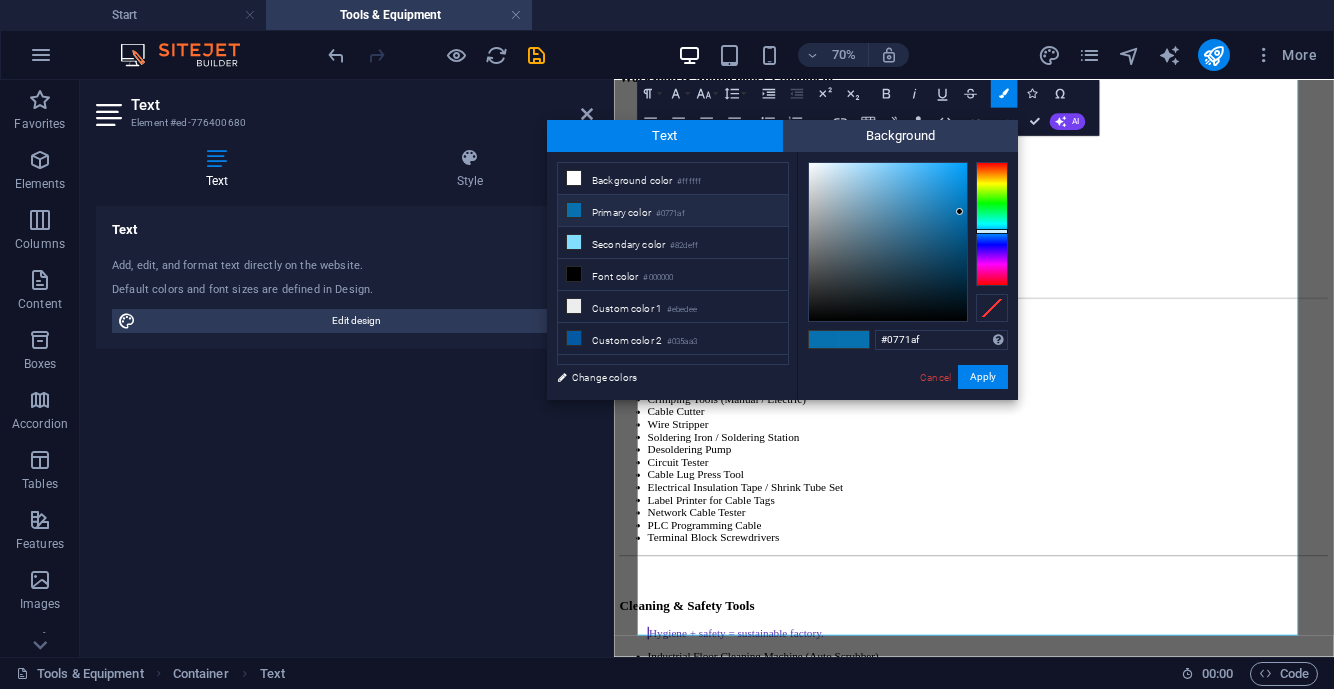 click on "Apply" at bounding box center [983, 377] 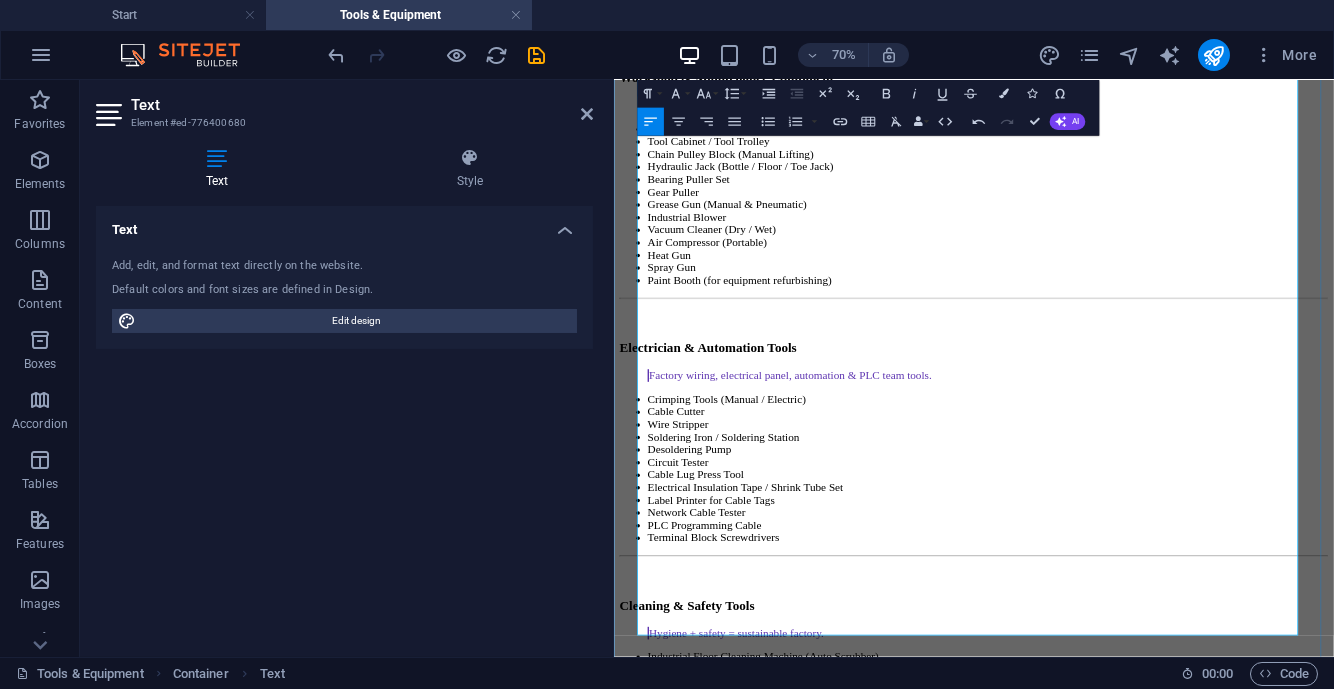 click on "Mechanical Maintenance Kit" at bounding box center [1148, 1586] 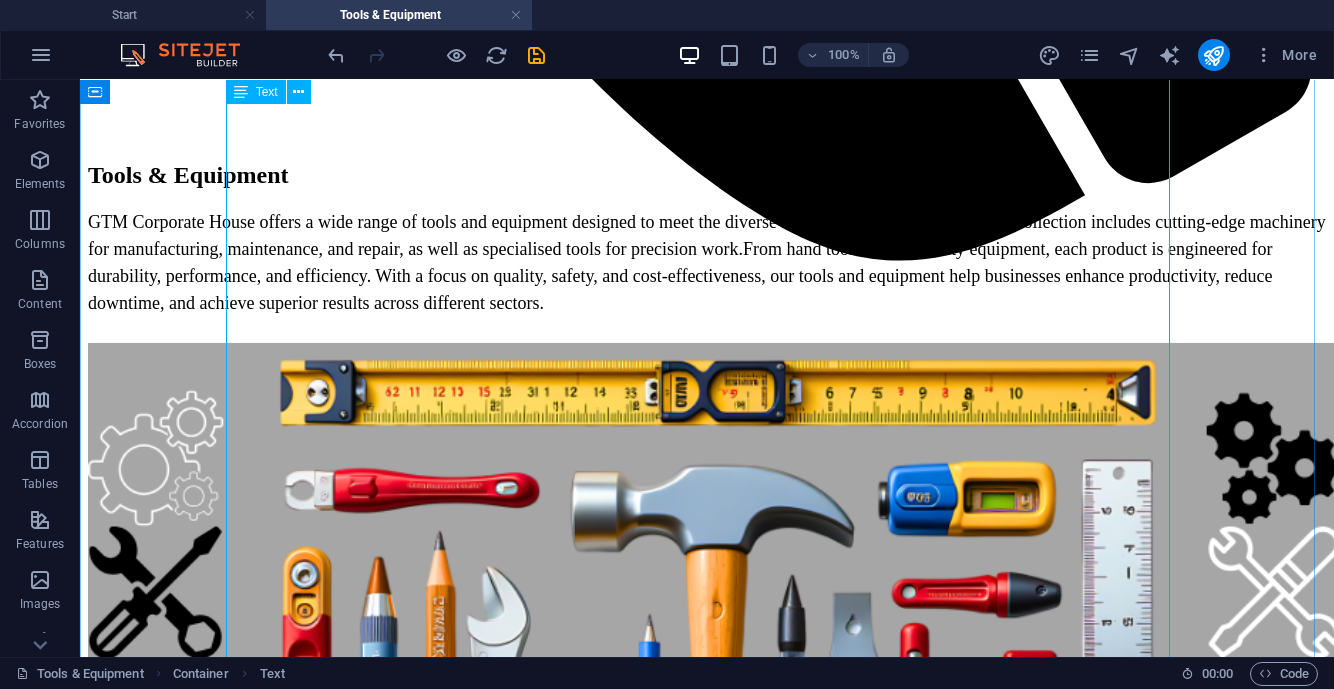 scroll, scrollTop: 2031, scrollLeft: 0, axis: vertical 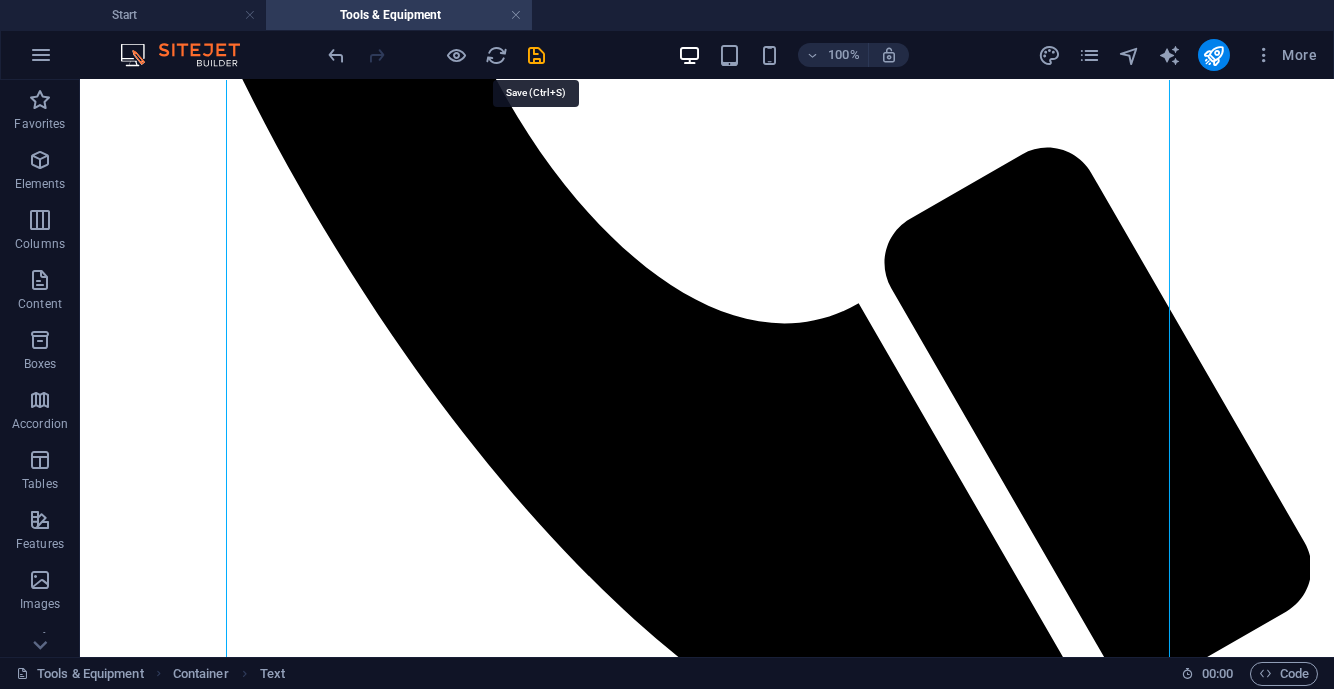 click at bounding box center (537, 55) 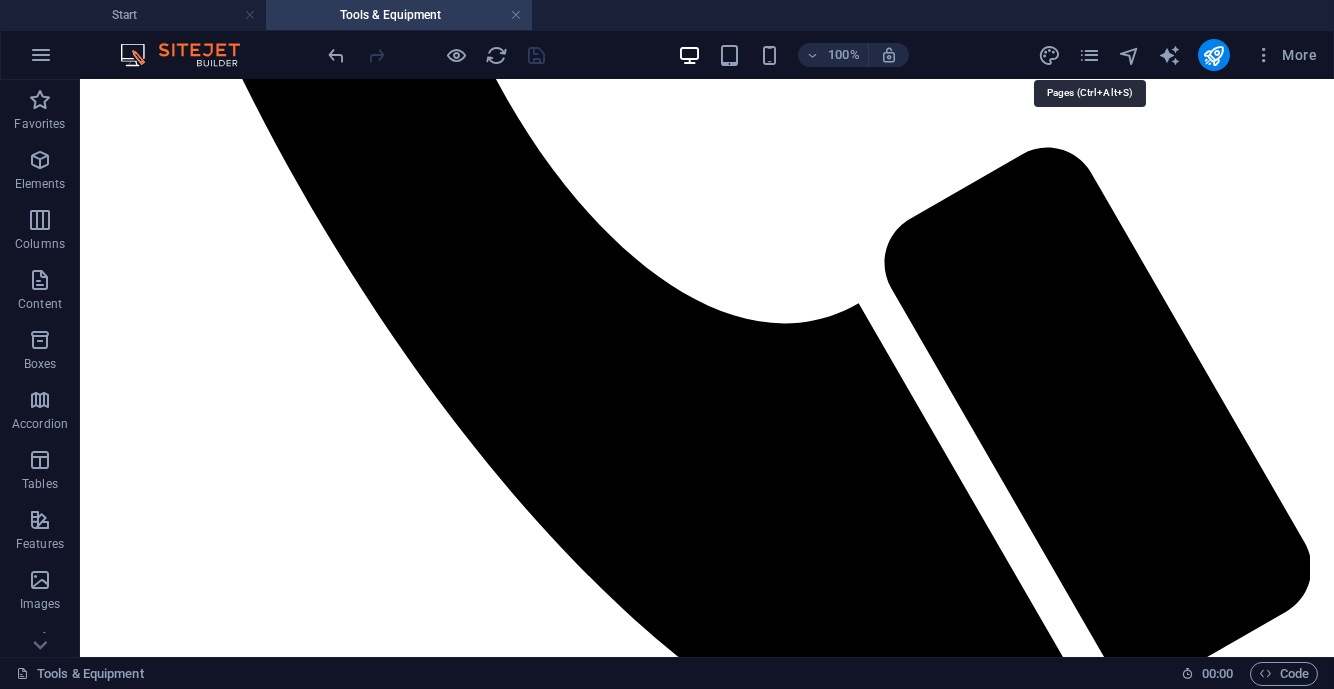 click at bounding box center [1089, 55] 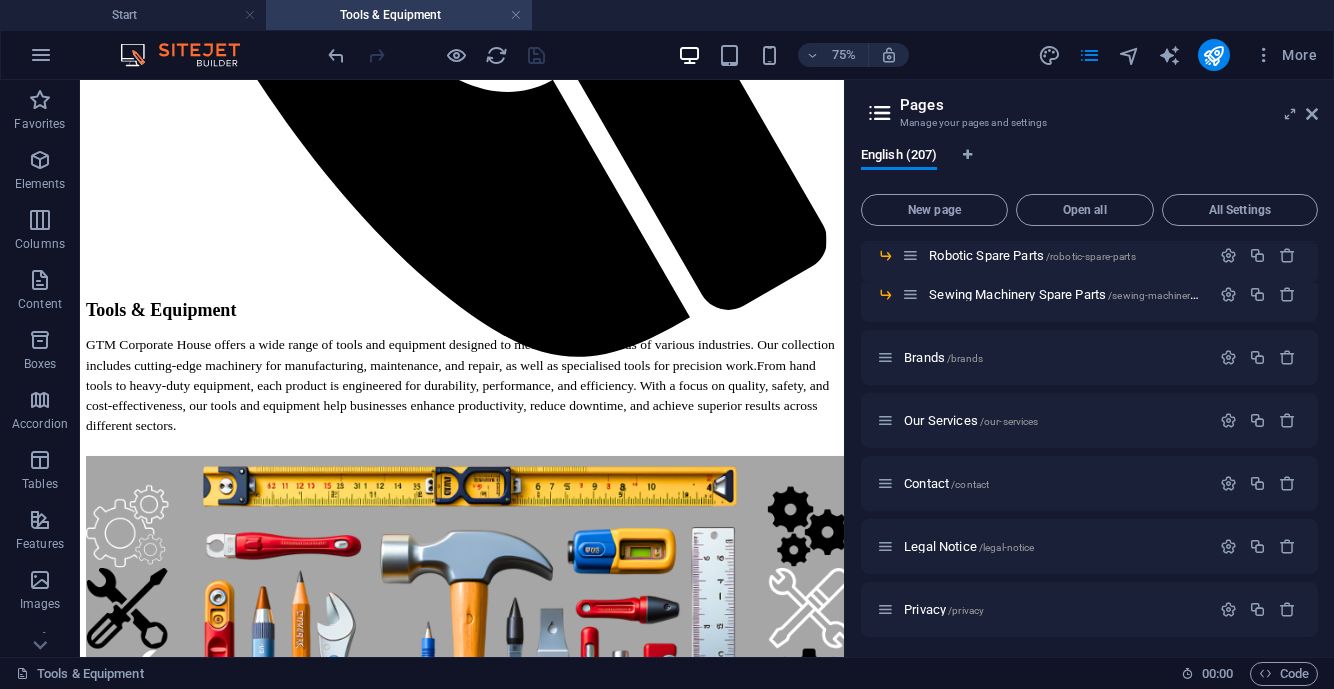 scroll, scrollTop: 7636, scrollLeft: 0, axis: vertical 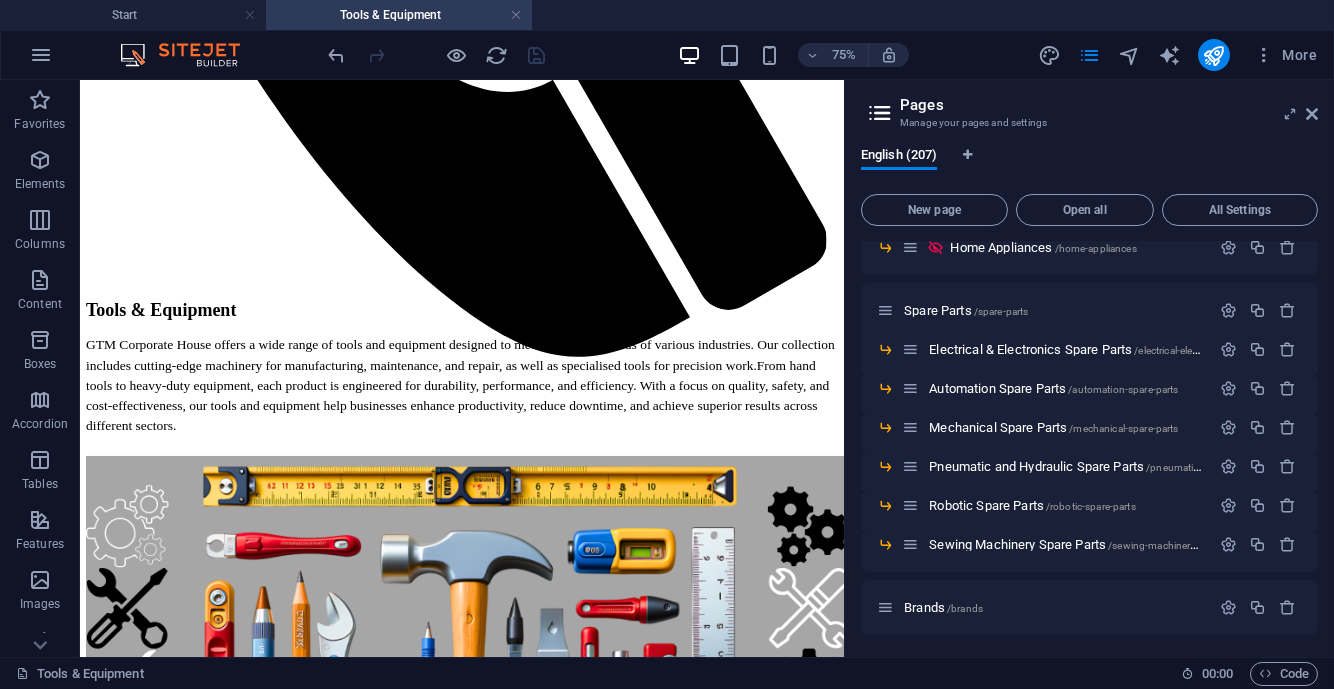 click on "Automation Spare Parts /automation-spare-parts" at bounding box center [1053, 388] 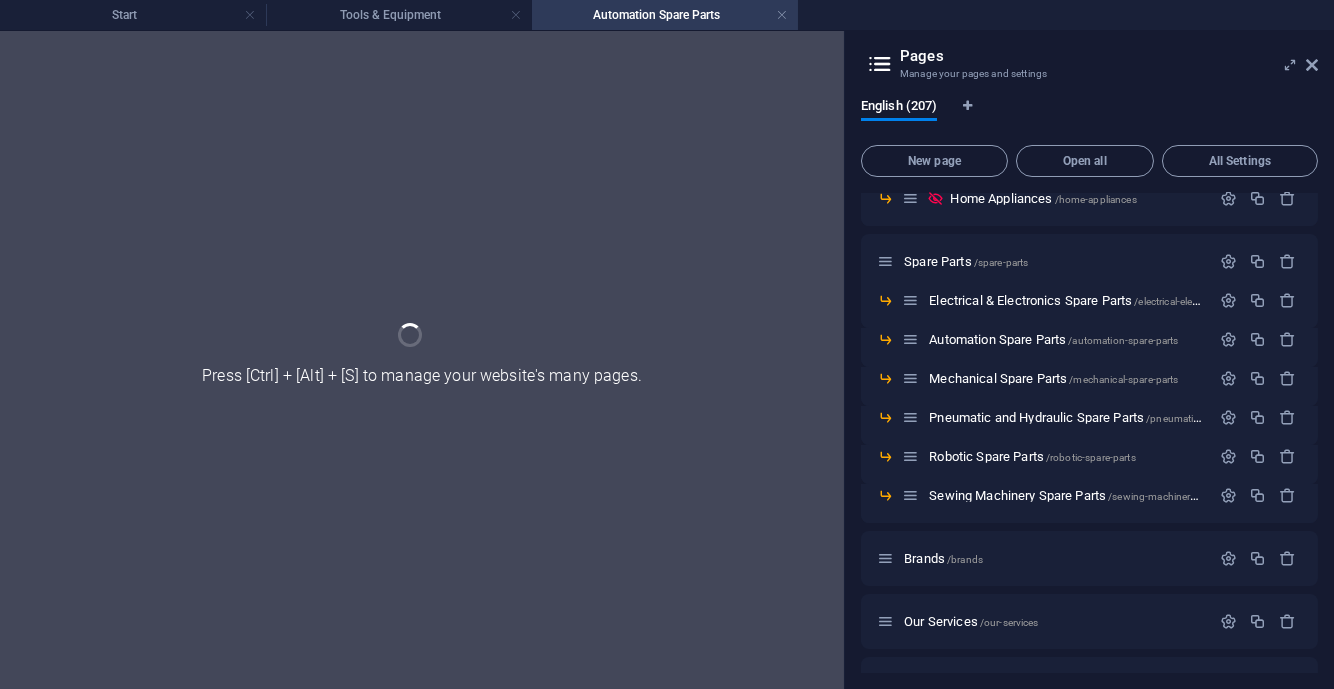 scroll, scrollTop: 0, scrollLeft: 0, axis: both 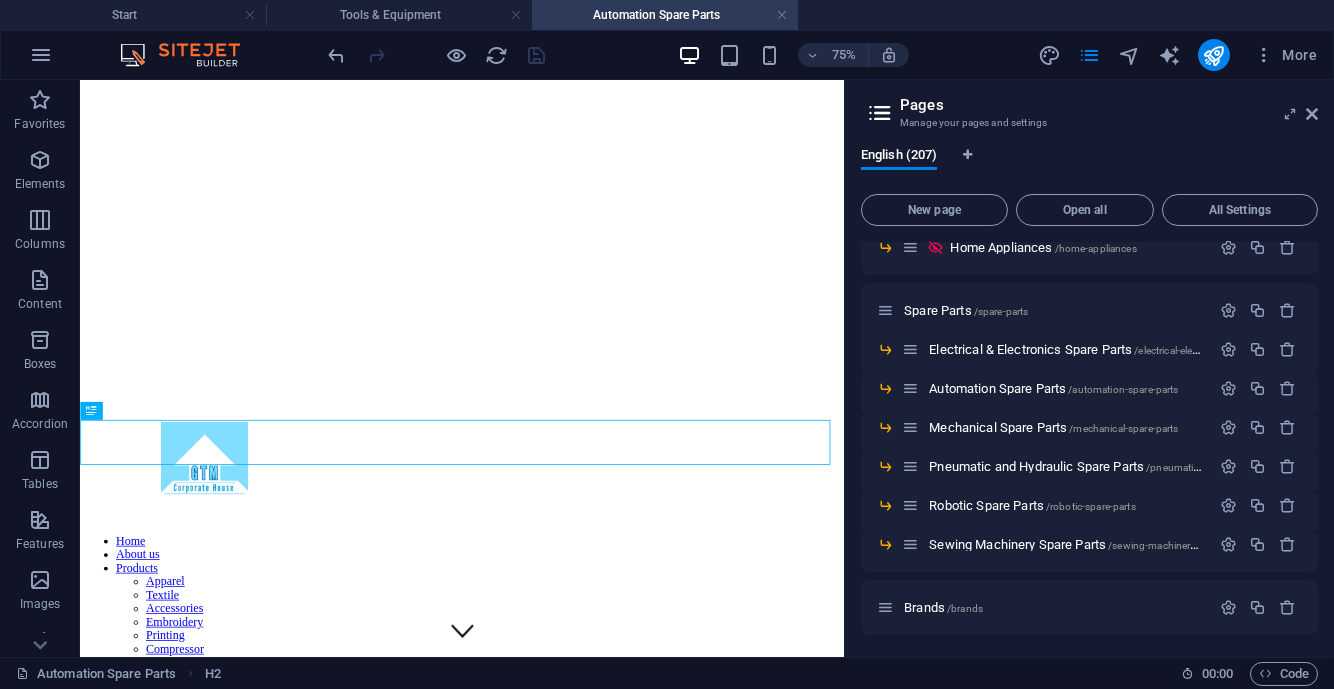 click at bounding box center (1312, 114) 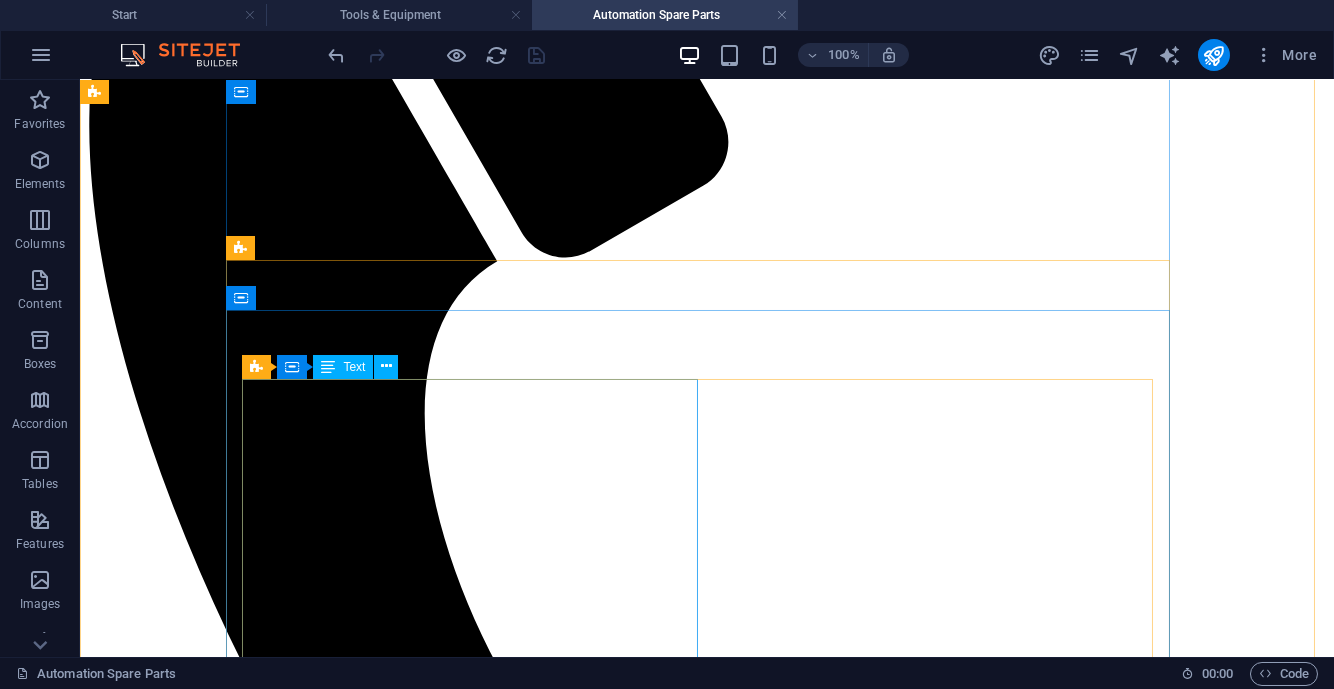 scroll, scrollTop: 1500, scrollLeft: 0, axis: vertical 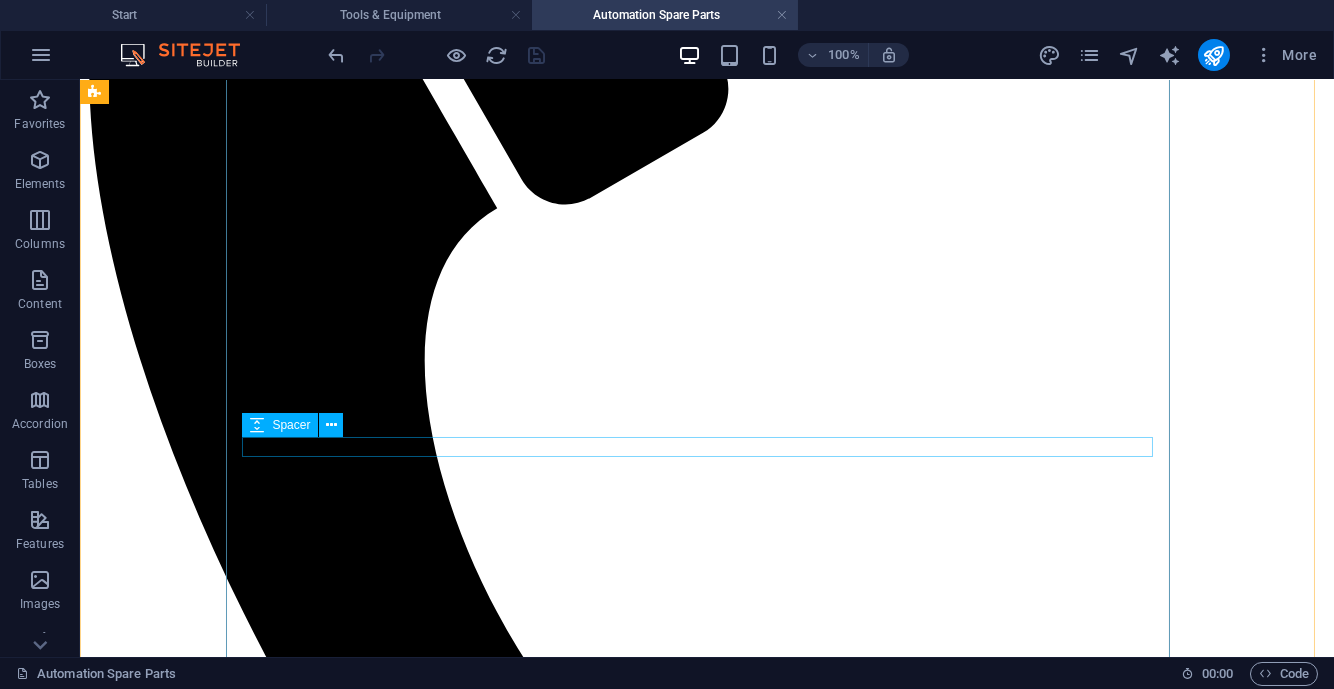 click at bounding box center (707, 2809) 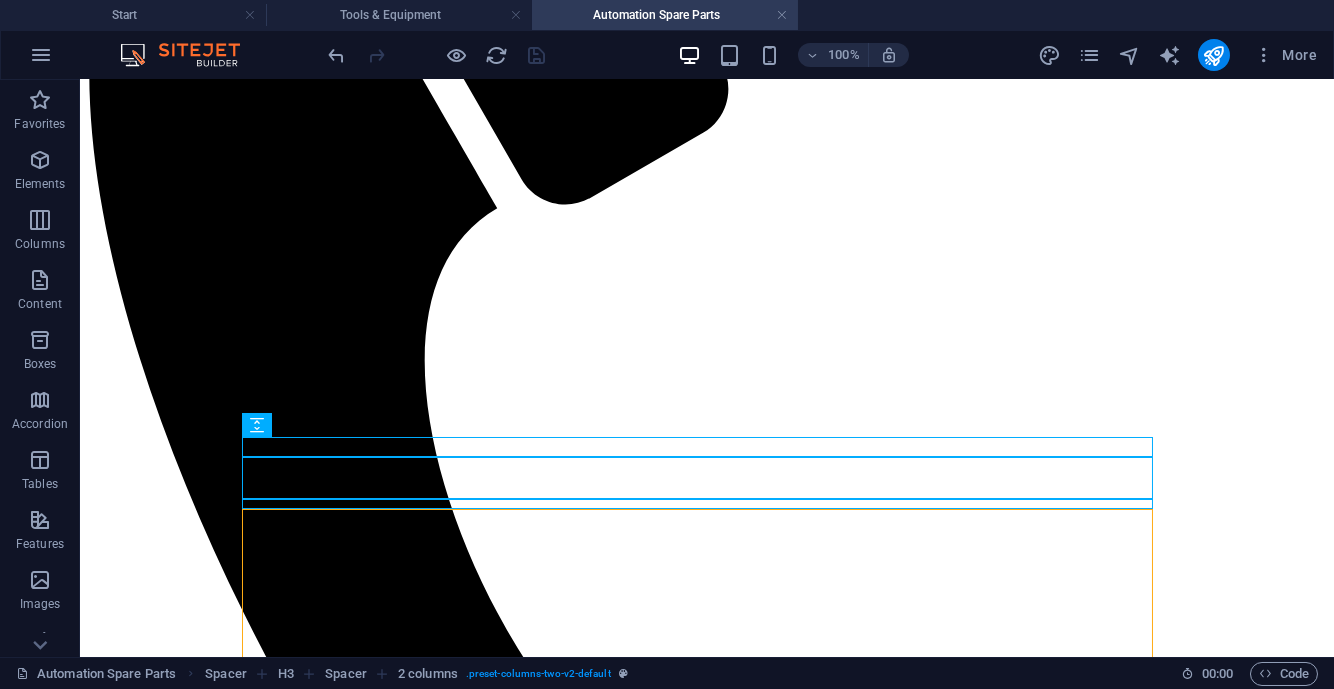 click on "Tools & Equipment" at bounding box center (399, 15) 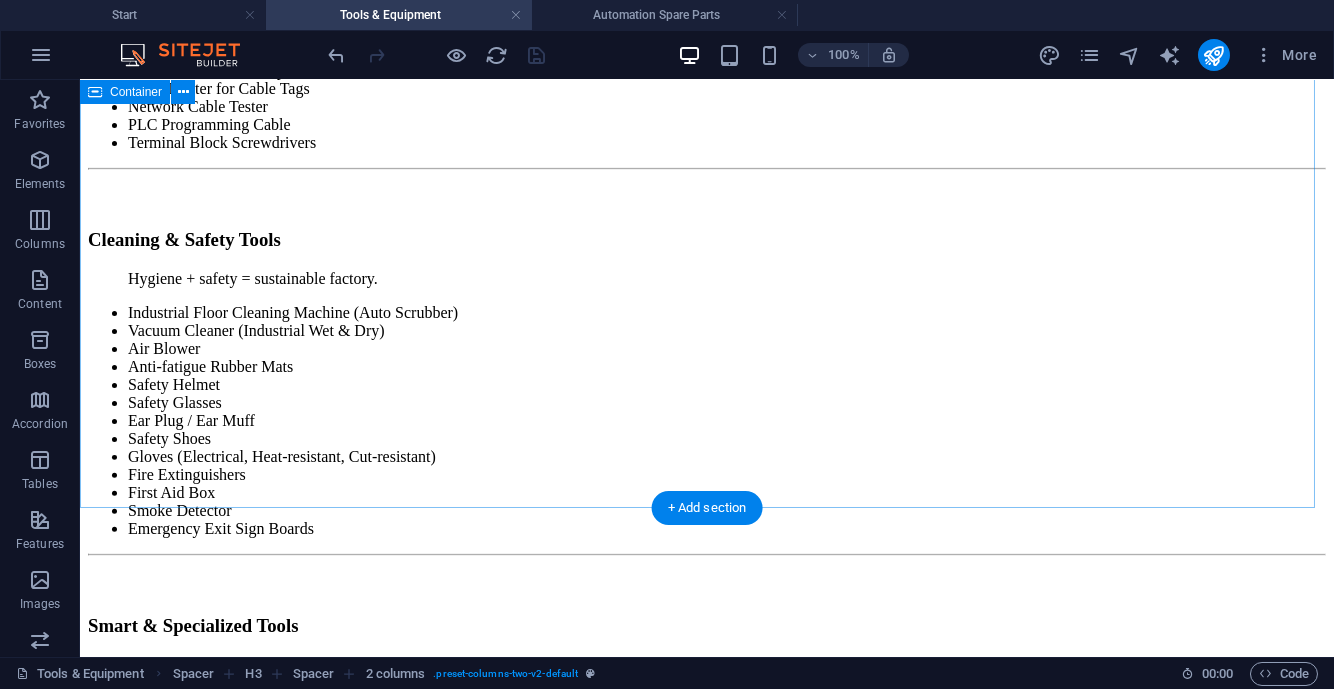 scroll, scrollTop: 5536, scrollLeft: 0, axis: vertical 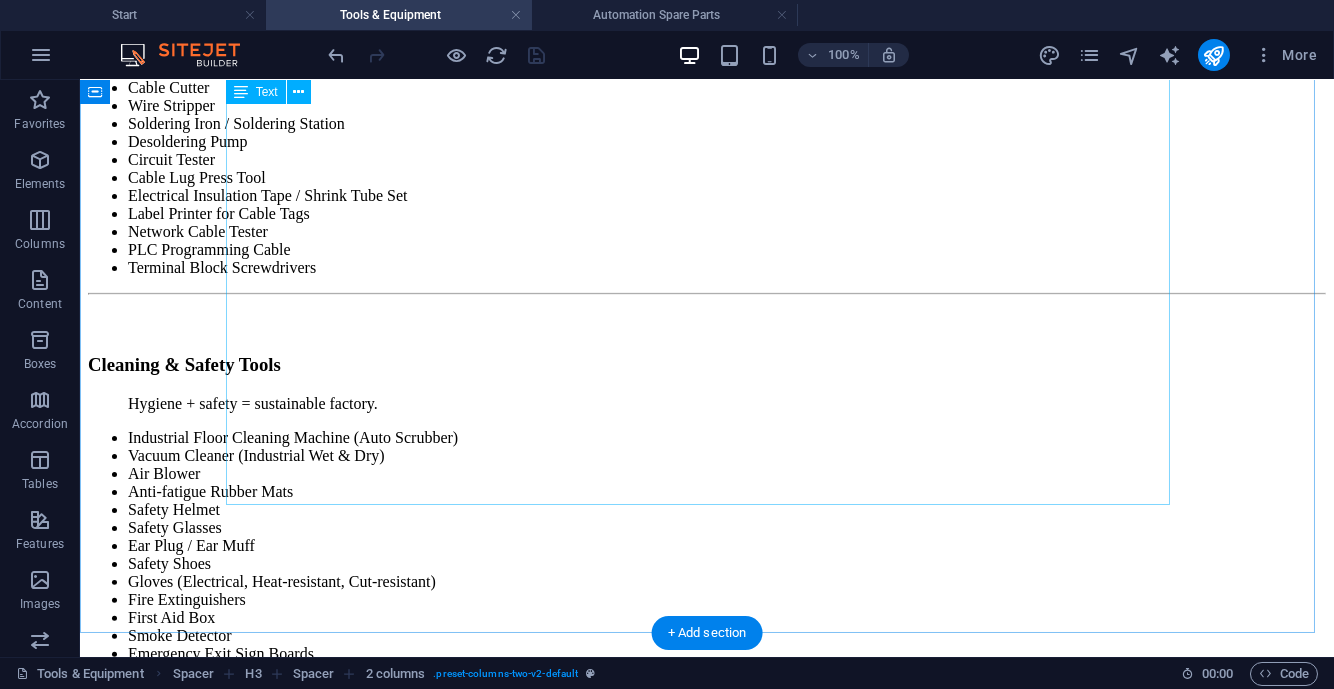 click on "Tools & Equipment for Industrial Use (Garments, Textile, Leather, Packaging, Washing, Power & General Factory Use) General Industrial Tools For repair, installation, assembly & maintenance. Torque Wrenches (Digital & Manual) Pneumatic Impact Wrench Electric Screwdriver (Corded & Cordless) Electric Drill Machine Bench Drill / Pillar Drill Tap & Die Set [PERSON_NAME] Key Set / Hex Key Set Socket Wrench Set Adjustable Wrenches Pipe Wrenches Spanner Set (Metric & Imperial) Pliers (Needle Nose, Lineman, Locking, etc.) Hammer Set (Ball Peen, [PERSON_NAME], Mallet) Punch Set & Chisels Industrial-grade Scissors & Cutters Cutting, Welding & Fabrication Tools For heavy-duty maintenance, metalwork, and factory setup. Angle [MEDICAL_DATA] (Corded / Cordless) Bench [MEDICAL_DATA] Cut-Off Machine (Chop Saw) Plasma Cutter Gas Welding Set (Oxy-Acetylene) ARC Welding Machine MIG / TIG Welding Machine Welding Helmet (Auto-Darkening) Welding Electrodes & Wires Gas Cylinder Trolley Fabrication Clamp Tools Measuring & Inspection Tools Digital Vernier Caliper" at bounding box center [707, -159] 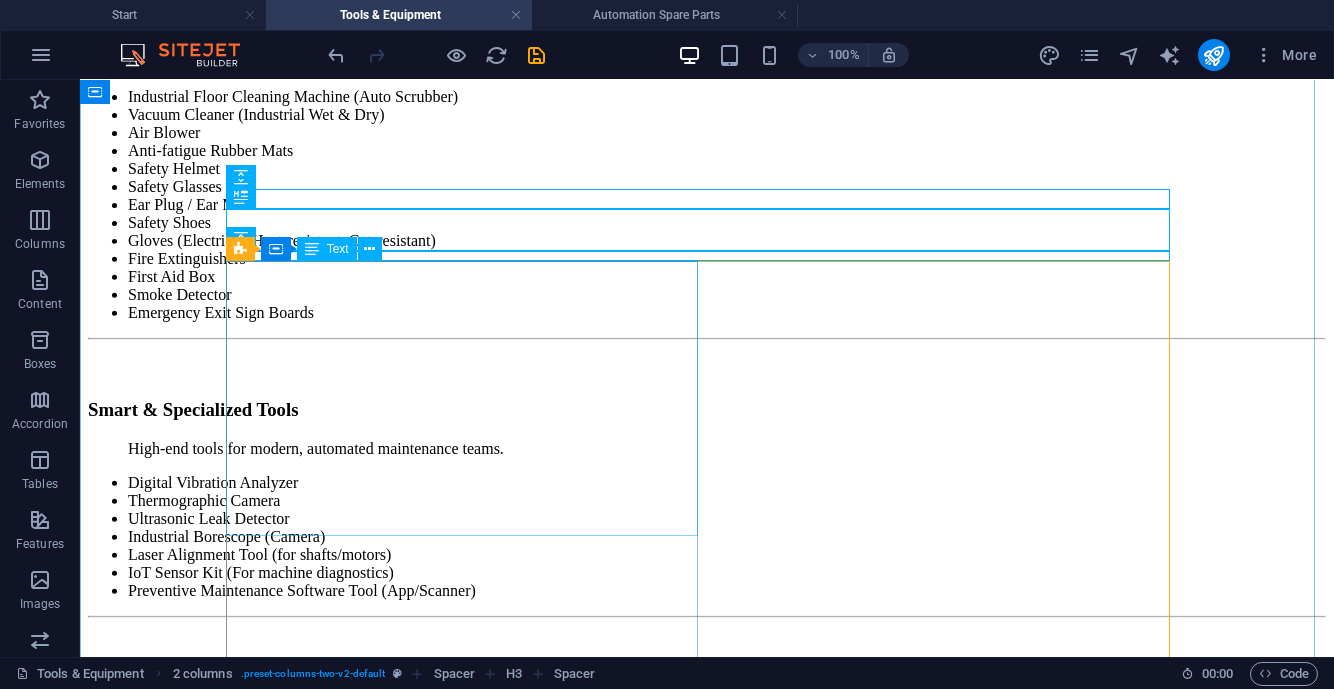 scroll, scrollTop: 5911, scrollLeft: 0, axis: vertical 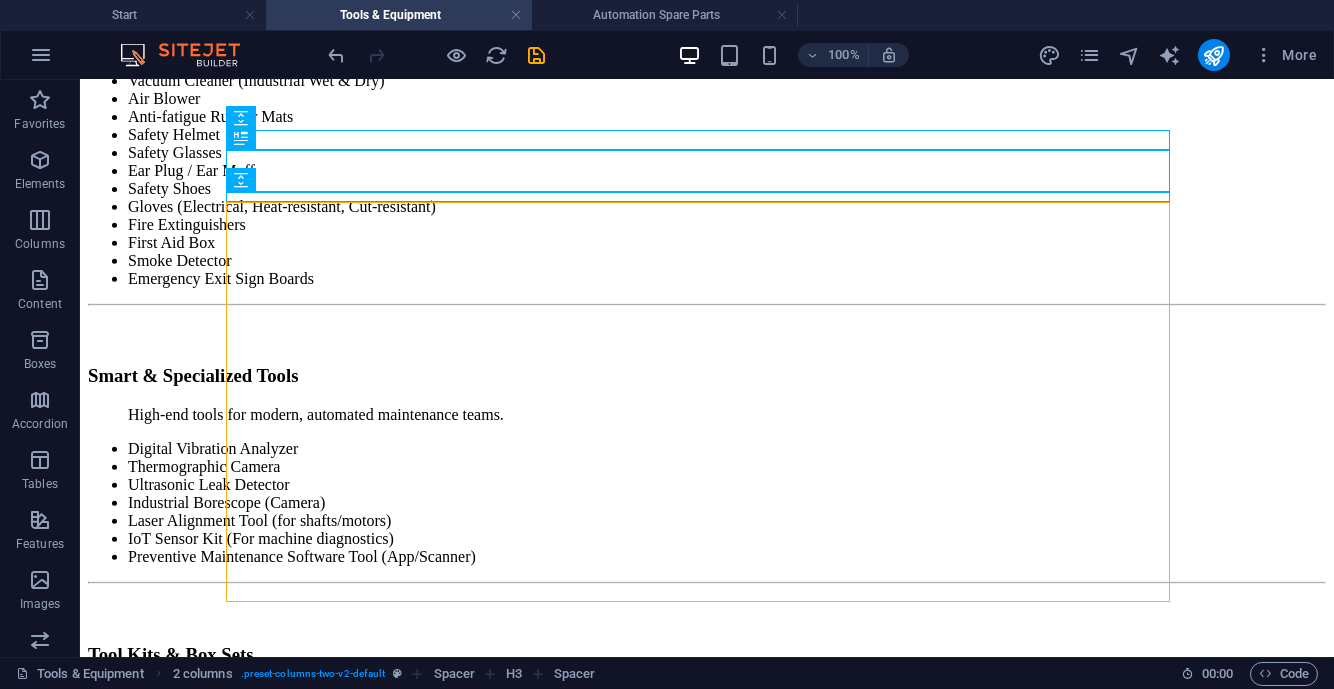 click on "Automation Spare Parts" at bounding box center [665, 15] 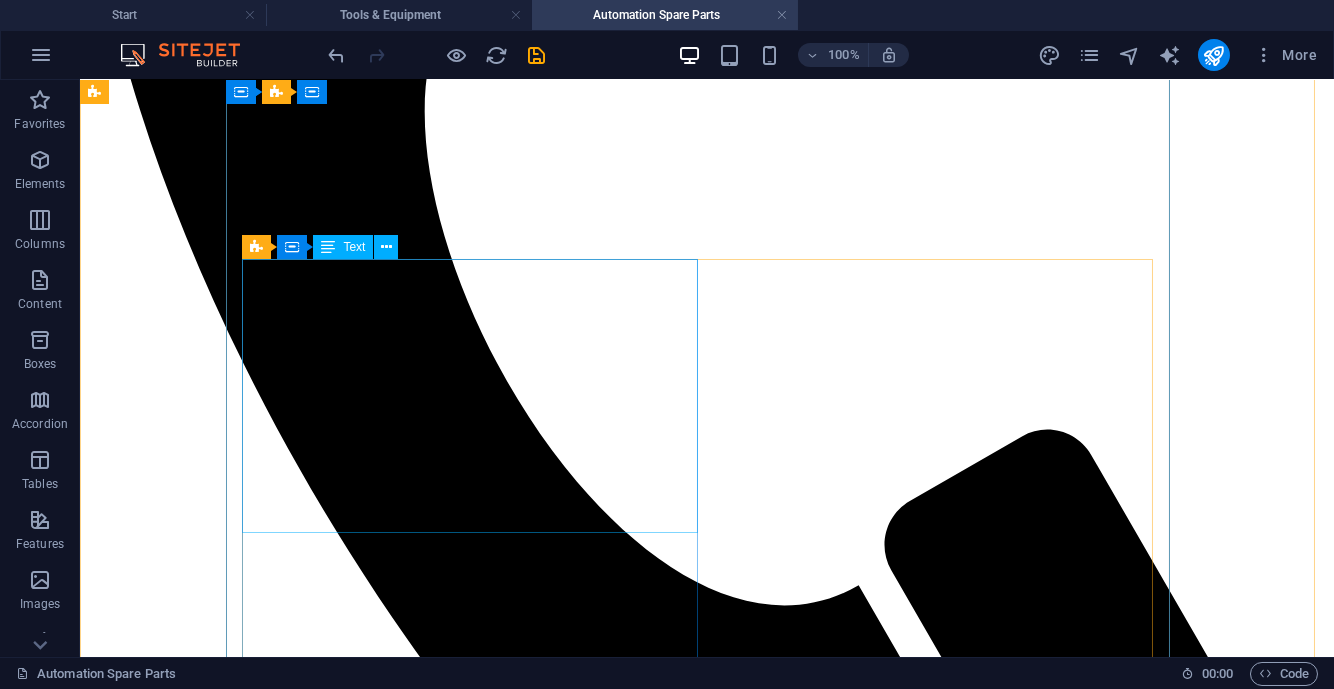 scroll, scrollTop: 1500, scrollLeft: 0, axis: vertical 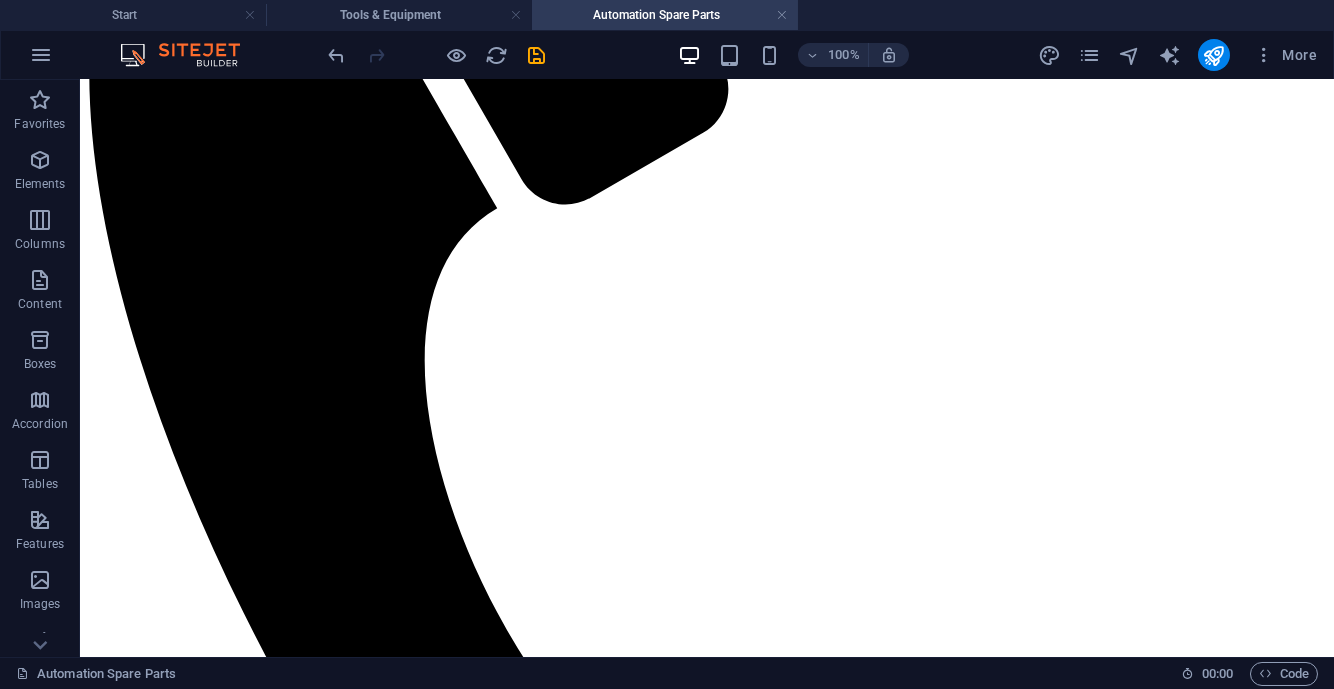 click on "Tools & Equipment" at bounding box center [399, 15] 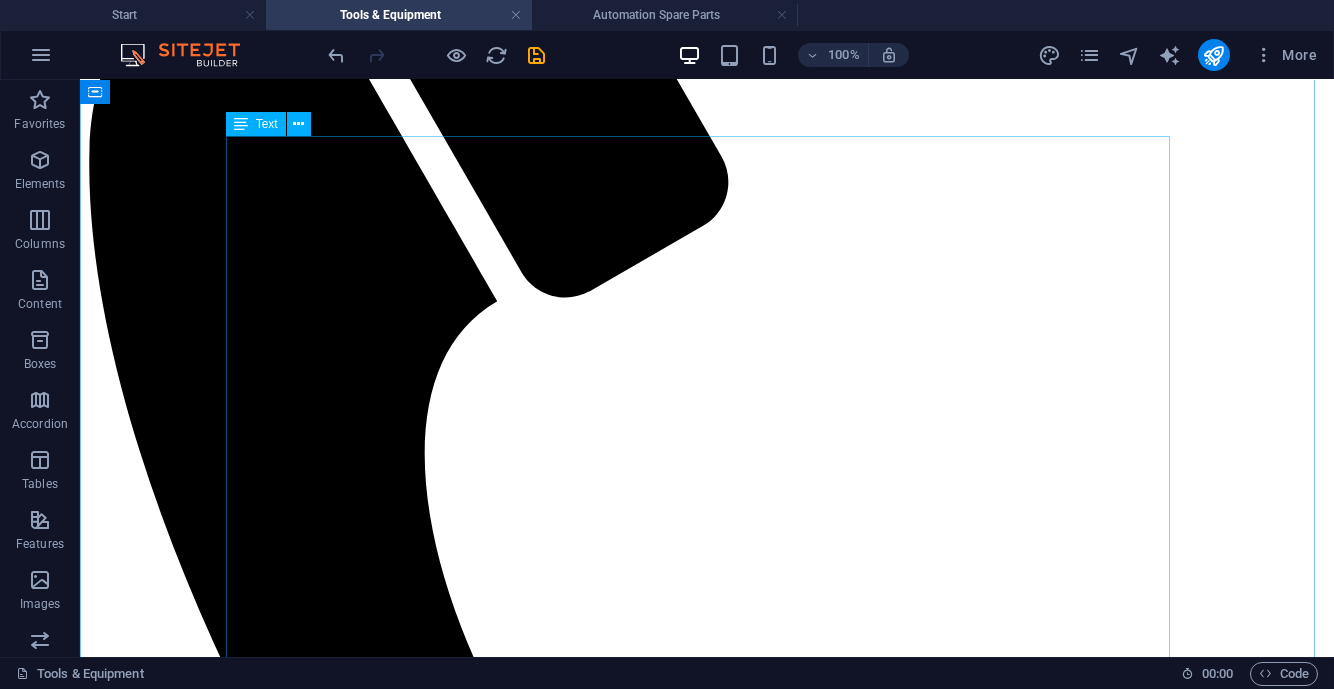 scroll, scrollTop: 1411, scrollLeft: 0, axis: vertical 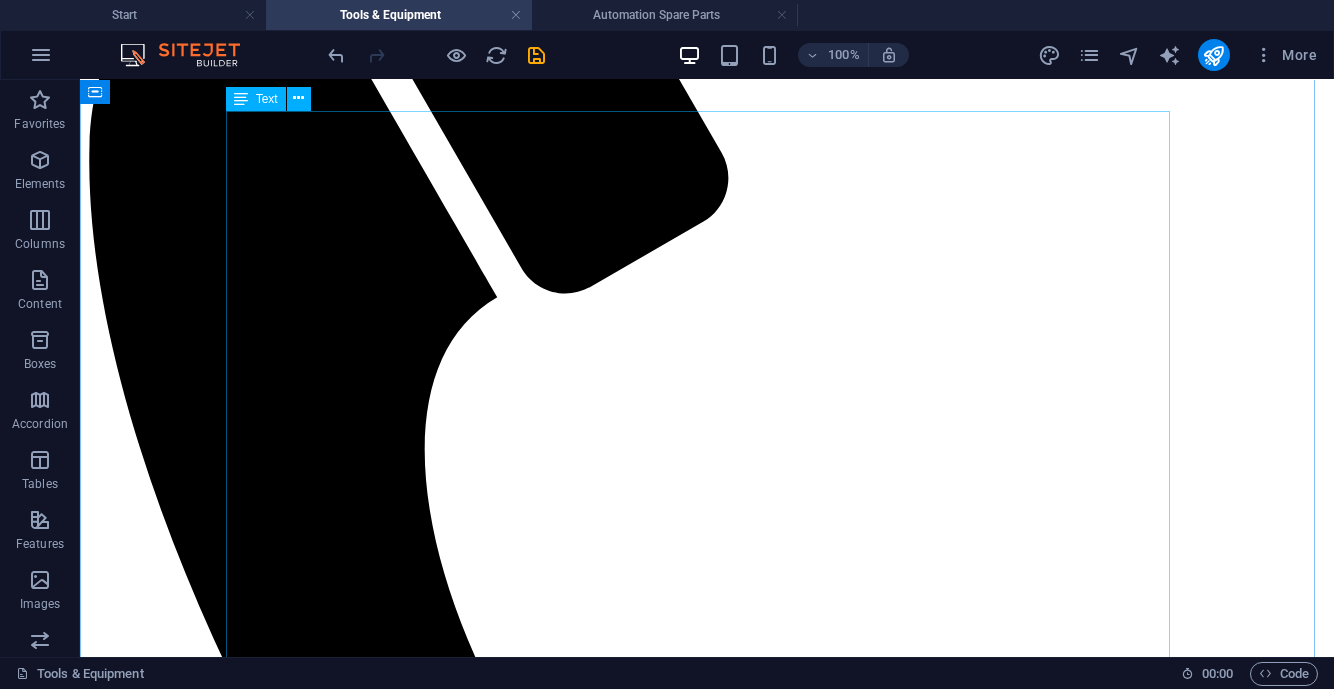 click on "Tools & Equipment for Industrial Use (Garments, Textile, Leather, Packaging, Washing, Power & General Factory Use) General Industrial Tools For repair, installation, assembly & maintenance. Torque Wrenches (Digital & Manual) Pneumatic Impact Wrench Electric Screwdriver (Corded & Cordless) Electric Drill Machine Bench Drill / Pillar Drill Tap & Die Set [PERSON_NAME] Key Set / Hex Key Set Socket Wrench Set Adjustable Wrenches Pipe Wrenches Spanner Set (Metric & Imperial) Pliers (Needle Nose, Lineman, Locking, etc.) Hammer Set (Ball Peen, [PERSON_NAME], Mallet) Punch Set & Chisels Industrial-grade Scissors & Cutters Cutting, Welding & Fabrication Tools For heavy-duty maintenance, metalwork, and factory setup. Angle [MEDICAL_DATA] (Corded / Cordless) Bench [MEDICAL_DATA] Cut-Off Machine (Chop Saw) Plasma Cutter Gas Welding Set (Oxy-Acetylene) ARC Welding Machine MIG / TIG Welding Machine Welding Helmet (Auto-Darkening) Welding Electrodes & Wires Gas Cylinder Trolley Fabrication Clamp Tools Measuring & Inspection Tools Digital Vernier Caliper" at bounding box center [707, 3966] 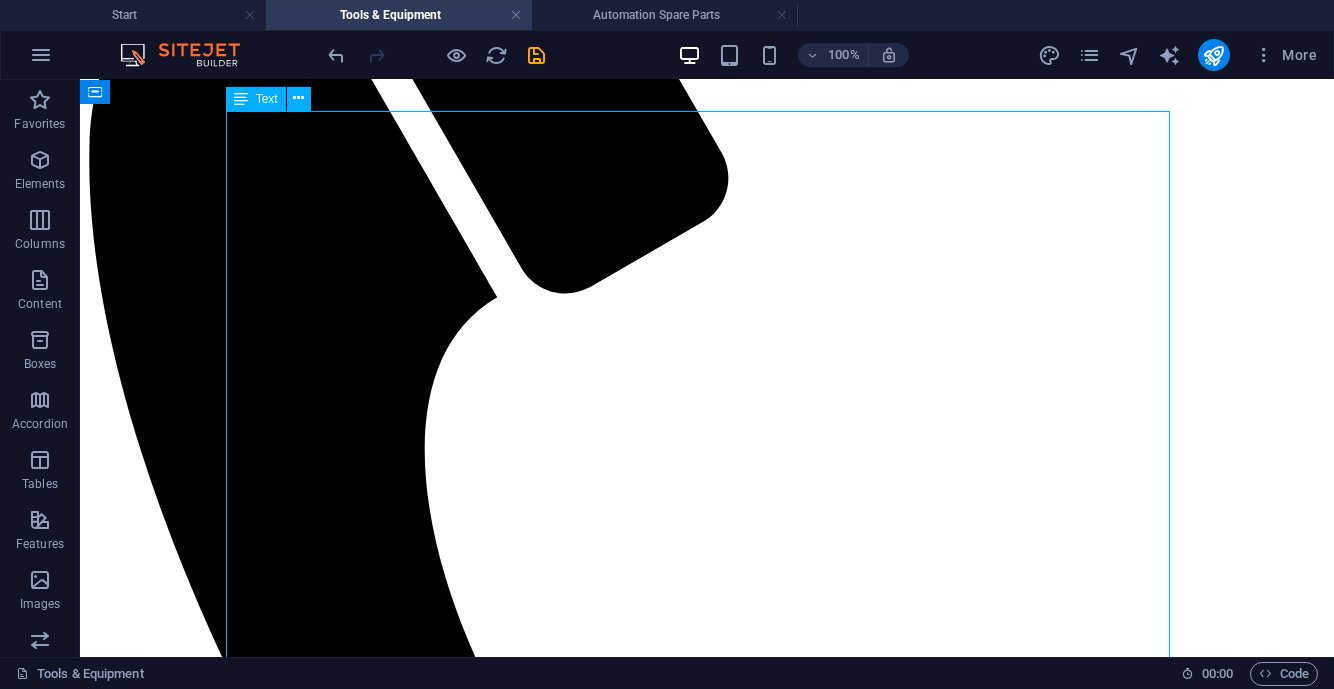 click on "Tools & Equipment for Industrial Use (Garments, Textile, Leather, Packaging, Washing, Power & General Factory Use) General Industrial Tools For repair, installation, assembly & maintenance. Torque Wrenches (Digital & Manual) Pneumatic Impact Wrench Electric Screwdriver (Corded & Cordless) Electric Drill Machine Bench Drill / Pillar Drill Tap & Die Set [PERSON_NAME] Key Set / Hex Key Set Socket Wrench Set Adjustable Wrenches Pipe Wrenches Spanner Set (Metric & Imperial) Pliers (Needle Nose, Lineman, Locking, etc.) Hammer Set (Ball Peen, [PERSON_NAME], Mallet) Punch Set & Chisels Industrial-grade Scissors & Cutters Cutting, Welding & Fabrication Tools For heavy-duty maintenance, metalwork, and factory setup. Angle [MEDICAL_DATA] (Corded / Cordless) Bench [MEDICAL_DATA] Cut-Off Machine (Chop Saw) Plasma Cutter Gas Welding Set (Oxy-Acetylene) ARC Welding Machine MIG / TIG Welding Machine Welding Helmet (Auto-Darkening) Welding Electrodes & Wires Gas Cylinder Trolley Fabrication Clamp Tools Measuring & Inspection Tools Digital Vernier Caliper" at bounding box center [707, 3966] 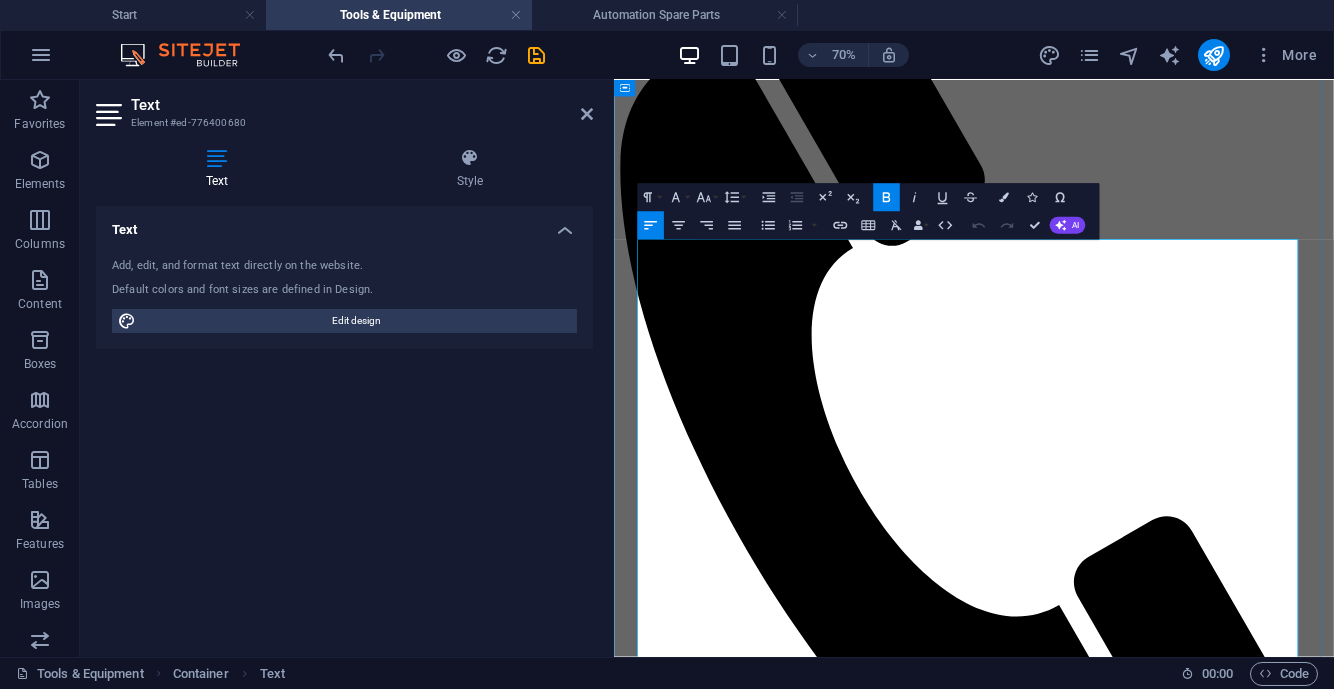 scroll, scrollTop: 1161, scrollLeft: 0, axis: vertical 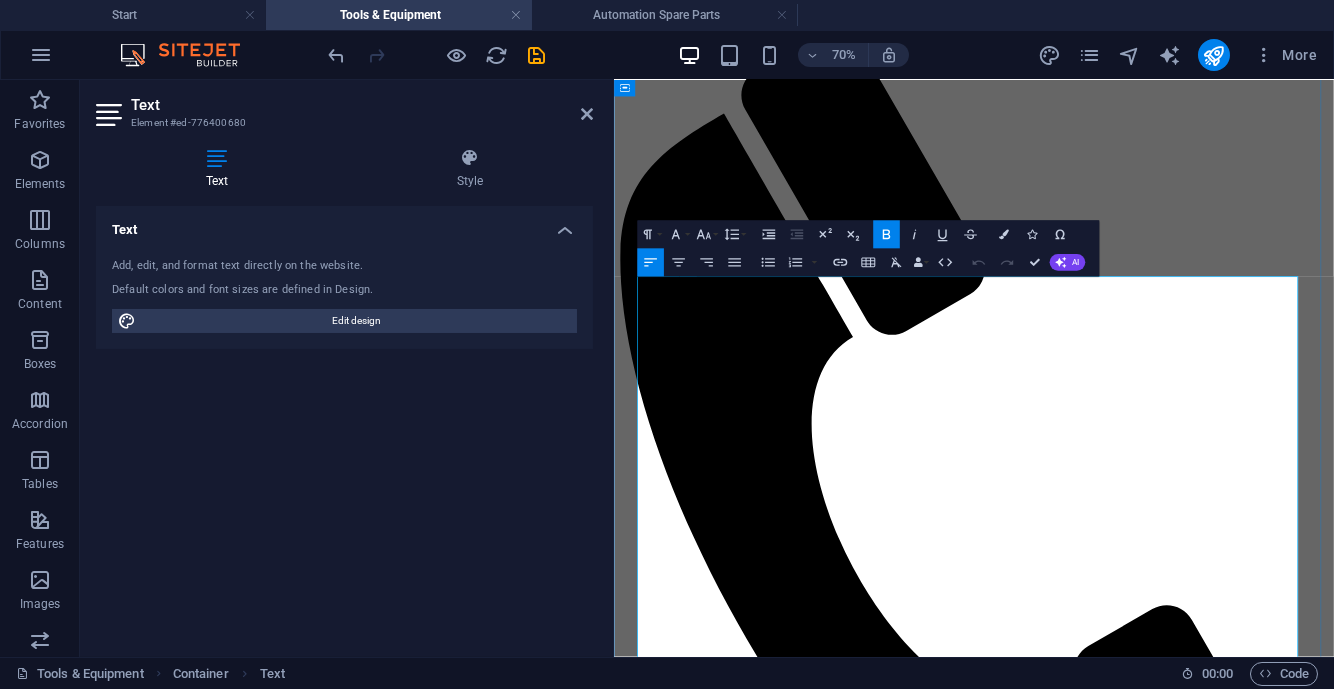 drag, startPoint x: 1049, startPoint y: 598, endPoint x: 652, endPoint y: 587, distance: 397.15237 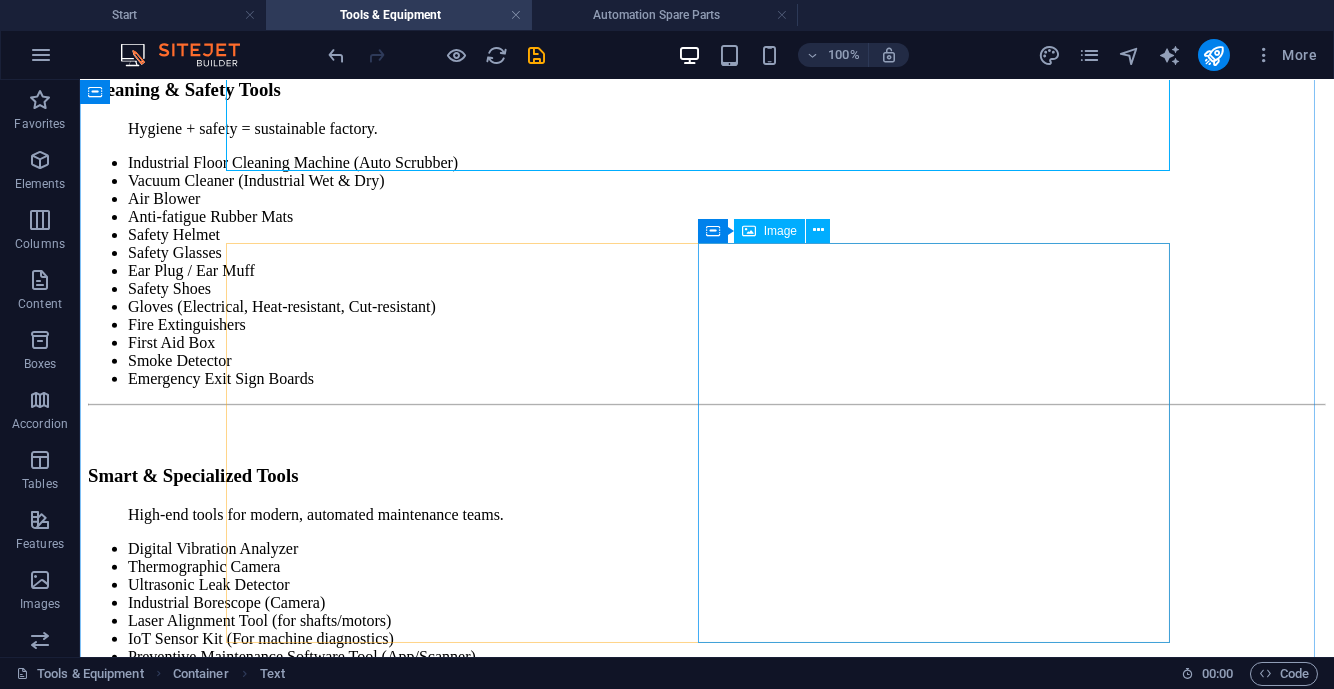 scroll, scrollTop: 5786, scrollLeft: 0, axis: vertical 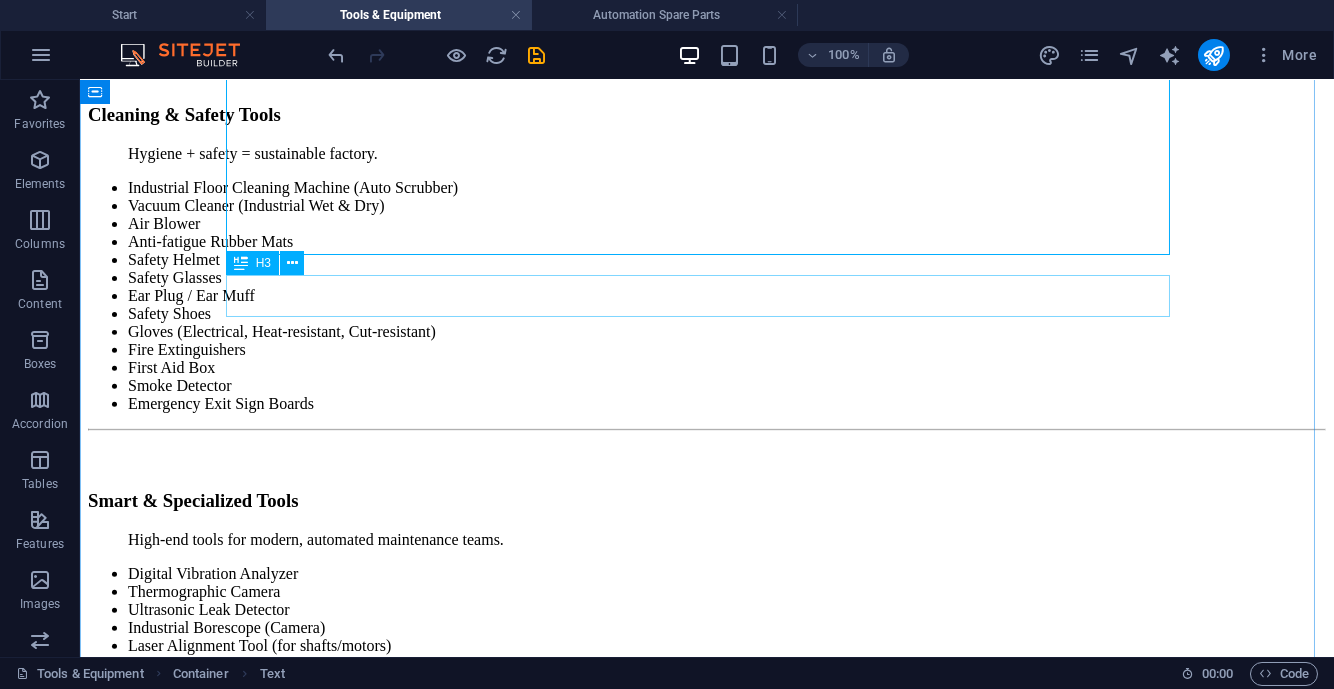 click on "Human-Machine Interface (HMI)" at bounding box center (707, 1227) 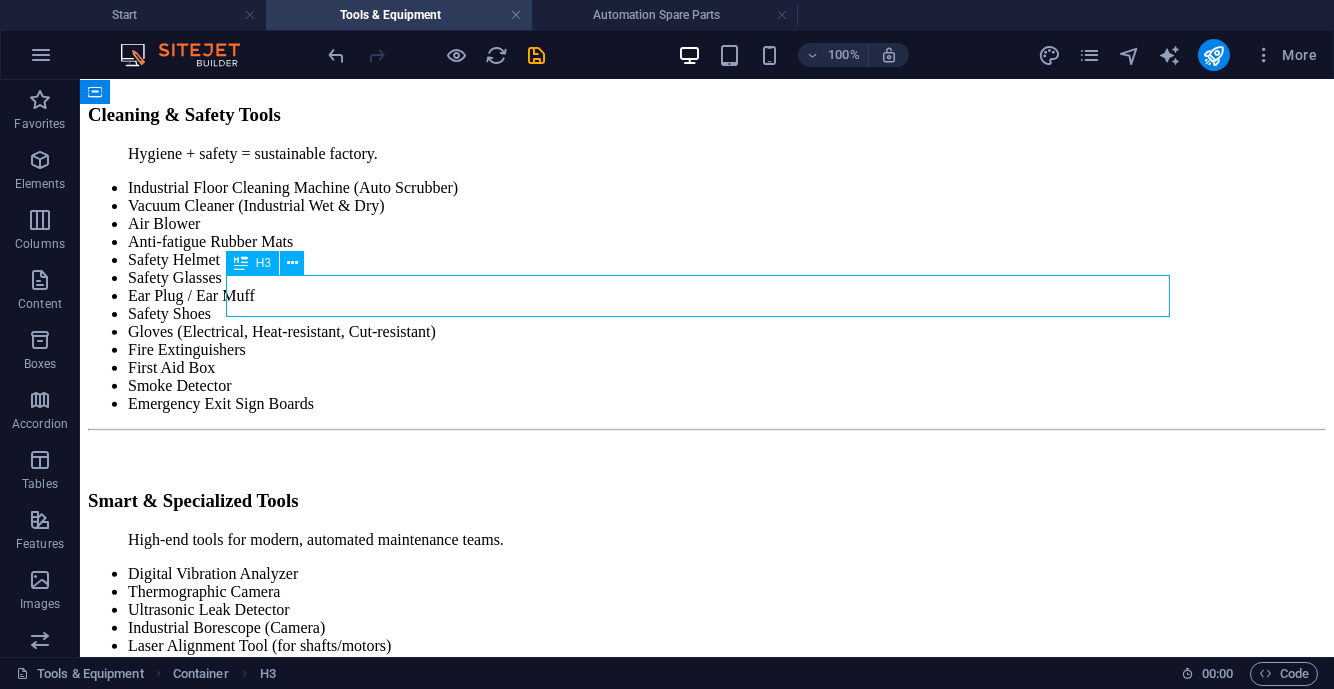 click on "Human-Machine Interface (HMI)" at bounding box center (707, 1227) 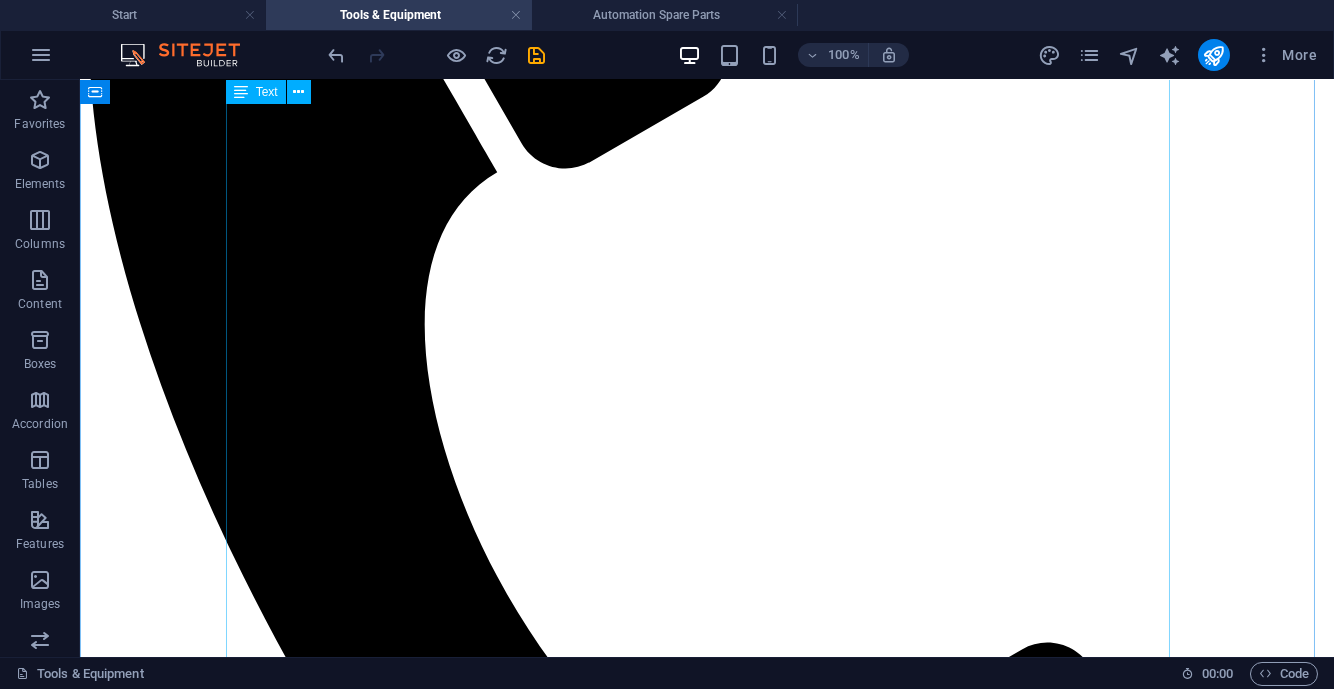 click on "Tools & Equipment for Industrial Use (Garments, Textile, Leather, Packaging, Washing, Power & General Factory Use) For repair, installation, assembly & maintenance. Torque Wrenches (Digital & Manual) Pneumatic Impact Wrench Electric Screwdriver (Corded & Cordless) Electric Drill Machine Bench Drill / Pillar Drill Tap & Die Set [PERSON_NAME] Key Set / Hex Key Set Socket Wrench Set Adjustable Wrenches Pipe Wrenches Spanner Set (Metric & Imperial) Pliers (Needle Nose, Lineman, Locking, etc.) Hammer Set (Ball Peen, [PERSON_NAME], Mallet) Punch Set & Chisels Industrial-grade Scissors & Cutters Cutting, Welding & Fabrication Tools For heavy-duty maintenance, metalwork, and factory setup. Angle [MEDICAL_DATA] (Corded / Cordless) Bench [MEDICAL_DATA] Cut-Off Machine (Chop Saw) Plasma Cutter Gas Welding Set (Oxy-Acetylene) ARC Welding Machine MIG / TIG Welding Machine Welding Helmet (Auto-Darkening) Welding Electrodes & Wires Gas Cylinder Trolley Fabrication Clamp Tools Measuring & Inspection Tools For precision, calibration, and quality control." at bounding box center [707, 3841] 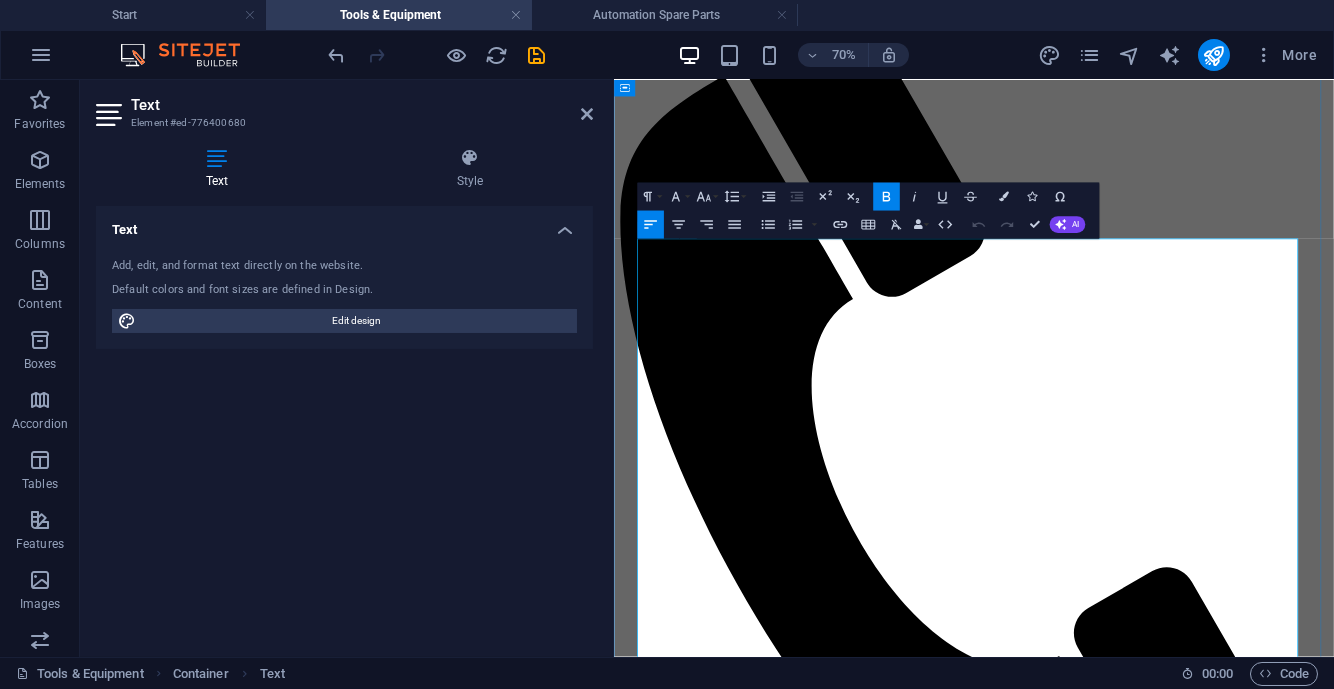 scroll, scrollTop: 1316, scrollLeft: 0, axis: vertical 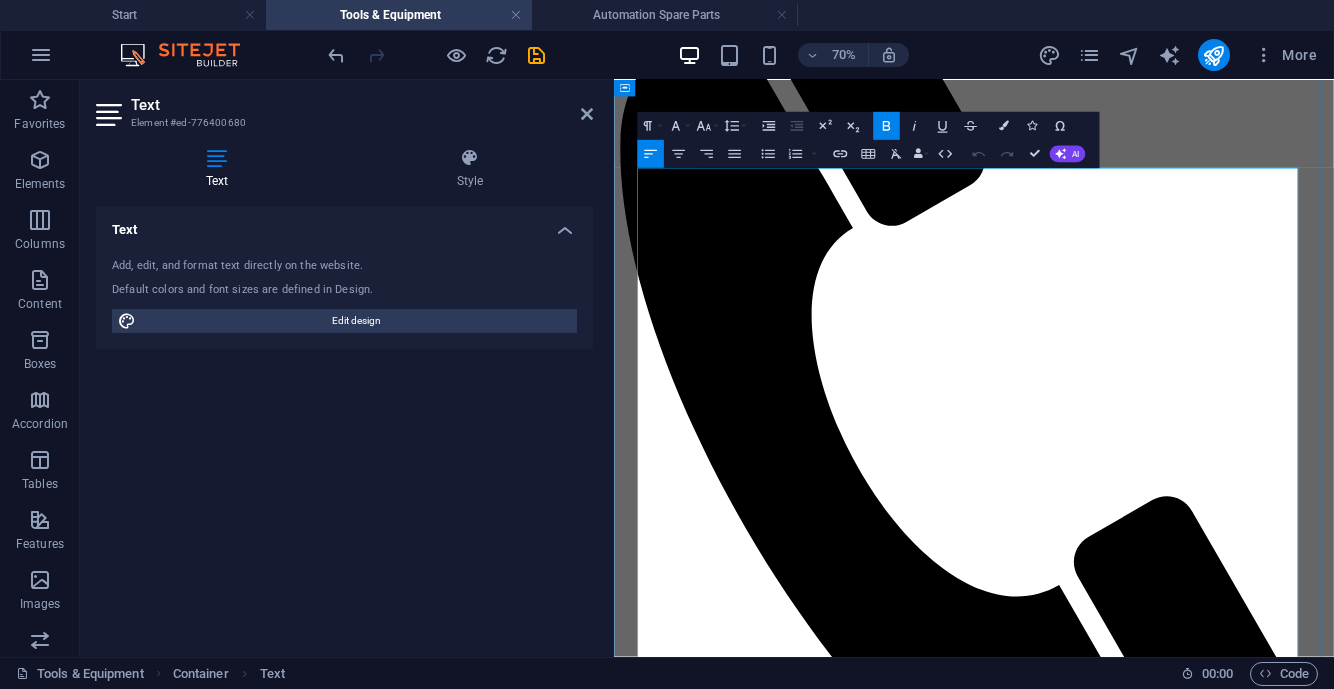 click on "Tools & Equipment for Industrial Use (Garments, Textile, Leather, Packaging, Washing, Power & General Factory Use) For repair, installation, assembly & maintenance. Torque Wrenches (Digital & Manual) Pneumatic Impact Wrench Electric Screwdriver (Corded & Cordless) Electric Drill Machine Bench Drill / Pillar Drill Tap & Die Set [PERSON_NAME] Key Set / Hex Key Set Socket Wrench Set Adjustable Wrenches Pipe Wrenches Spanner Set (Metric & Imperial) Pliers (Needle Nose, Lineman, Locking, etc.) Hammer Set (Ball Peen, [PERSON_NAME], Mallet) Punch Set & Chisels Industrial-grade Scissors & Cutters Cutting, Welding & Fabrication Tools For heavy-duty maintenance, metalwork, and factory setup. Angle [MEDICAL_DATA] (Corded / Cordless) Bench [MEDICAL_DATA] Cut-Off Machine (Chop Saw) Plasma Cutter Gas Welding Set (Oxy-Acetylene) ARC Welding Machine MIG / TIG Welding Machine Welding Helmet (Auto-Darkening) Welding Electrodes & Wires Gas Cylinder Trolley Fabrication Clamp Tools Measuring & Inspection Tools For precision, calibration, and quality control." at bounding box center (1128, 3647) 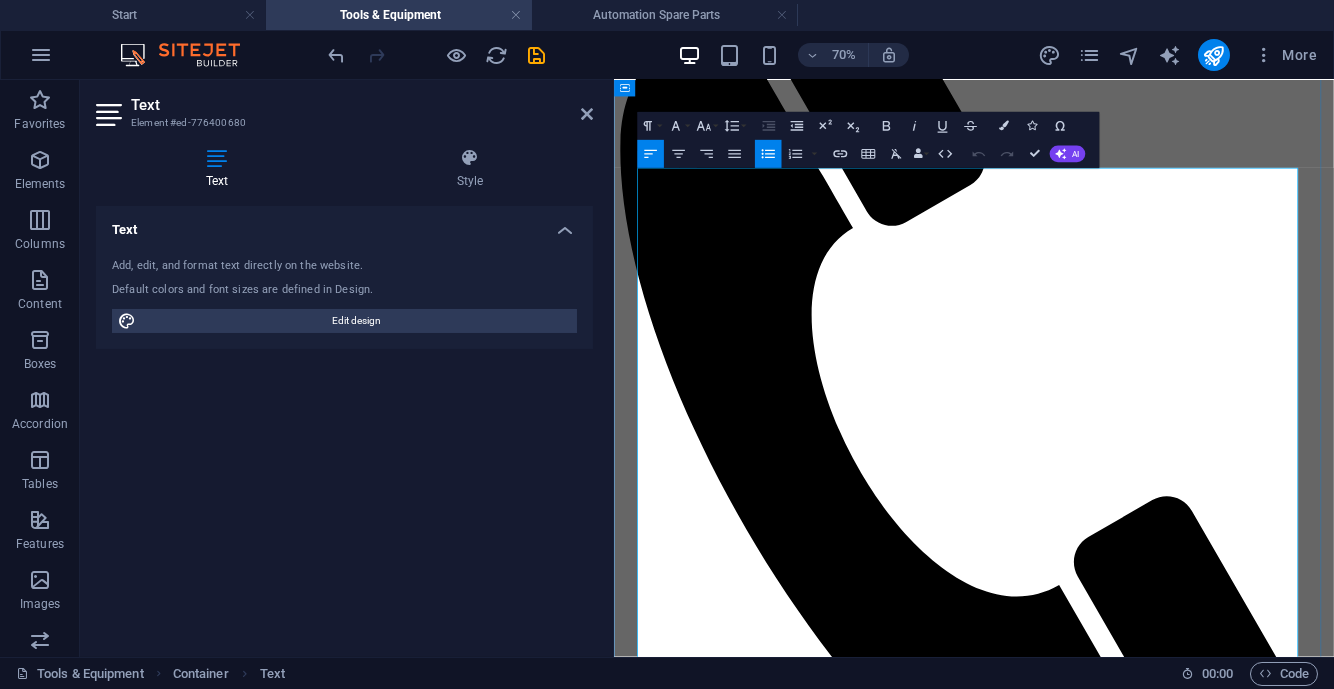 click at bounding box center [1128, 2241] 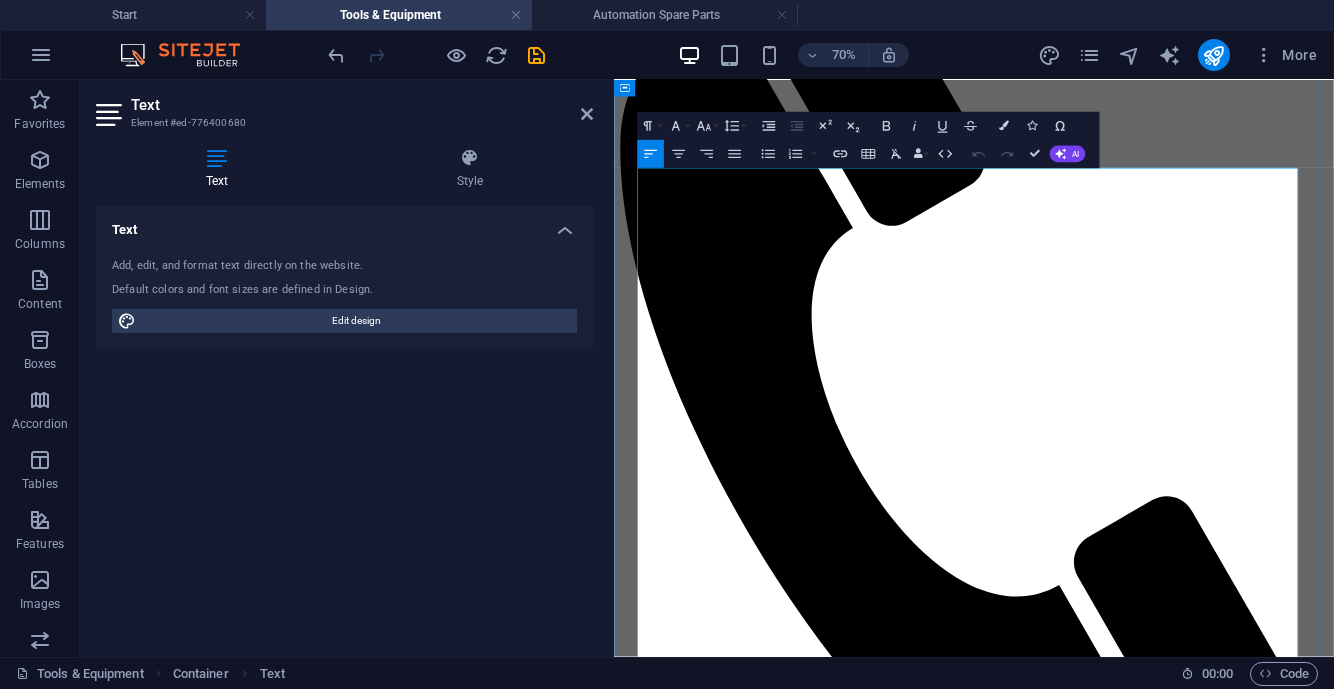 click on "For repair, installation, assembly & maintenance." at bounding box center (821, 2278) 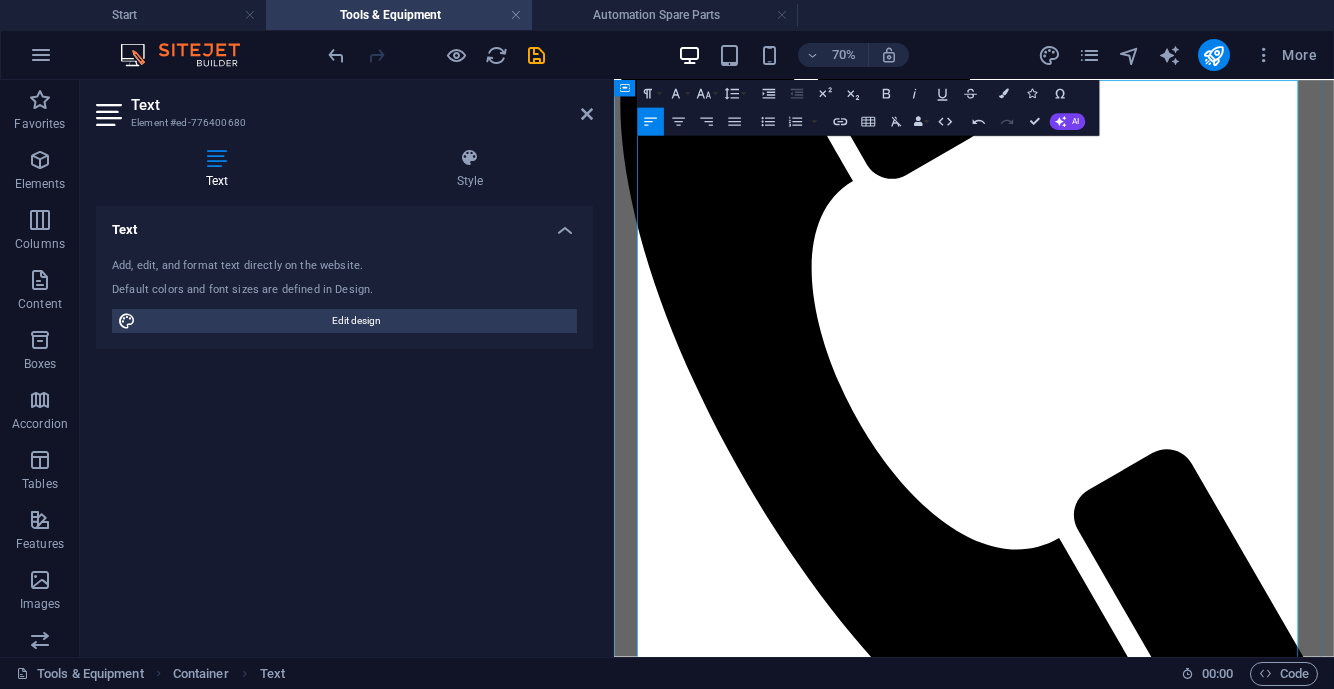scroll, scrollTop: 1441, scrollLeft: 0, axis: vertical 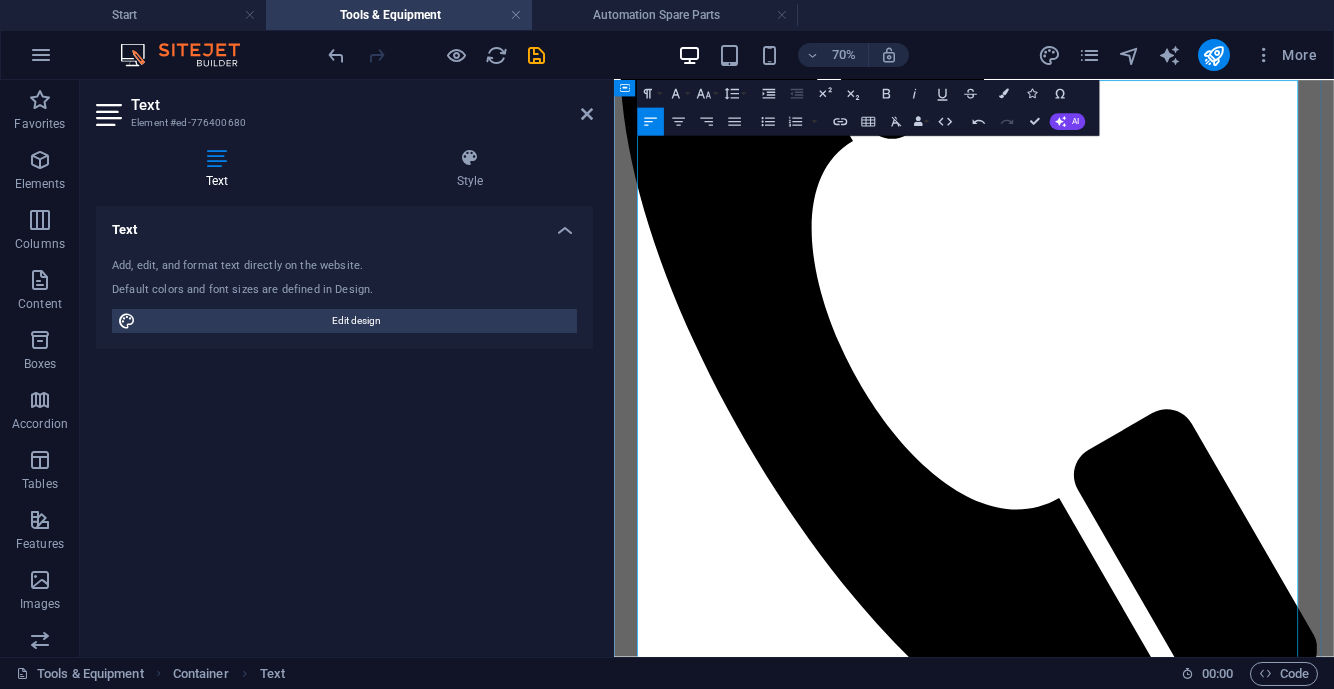 drag, startPoint x: 648, startPoint y: 425, endPoint x: 1057, endPoint y: 716, distance: 501.95816 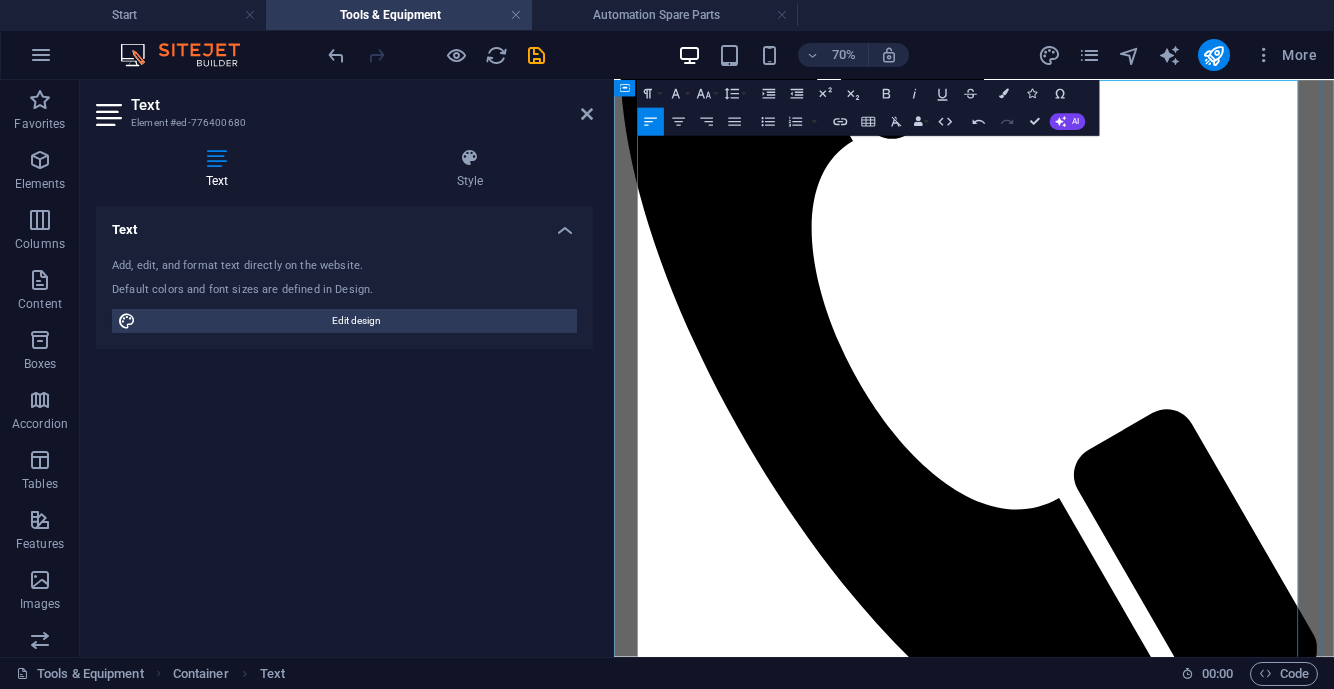 type 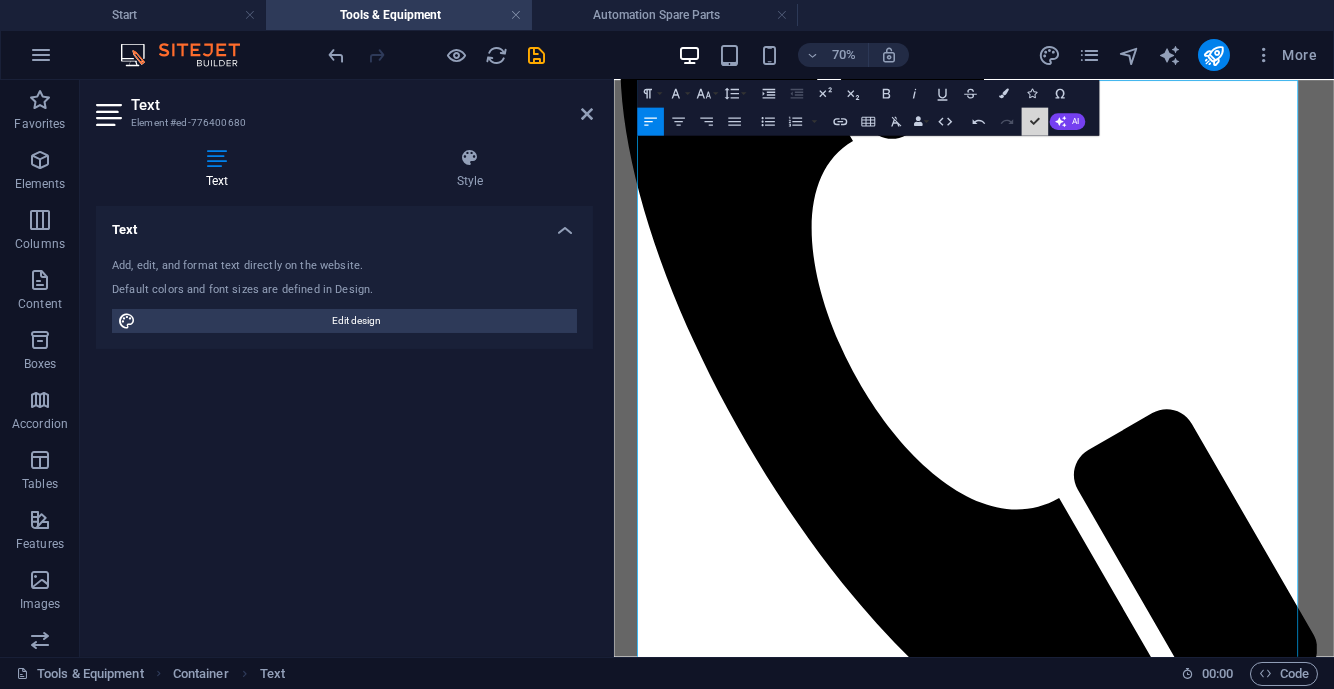 drag, startPoint x: 1031, startPoint y: 122, endPoint x: 938, endPoint y: 53, distance: 115.80155 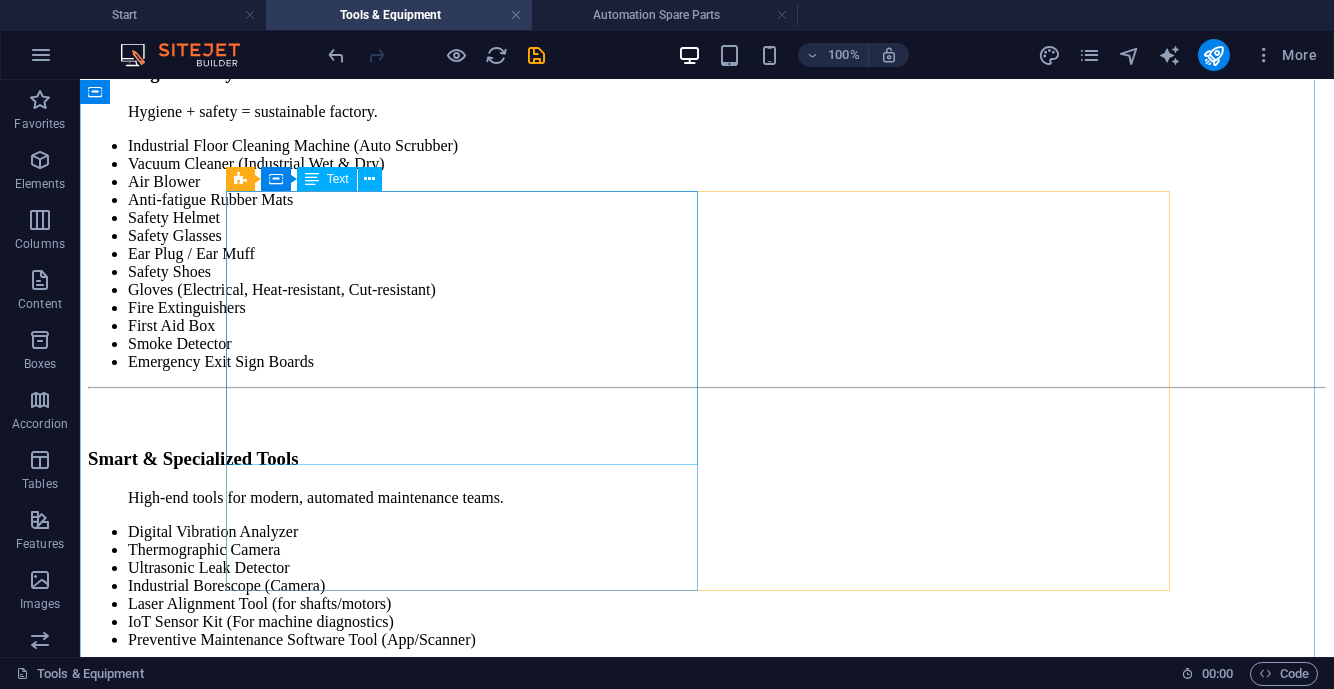 scroll, scrollTop: 5441, scrollLeft: 0, axis: vertical 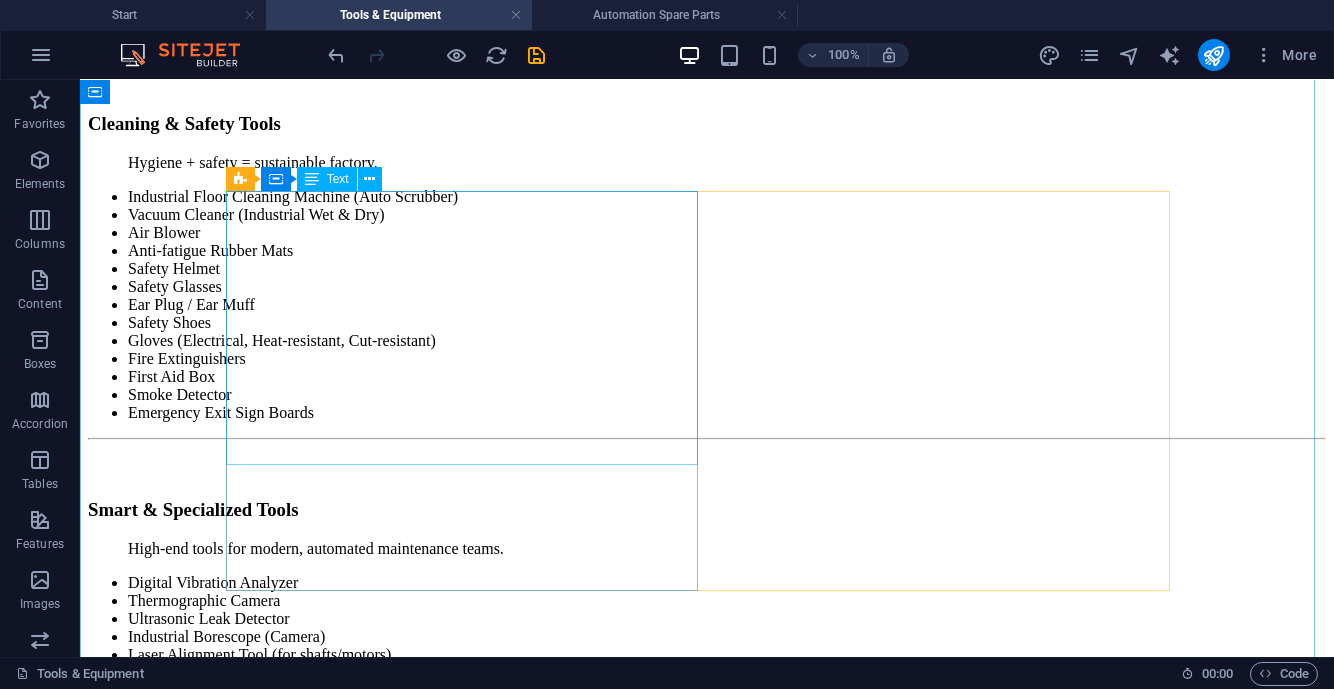 click on "HMI Touch Panels (Color / Monochrome) Graphic Operator Interface HMI Communication Cable HMI Mounting Accessories HMI Memory Cards HMI Power Adapter" at bounding box center (707, 1414) 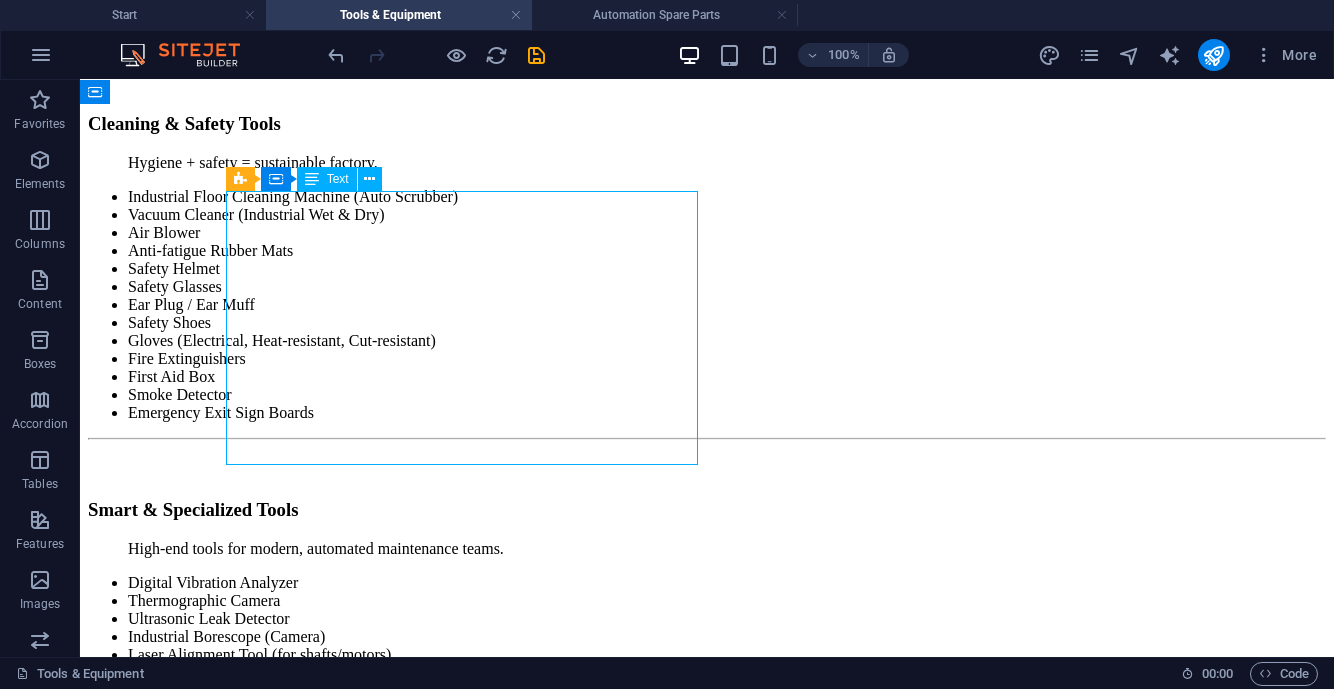 click on "HMI Touch Panels (Color / Monochrome) Graphic Operator Interface HMI Communication Cable HMI Mounting Accessories HMI Memory Cards HMI Power Adapter" at bounding box center [707, 1414] 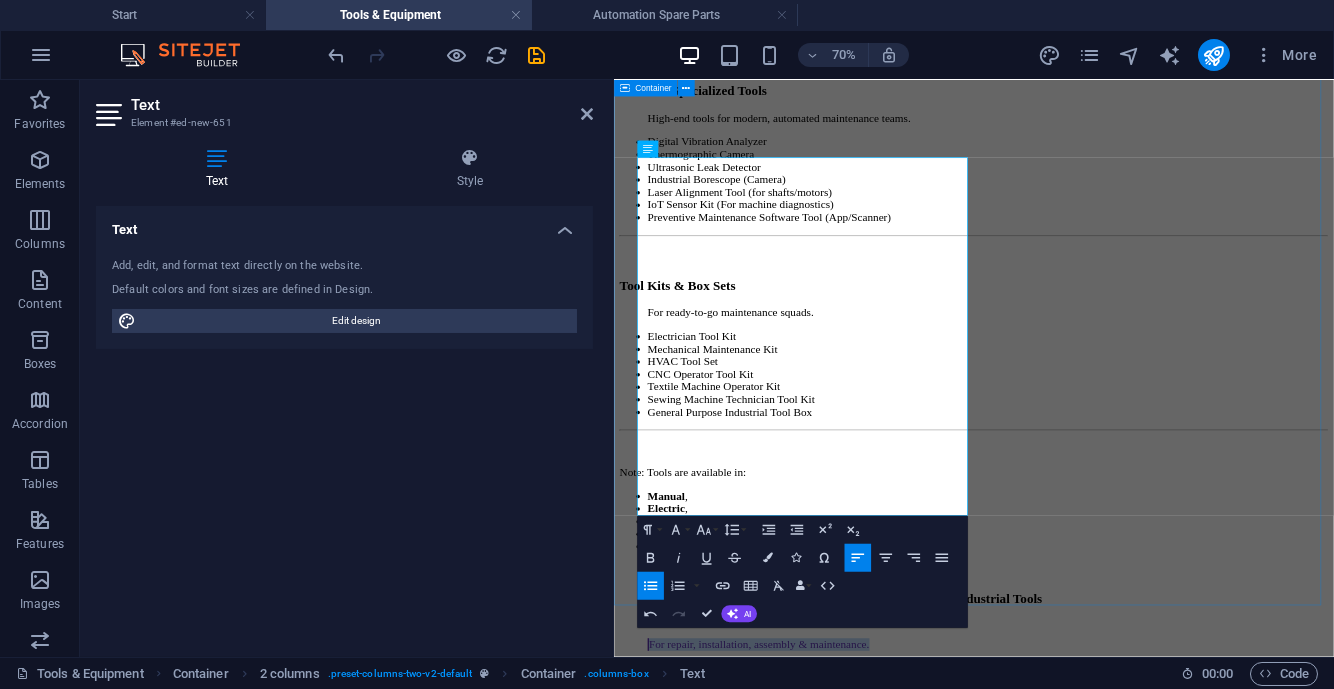 drag, startPoint x: 797, startPoint y: 235, endPoint x: 638, endPoint y: 211, distance: 160.80112 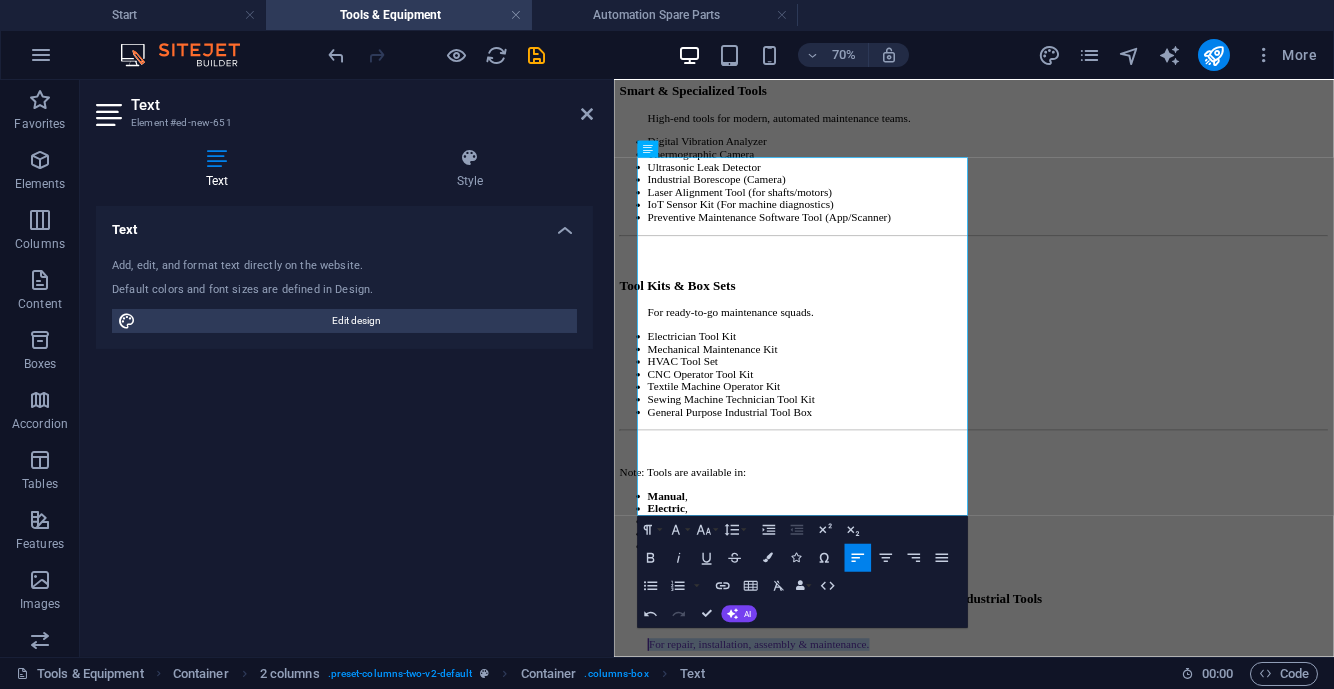 click 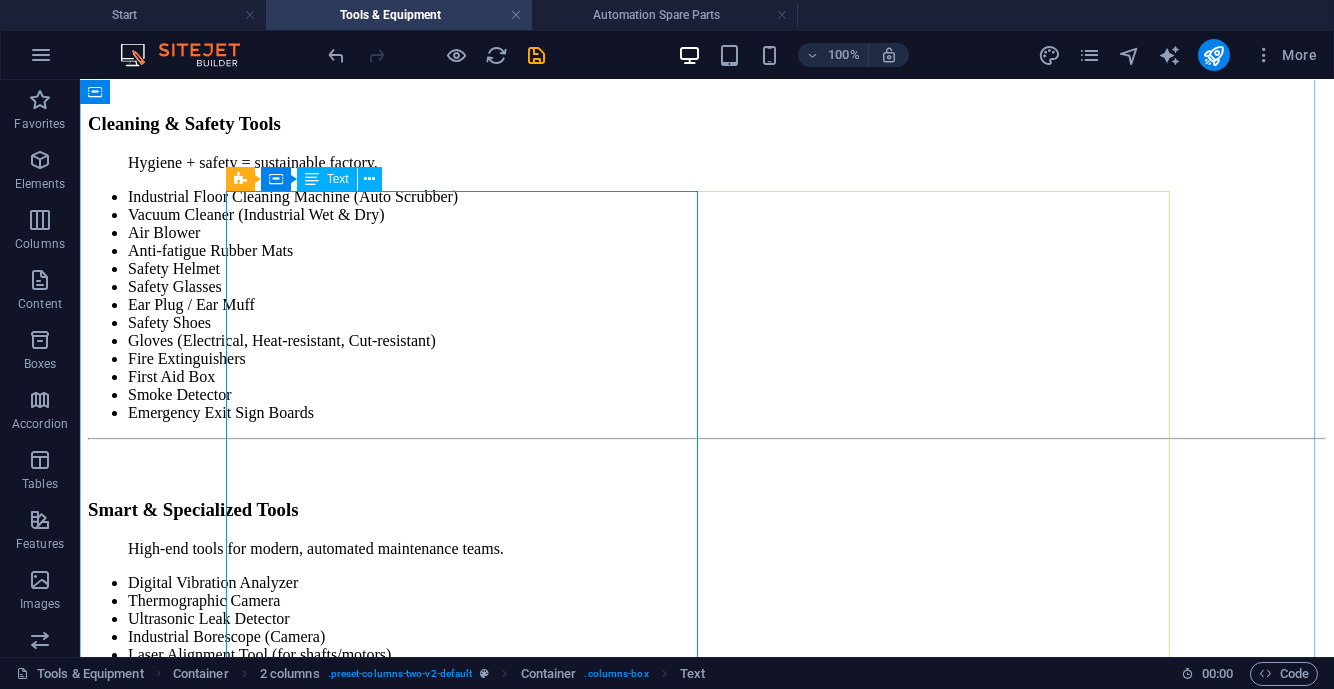 click on "For repair, installation, assembly & maintenance. Torque Wrenches (Digital & Manual) Pneumatic Impact Wrench Electric Screwdriver (Corded & Cordless) Electric Drill Machine Bench Drill / Pillar Drill Tap & Die Set [PERSON_NAME] Key Set / Hex Key Set Socket Wrench Set Adjustable Wrenches Pipe Wrenches Spanner Set (Metric & Imperial) Pliers (Needle Nose, Lineman, Locking, etc.) Hammer Set (Ball Peen, [PERSON_NAME], Mallet) Punch Set & Chisels Industrial-grade Scissors & Cutters" at bounding box center [707, 1444] 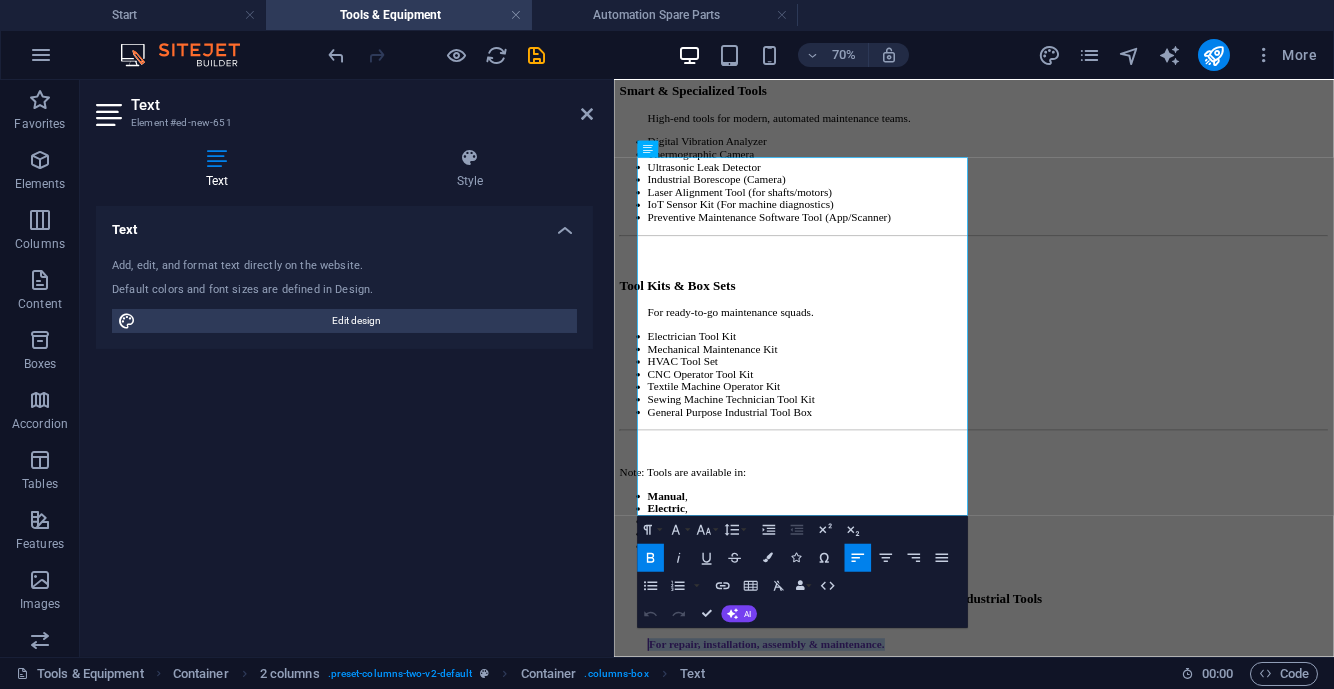 drag, startPoint x: 838, startPoint y: 240, endPoint x: 596, endPoint y: 145, distance: 259.97885 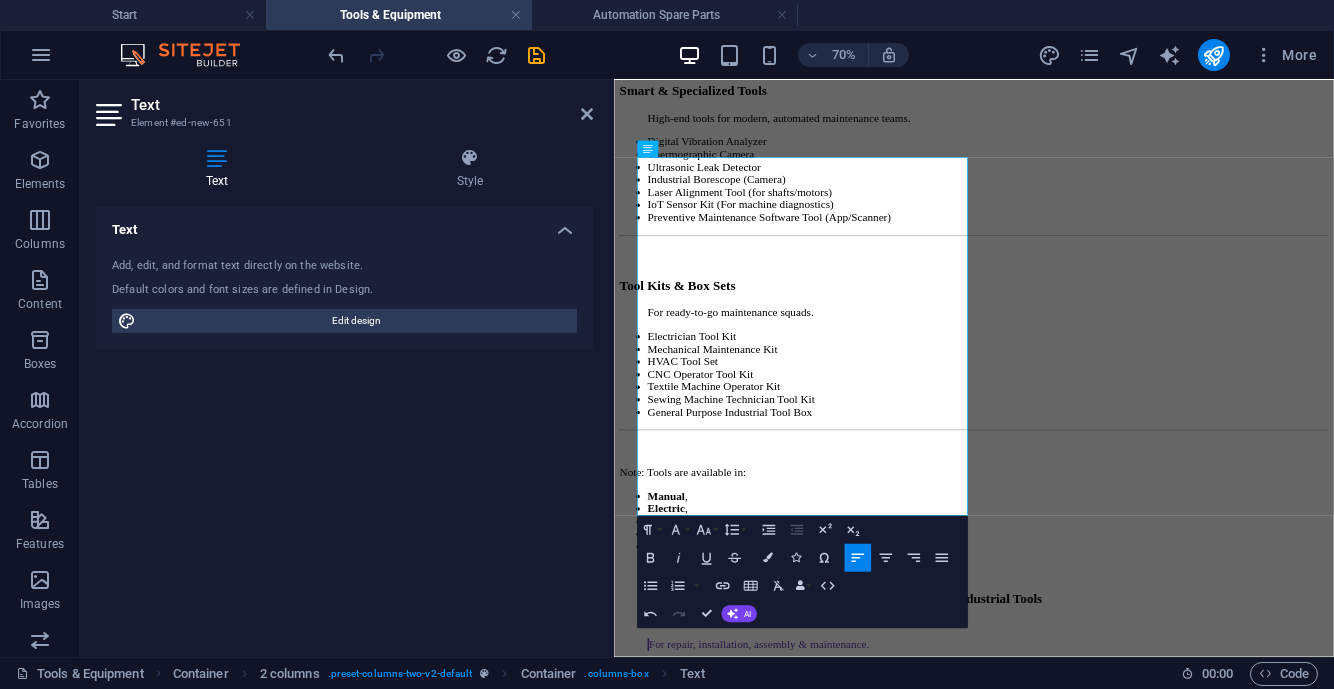 click 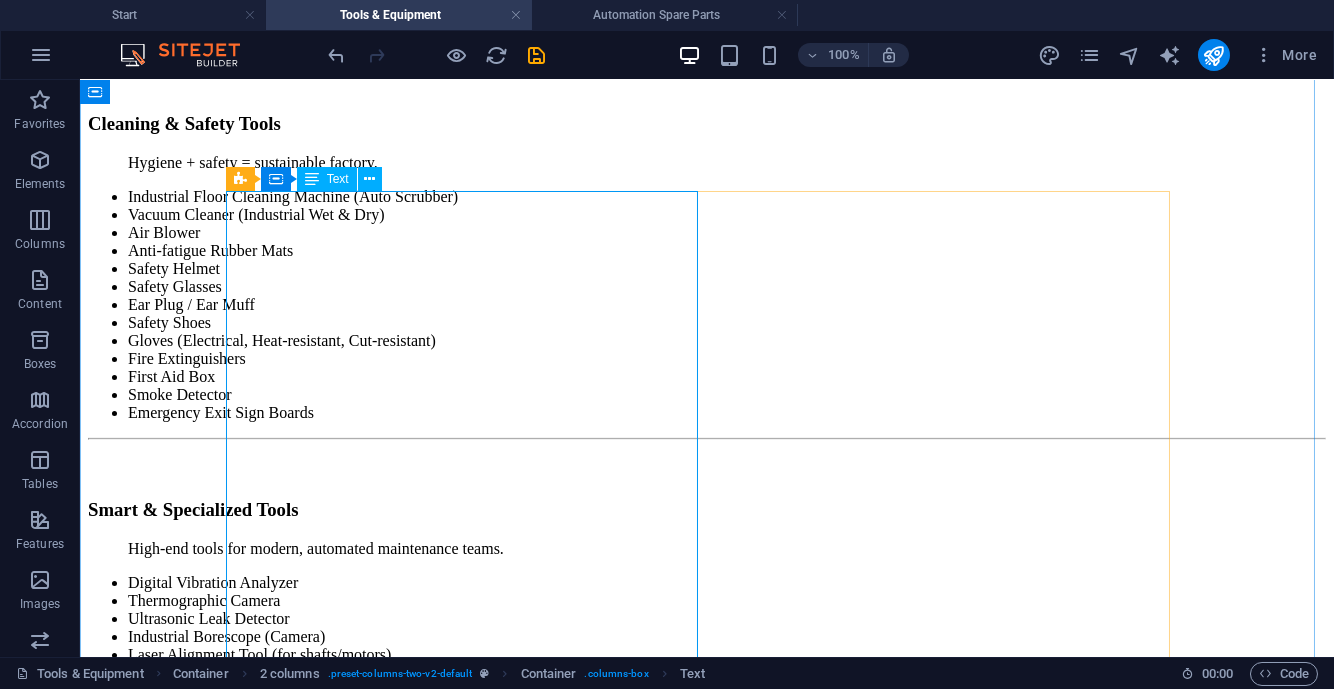 click on "For repair, installation, assembly & maintenance. Torque Wrenches (Digital & Manual) Pneumatic Impact Wrench Electric Screwdriver (Corded & Cordless) Electric Drill Machine Bench Drill / Pillar Drill Tap & Die Set [PERSON_NAME] Key Set / Hex Key Set Socket Wrench Set Adjustable Wrenches Pipe Wrenches Spanner Set (Metric & Imperial) Pliers (Needle Nose, Lineman, Locking, etc.) Hammer Set (Ball Peen, [PERSON_NAME], Mallet) Punch Set & Chisels Industrial-grade Scissors & Cutters" at bounding box center (707, 1444) 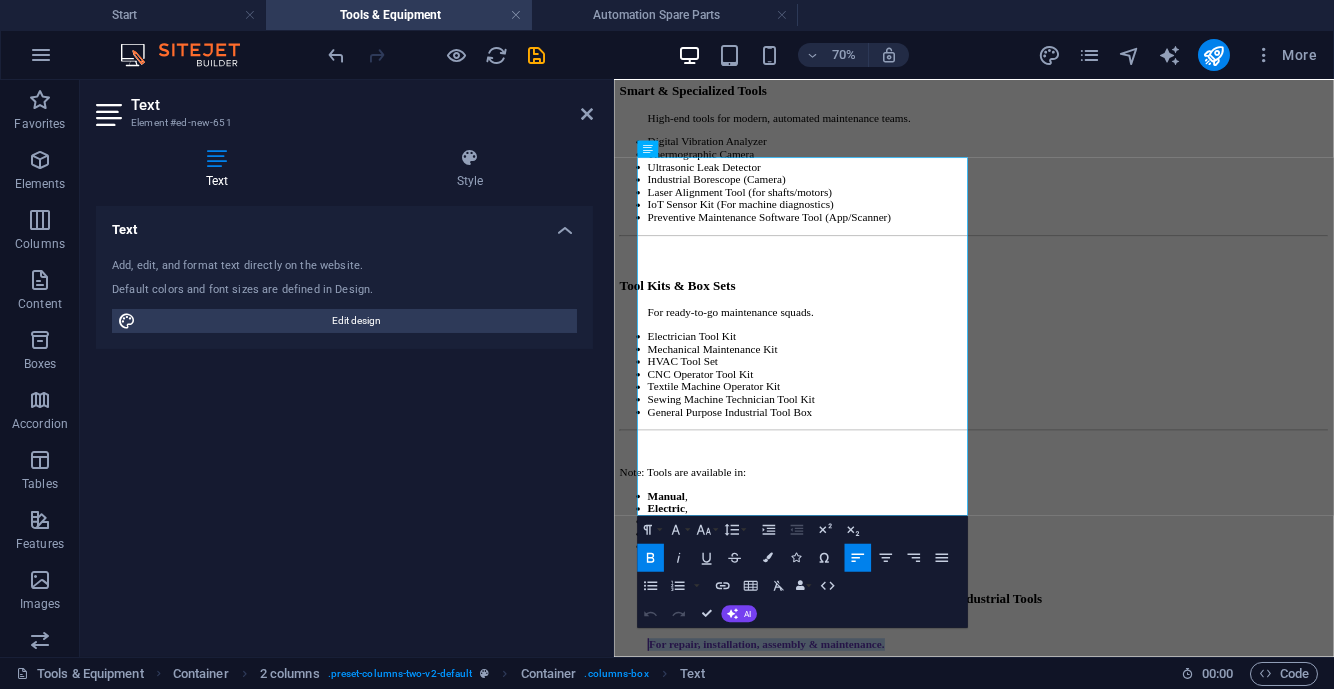 drag, startPoint x: 828, startPoint y: 243, endPoint x: 543, endPoint y: 173, distance: 293.4706 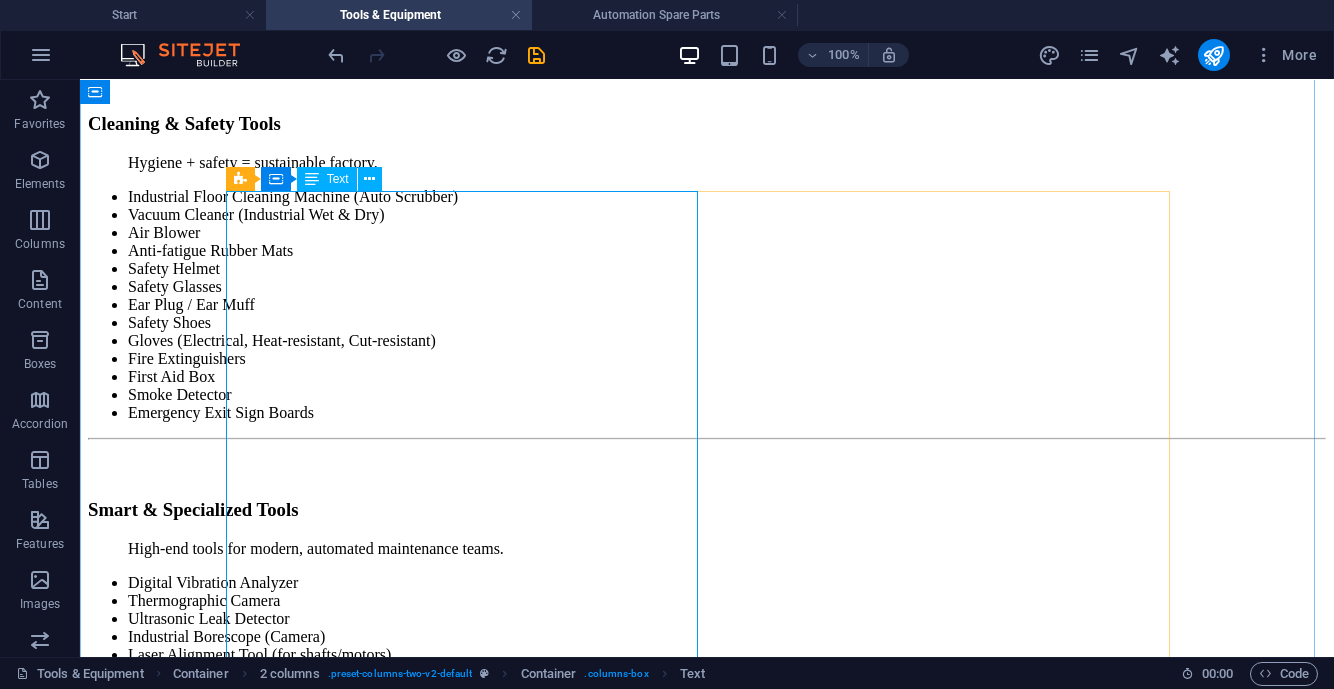 click on "For repair, installation, assembly & maintenance. Torque Wrenches (Digital & Manual) Pneumatic Impact Wrench Electric Screwdriver (Corded & Cordless) Electric Drill Machine Bench Drill / Pillar Drill Tap & Die Set [PERSON_NAME] Key Set / Hex Key Set Socket Wrench Set Adjustable Wrenches Pipe Wrenches Spanner Set (Metric & Imperial) Pliers (Needle Nose, Lineman, Locking, etc.) Hammer Set (Ball Peen, [PERSON_NAME], Mallet) Punch Set & Chisels Industrial-grade Scissors & Cutters" at bounding box center [707, 1444] 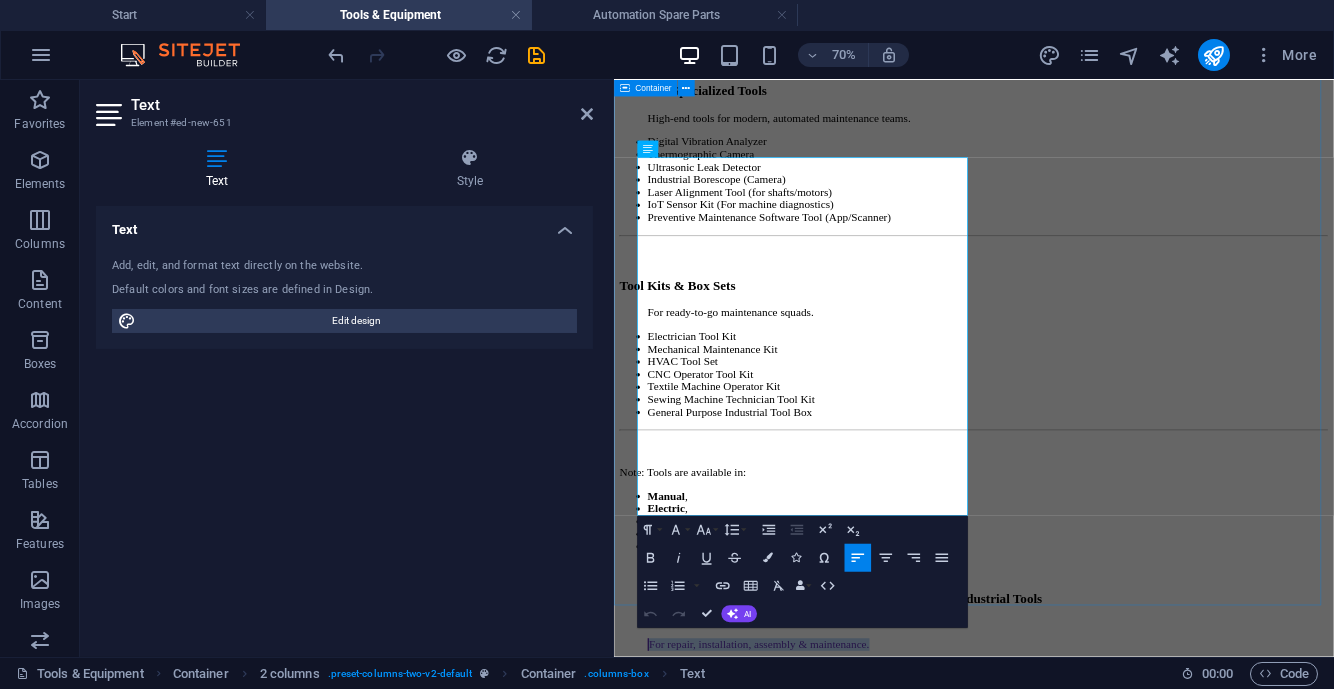 drag, startPoint x: 862, startPoint y: 232, endPoint x: 637, endPoint y: 210, distance: 226.073 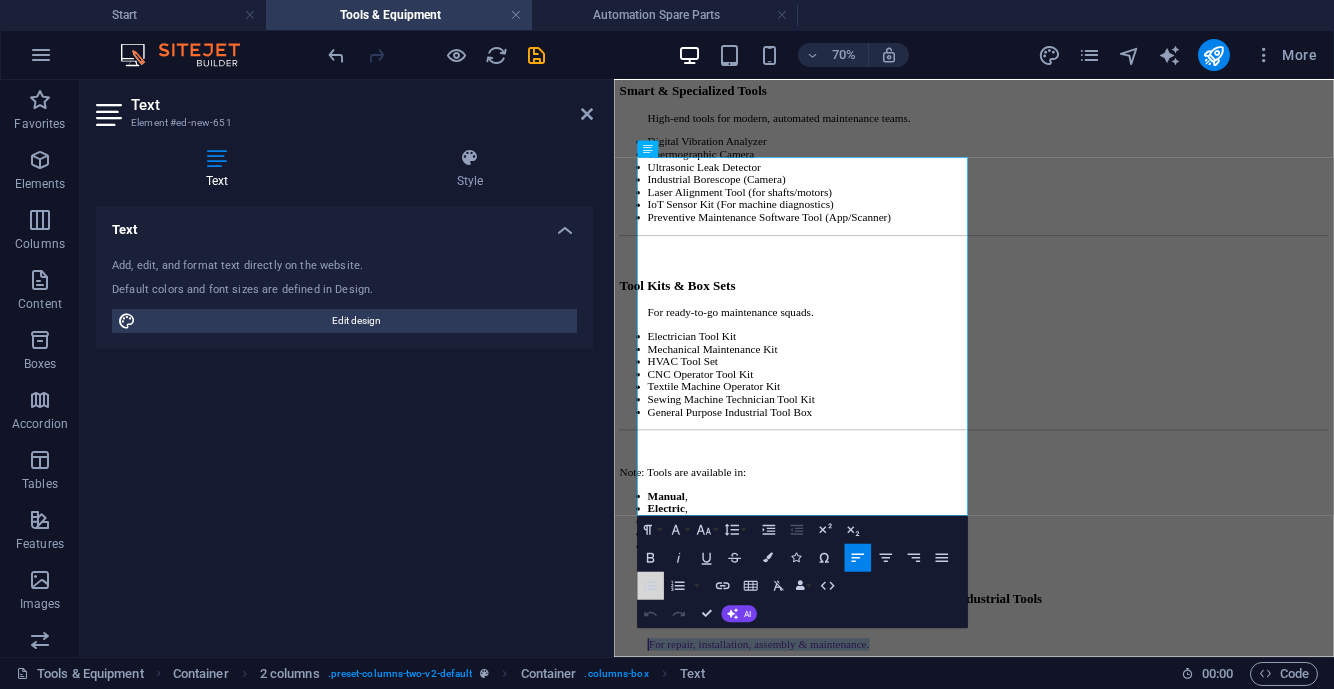 click 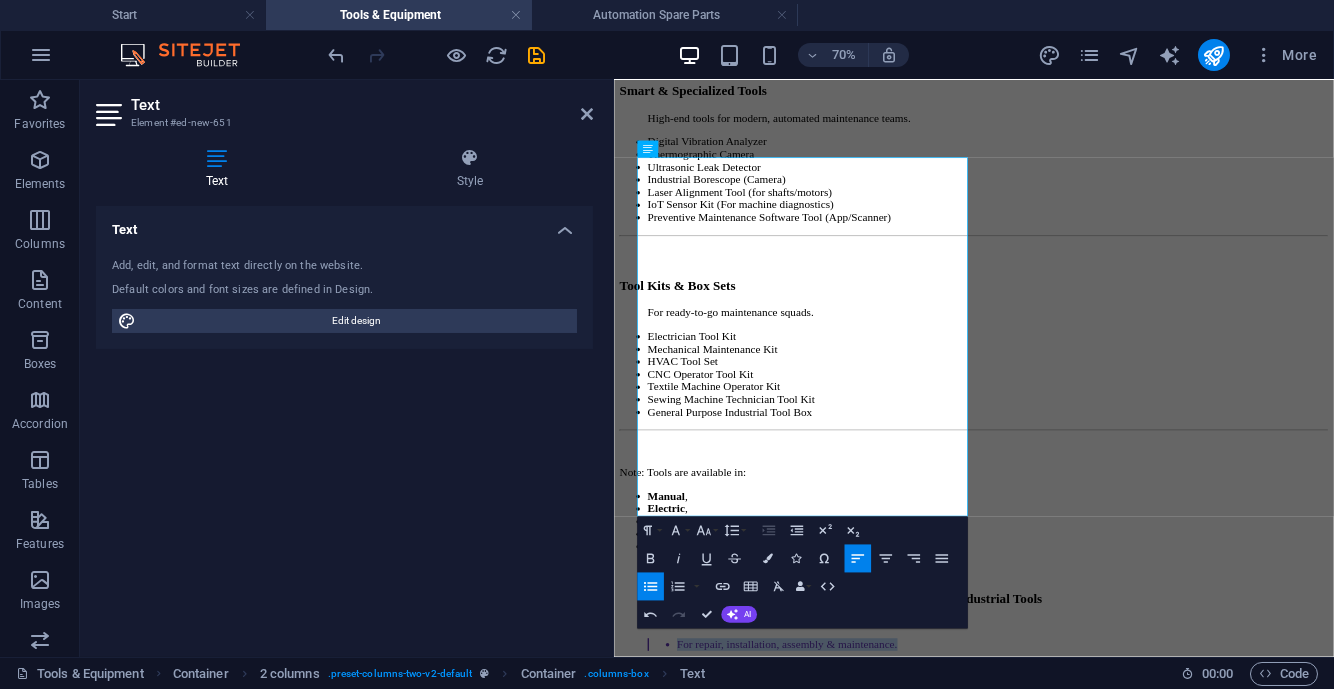 click 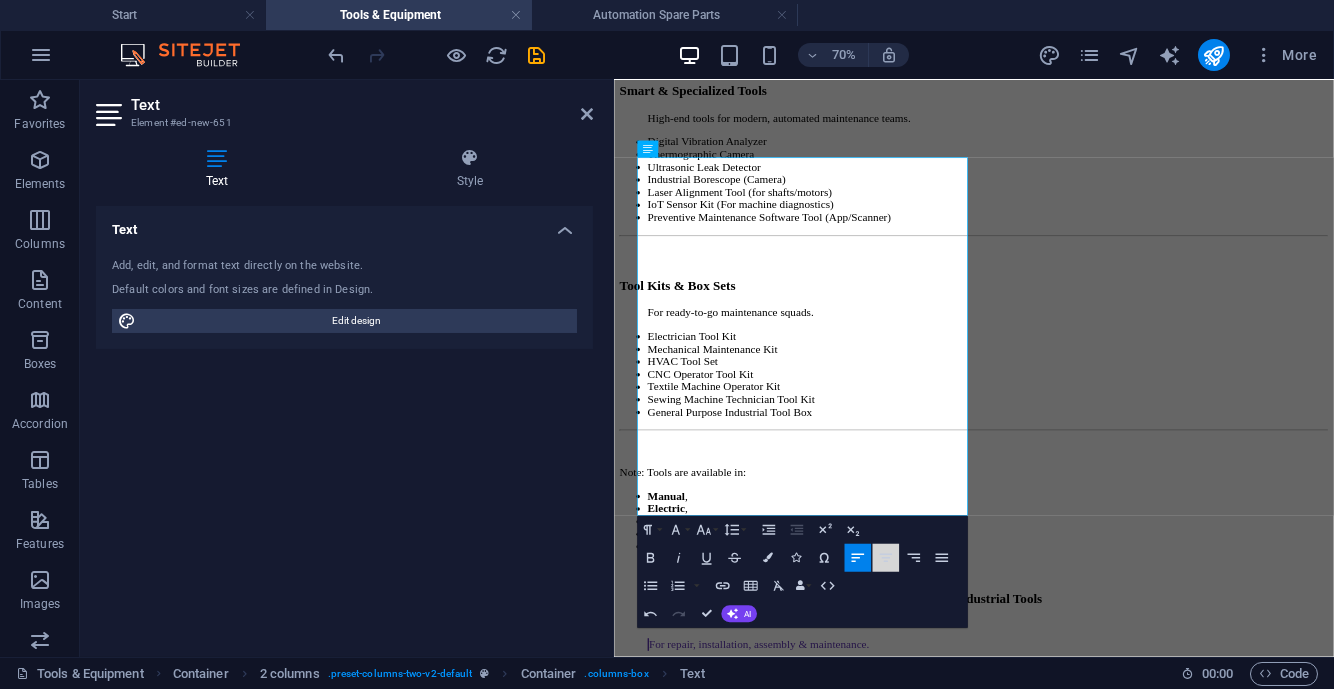 click 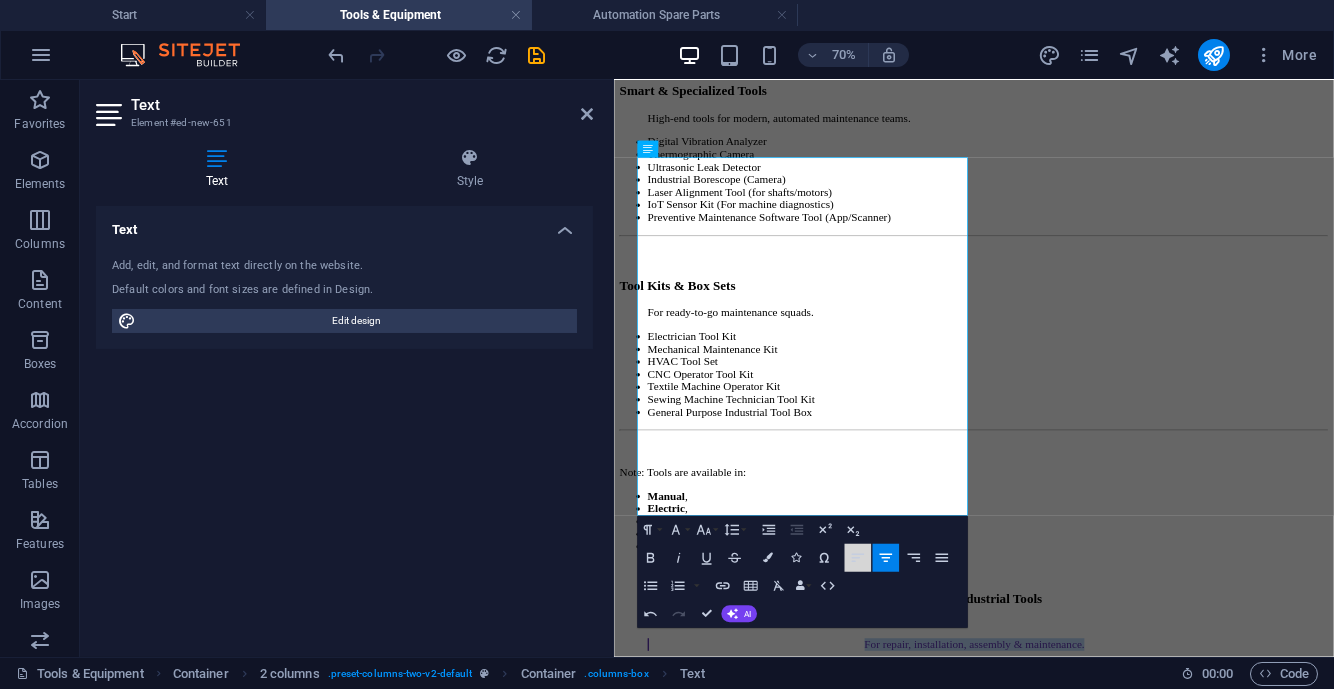 click 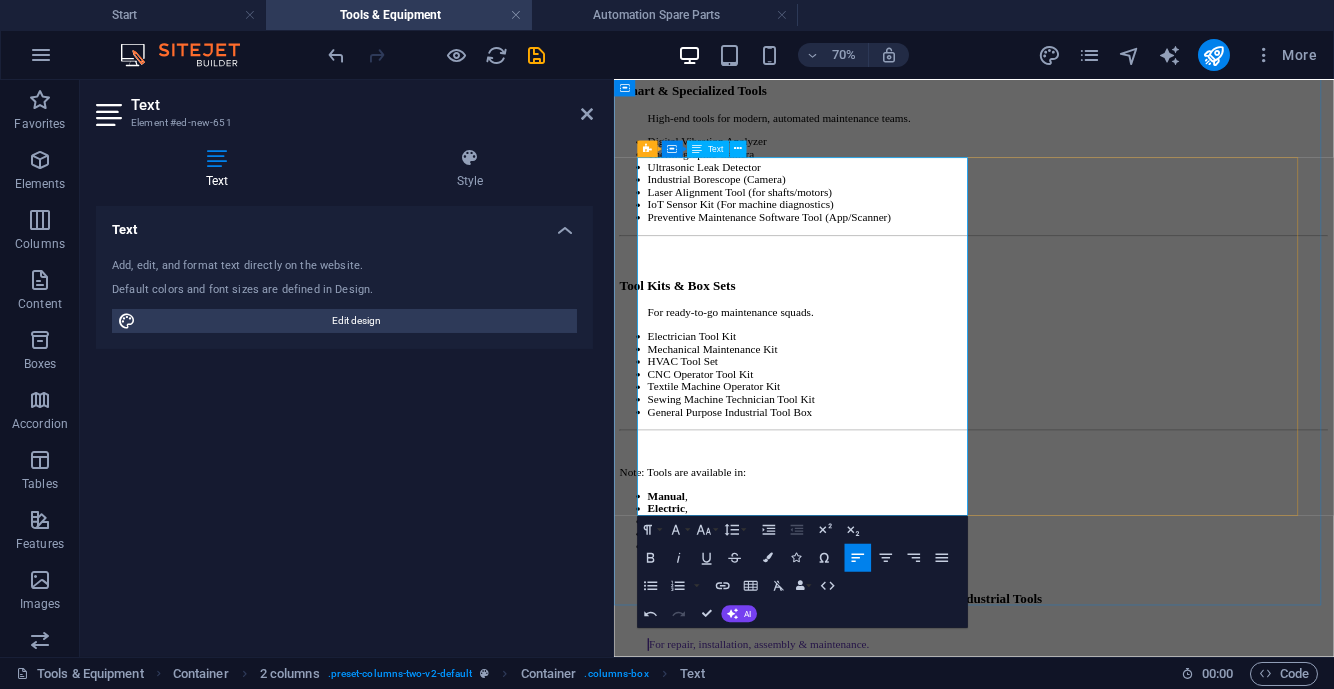 click on "For repair, installation, assembly & maintenance. Torque Wrenches (Digital & Manual) Pneumatic Impact Wrench Electric Screwdriver (Corded & Cordless) Electric Drill Machine Bench Drill / Pillar Drill Tap & Die Set [PERSON_NAME] Key Set / Hex Key Set Socket Wrench Set Adjustable Wrenches Pipe Wrenches Spanner Set (Metric & Imperial) Pliers (Needle Nose, Lineman, Locking, etc.) Hammer Set (Ball Peen, [PERSON_NAME], Mallet) Punch Set & Chisels Industrial-grade Scissors & Cutters" at bounding box center [1128, 1030] 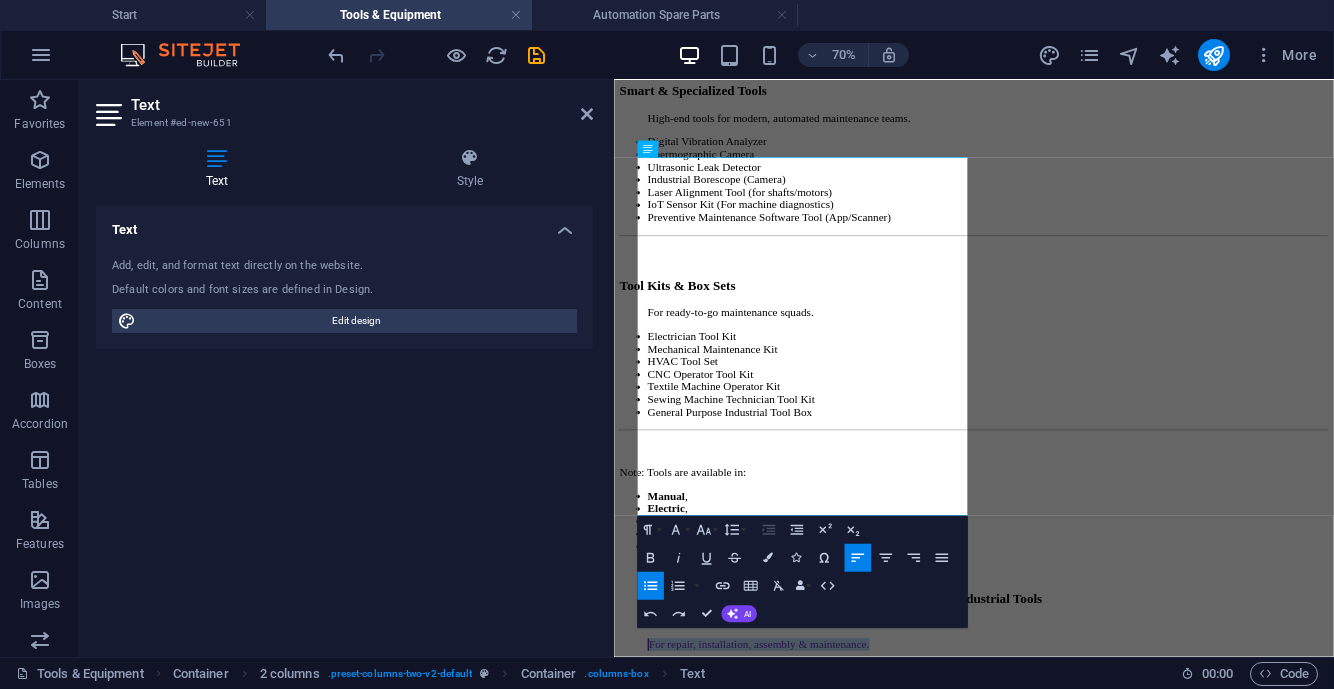 drag, startPoint x: 867, startPoint y: 244, endPoint x: 606, endPoint y: 202, distance: 264.35773 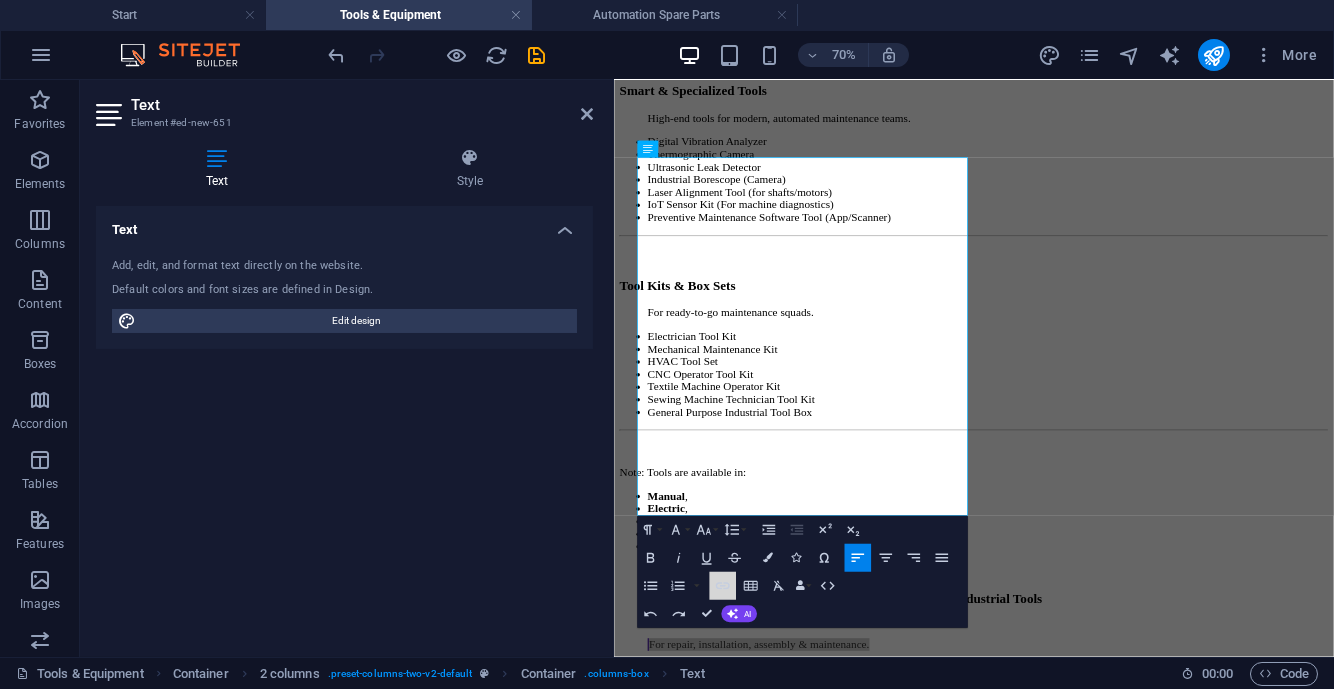 click 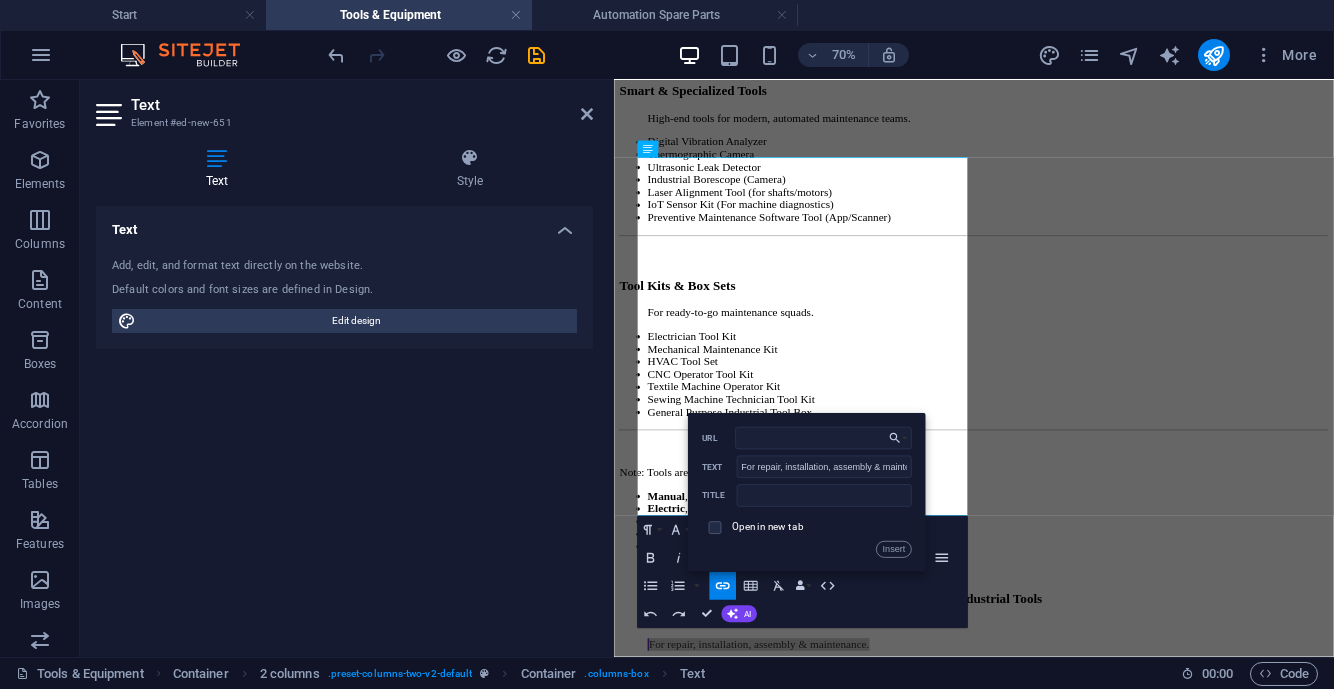 click on "Paragraph Format Normal Heading 1 Heading 2 Heading 3 Heading 4 Heading 5 Heading 6 Code Font Family Arial [US_STATE] Impact Tahoma Times New Roman Verdana CascadiaCode Bold CascadiaCode BoldItalic CascadiaCode ExtraLight CascadiaCode ExtraLightItalic CascadiaCode Italic CascadiaCode Light CascadiaCode LightItalic CascadiaCode Regular CascadiaCode SemiBold CascadiaCode SemiBoldItalic CascadiaCode SemiLight CascadiaCode SemiLightItalic CascadiaCodePL Bold CascadiaCodePL BoldItalic CascadiaCodePL ExtraLight CascadiaCodePL ExtraLightItalic CascadiaCodePL Italic CascadiaCodePL Light CascadiaCodePL LightItalic CascadiaCodePL Regular CascadiaCodePL SemiBold CascadiaCodePL SemiBoldItalic CascadiaCodePL SemiLight CascadiaCodePL SemiLightItalic CascadiaMono Bold CascadiaMono BoldItalic CascadiaMono ExtraLight CascadiaMono ExtraLightItalic CascadiaMono Italic CascadiaMono Light CascadiaMono LightItalic CascadiaMono Regular CascadiaMono SemiBold CascadiaMono SemiBoldItalic CascadiaMono SemiLight CascadiaMonoPL Bold Inter 8" at bounding box center (802, 572) 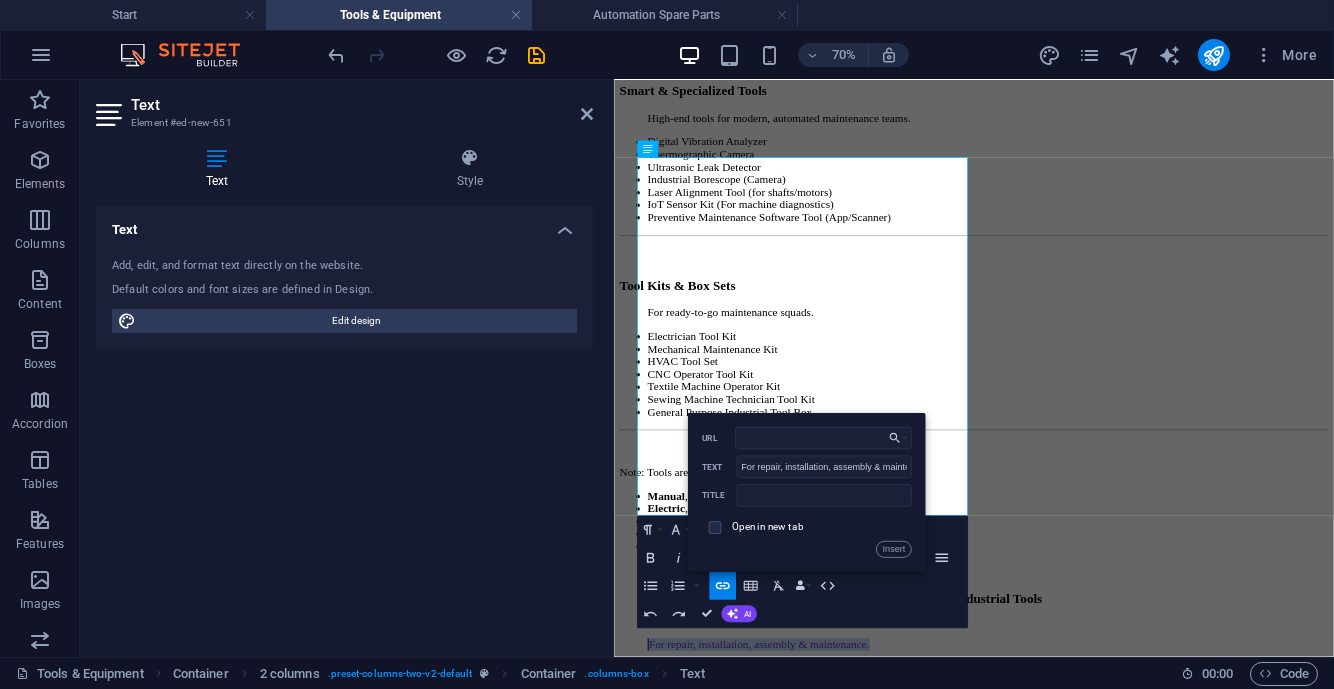 click on "Insert Link" at bounding box center (722, 586) 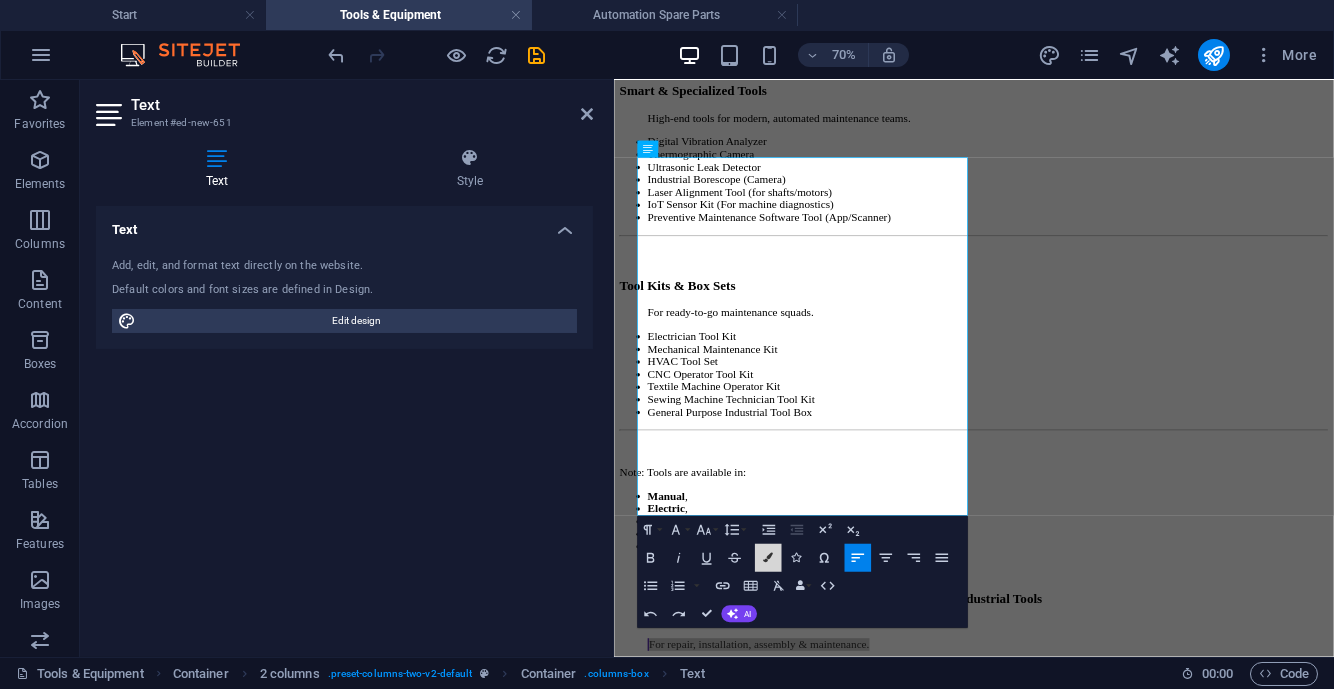 click on "Colors" at bounding box center [768, 558] 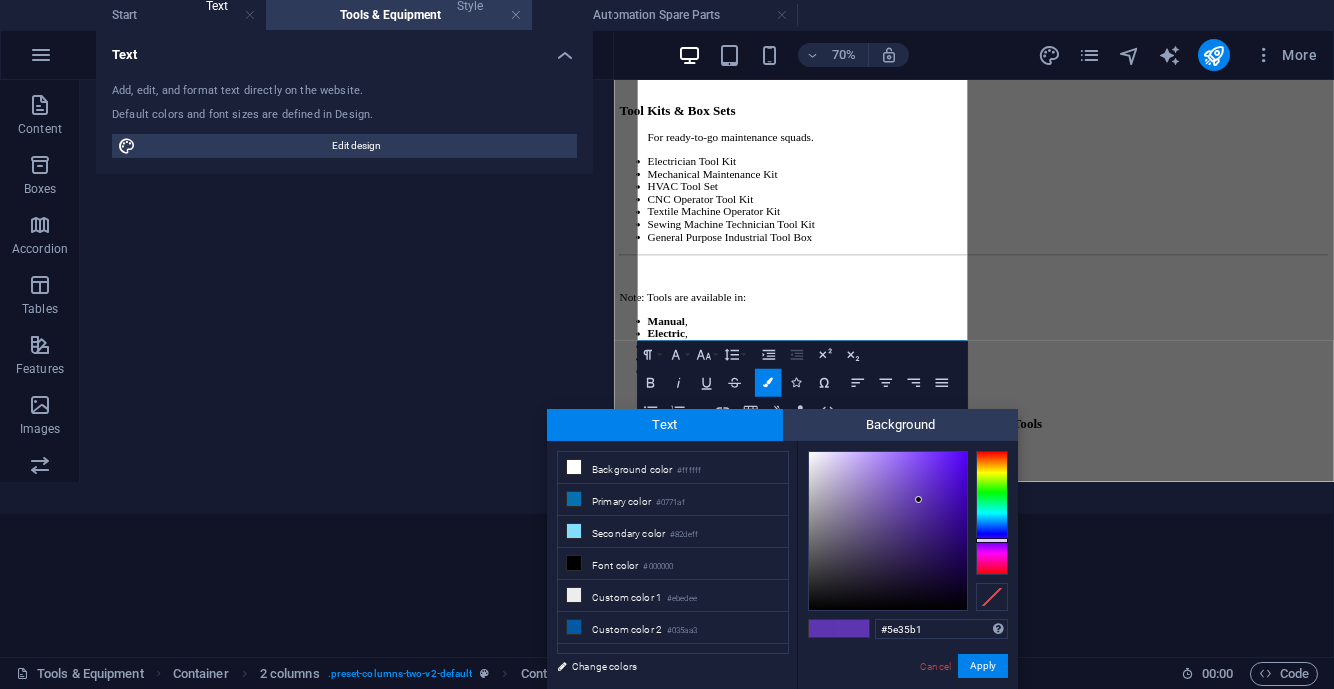 click on "Font color
#000000" at bounding box center [673, 564] 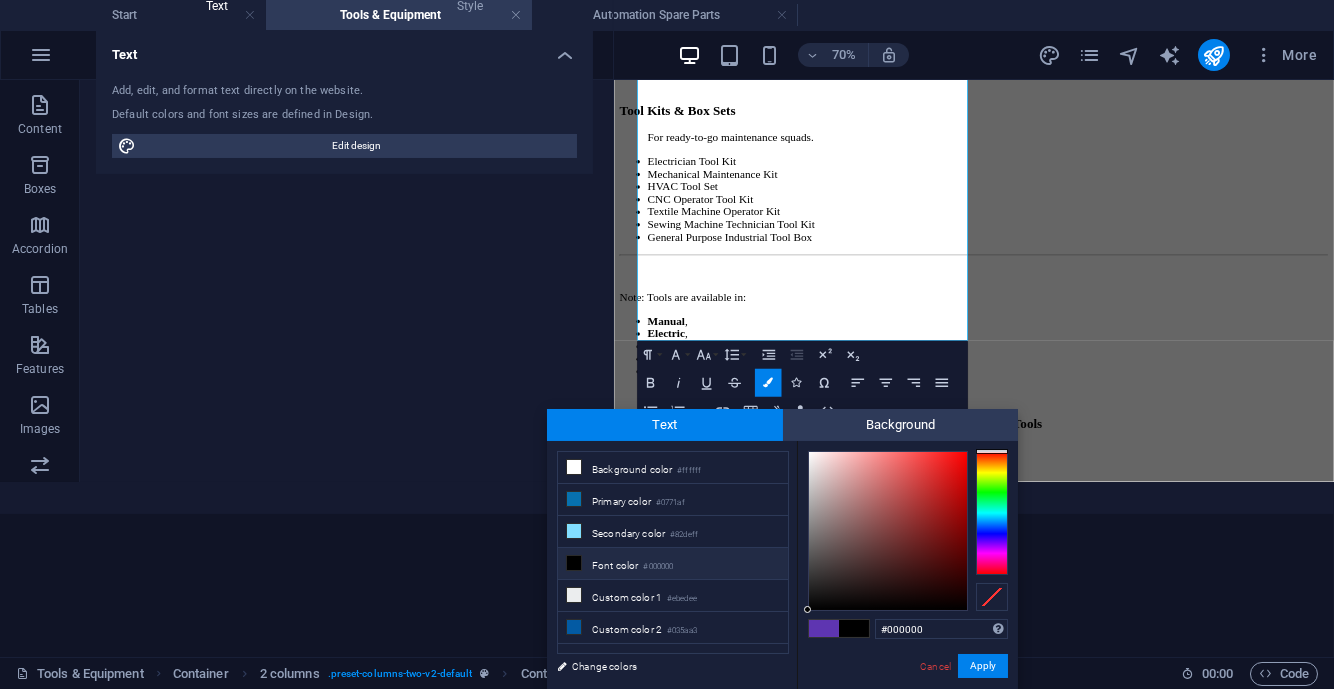 click on "Apply" at bounding box center (983, 666) 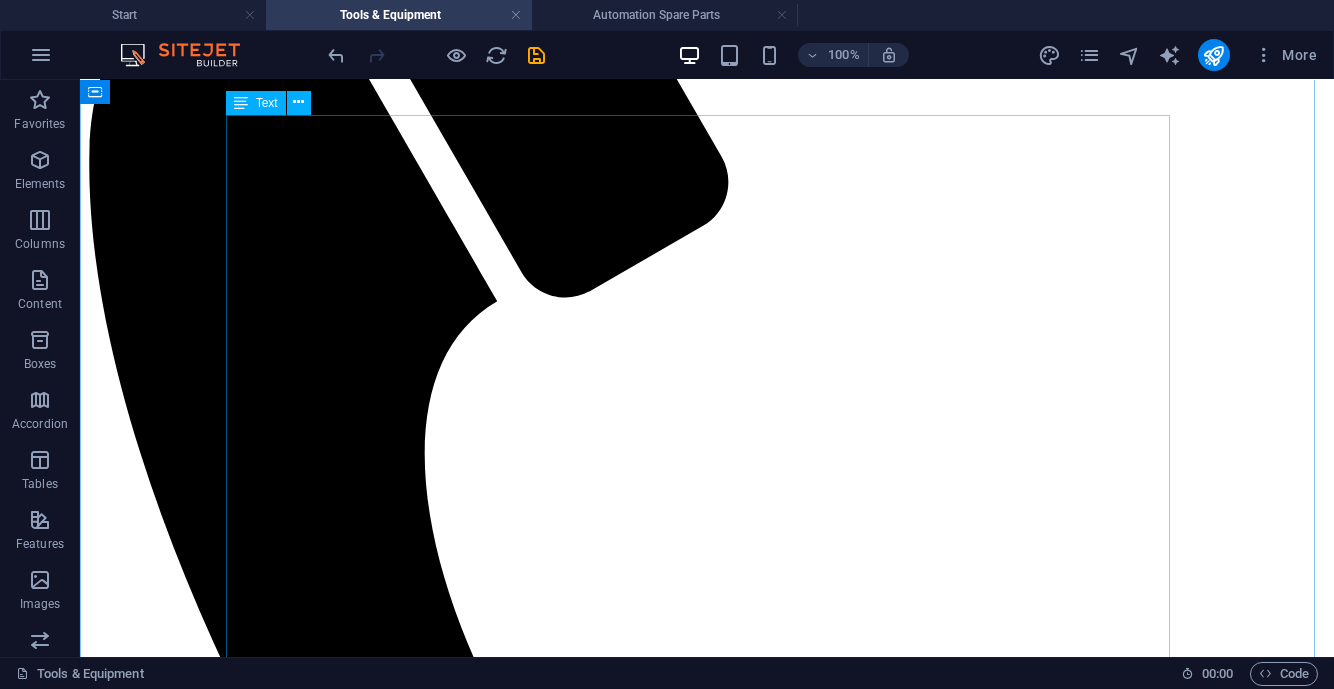 scroll, scrollTop: 1441, scrollLeft: 0, axis: vertical 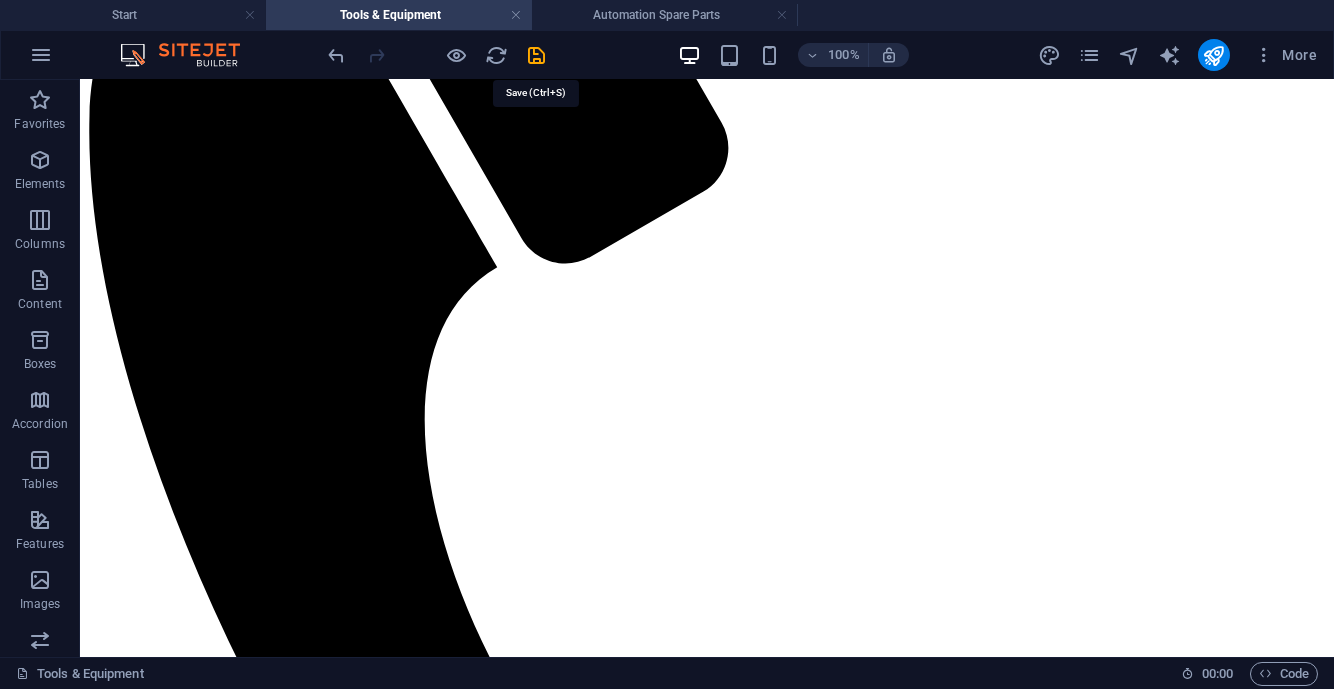 click at bounding box center [537, 55] 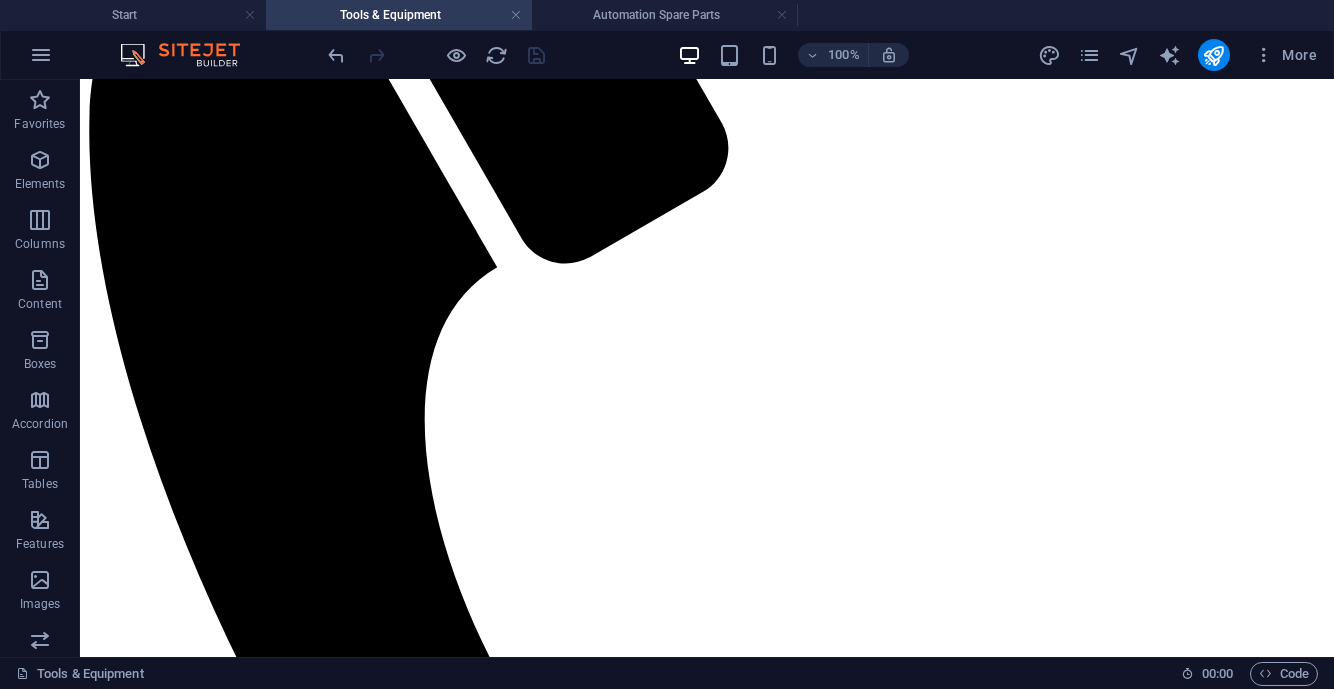 click at bounding box center (782, 15) 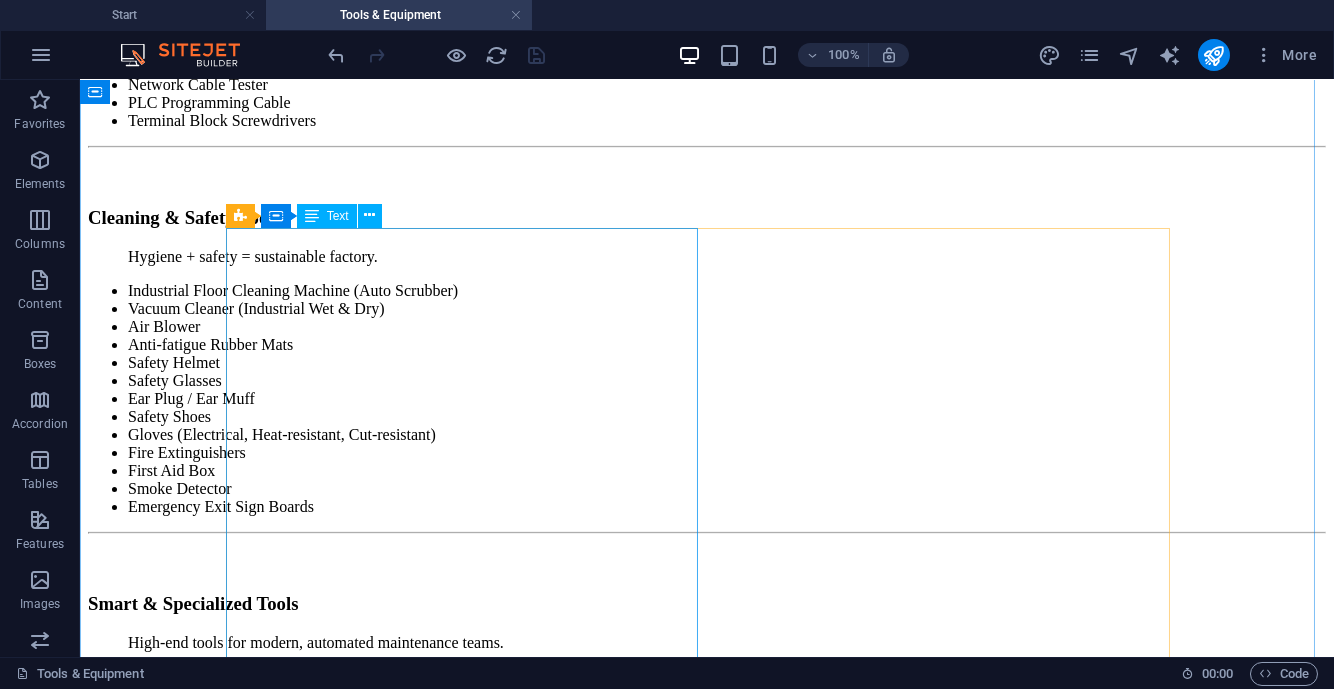 scroll, scrollTop: 5316, scrollLeft: 0, axis: vertical 